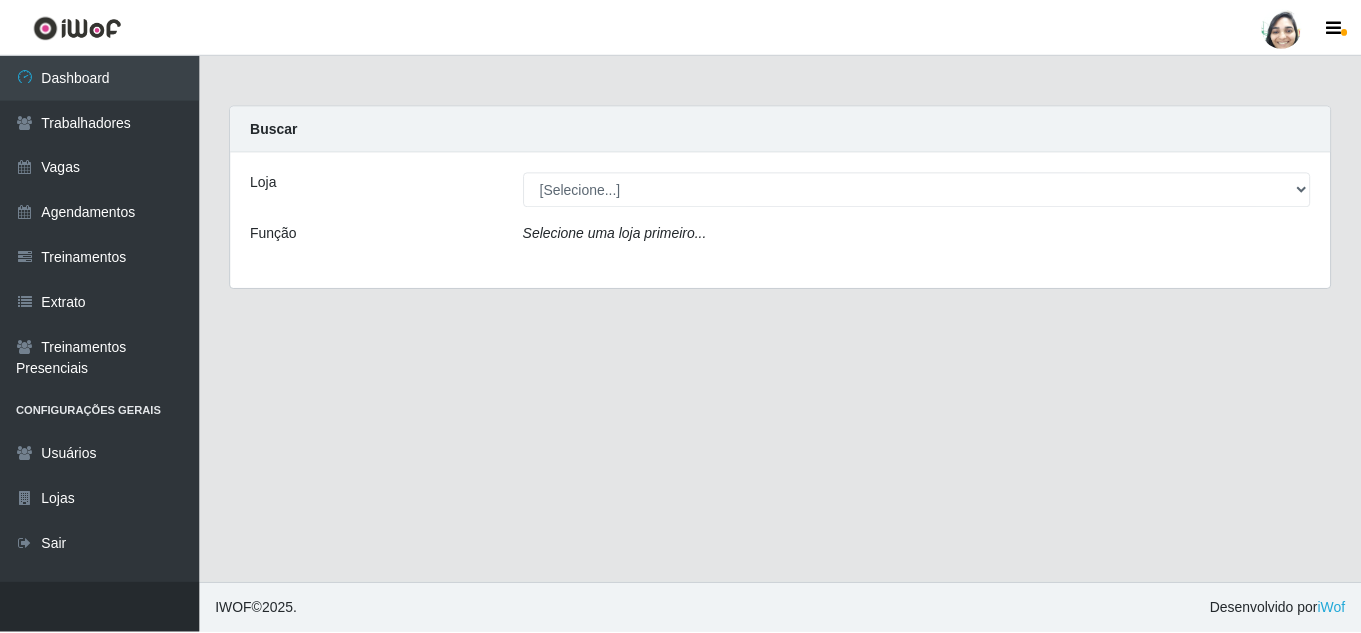 scroll, scrollTop: 0, scrollLeft: 0, axis: both 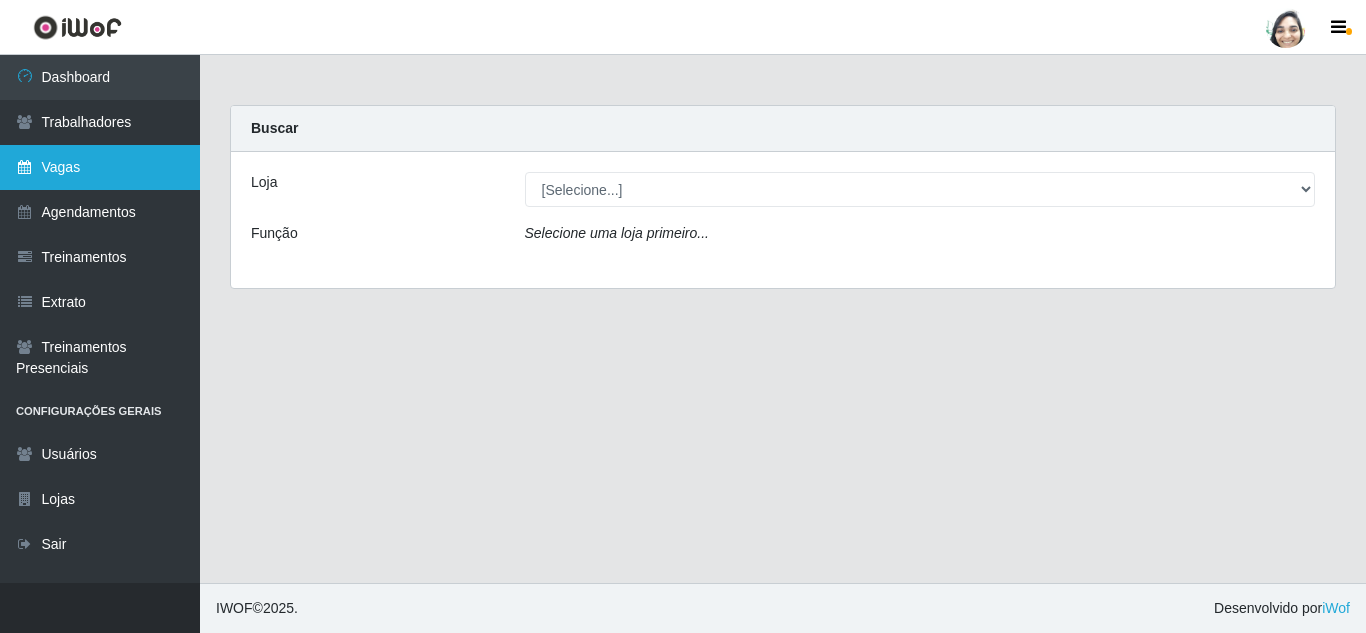 click on "Vagas" at bounding box center [100, 167] 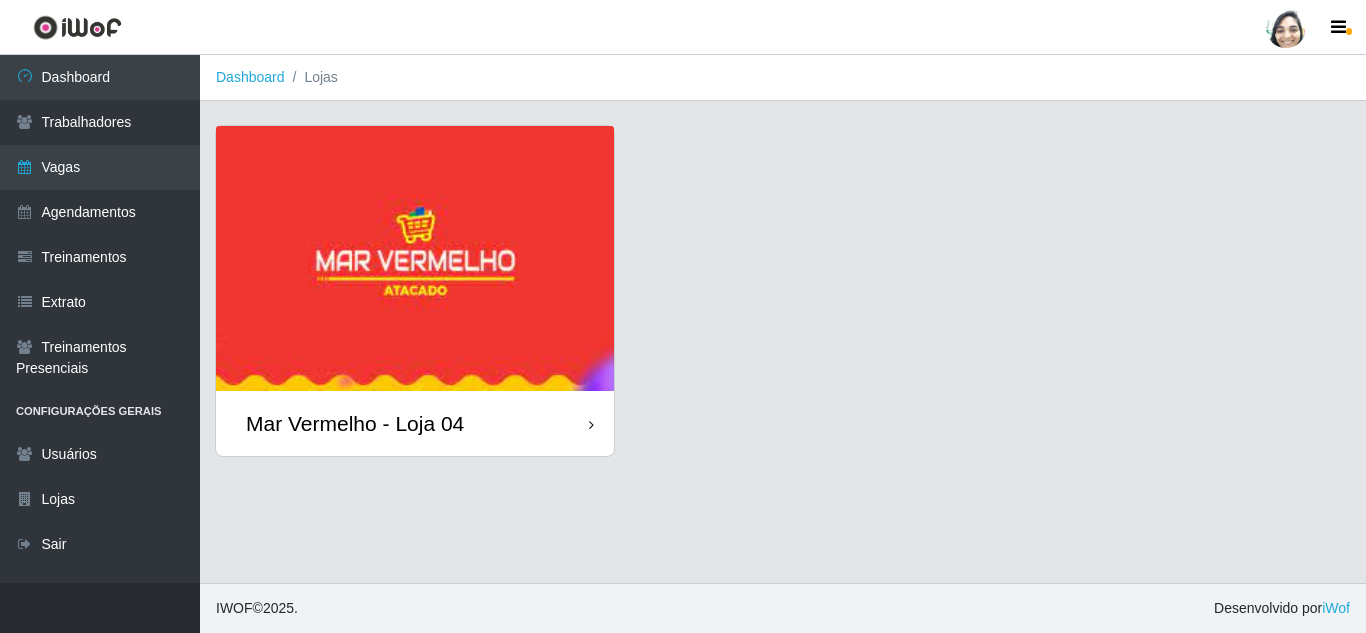 click on "Mar Vermelho - Loja 04" at bounding box center [355, 423] 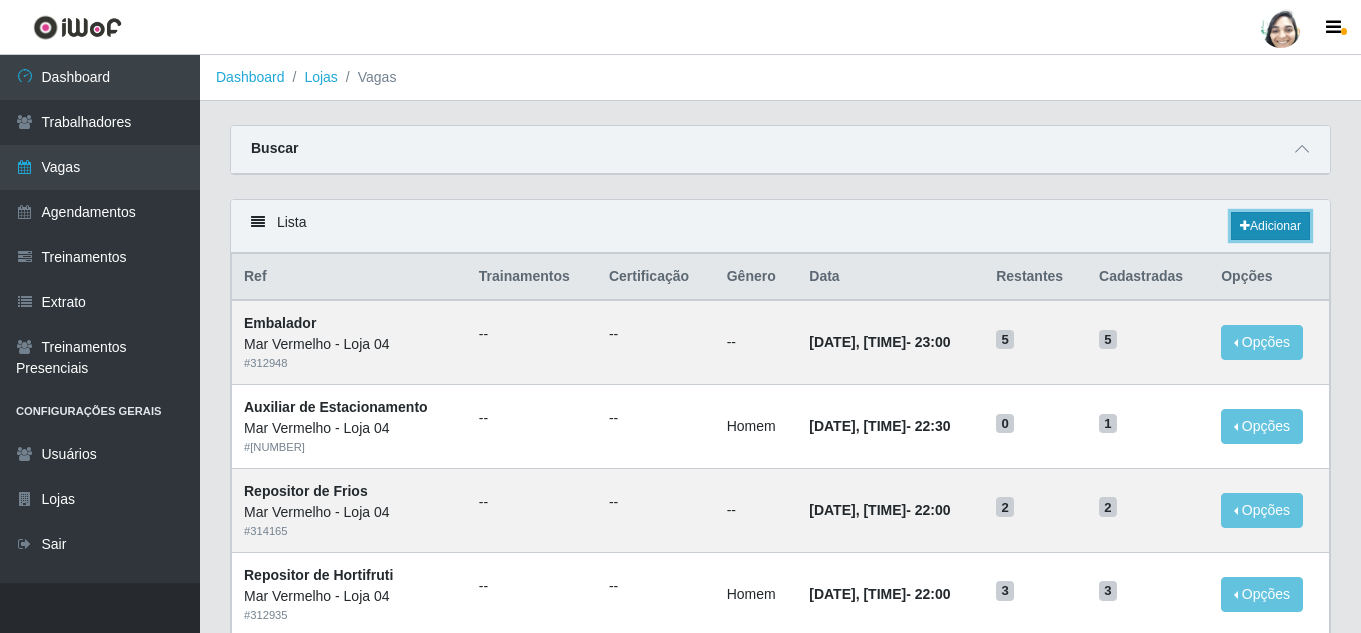 click on "Adicionar" at bounding box center (1270, 226) 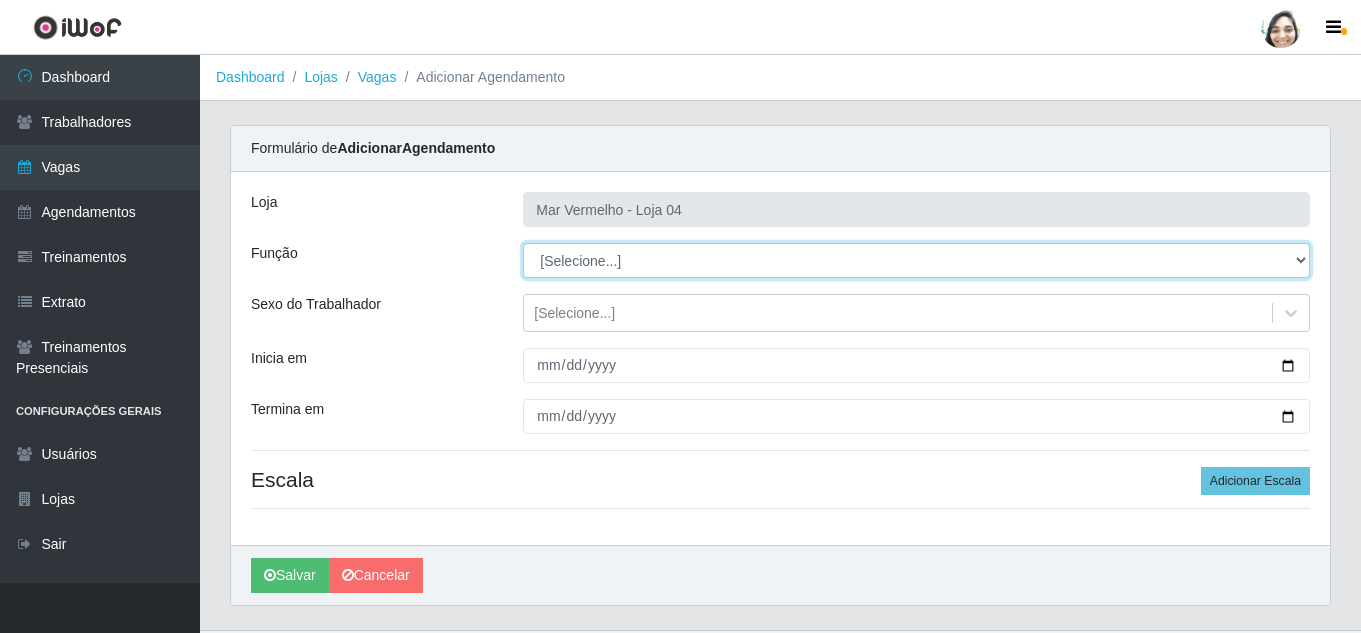 click on "[Selecione...] ASG ASG + ASG ++ Auxiliar de Depósito  Auxiliar de Depósito + Auxiliar de Depósito ++ Auxiliar de Estacionamento Auxiliar de Estacionamento + Auxiliar de Estacionamento ++ Balconista de Frios Balconista de Frios + Balconista de Padaria  Balconista de Padaria + Embalador Embalador + Embalador ++ Operador de Caixa Operador de Caixa + Operador de Caixa ++ Repositor  Repositor + Repositor ++ Repositor de Frios Repositor de Frios + Repositor de Frios ++ Repositor de Hortifruti Repositor de Hortifruti + Repositor de Hortifruti ++" at bounding box center [916, 260] 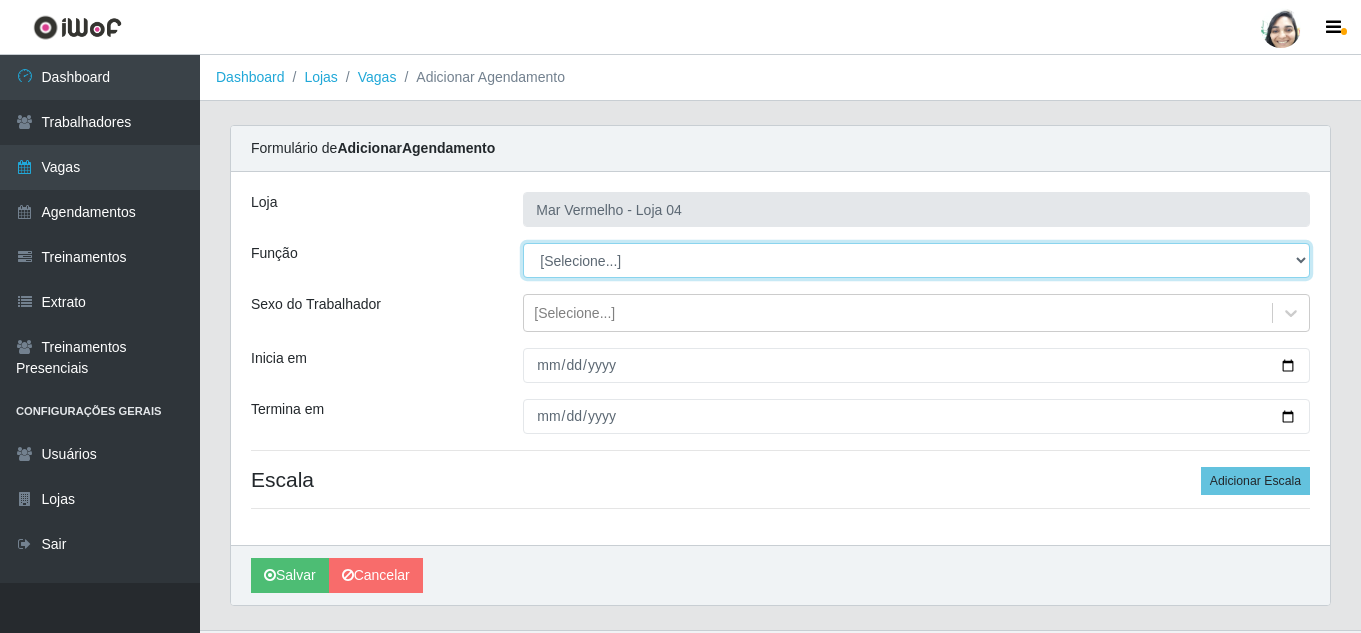select on "22" 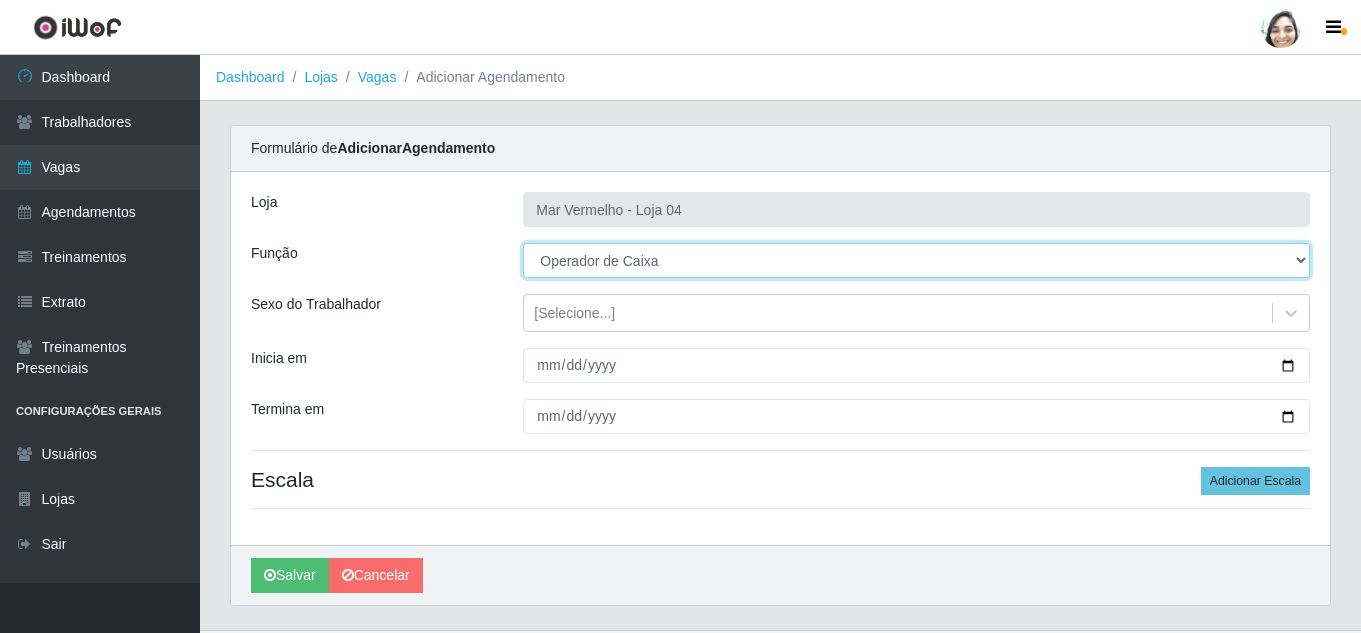 click on "[Selecione...] ASG ASG + ASG ++ Auxiliar de Depósito  Auxiliar de Depósito + Auxiliar de Depósito ++ Auxiliar de Estacionamento Auxiliar de Estacionamento + Auxiliar de Estacionamento ++ Balconista de Frios Balconista de Frios + Balconista de Padaria  Balconista de Padaria + Embalador Embalador + Embalador ++ Operador de Caixa Operador de Caixa + Operador de Caixa ++ Repositor  Repositor + Repositor ++ Repositor de Frios Repositor de Frios + Repositor de Frios ++ Repositor de Hortifruti Repositor de Hortifruti + Repositor de Hortifruti ++" at bounding box center (916, 260) 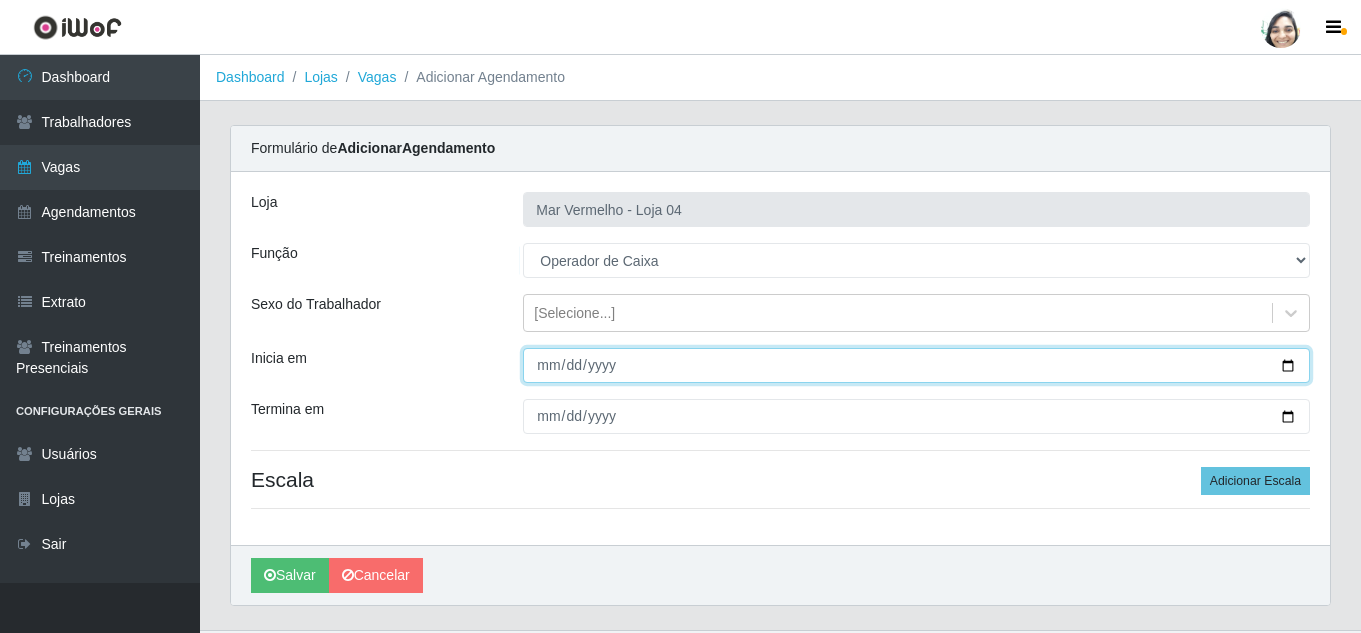 click on "Inicia em" at bounding box center [916, 365] 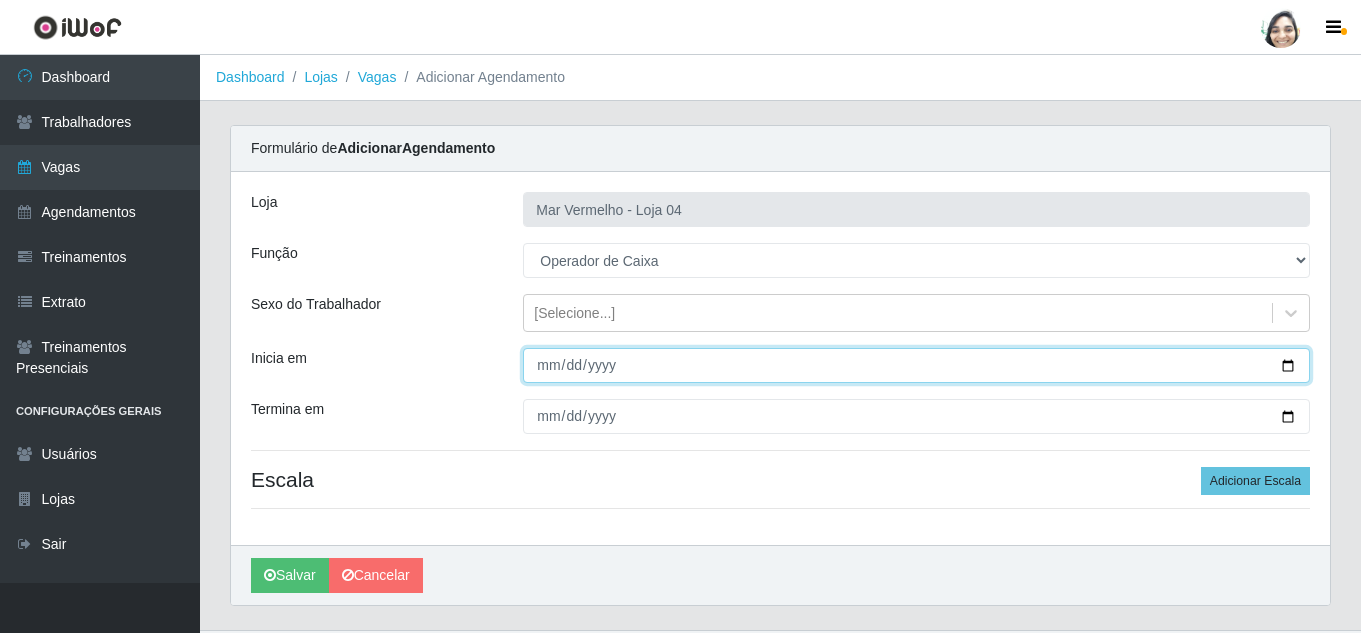 type on "[DATE]" 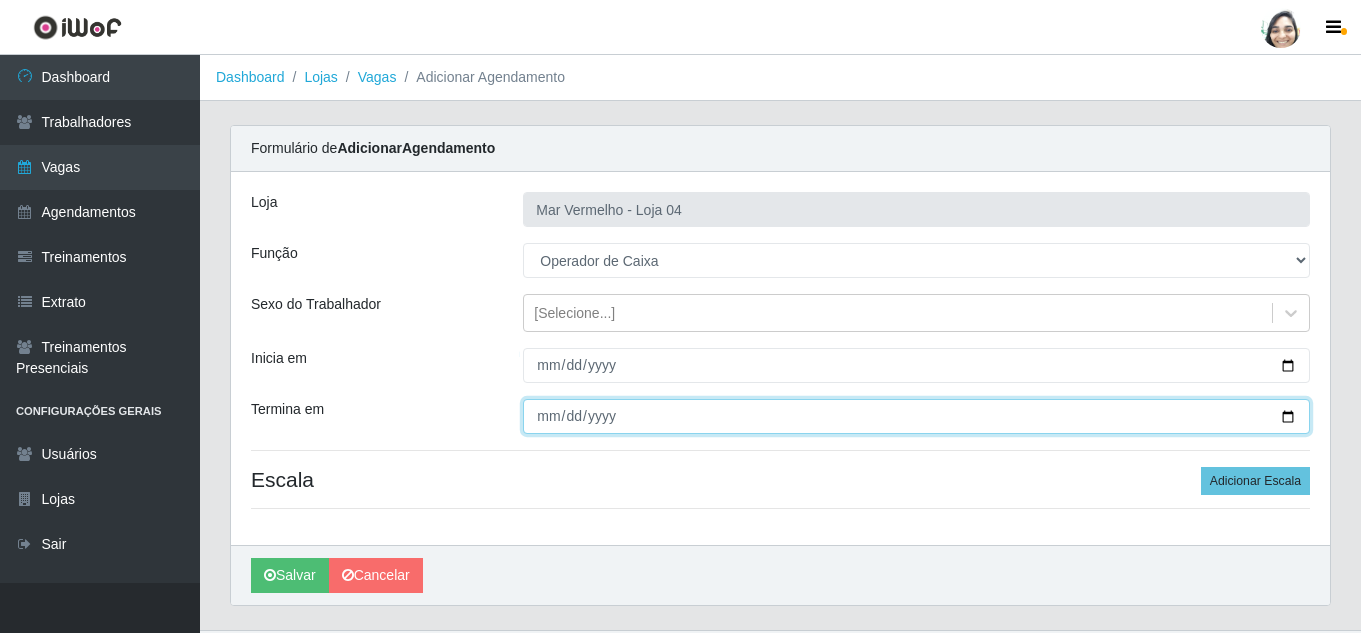 click on "Termina em" at bounding box center [916, 416] 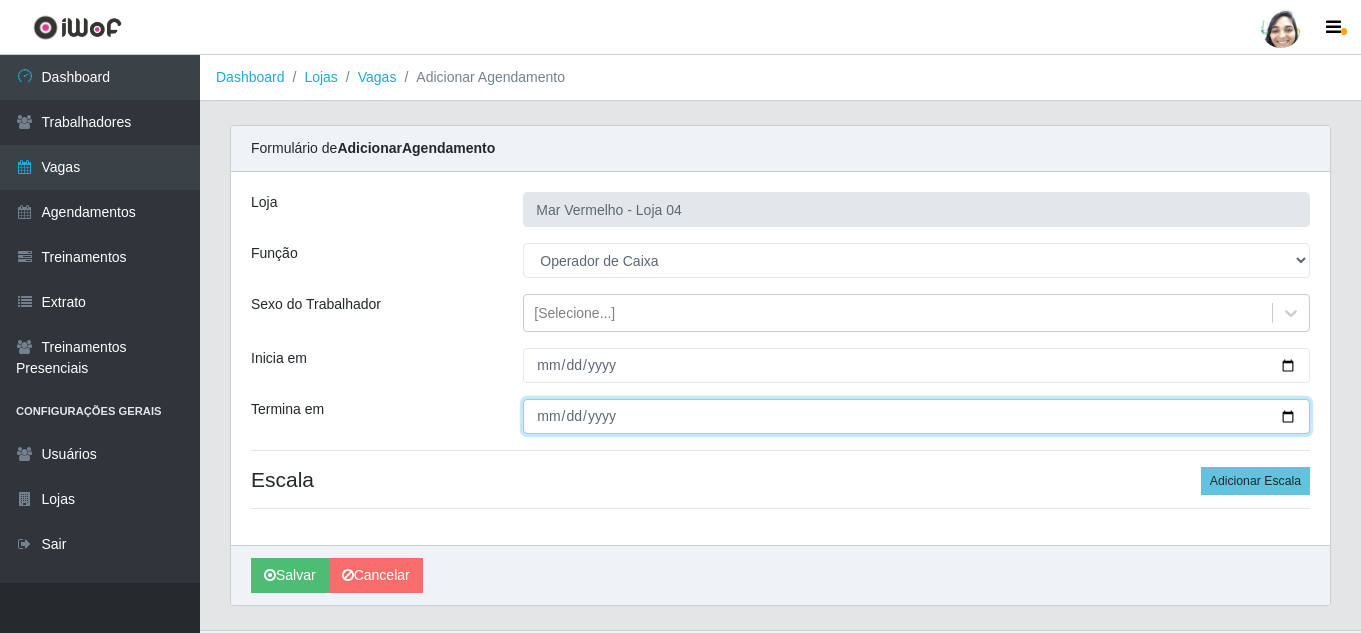 type on "[DATE]" 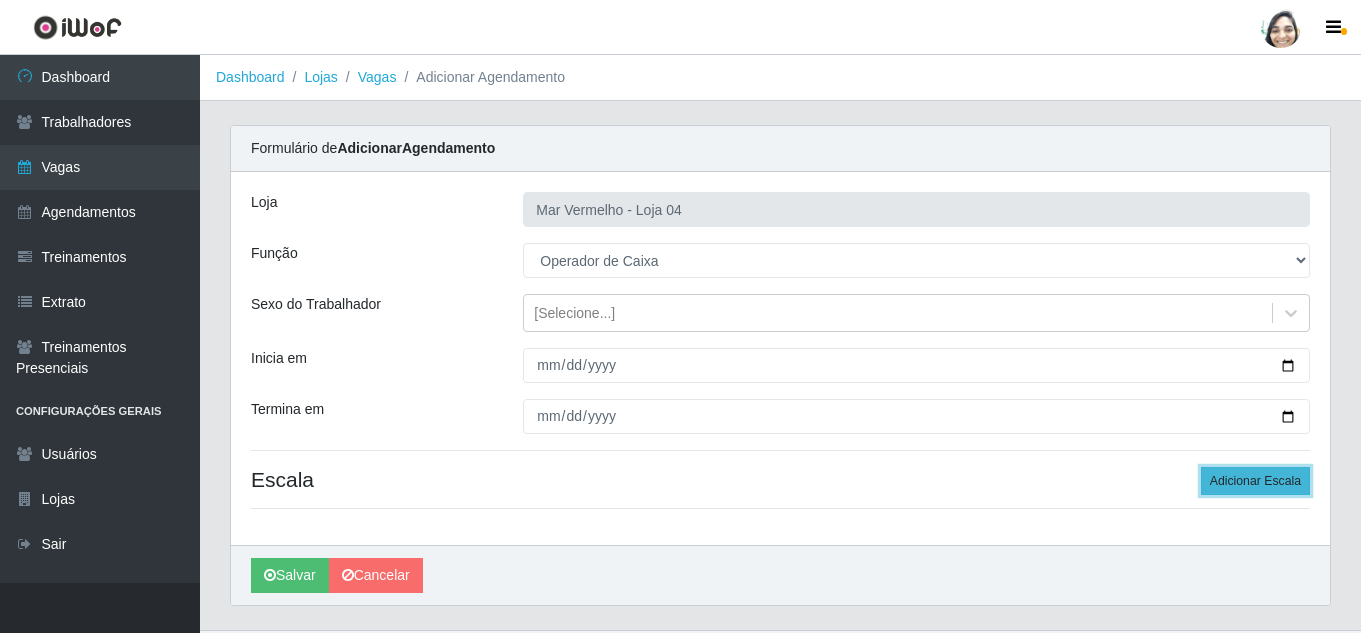click on "Adicionar Escala" at bounding box center [1255, 481] 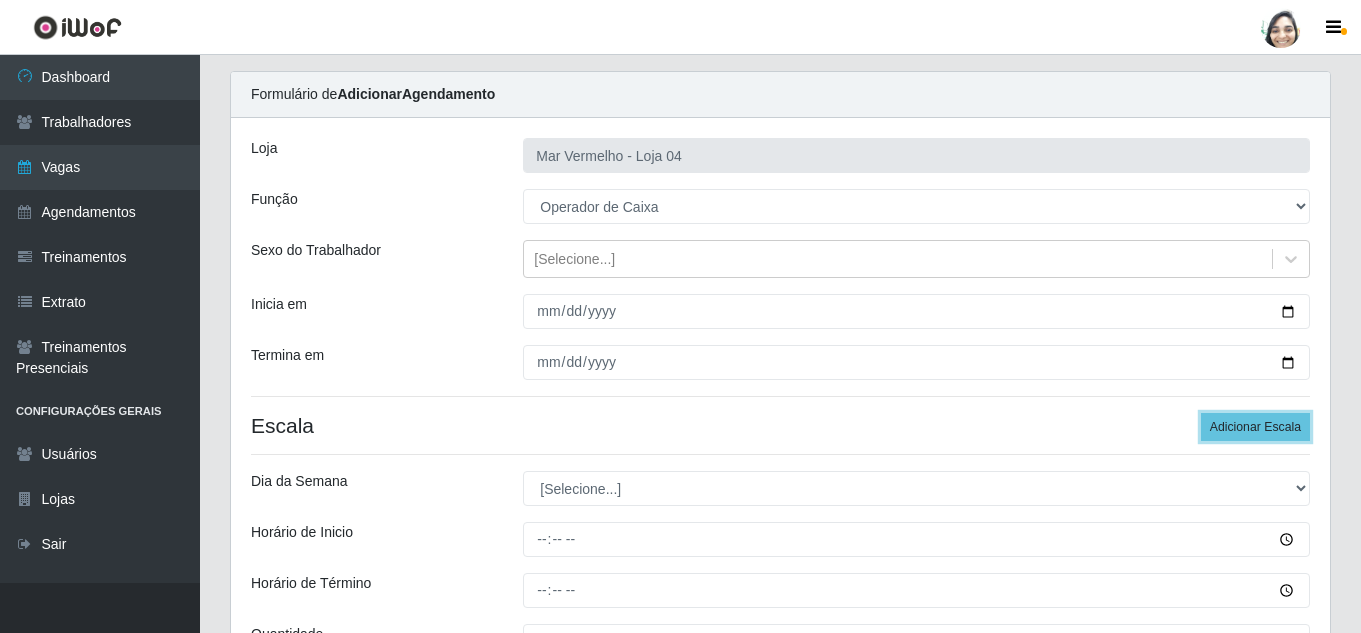 scroll, scrollTop: 100, scrollLeft: 0, axis: vertical 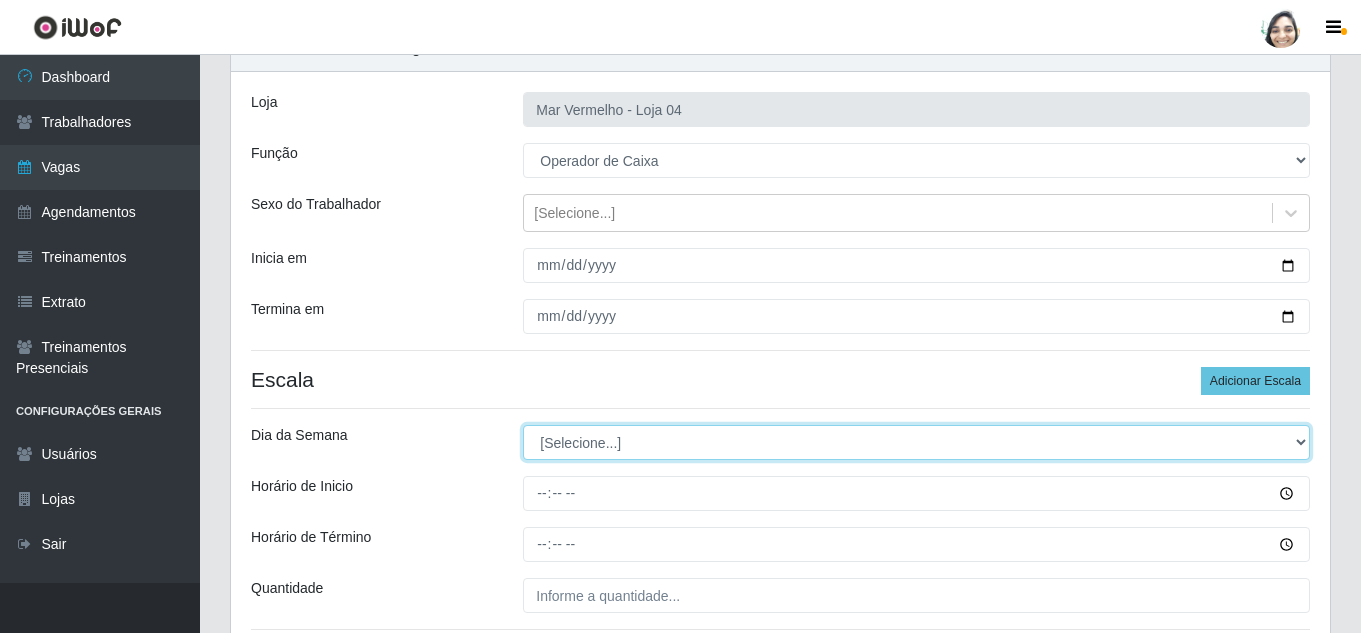 click on "[Selecione...] Segunda Terça Quarta Quinta Sexta Sábado Domingo" at bounding box center (916, 442) 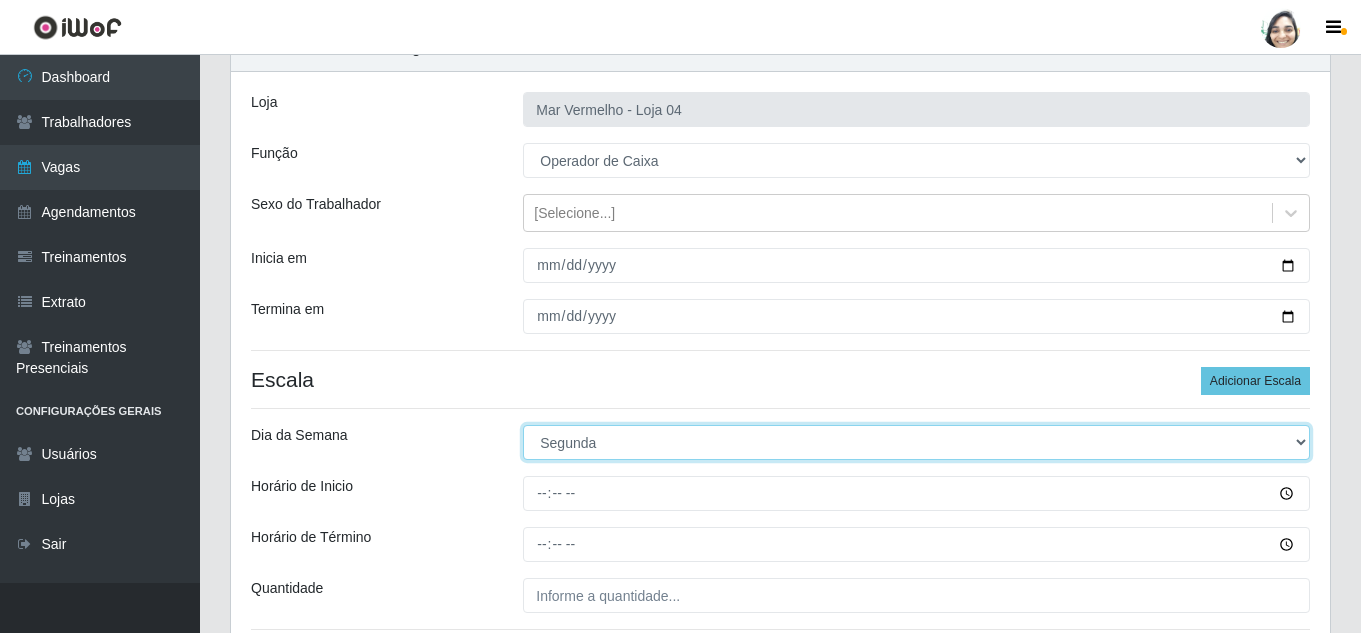 click on "[Selecione...] Segunda Terça Quarta Quinta Sexta Sábado Domingo" at bounding box center (916, 442) 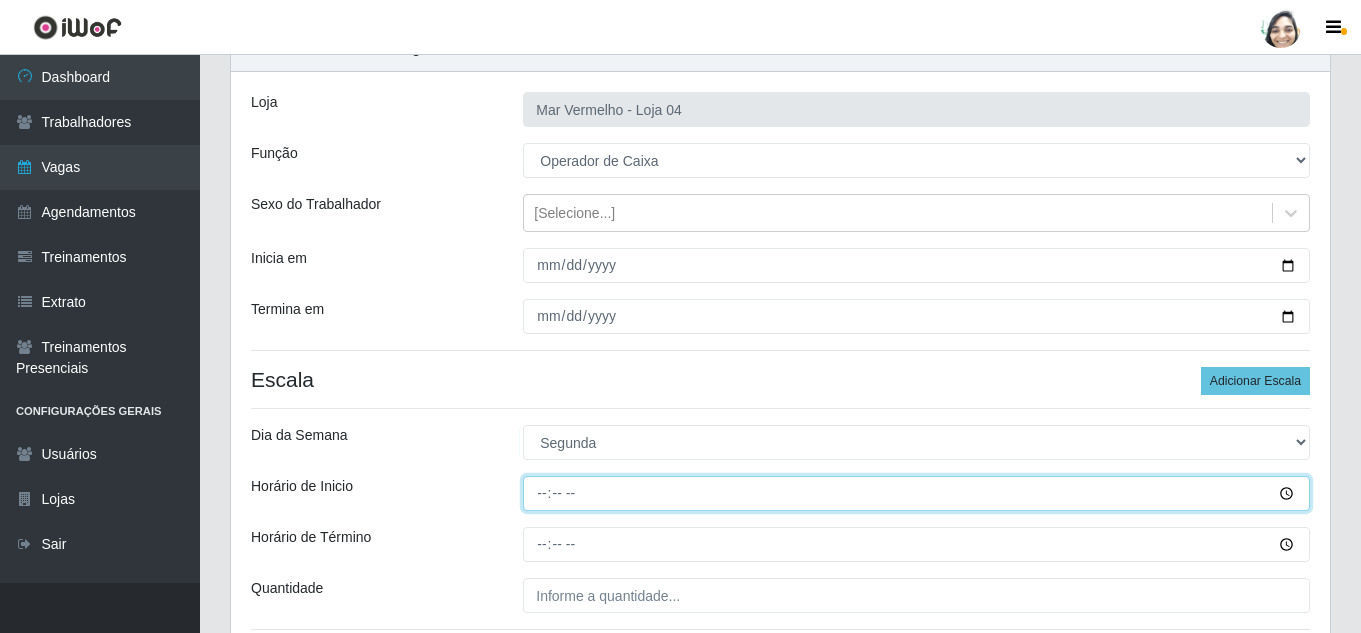 click on "Horário de Inicio" at bounding box center [916, 493] 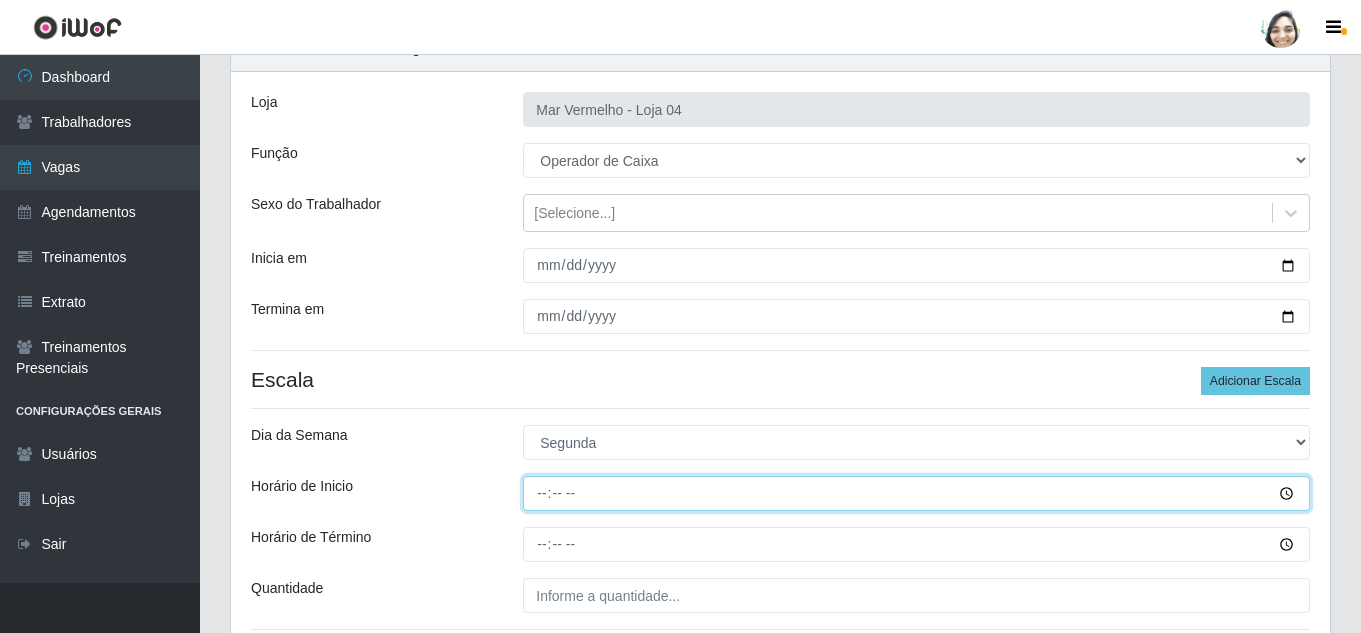 type on "[TIME]" 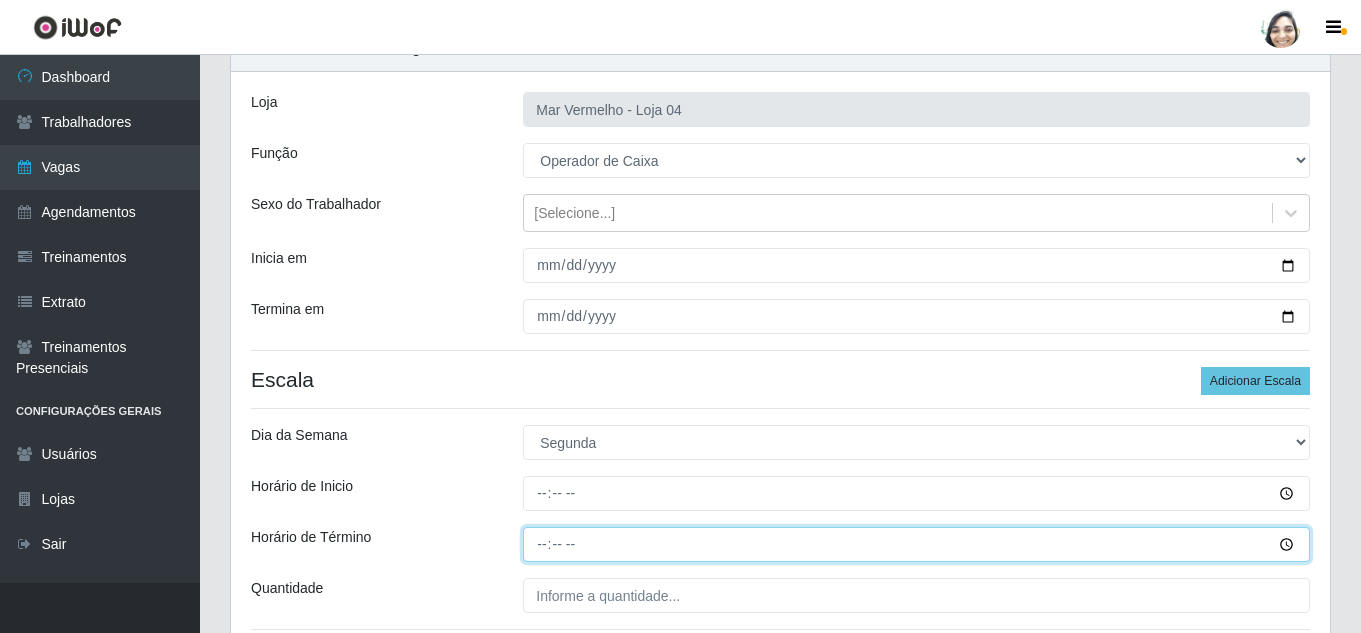 click on "Horário de Término" at bounding box center [916, 544] 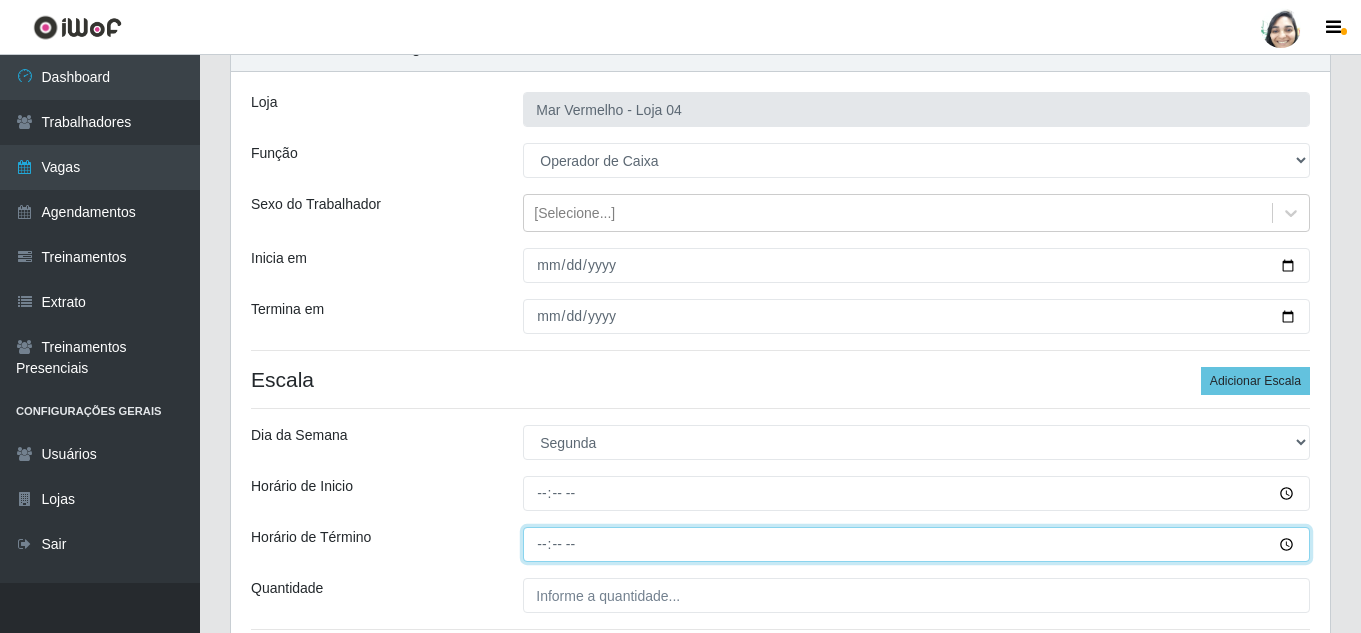 type on "22:20" 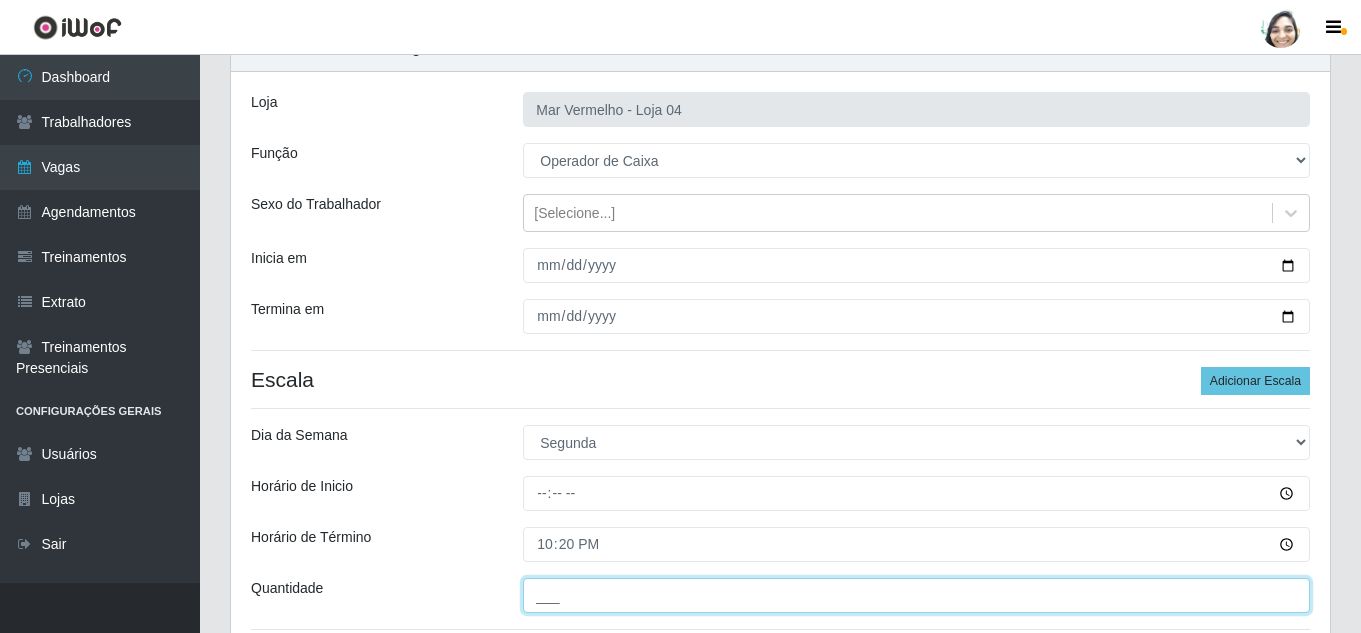 click on "___" at bounding box center (916, 595) 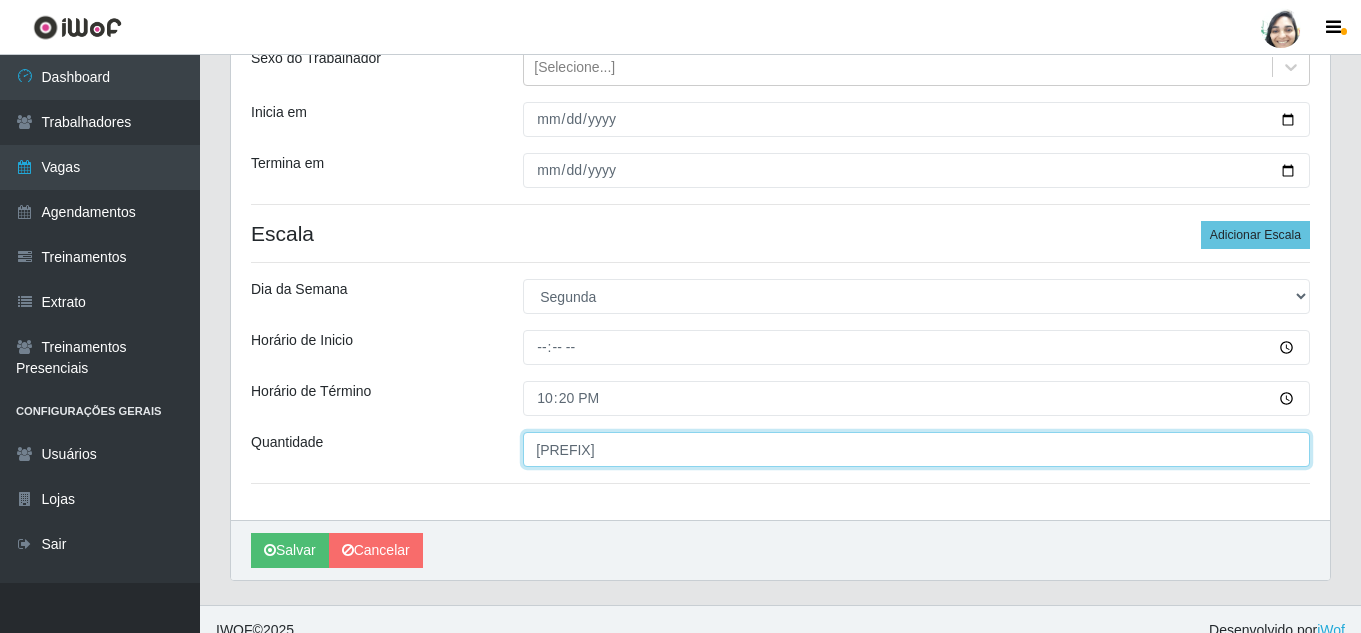 scroll, scrollTop: 268, scrollLeft: 0, axis: vertical 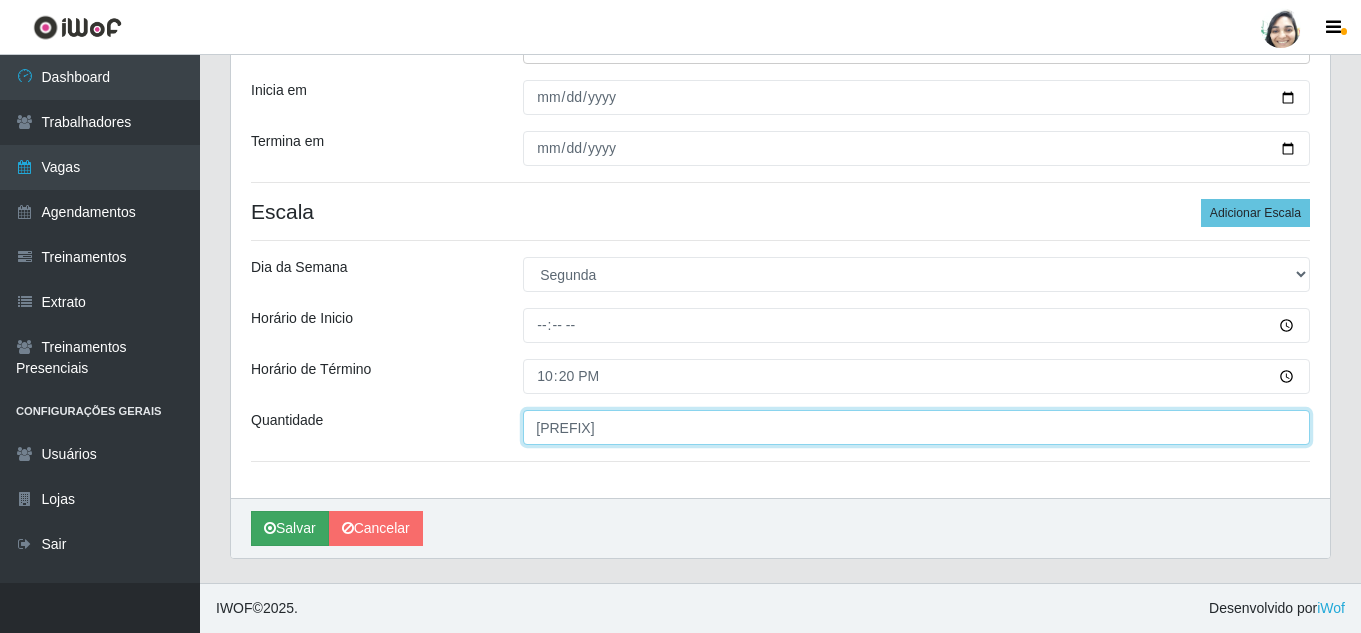 type on "[PREFIX]" 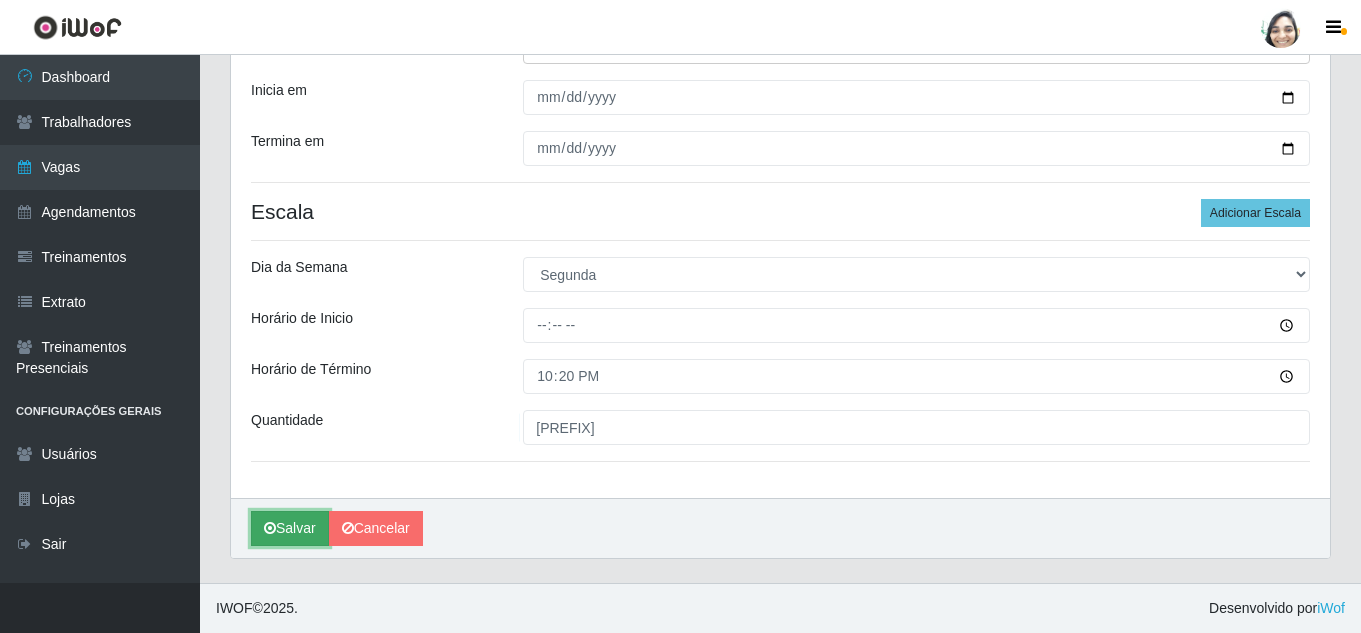 click at bounding box center (270, 528) 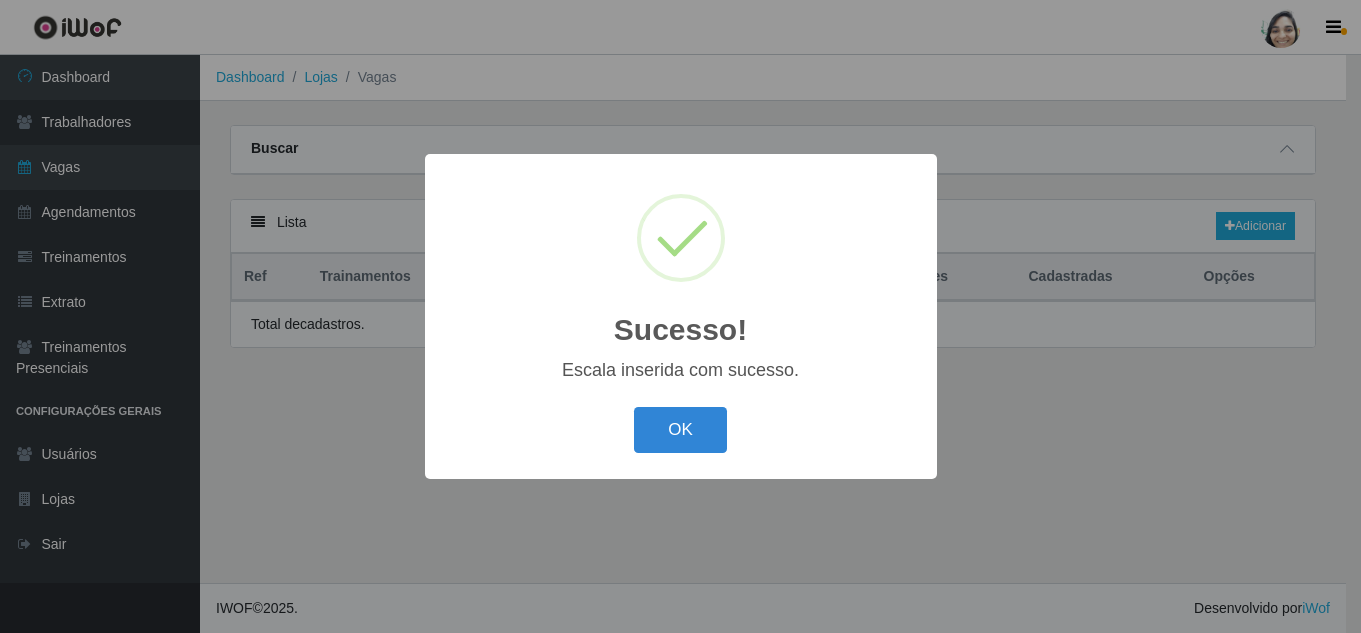 scroll, scrollTop: 0, scrollLeft: 0, axis: both 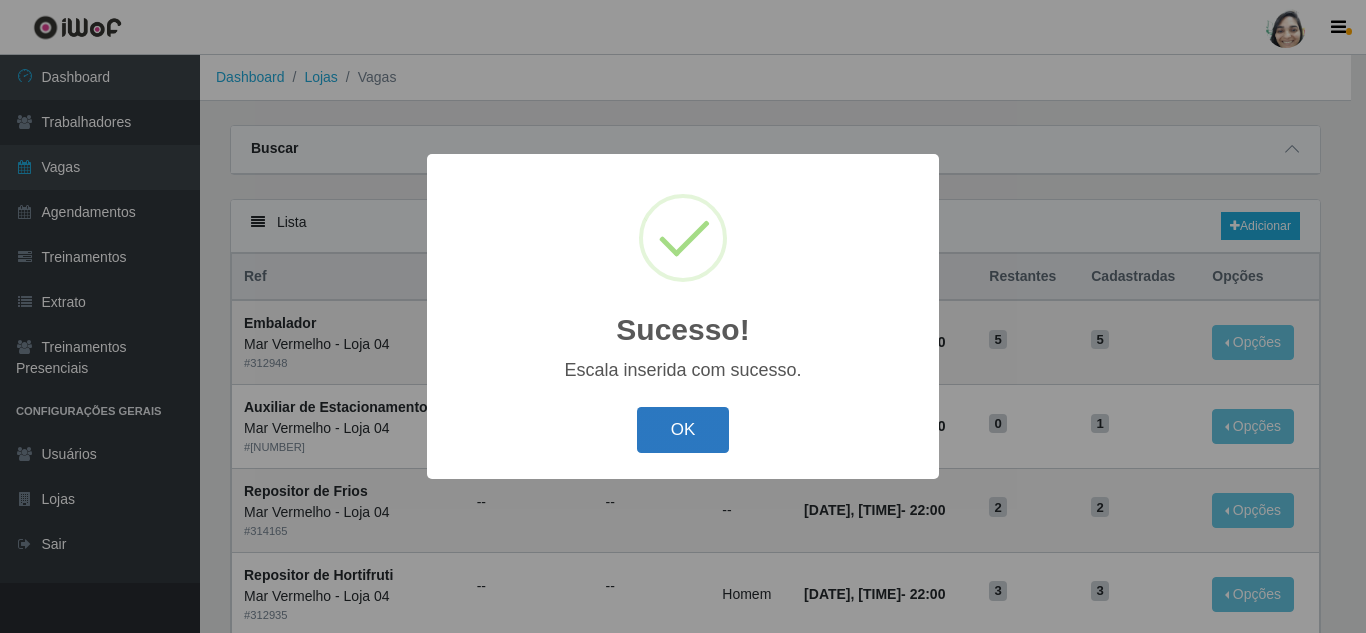 click on "OK" at bounding box center [683, 430] 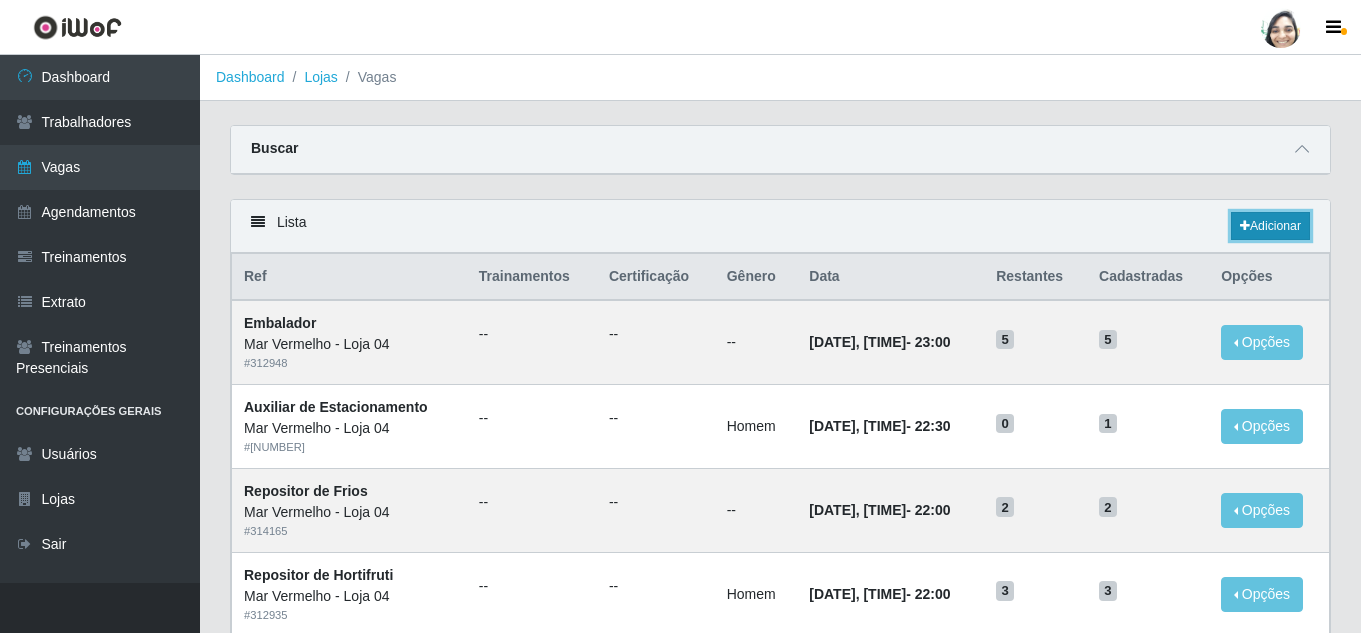 click on "Adicionar" at bounding box center [1270, 226] 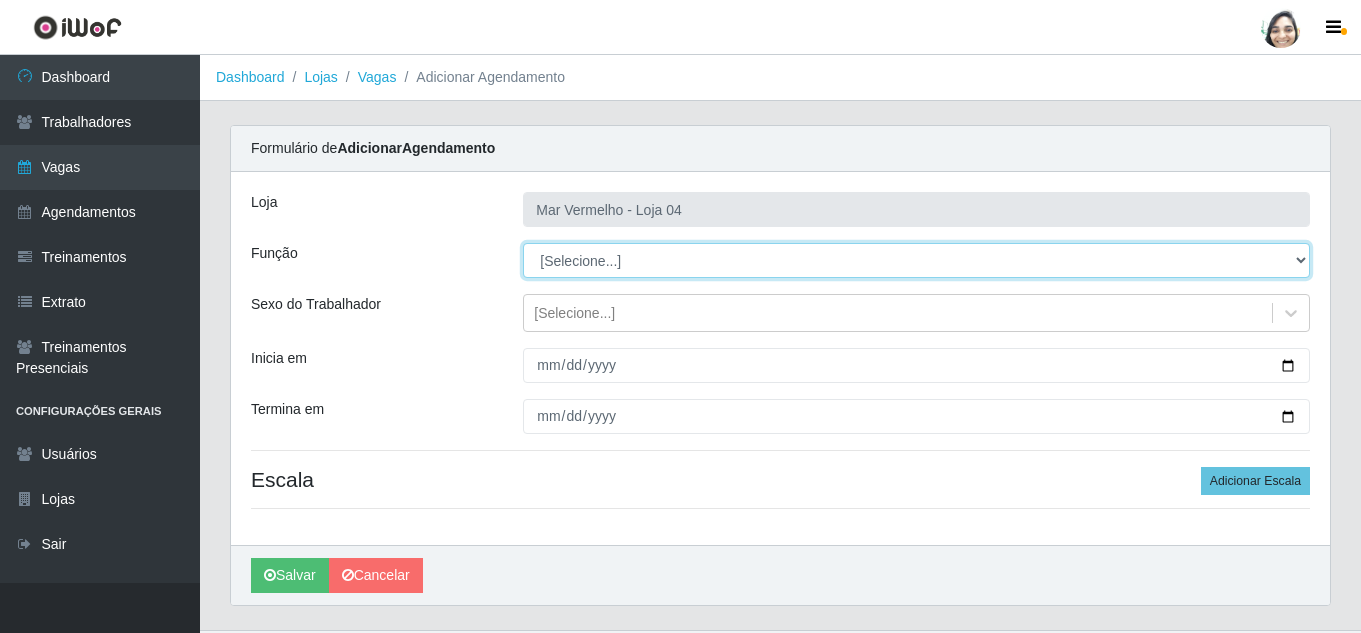 click on "[Selecione...] ASG ASG + ASG ++ Auxiliar de Depósito  Auxiliar de Depósito + Auxiliar de Depósito ++ Auxiliar de Estacionamento Auxiliar de Estacionamento + Auxiliar de Estacionamento ++ Balconista de Frios Balconista de Frios + Balconista de Padaria  Balconista de Padaria + Embalador Embalador + Embalador ++ Operador de Caixa Operador de Caixa + Operador de Caixa ++ Repositor  Repositor + Repositor ++ Repositor de Frios Repositor de Frios + Repositor de Frios ++ Repositor de Hortifruti Repositor de Hortifruti + Repositor de Hortifruti ++" at bounding box center (916, 260) 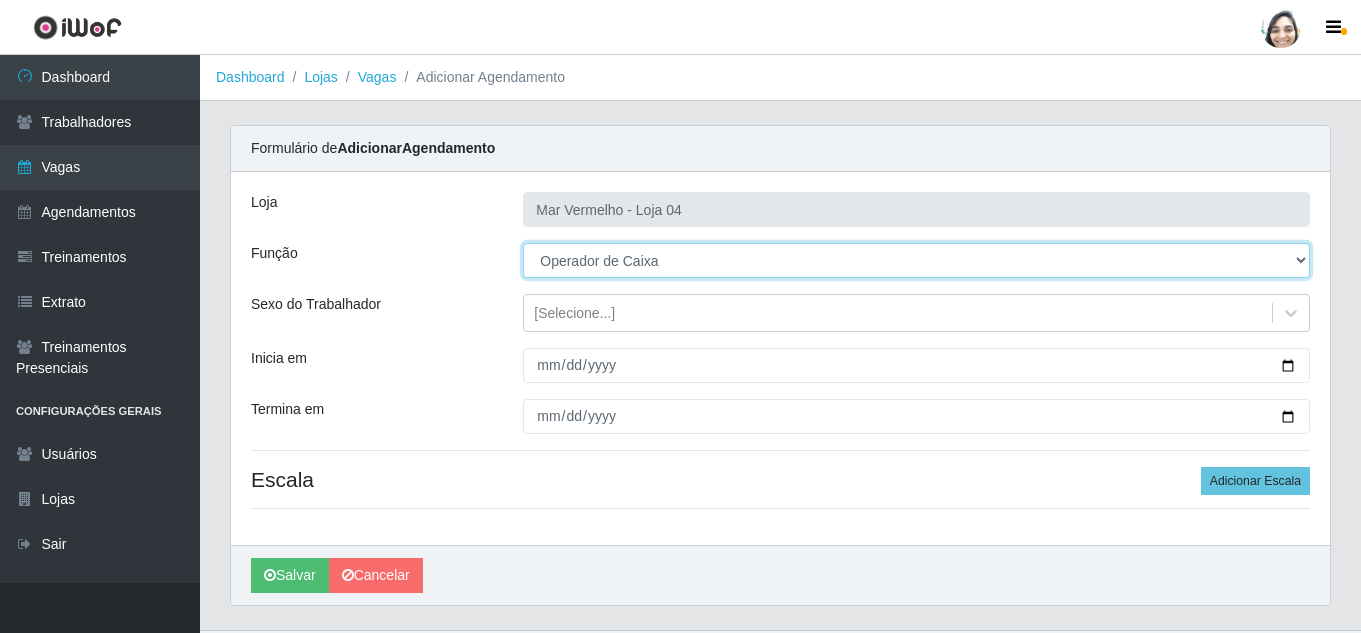 click on "[Selecione...] ASG ASG + ASG ++ Auxiliar de Depósito  Auxiliar de Depósito + Auxiliar de Depósito ++ Auxiliar de Estacionamento Auxiliar de Estacionamento + Auxiliar de Estacionamento ++ Balconista de Frios Balconista de Frios + Balconista de Padaria  Balconista de Padaria + Embalador Embalador + Embalador ++ Operador de Caixa Operador de Caixa + Operador de Caixa ++ Repositor  Repositor + Repositor ++ Repositor de Frios Repositor de Frios + Repositor de Frios ++ Repositor de Hortifruti Repositor de Hortifruti + Repositor de Hortifruti ++" at bounding box center (916, 260) 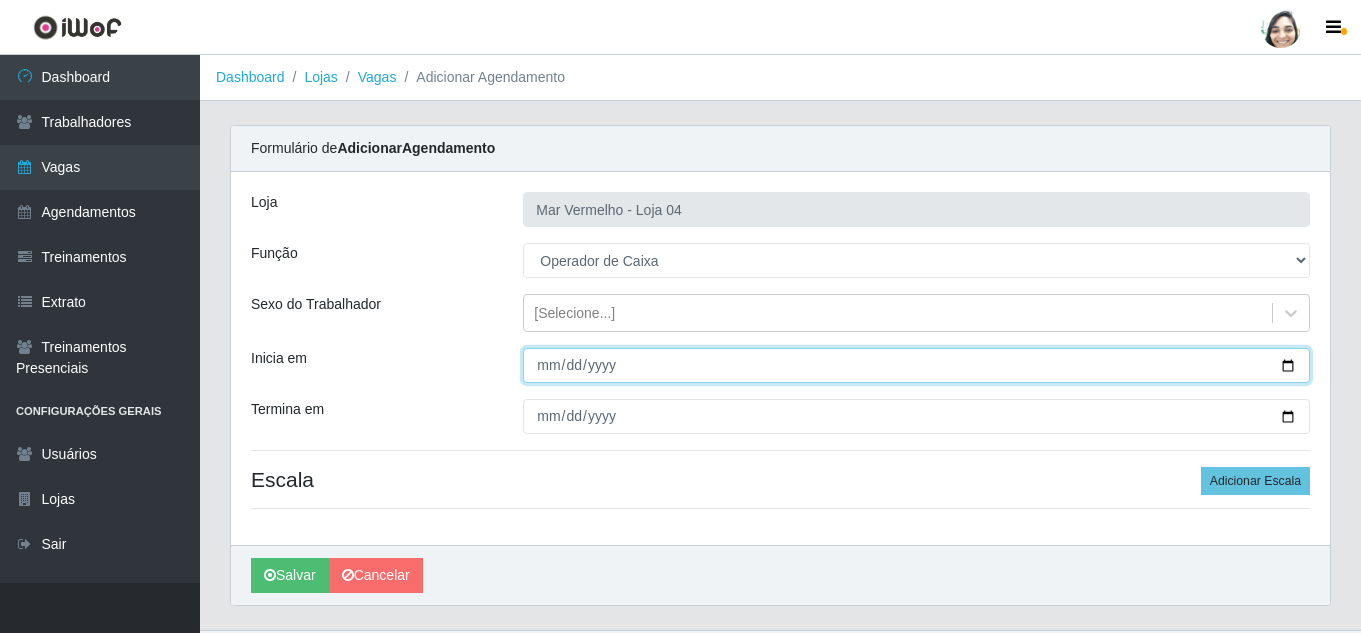 click on "Inicia em" at bounding box center (916, 365) 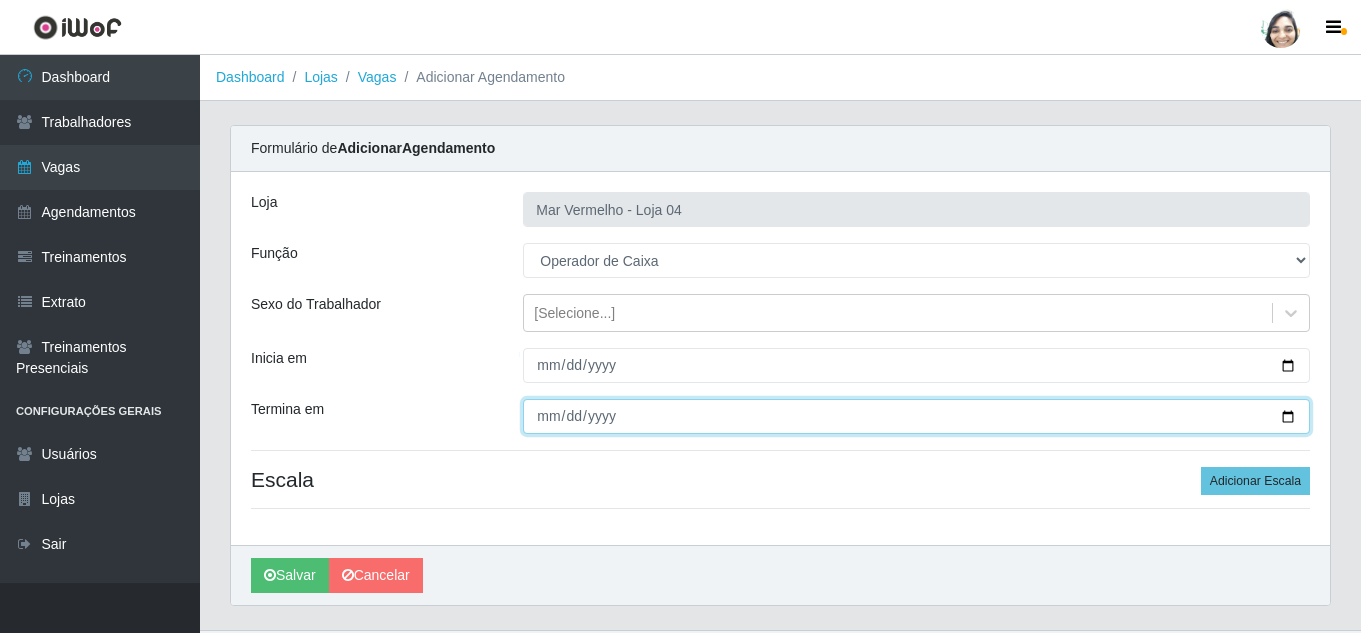 click on "Termina em" at bounding box center [916, 416] 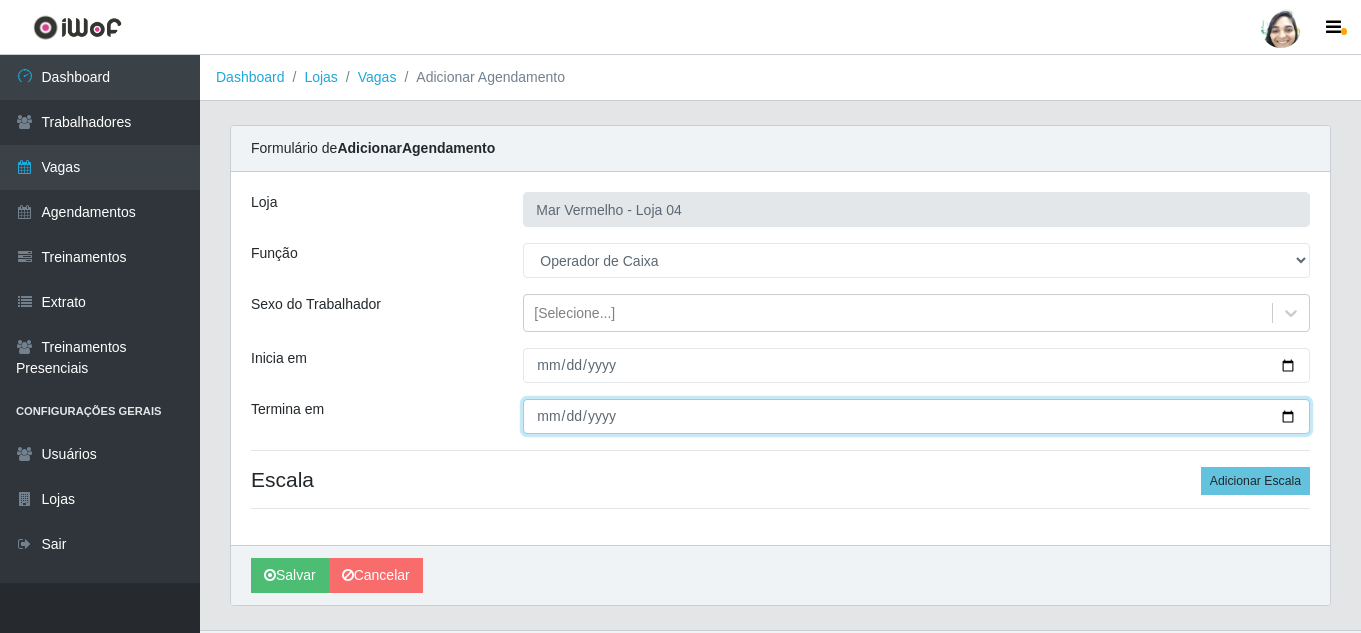 type on "[DATE]" 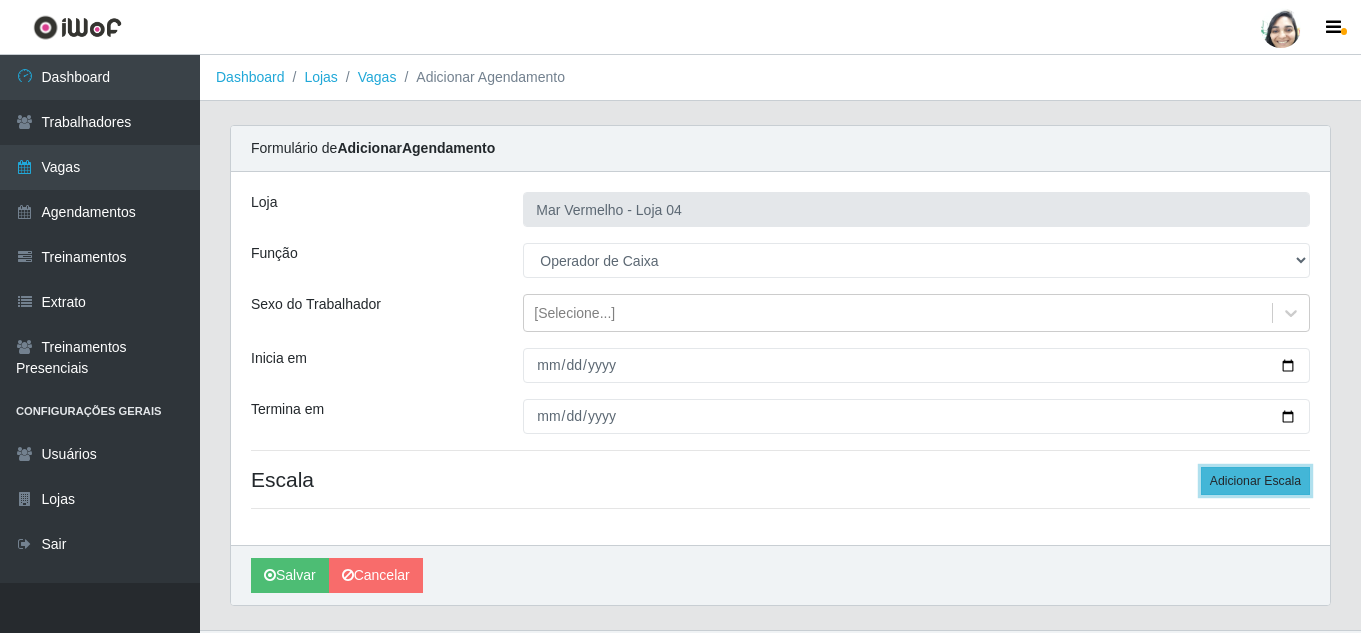 click on "Adicionar Escala" at bounding box center (1255, 481) 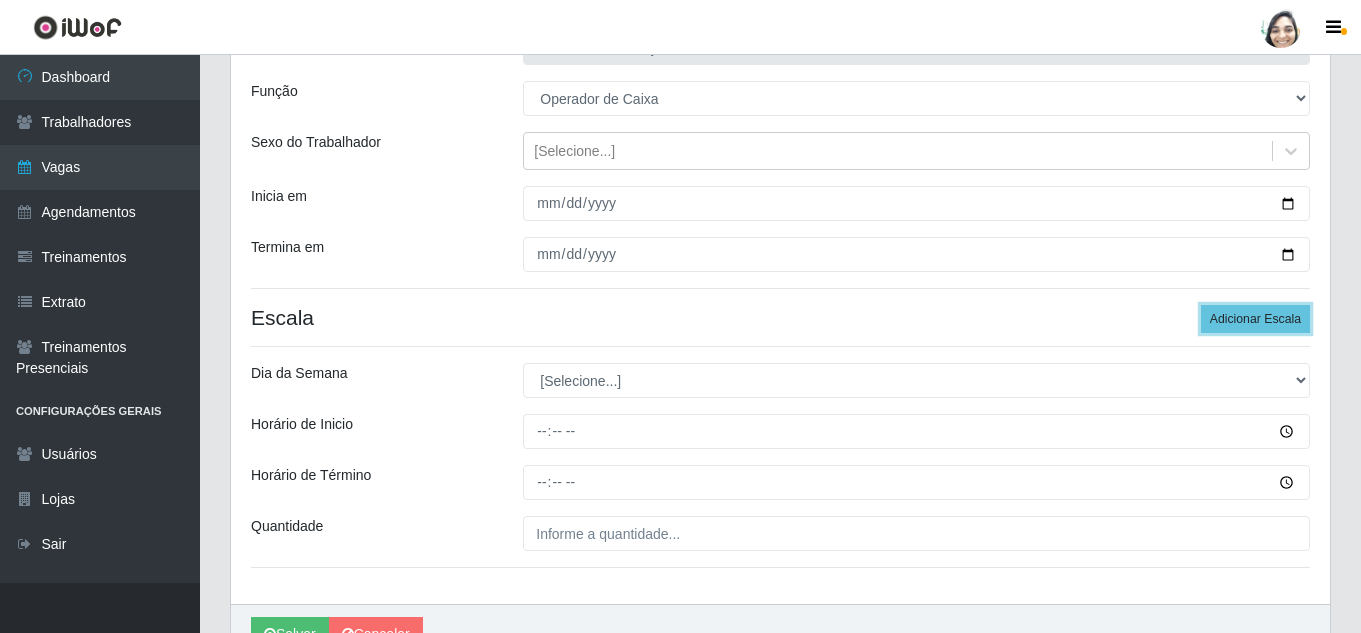 scroll, scrollTop: 200, scrollLeft: 0, axis: vertical 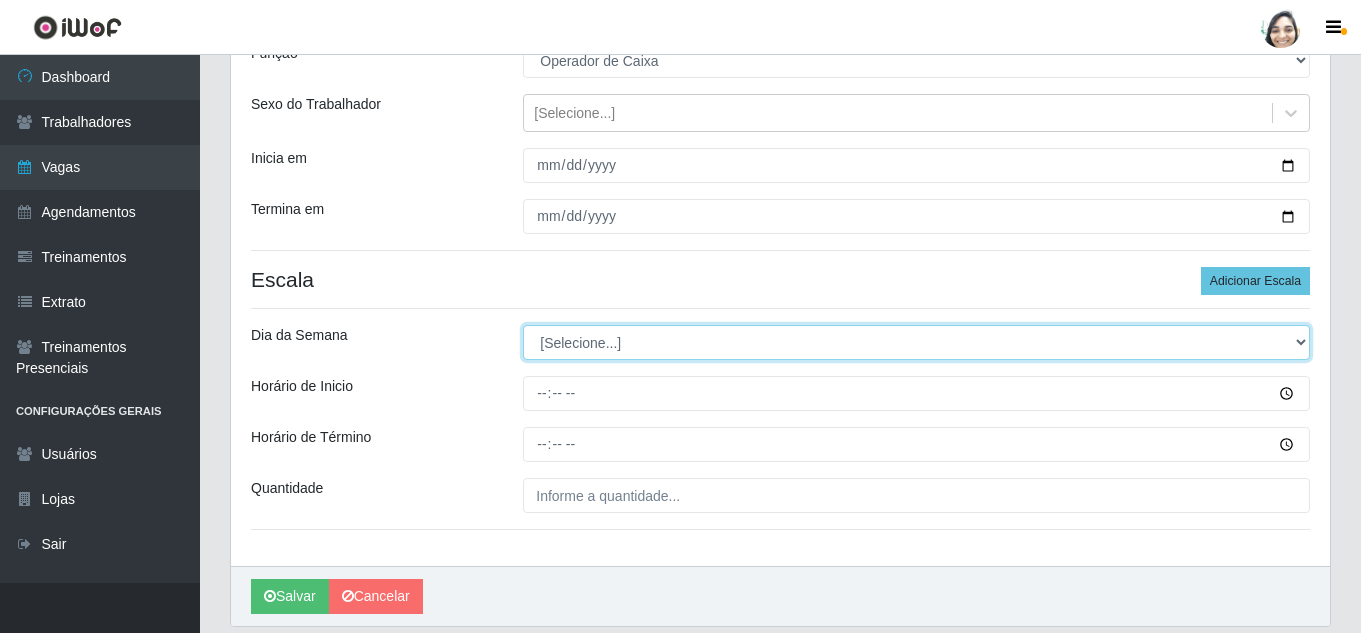 click on "[Selecione...] Segunda Terça Quarta Quinta Sexta Sábado Domingo" at bounding box center (916, 342) 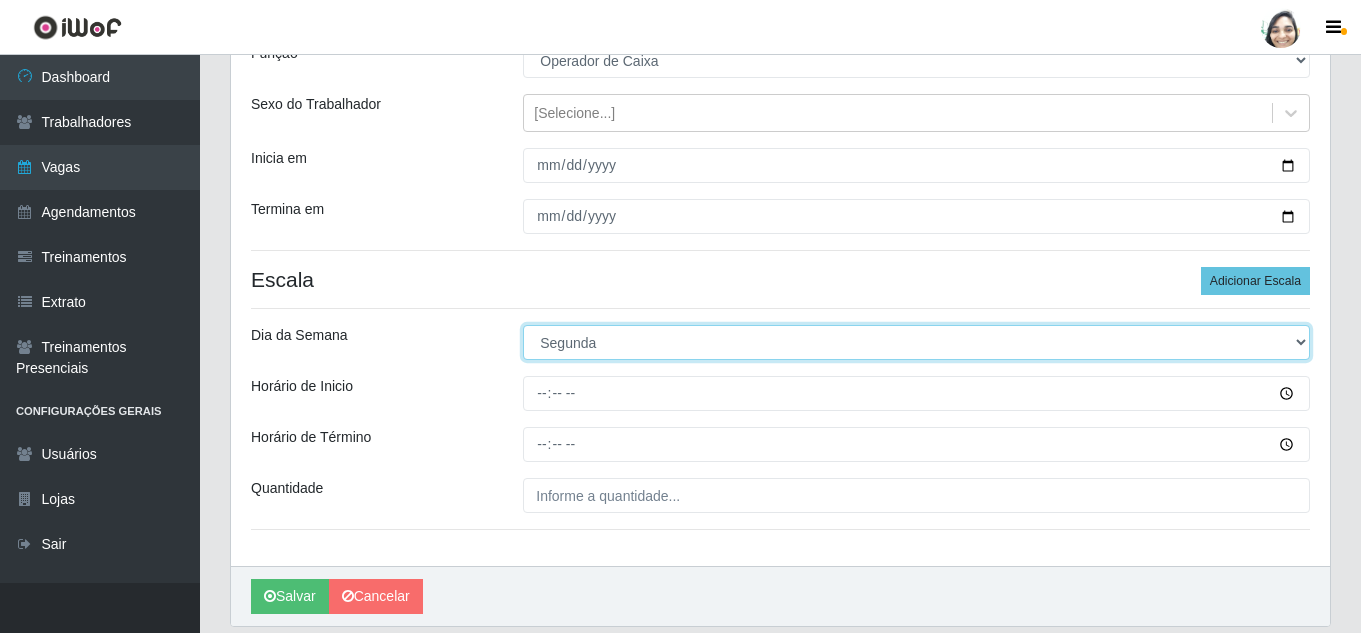 click on "[Selecione...] Segunda Terça Quarta Quinta Sexta Sábado Domingo" at bounding box center [916, 342] 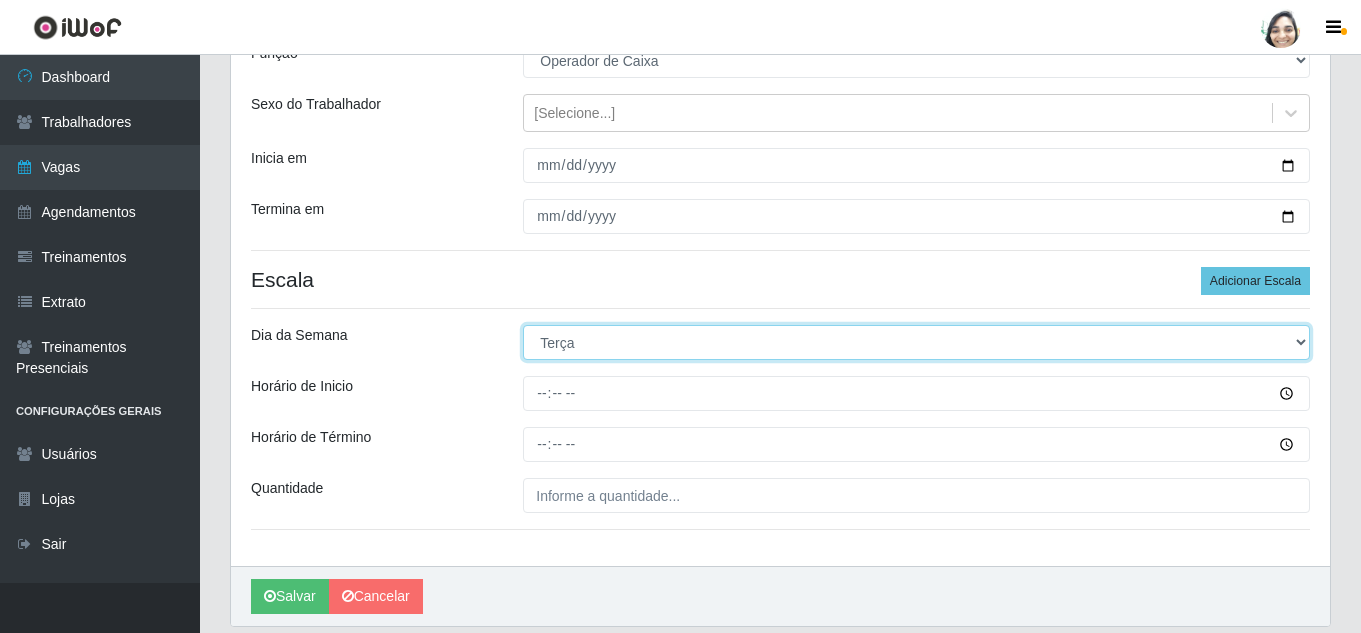 click on "[Selecione...] Segunda Terça Quarta Quinta Sexta Sábado Domingo" at bounding box center (916, 342) 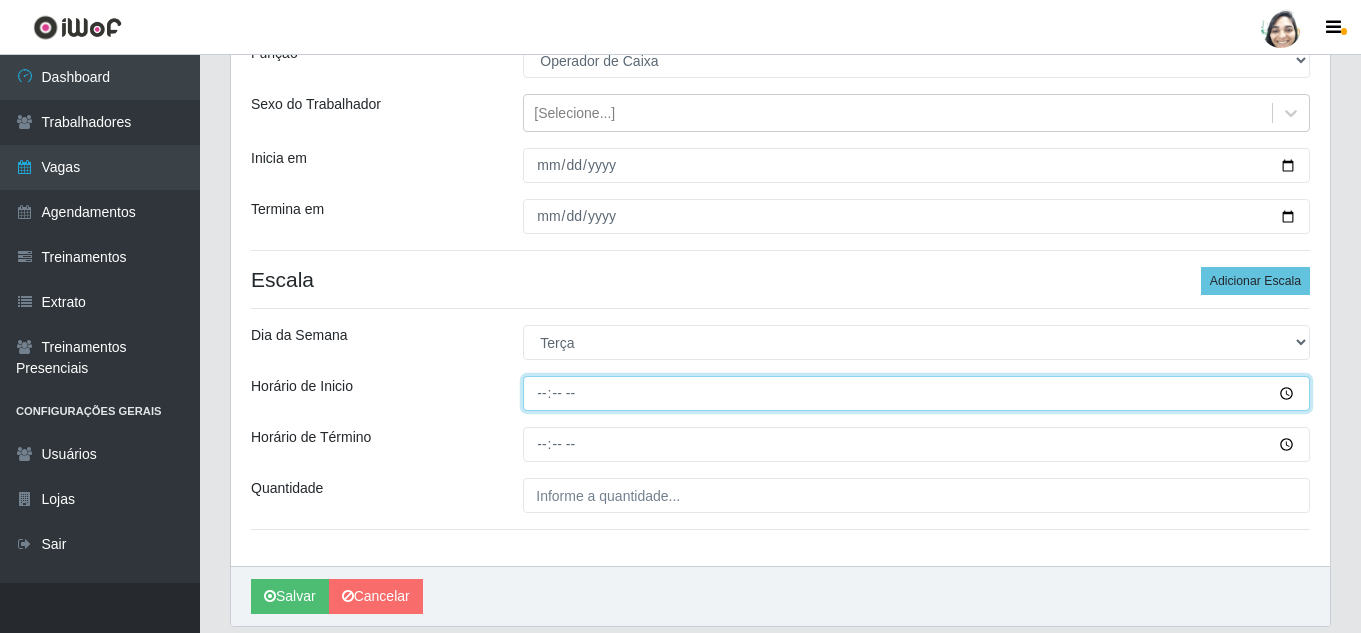 click on "Horário de Inicio" at bounding box center (916, 393) 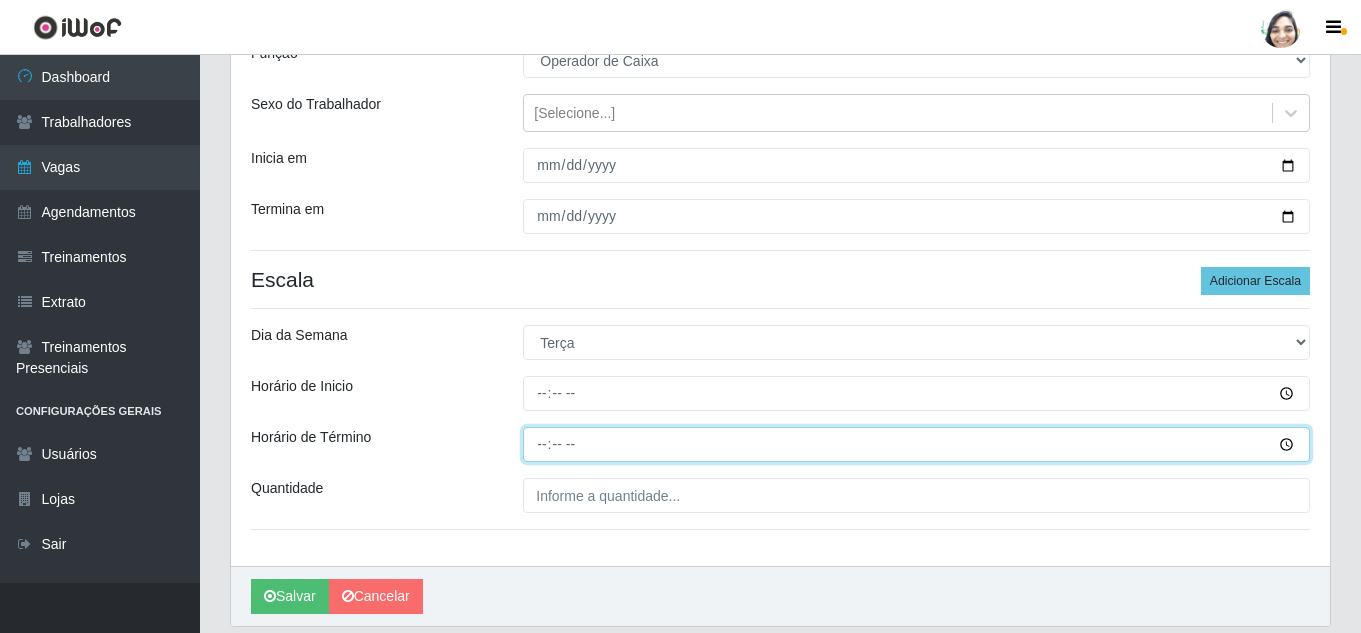 click on "Horário de Término" at bounding box center (916, 444) 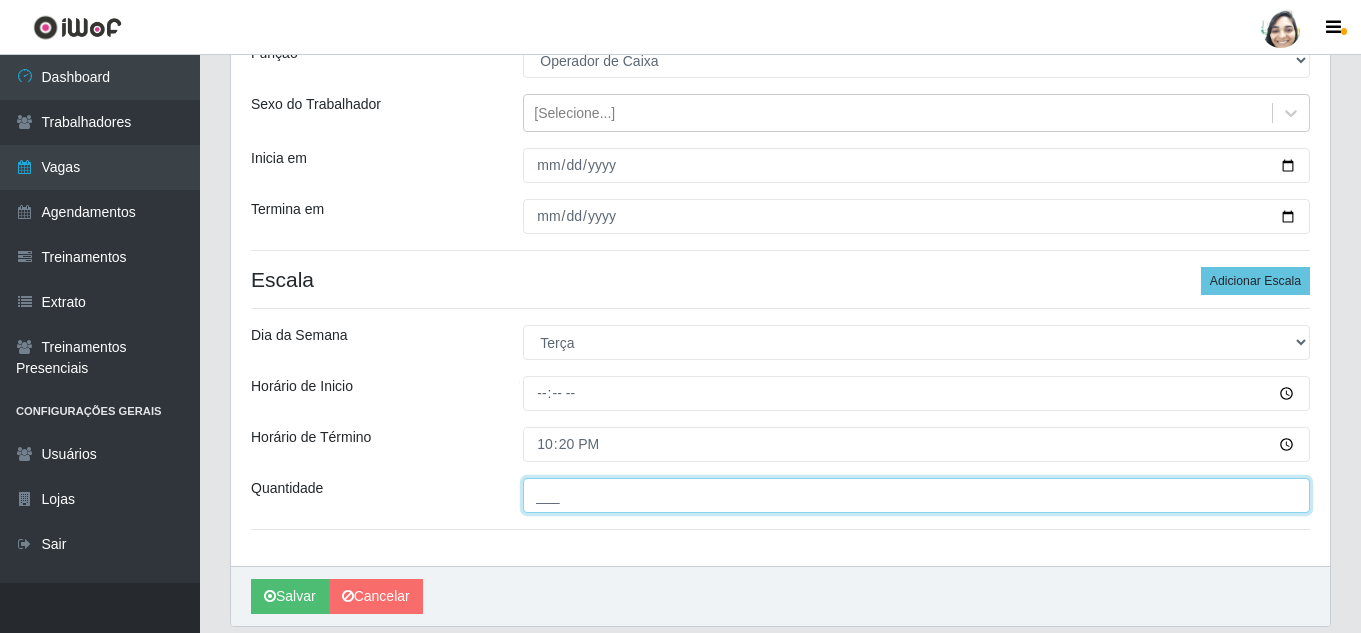click on "___" at bounding box center (916, 495) 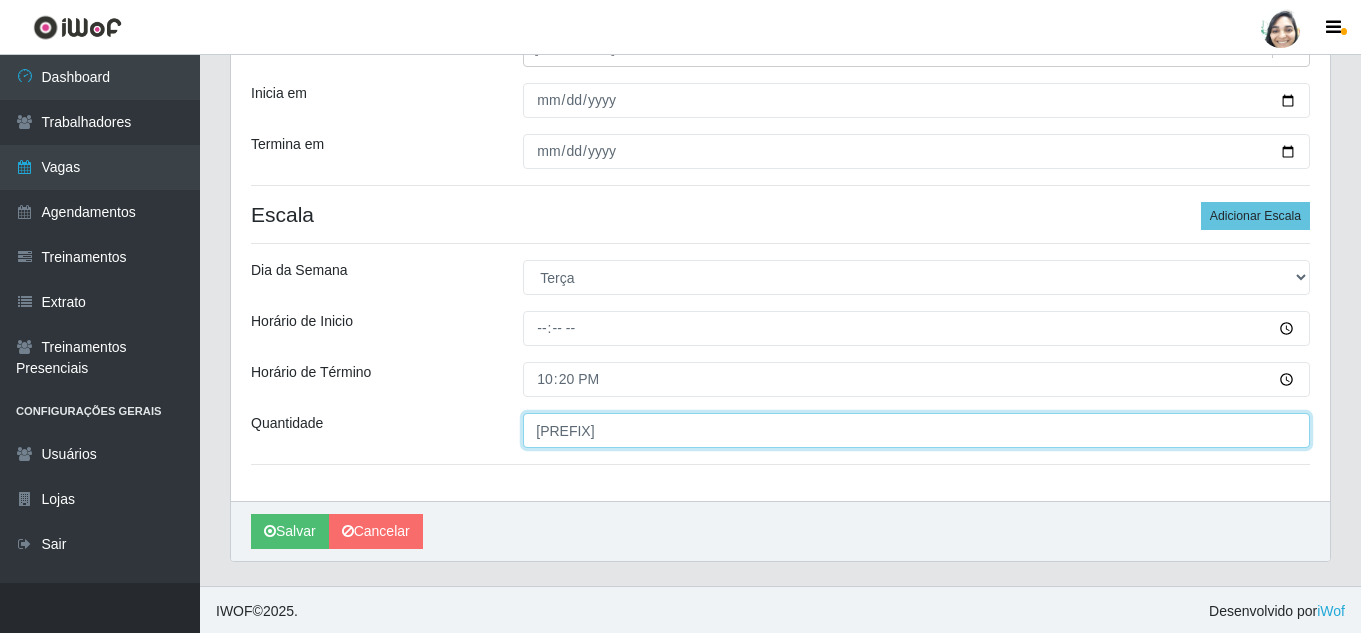 scroll, scrollTop: 268, scrollLeft: 0, axis: vertical 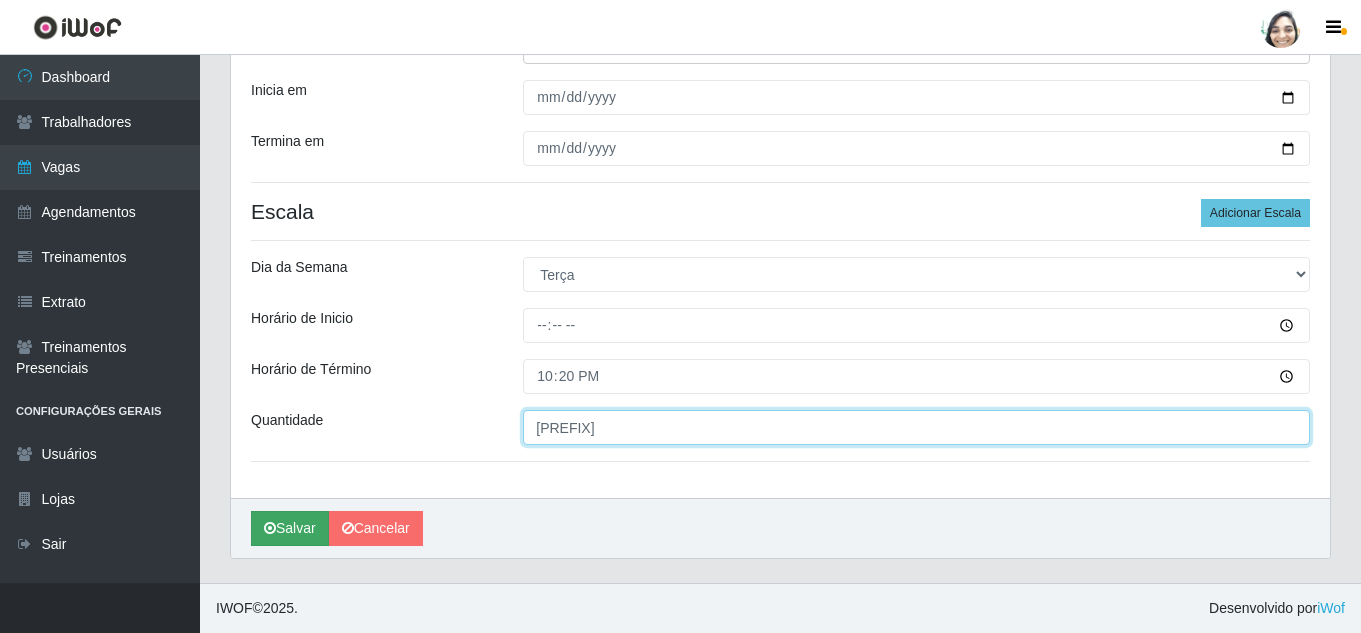 type on "[PREFIX]" 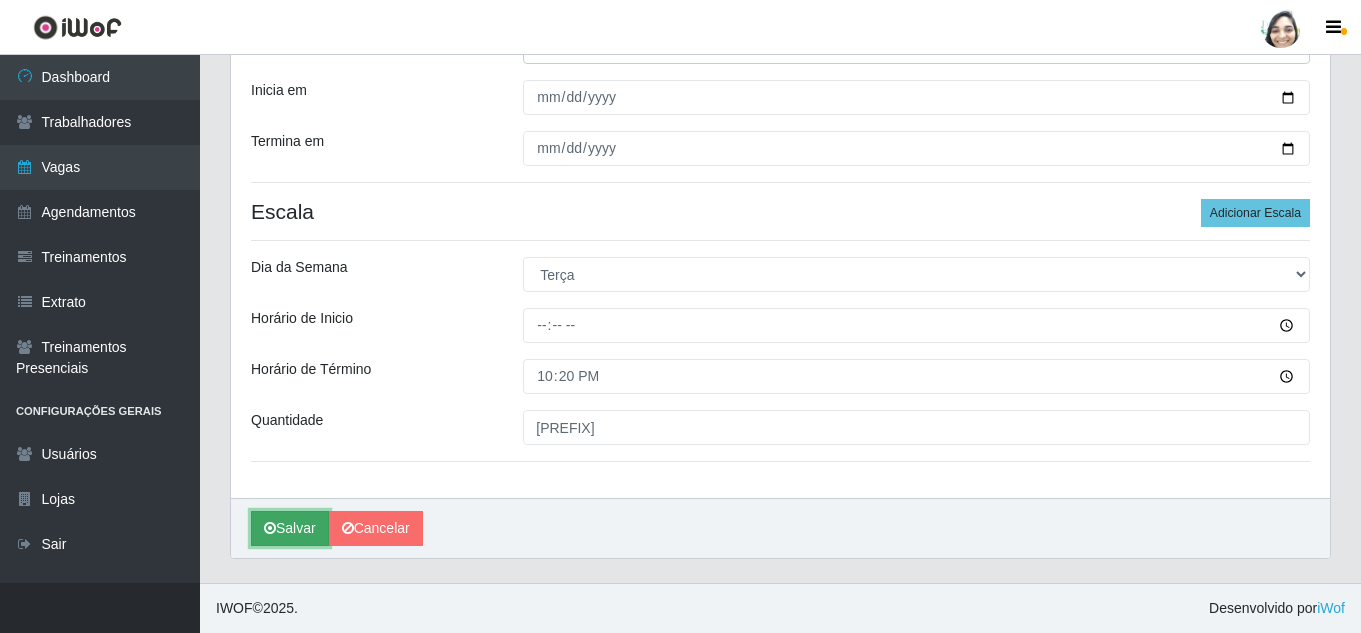 click on "Salvar" at bounding box center (290, 528) 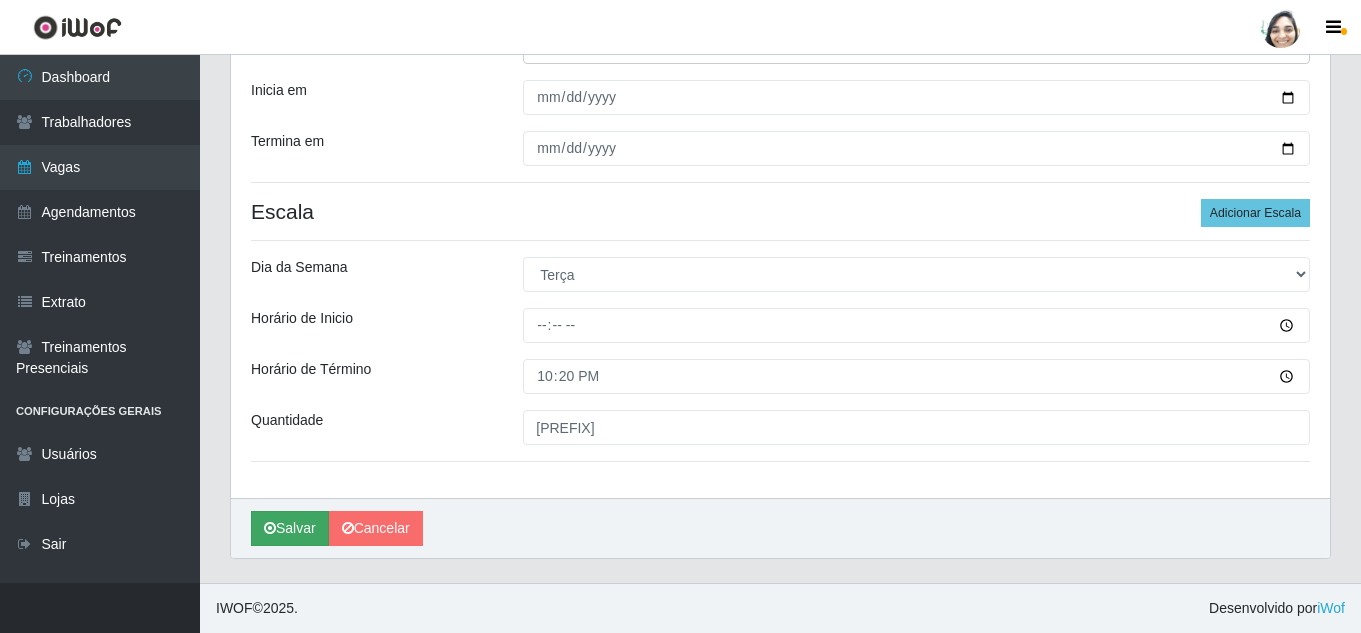 scroll, scrollTop: 0, scrollLeft: 0, axis: both 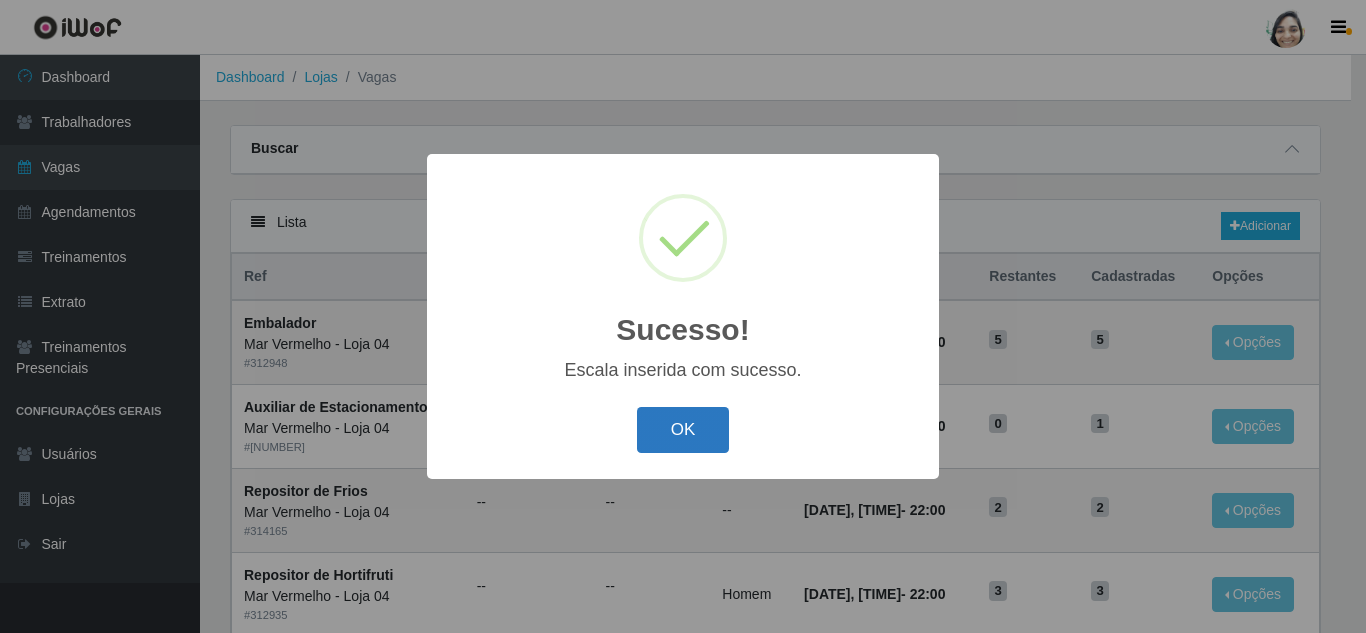 click on "OK" at bounding box center [683, 430] 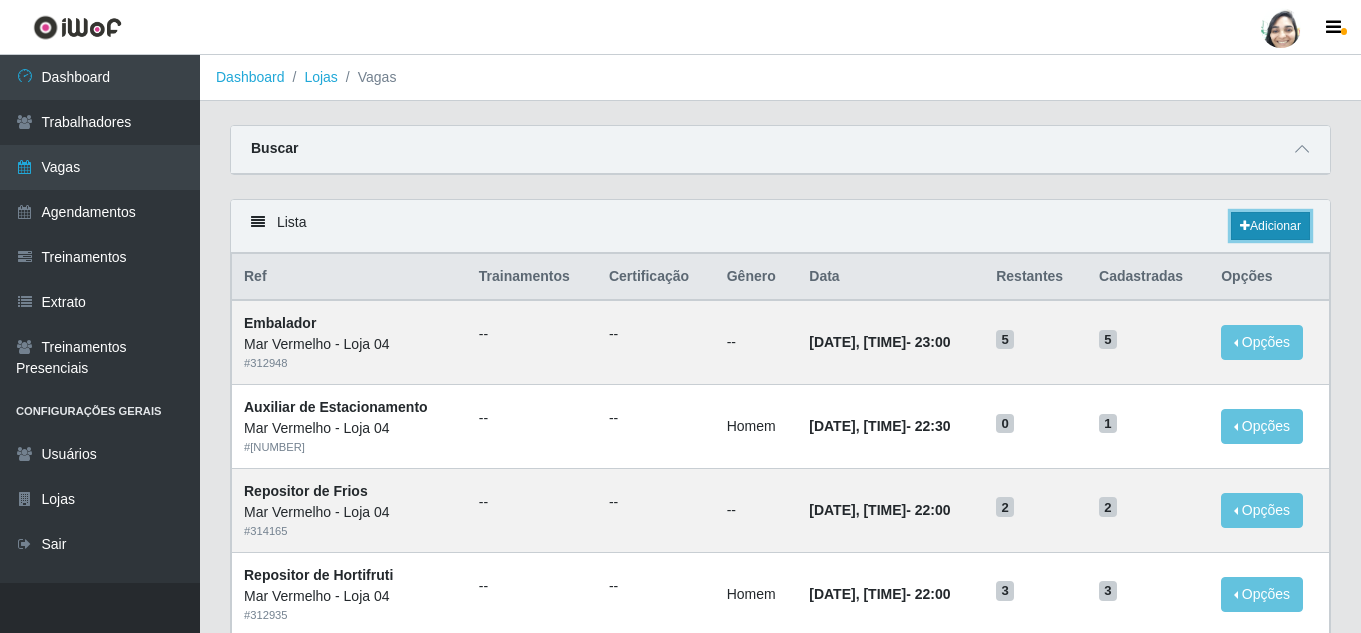 click on "Adicionar" at bounding box center (1270, 226) 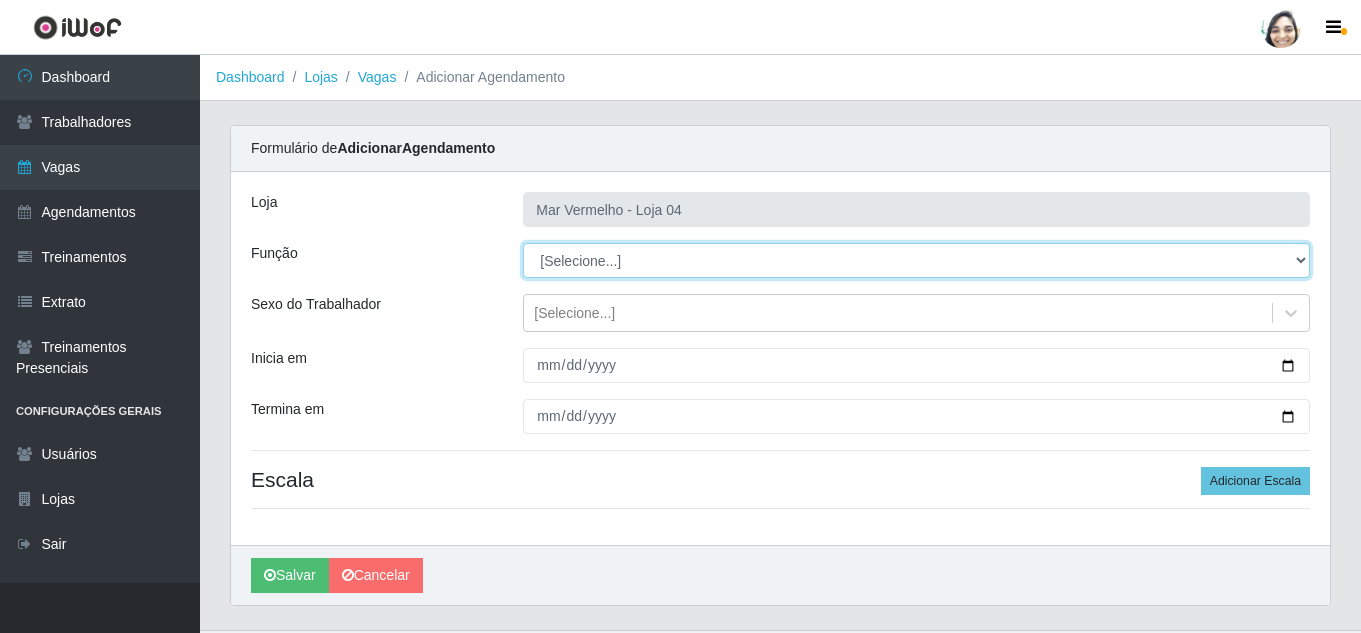click on "[Selecione...] ASG ASG + ASG ++ Auxiliar de Depósito  Auxiliar de Depósito + Auxiliar de Depósito ++ Auxiliar de Estacionamento Auxiliar de Estacionamento + Auxiliar de Estacionamento ++ Balconista de Frios Balconista de Frios + Balconista de Padaria  Balconista de Padaria + Embalador Embalador + Embalador ++ Operador de Caixa Operador de Caixa + Operador de Caixa ++ Repositor  Repositor + Repositor ++ Repositor de Frios Repositor de Frios + Repositor de Frios ++ Repositor de Hortifruti Repositor de Hortifruti + Repositor de Hortifruti ++" at bounding box center [916, 260] 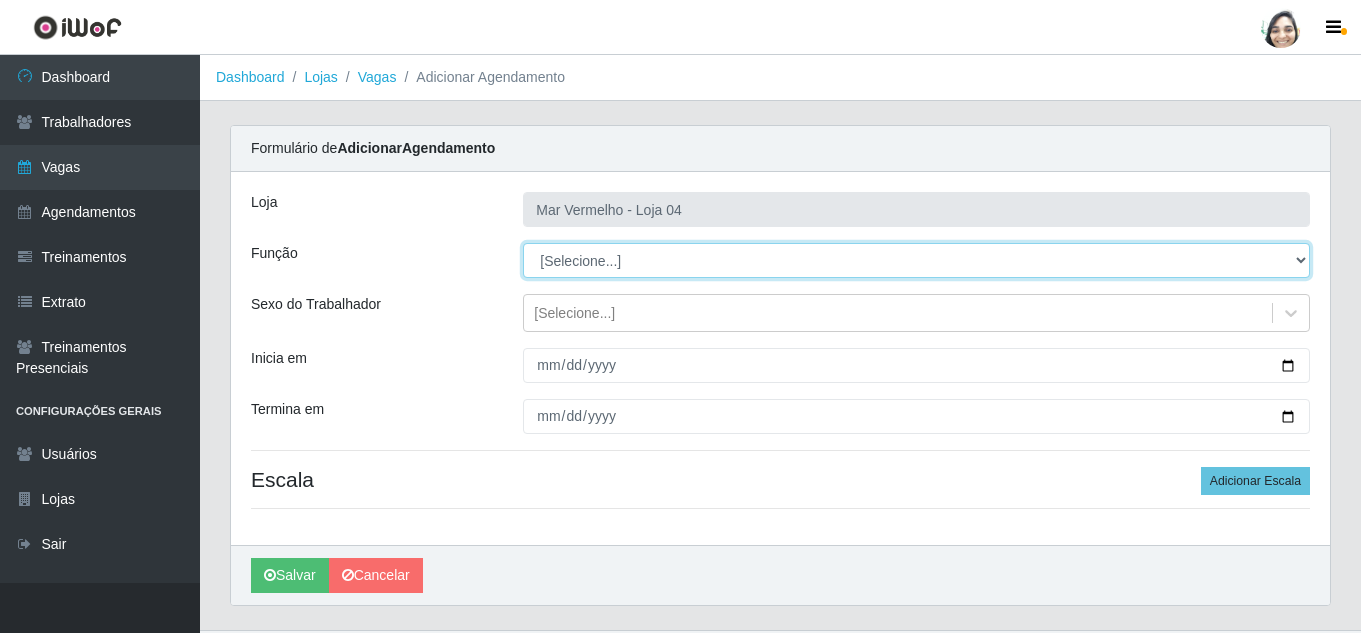 select on "22" 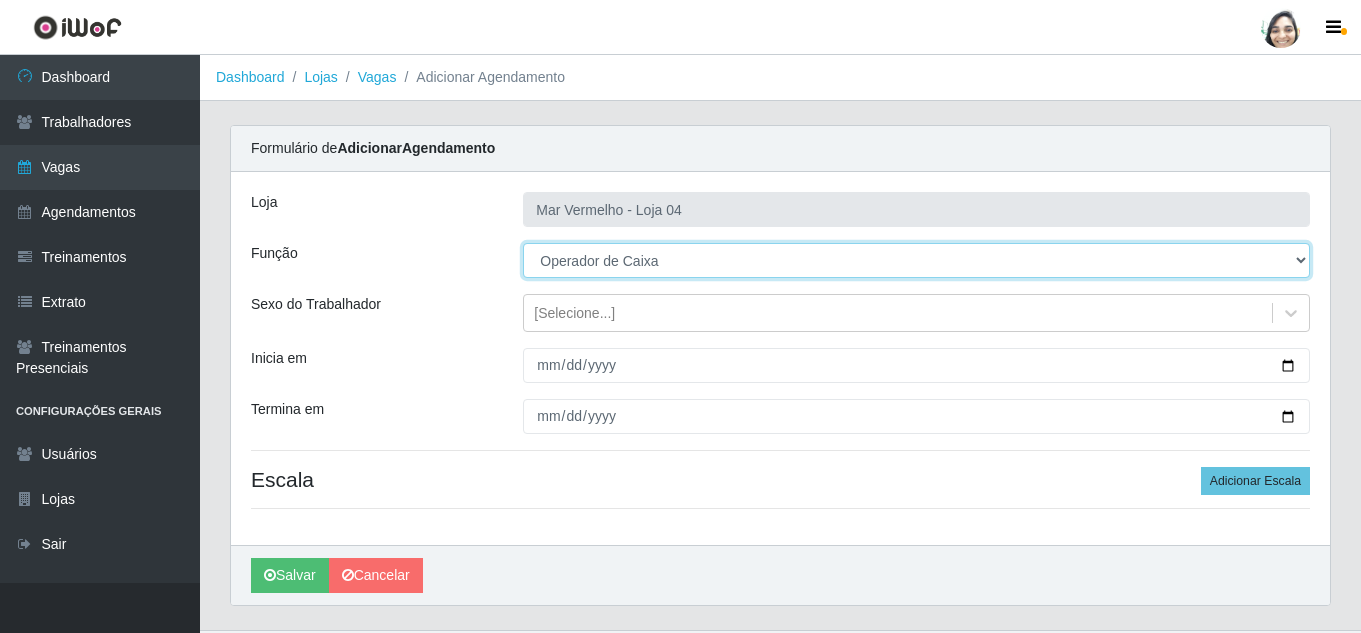 click on "[Selecione...] ASG ASG + ASG ++ Auxiliar de Depósito  Auxiliar de Depósito + Auxiliar de Depósito ++ Auxiliar de Estacionamento Auxiliar de Estacionamento + Auxiliar de Estacionamento ++ Balconista de Frios Balconista de Frios + Balconista de Padaria  Balconista de Padaria + Embalador Embalador + Embalador ++ Operador de Caixa Operador de Caixa + Operador de Caixa ++ Repositor  Repositor + Repositor ++ Repositor de Frios Repositor de Frios + Repositor de Frios ++ Repositor de Hortifruti Repositor de Hortifruti + Repositor de Hortifruti ++" at bounding box center [916, 260] 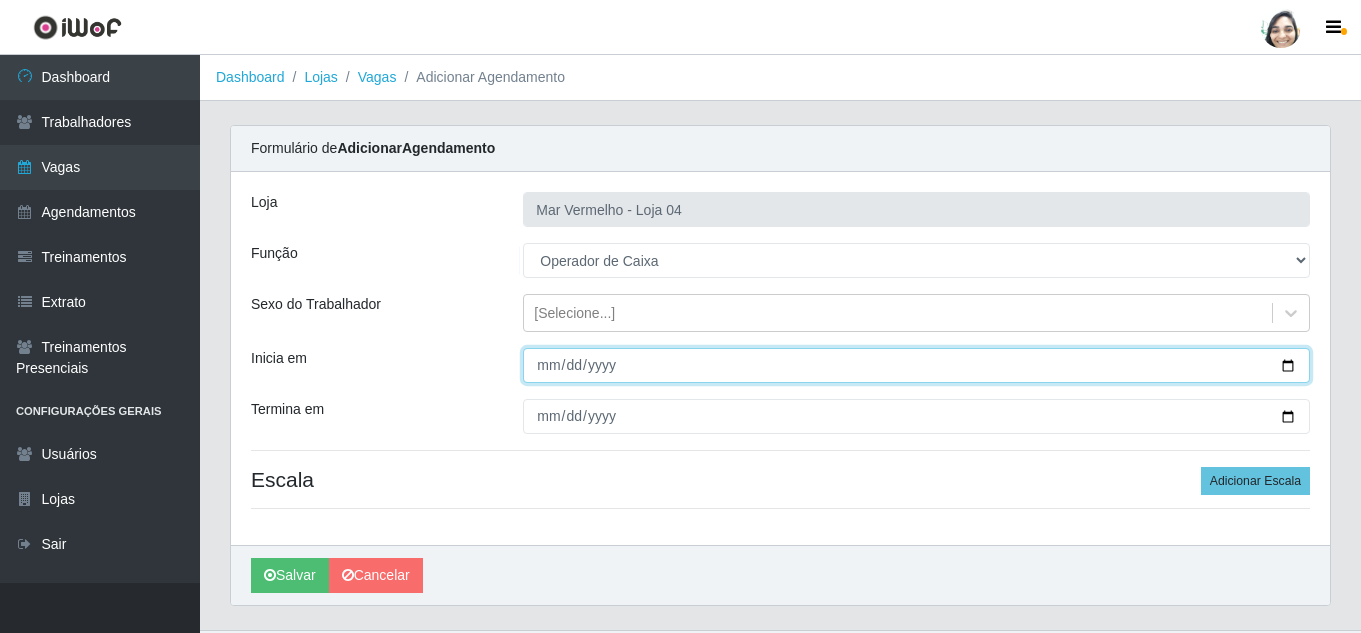 click on "Inicia em" at bounding box center [916, 365] 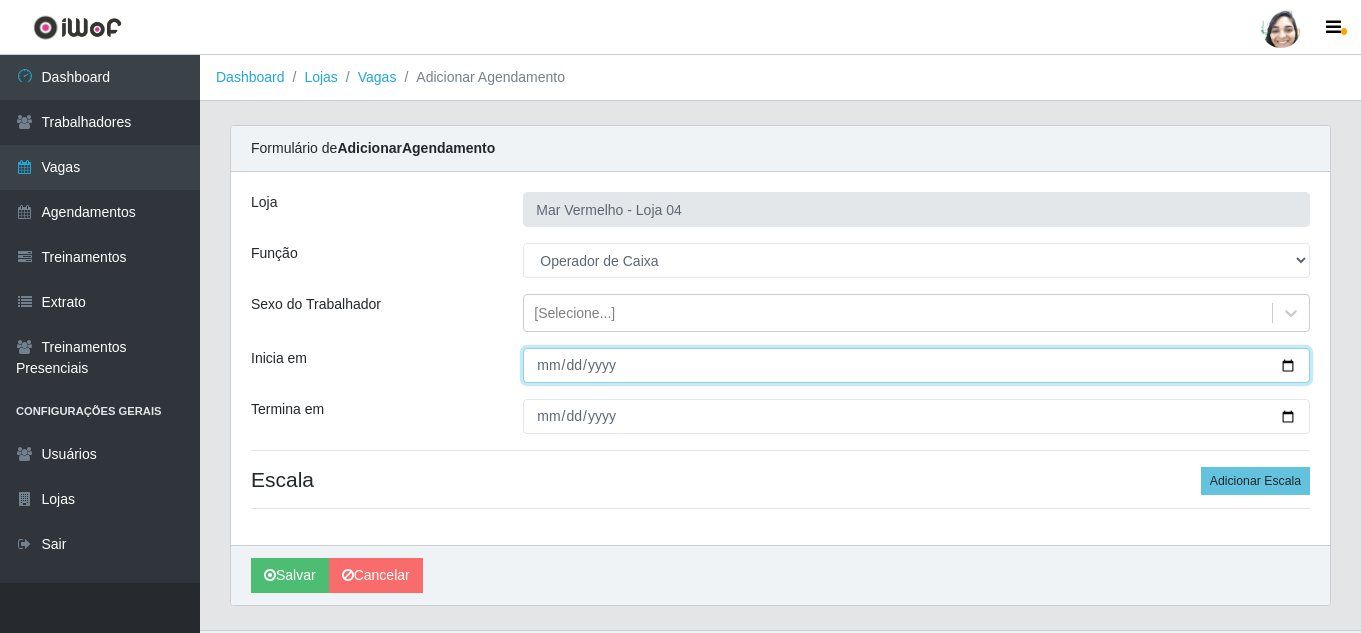 type on "[DATE]" 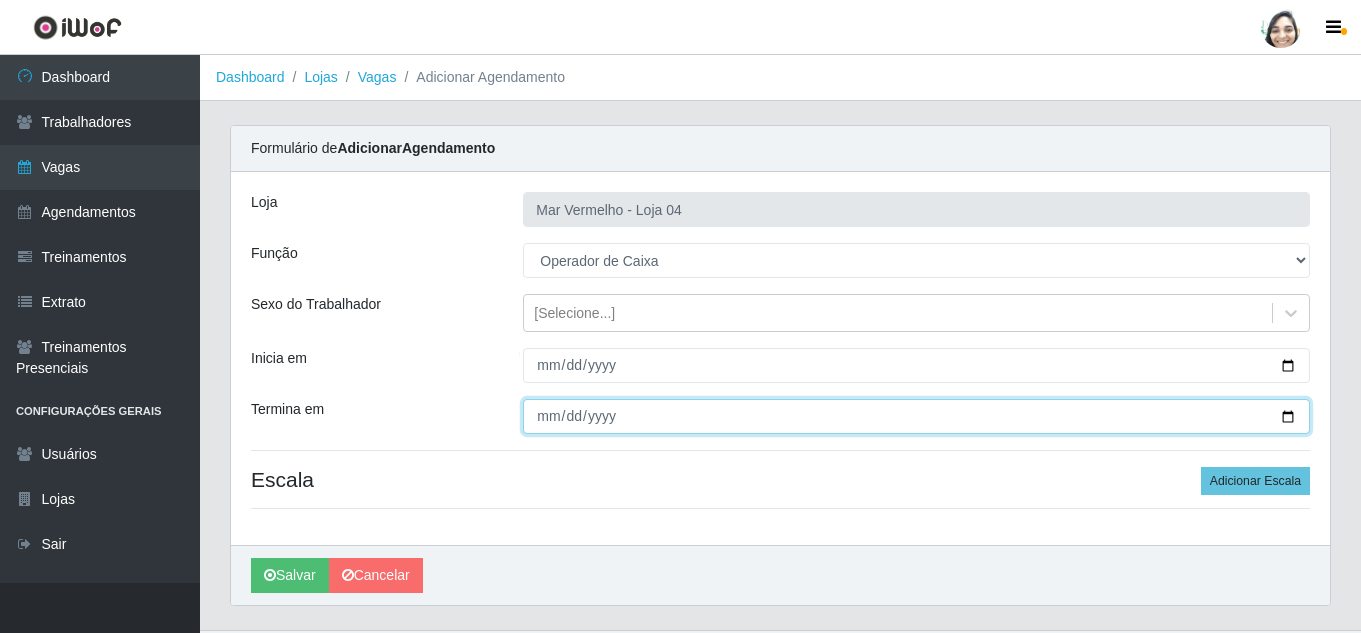 click on "Termina em" at bounding box center [916, 416] 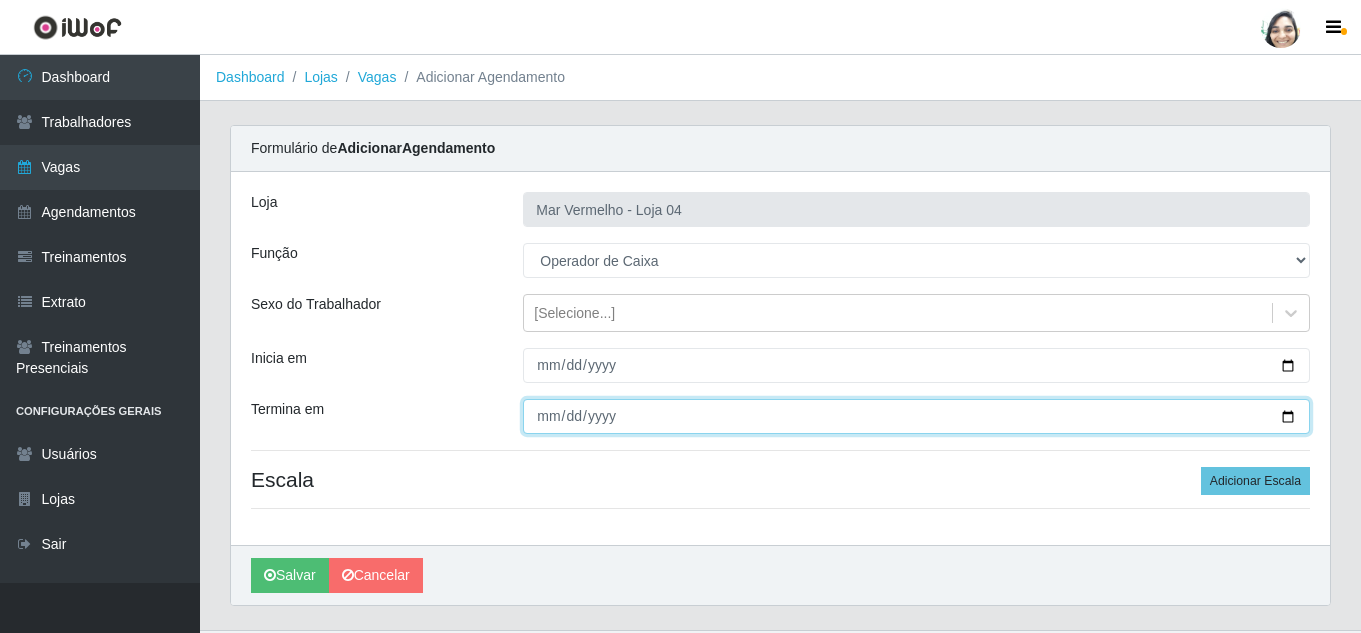type on "[DATE]" 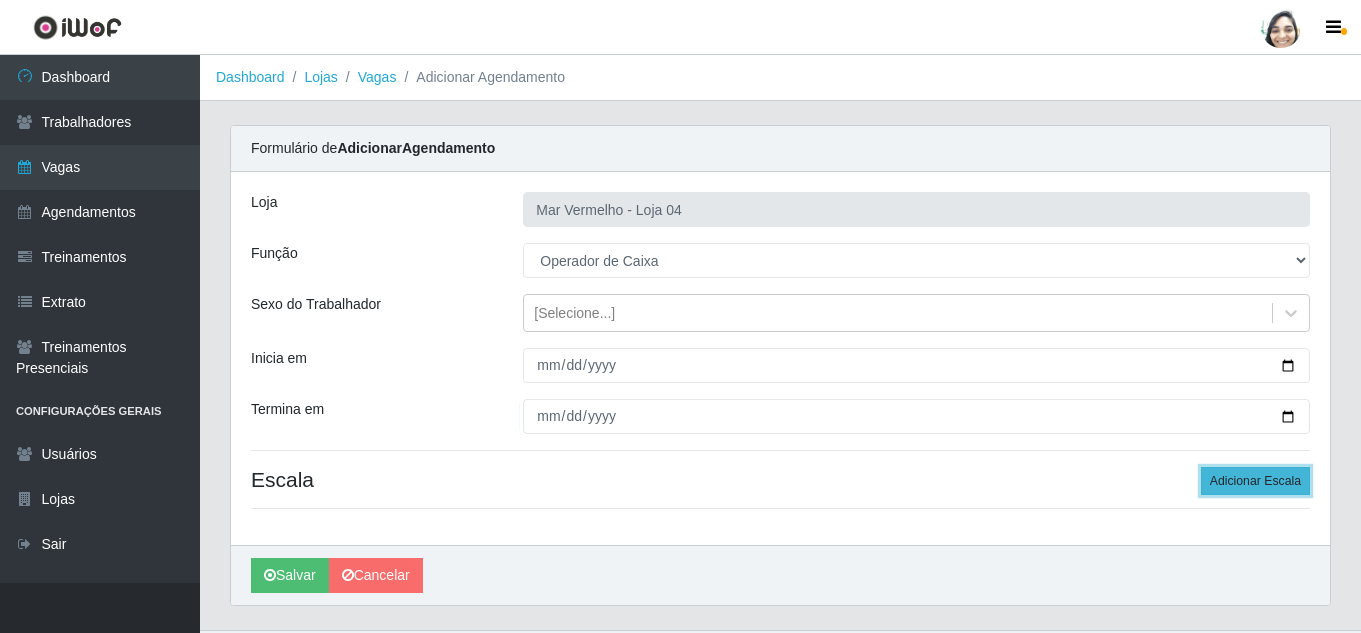click on "Adicionar Escala" at bounding box center (1255, 481) 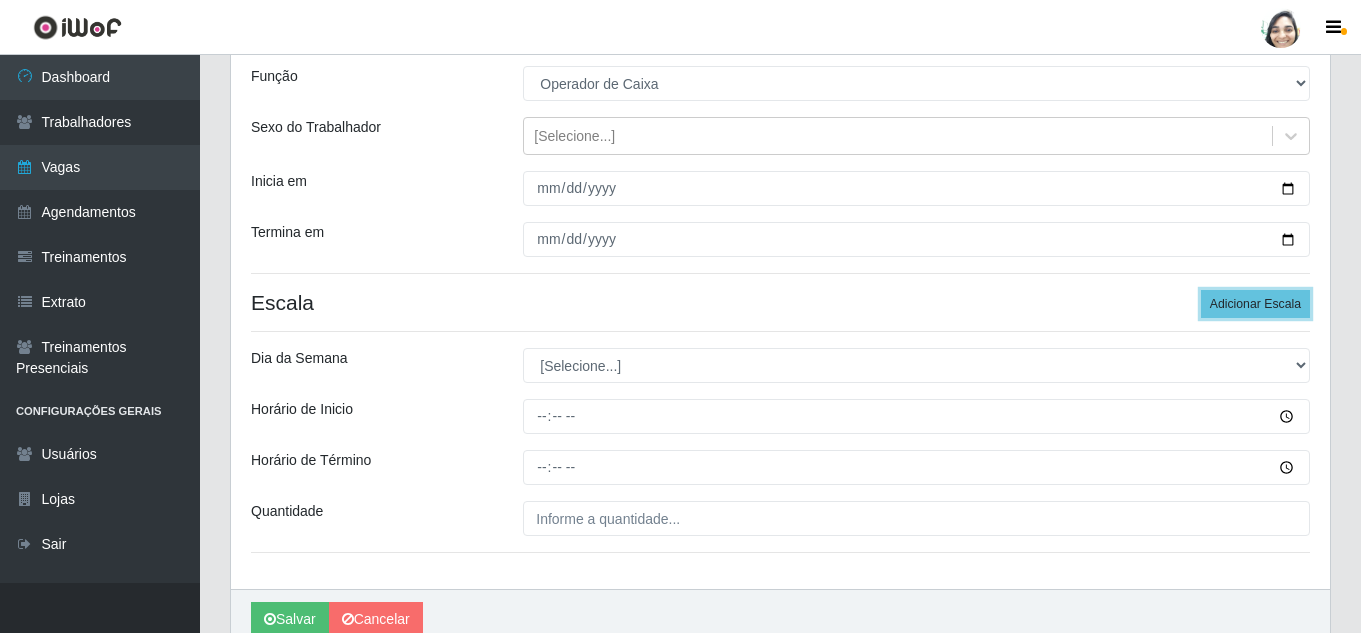 scroll, scrollTop: 200, scrollLeft: 0, axis: vertical 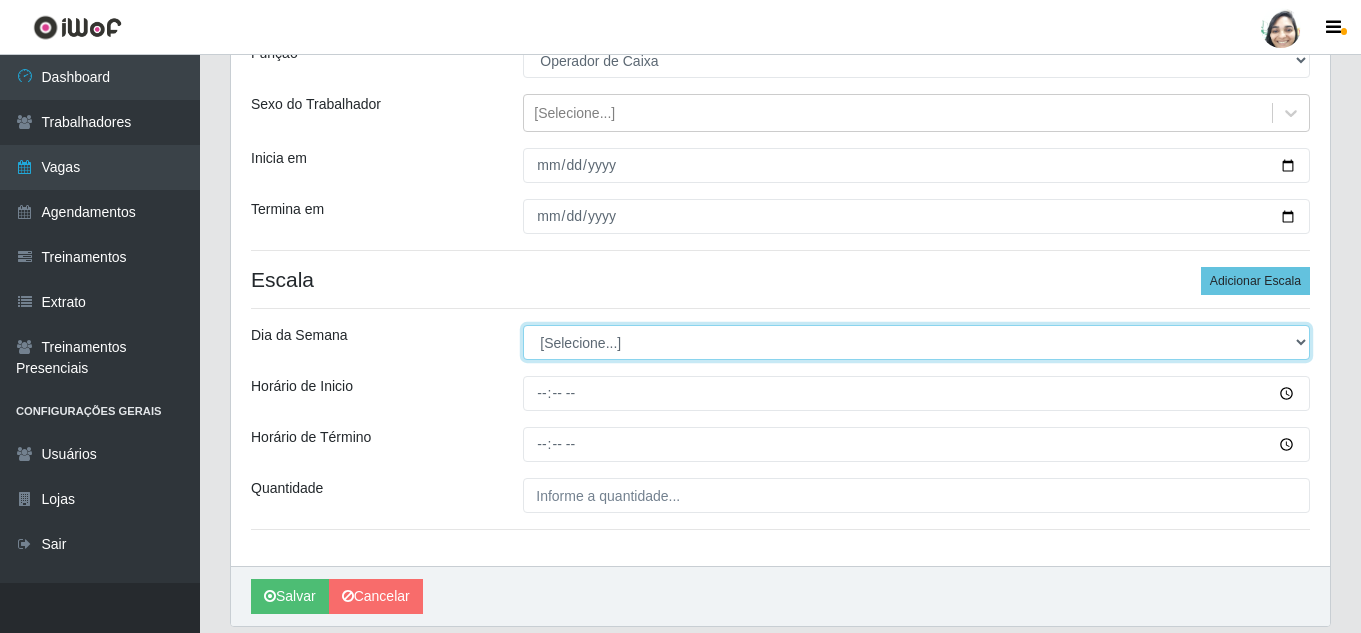 click on "[Selecione...] Segunda Terça Quarta Quinta Sexta Sábado Domingo" at bounding box center [916, 342] 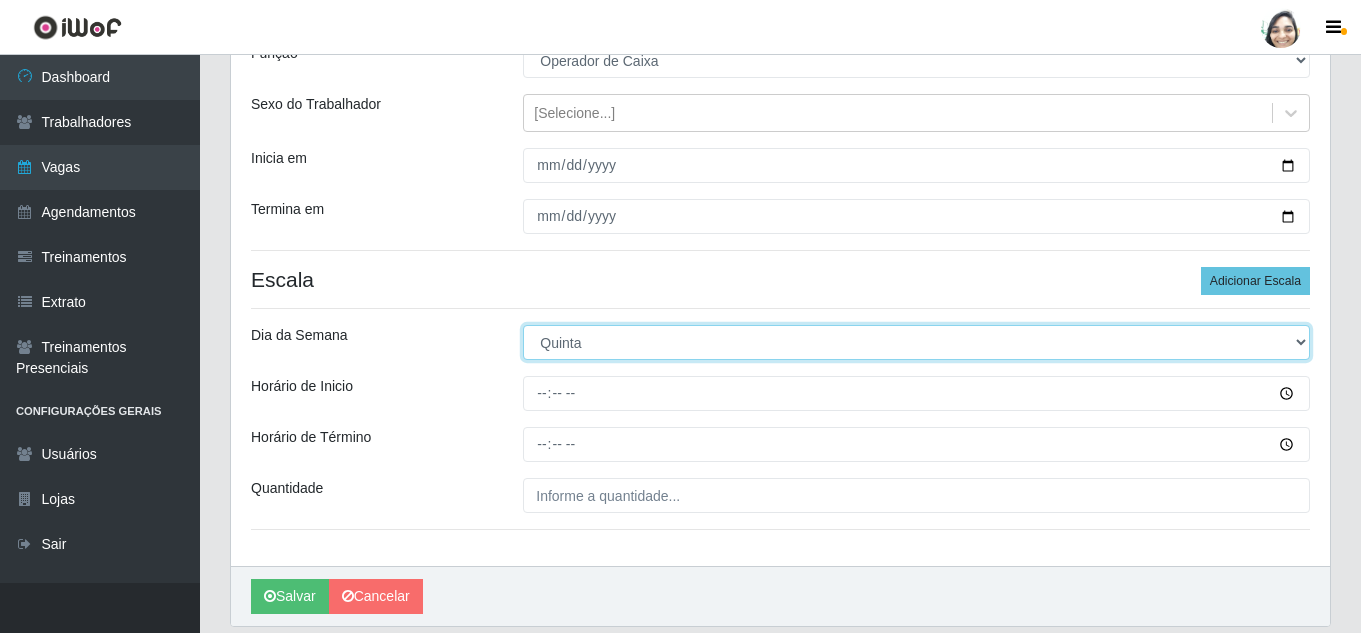 click on "[Selecione...] Segunda Terça Quarta Quinta Sexta Sábado Domingo" at bounding box center (916, 342) 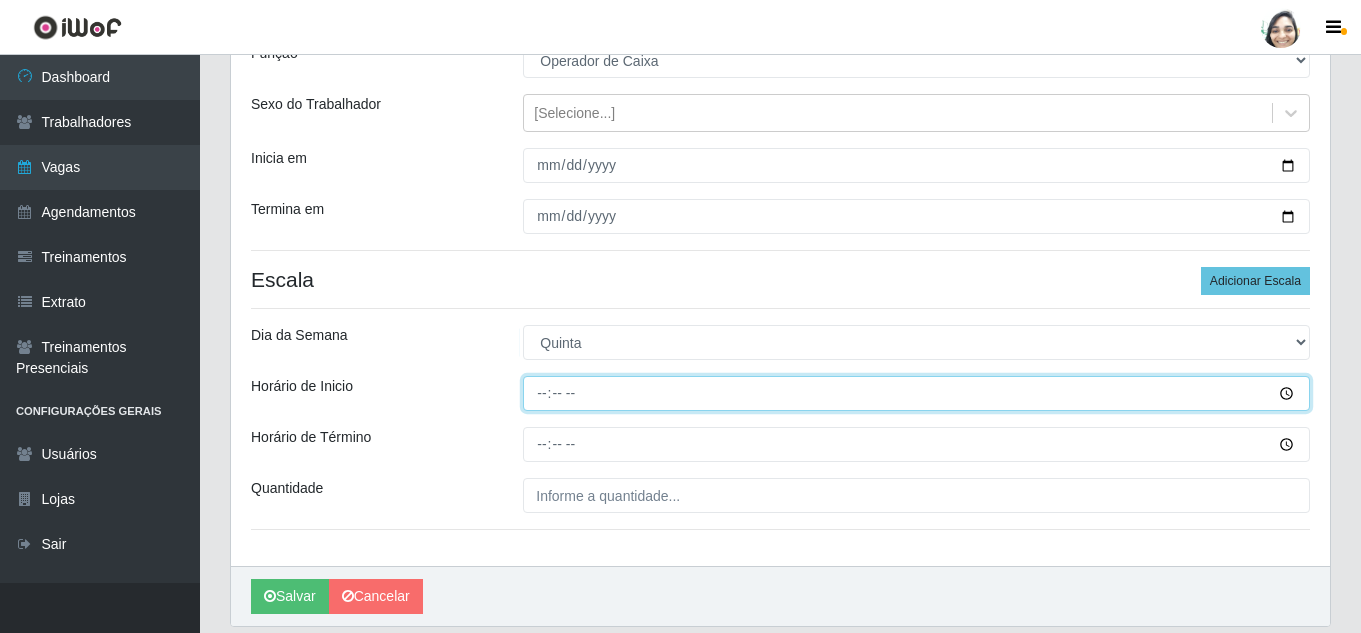 click on "Horário de Inicio" at bounding box center (916, 393) 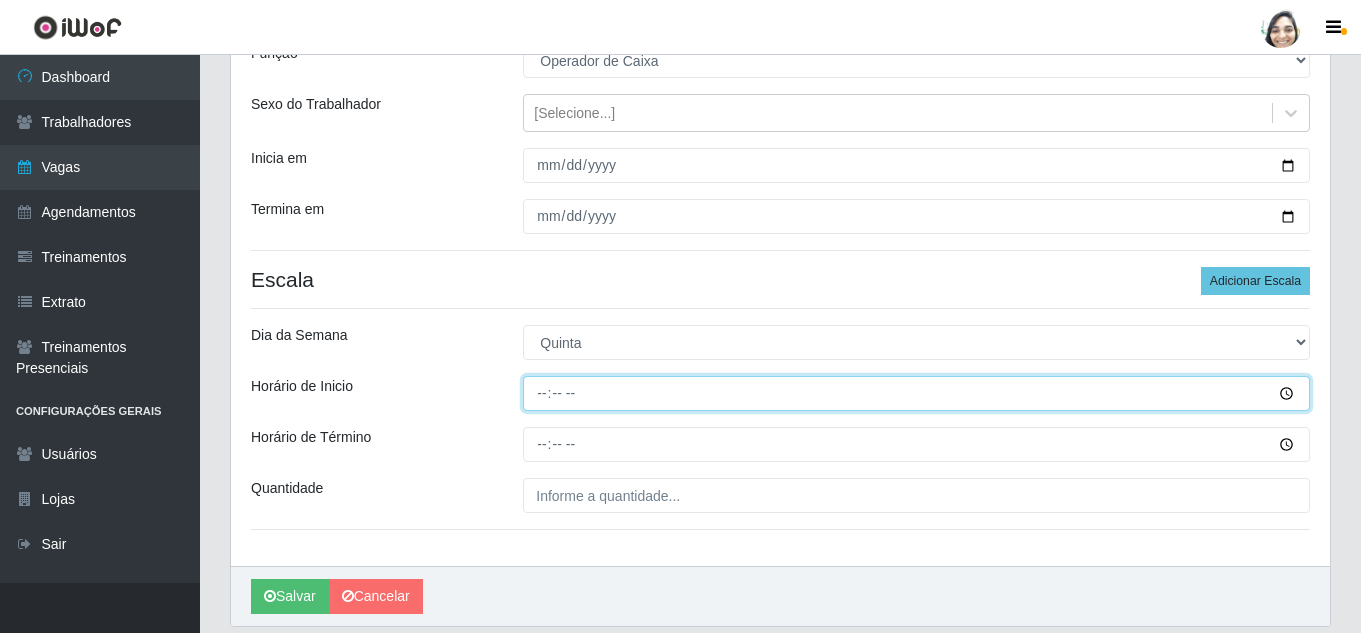 type on "08:00" 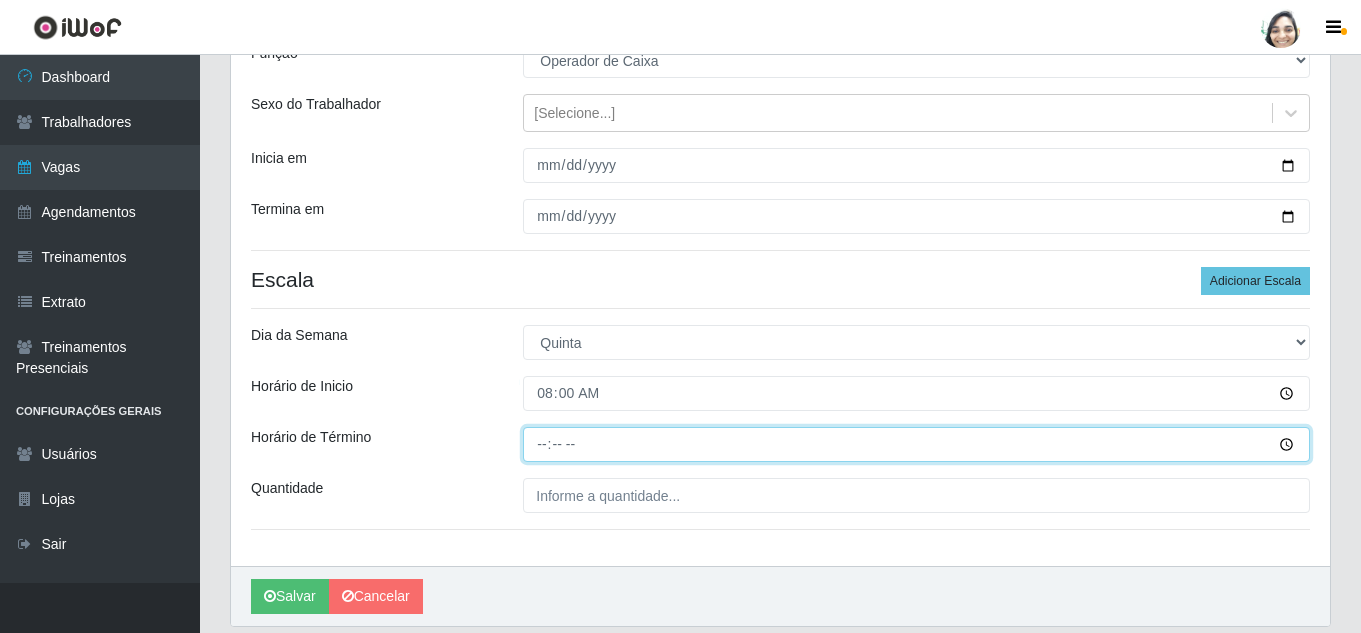 click on "Horário de Término" at bounding box center [916, 444] 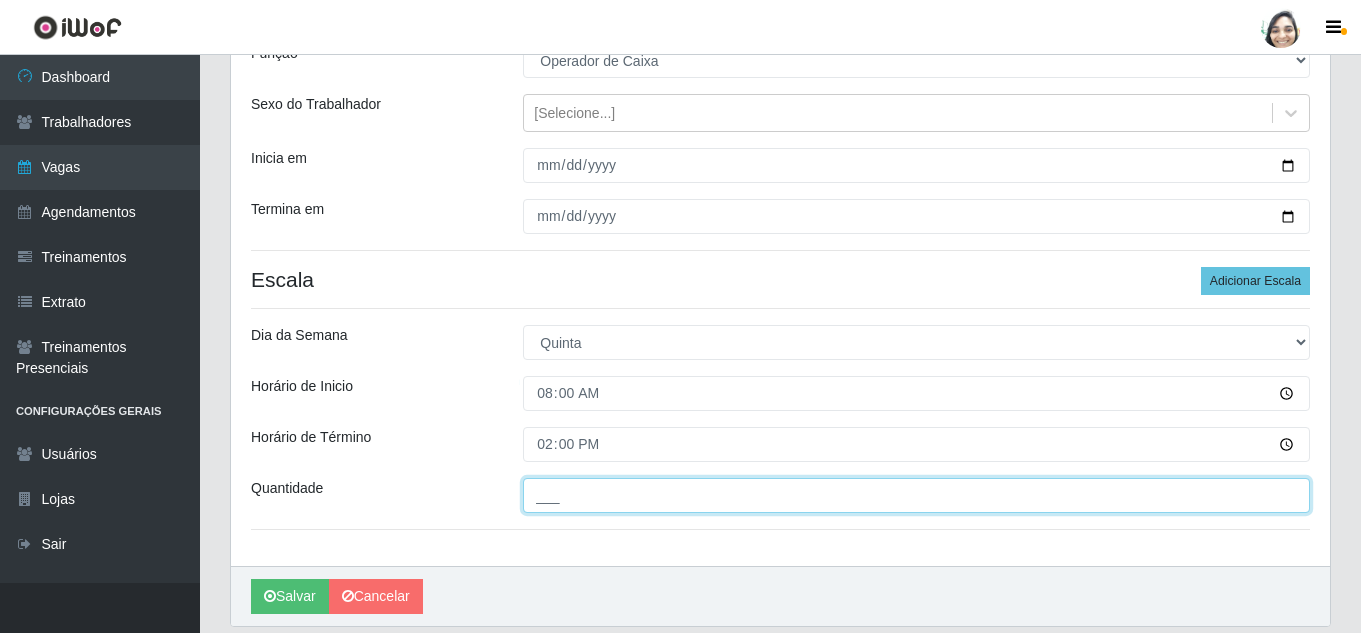 click on "___" at bounding box center (916, 495) 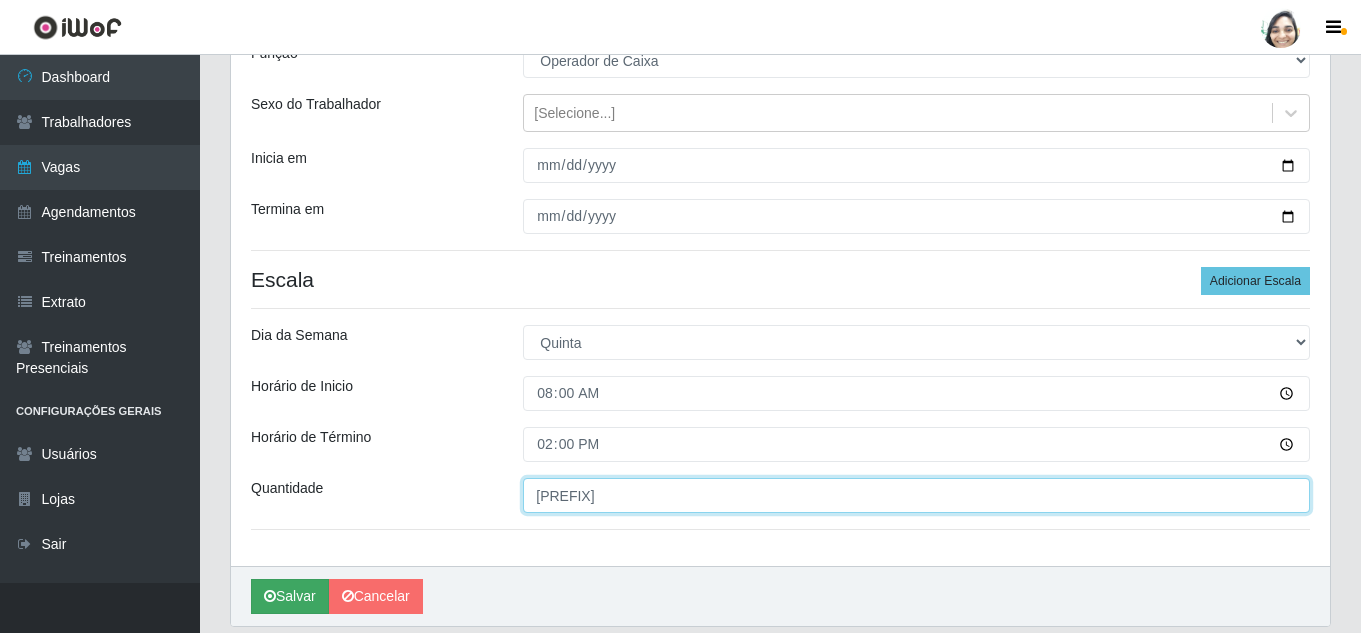 type on "[PREFIX]" 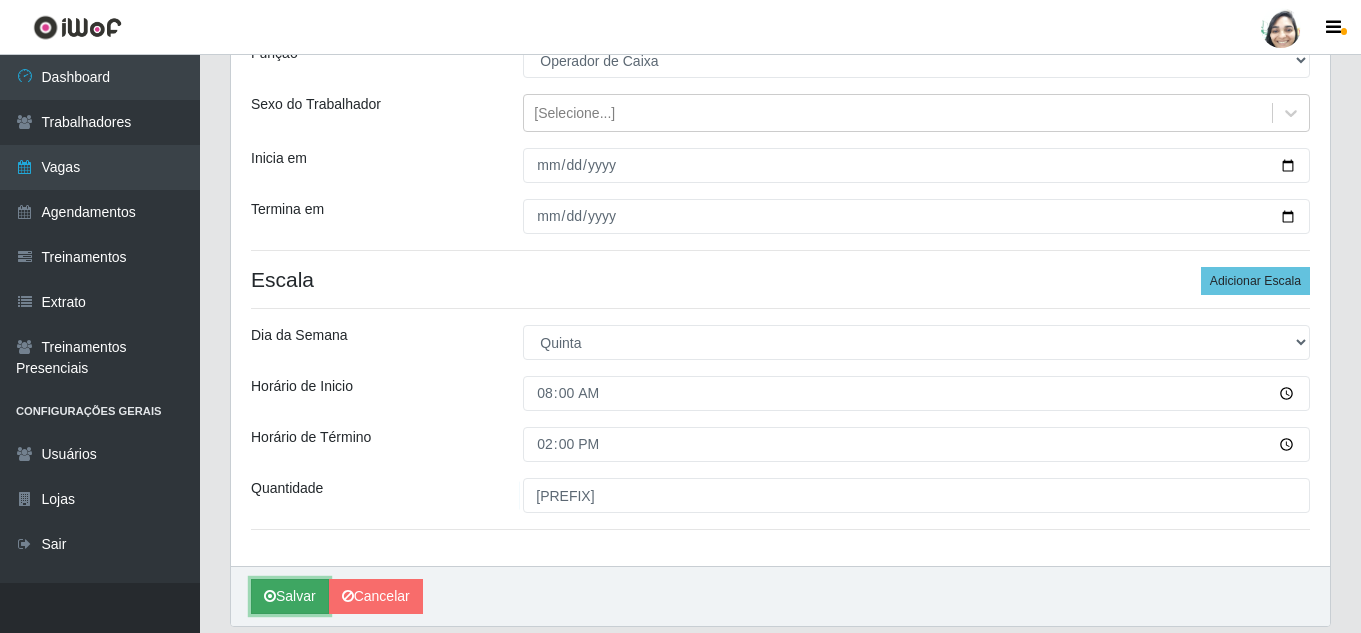 click on "Salvar" at bounding box center [290, 596] 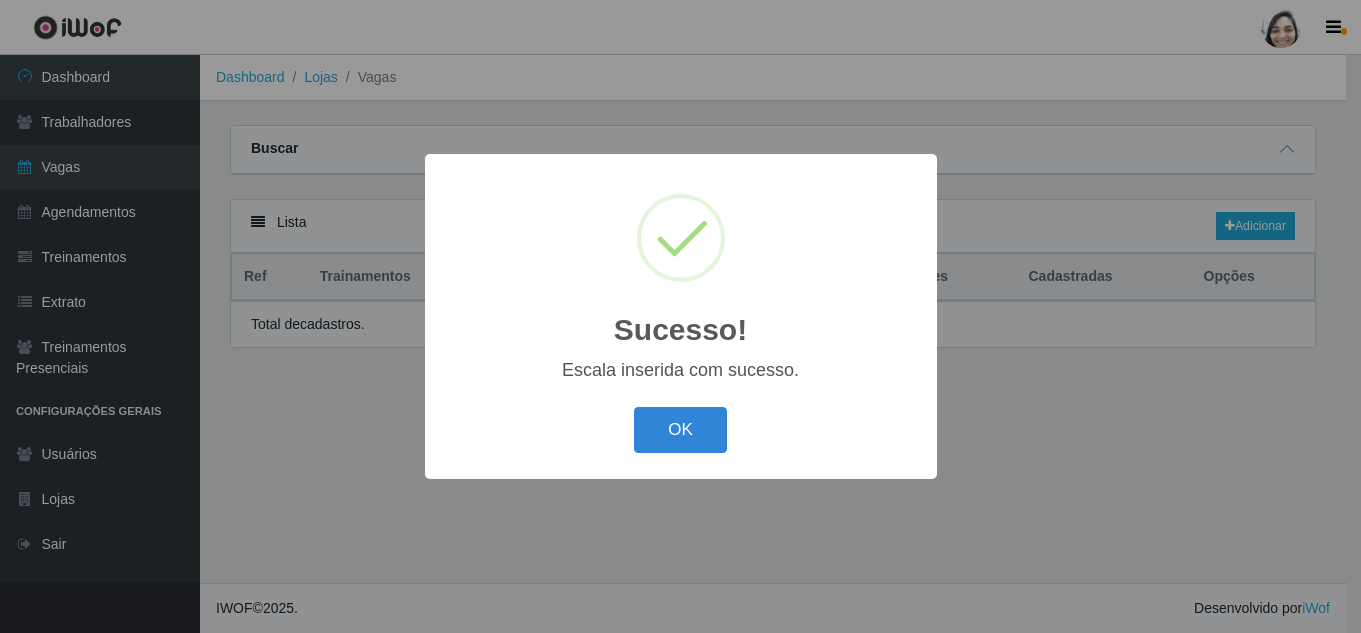 scroll, scrollTop: 0, scrollLeft: 0, axis: both 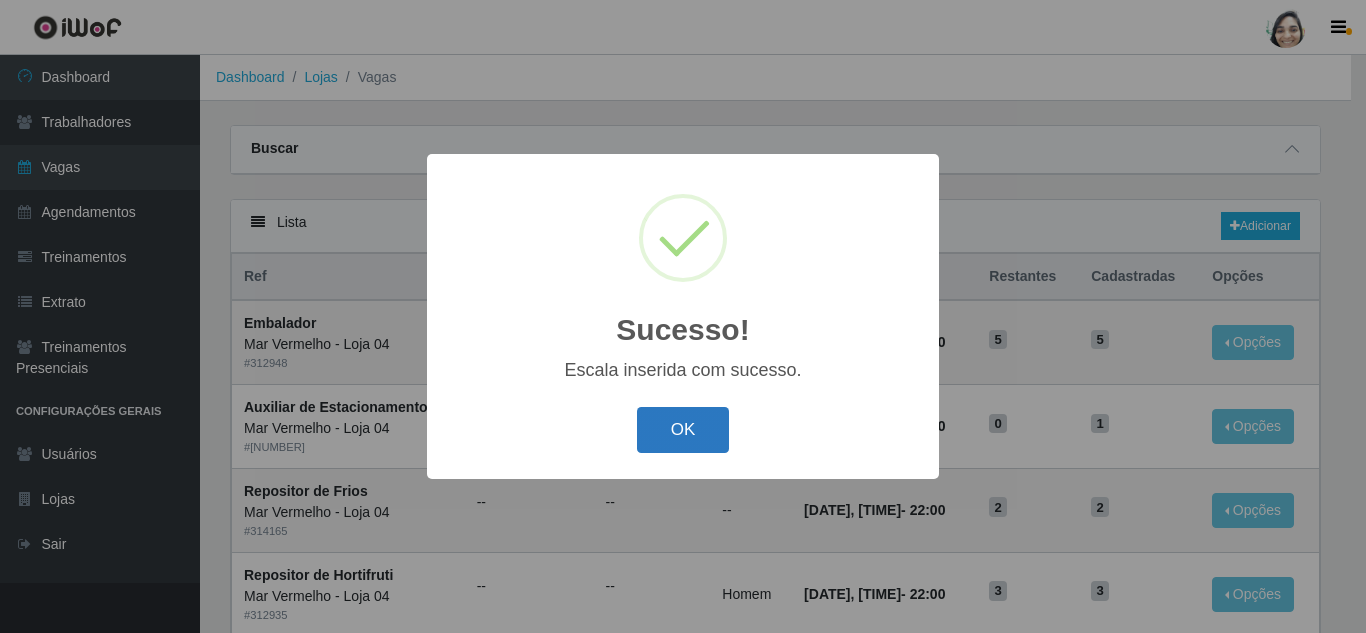 click on "OK" at bounding box center [683, 430] 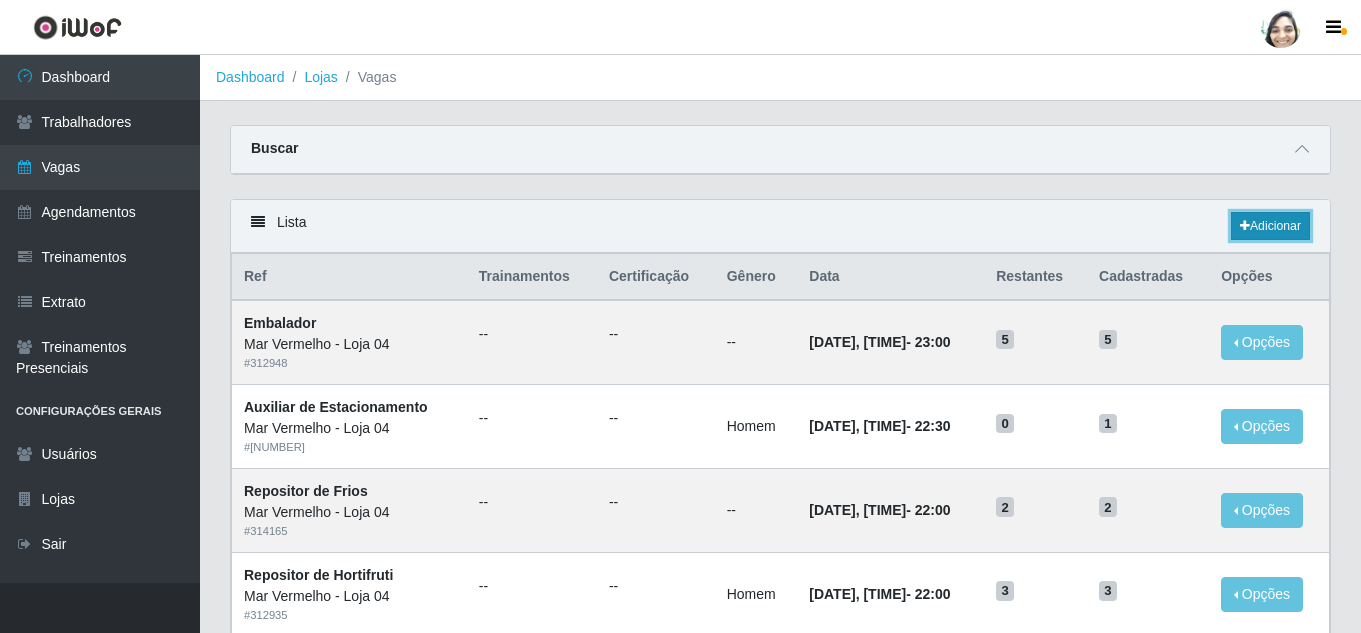 click on "Adicionar" at bounding box center [1270, 226] 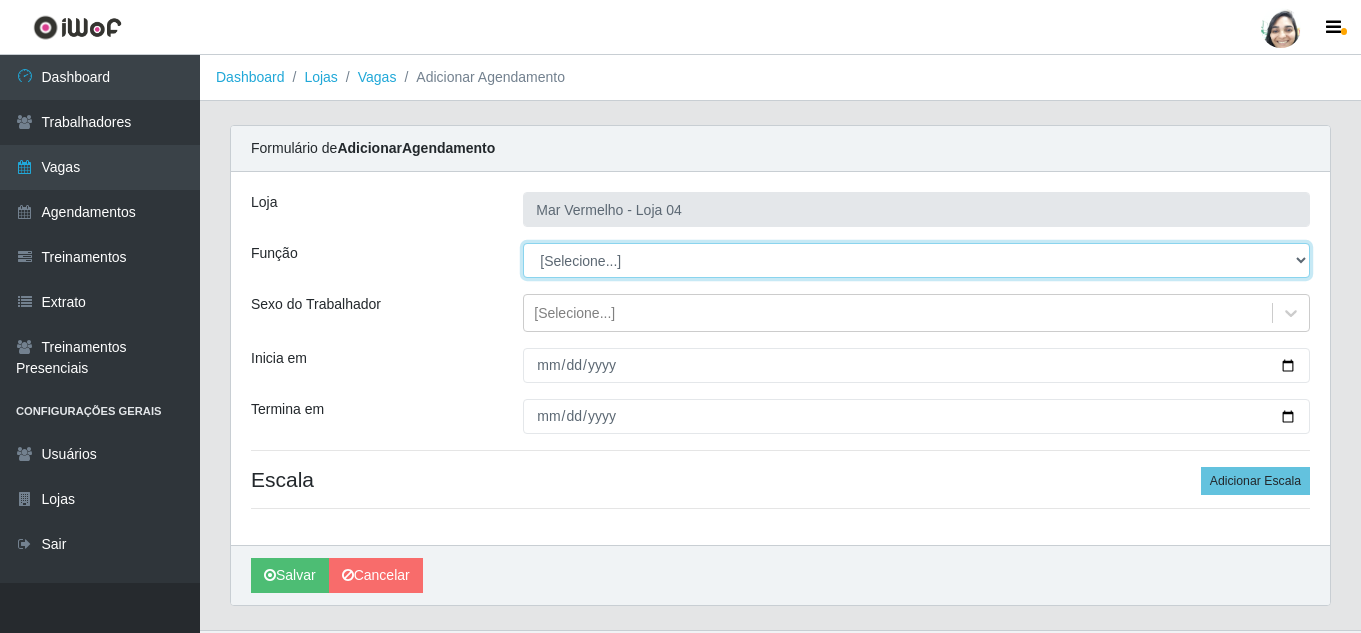 click on "[Selecione...] ASG ASG + ASG ++ Auxiliar de Depósito  Auxiliar de Depósito + Auxiliar de Depósito ++ Auxiliar de Estacionamento Auxiliar de Estacionamento + Auxiliar de Estacionamento ++ Balconista de Frios Balconista de Frios + Balconista de Padaria  Balconista de Padaria + Embalador Embalador + Embalador ++ Operador de Caixa Operador de Caixa + Operador de Caixa ++ Repositor  Repositor + Repositor ++ Repositor de Frios Repositor de Frios + Repositor de Frios ++ Repositor de Hortifruti Repositor de Hortifruti + Repositor de Hortifruti ++" at bounding box center (916, 260) 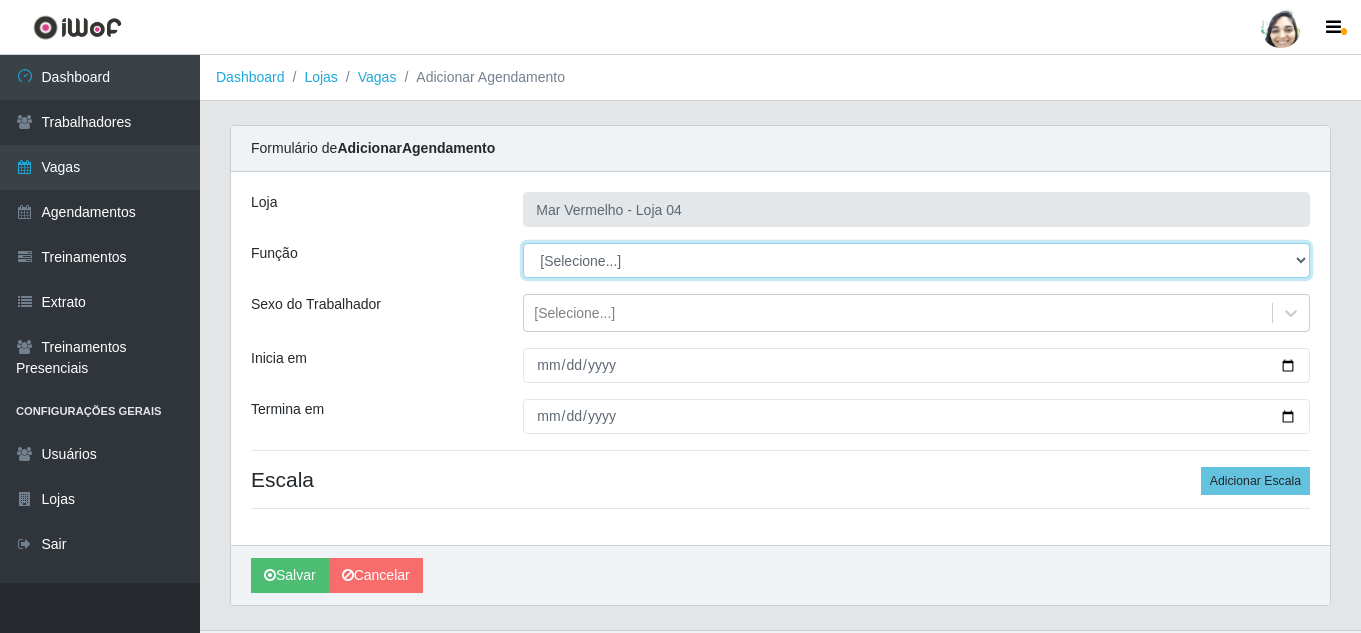 select on "22" 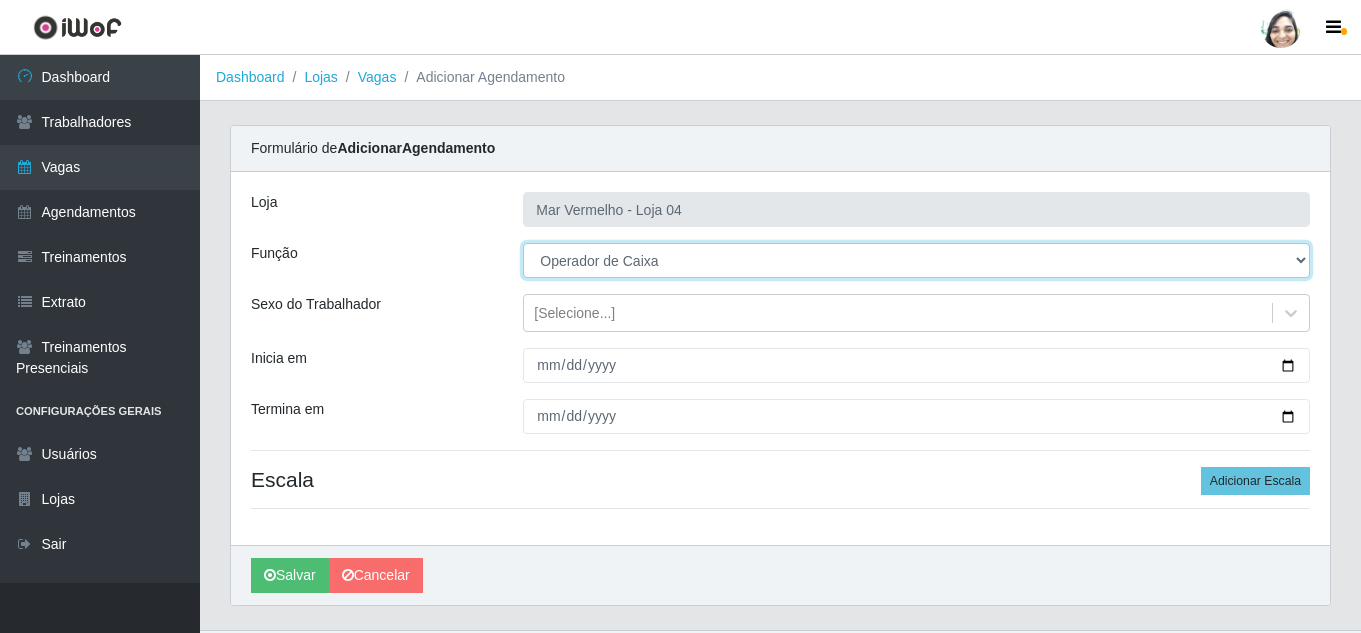 click on "[Selecione...] ASG ASG + ASG ++ Auxiliar de Depósito  Auxiliar de Depósito + Auxiliar de Depósito ++ Auxiliar de Estacionamento Auxiliar de Estacionamento + Auxiliar de Estacionamento ++ Balconista de Frios Balconista de Frios + Balconista de Padaria  Balconista de Padaria + Embalador Embalador + Embalador ++ Operador de Caixa Operador de Caixa + Operador de Caixa ++ Repositor  Repositor + Repositor ++ Repositor de Frios Repositor de Frios + Repositor de Frios ++ Repositor de Hortifruti Repositor de Hortifruti + Repositor de Hortifruti ++" at bounding box center [916, 260] 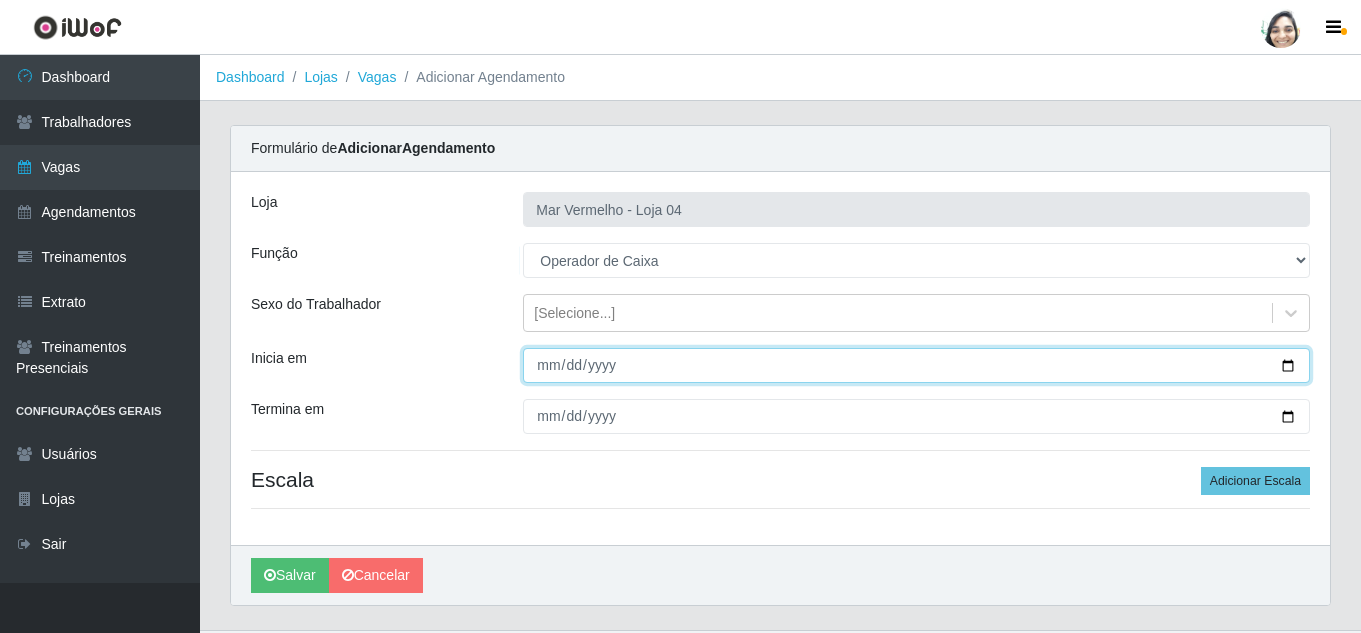 click on "Inicia em" at bounding box center [916, 365] 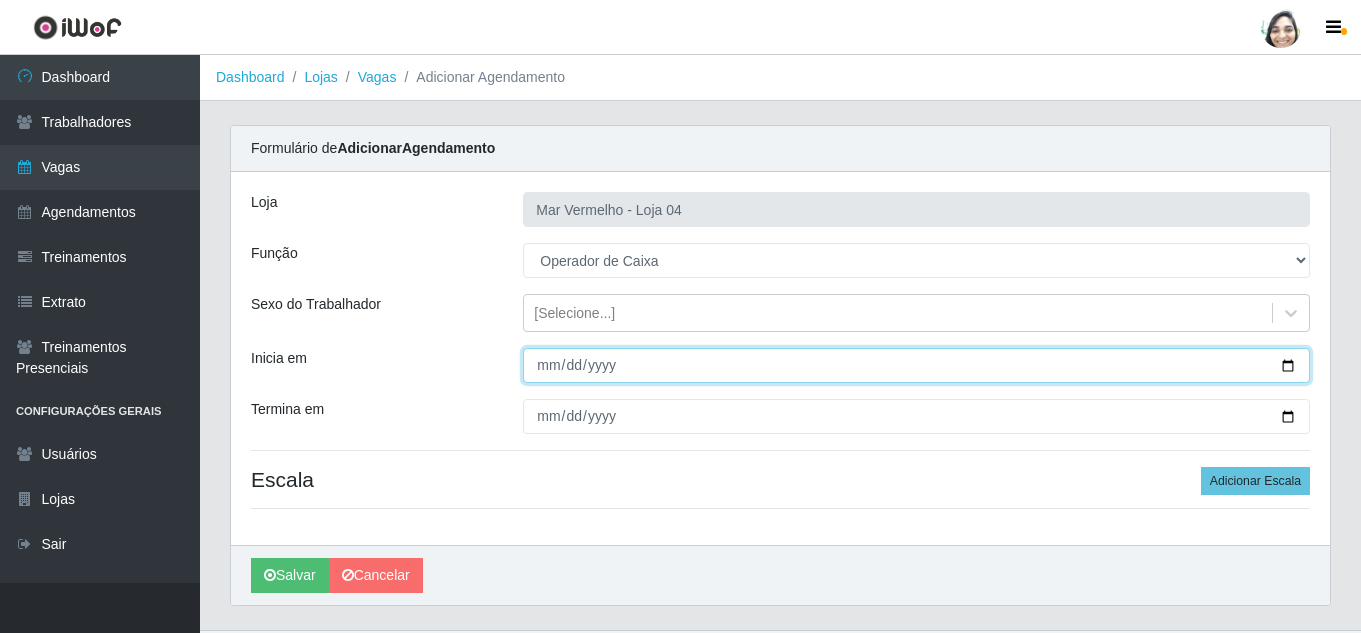 type on "[DATE]" 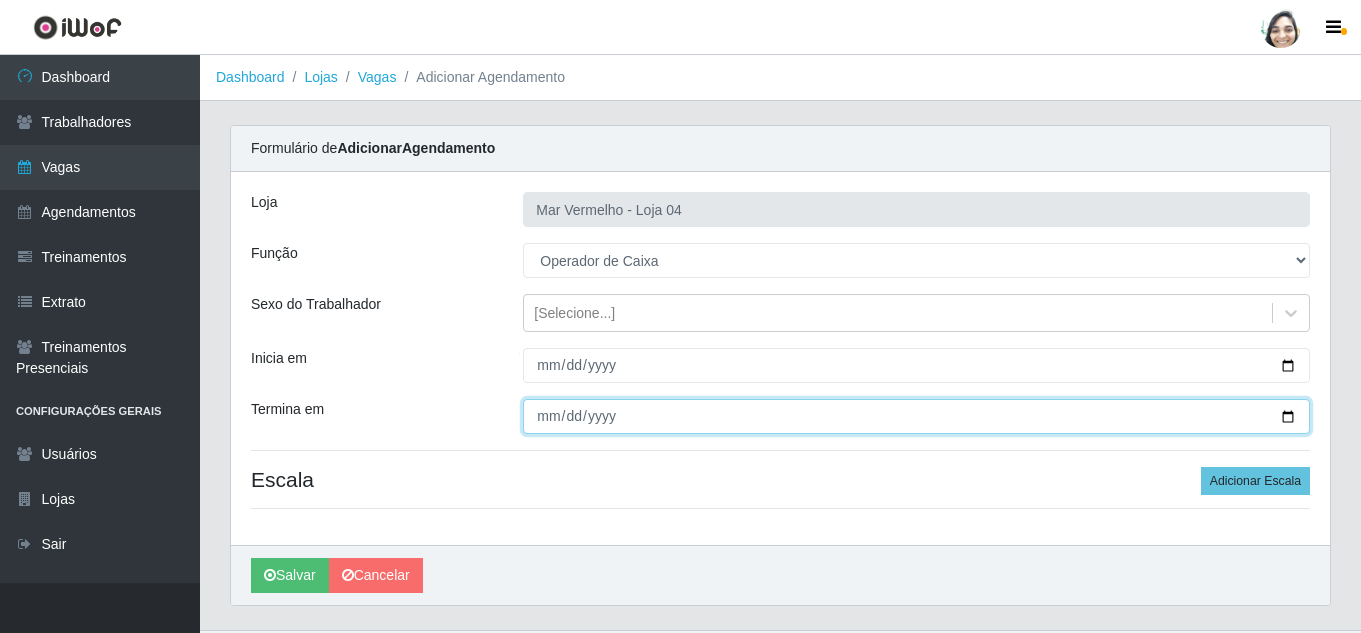click on "Termina em" at bounding box center [916, 416] 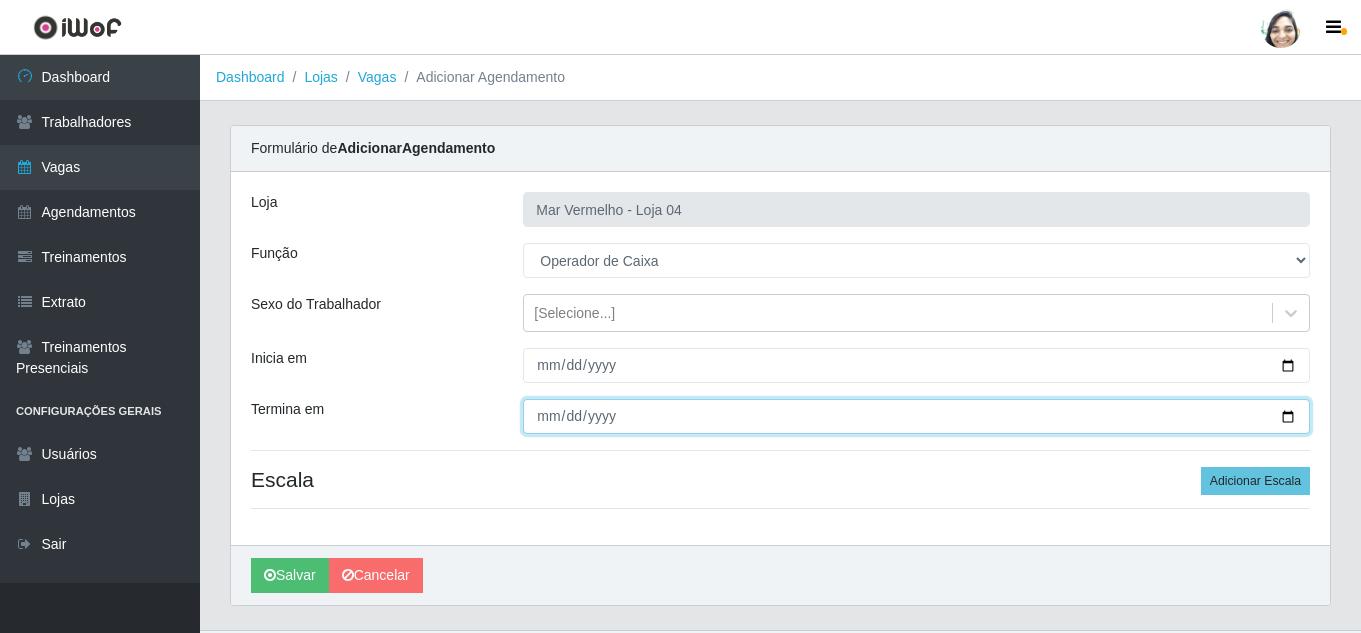 type on "[DATE]" 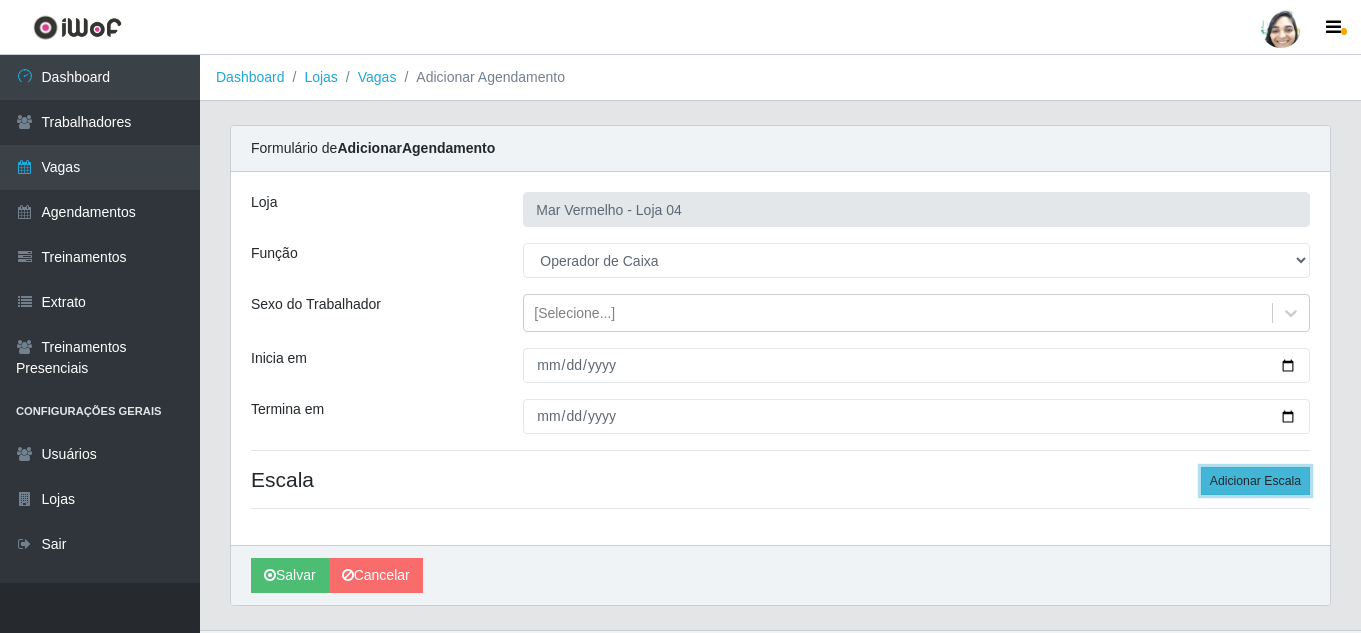 click on "Adicionar Escala" at bounding box center [1255, 481] 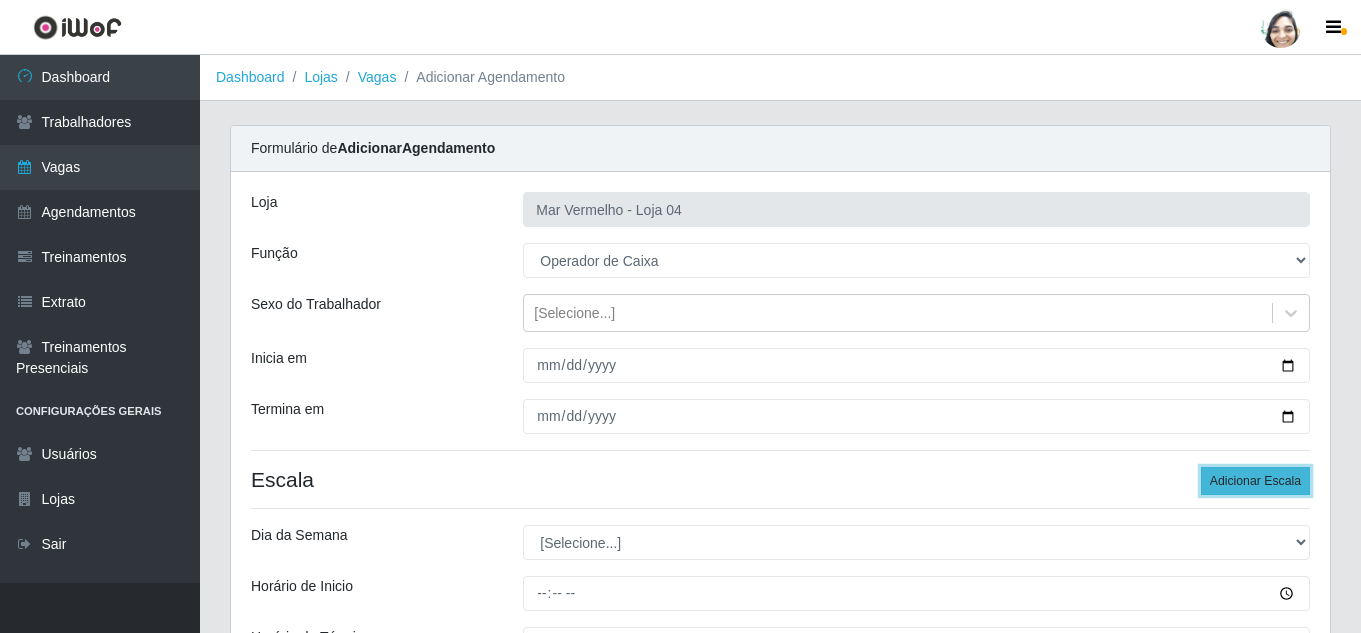 click on "Adicionar Escala" at bounding box center [1255, 481] 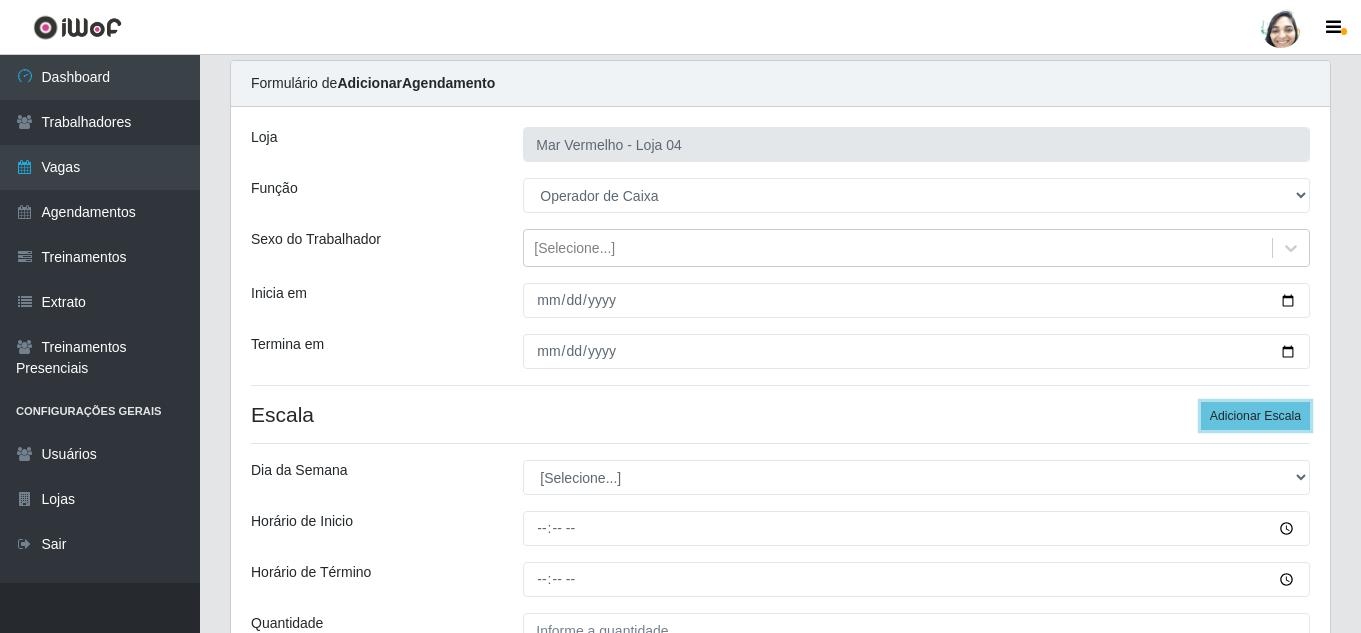 scroll, scrollTop: 100, scrollLeft: 0, axis: vertical 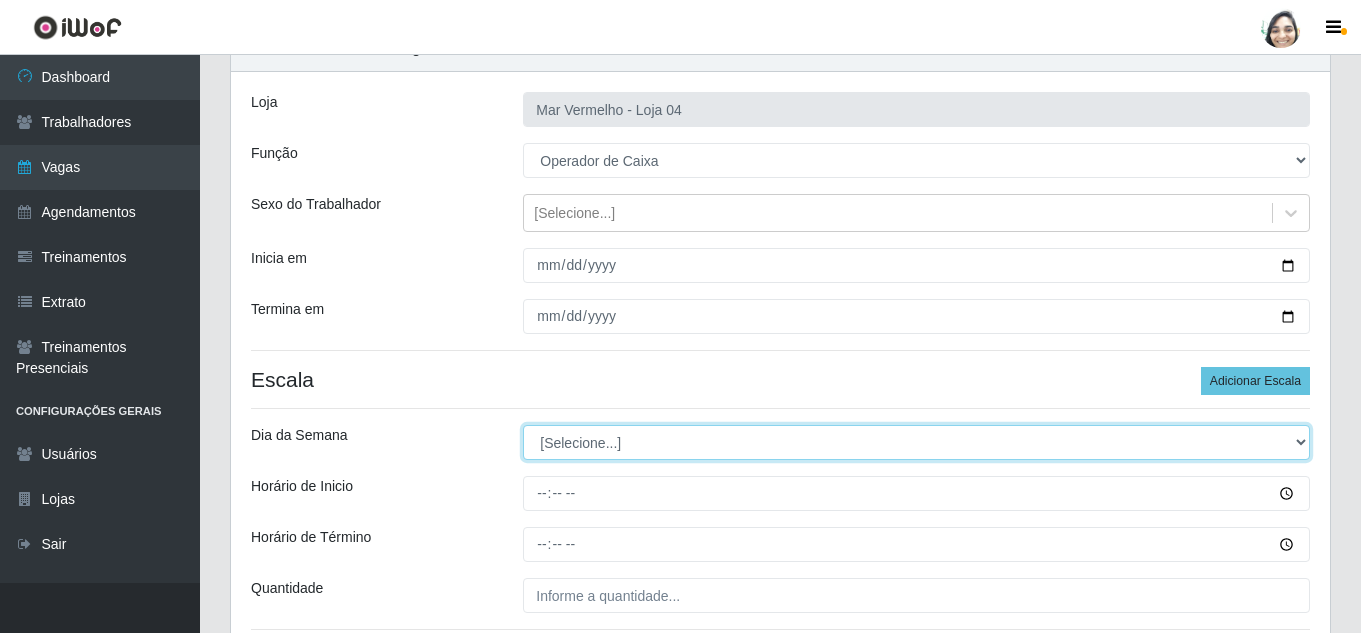 click on "[Selecione...] Segunda Terça Quarta Quinta Sexta Sábado Domingo" at bounding box center (916, 442) 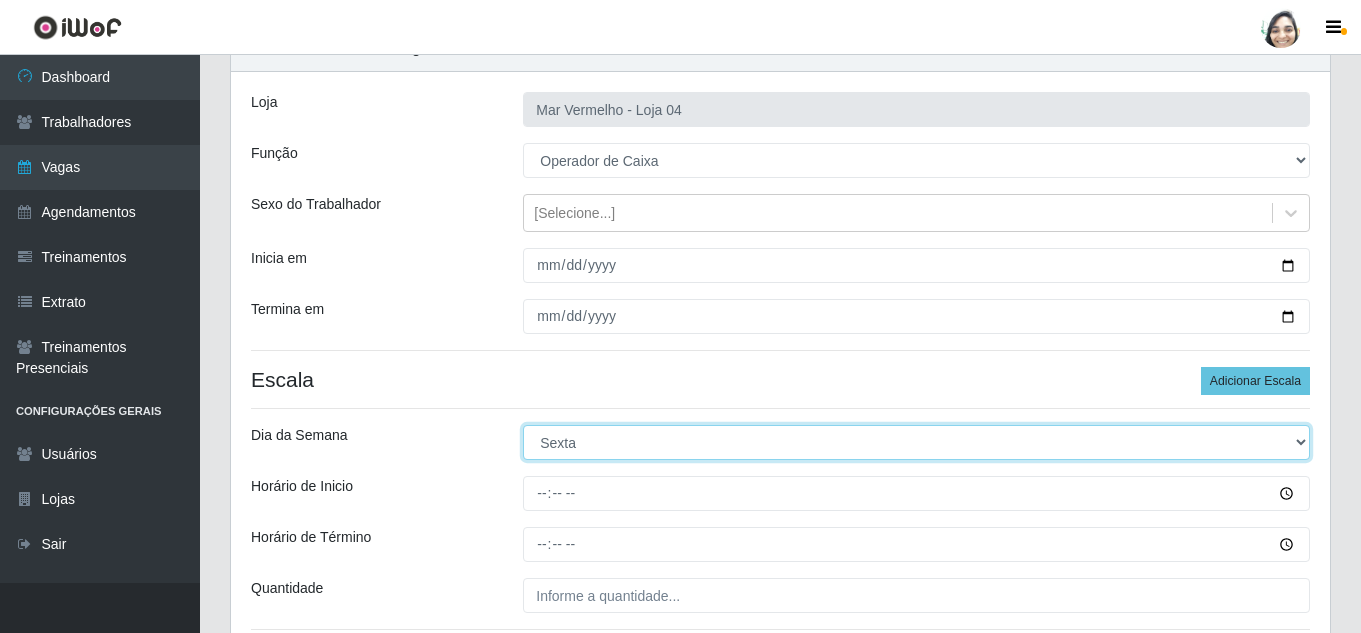 click on "[Selecione...] Segunda Terça Quarta Quinta Sexta Sábado Domingo" at bounding box center [916, 442] 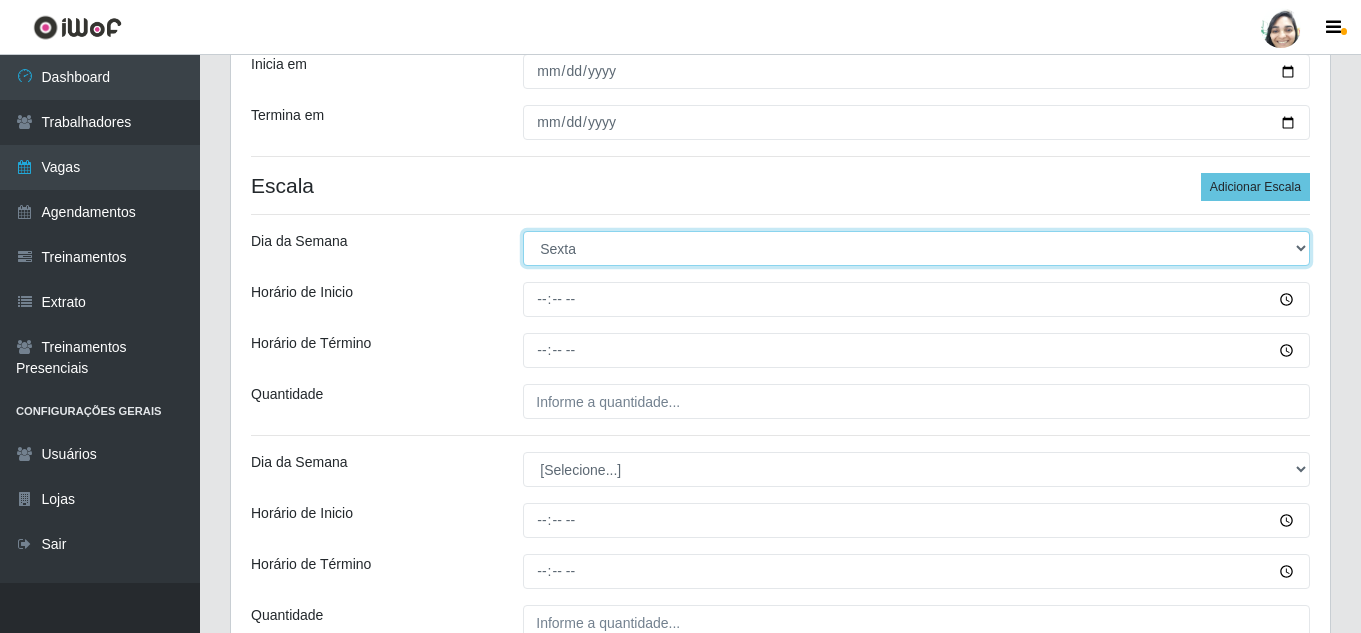 scroll, scrollTop: 300, scrollLeft: 0, axis: vertical 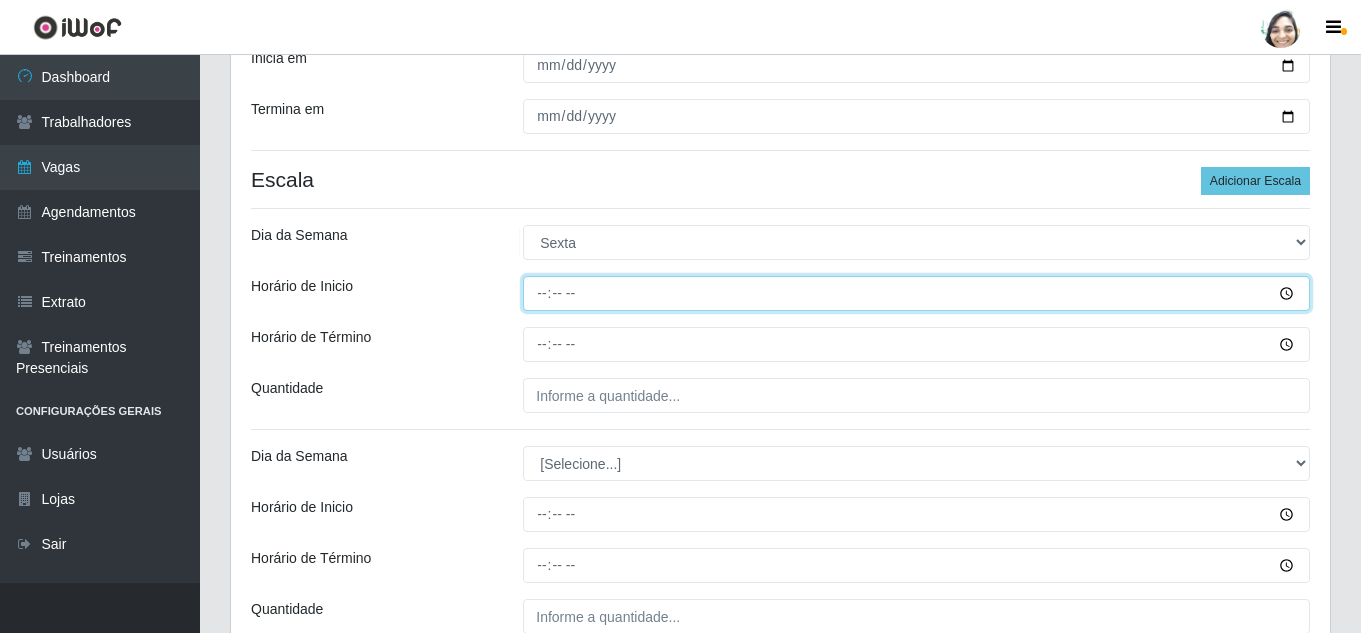 click on "Horário de Inicio" at bounding box center [916, 293] 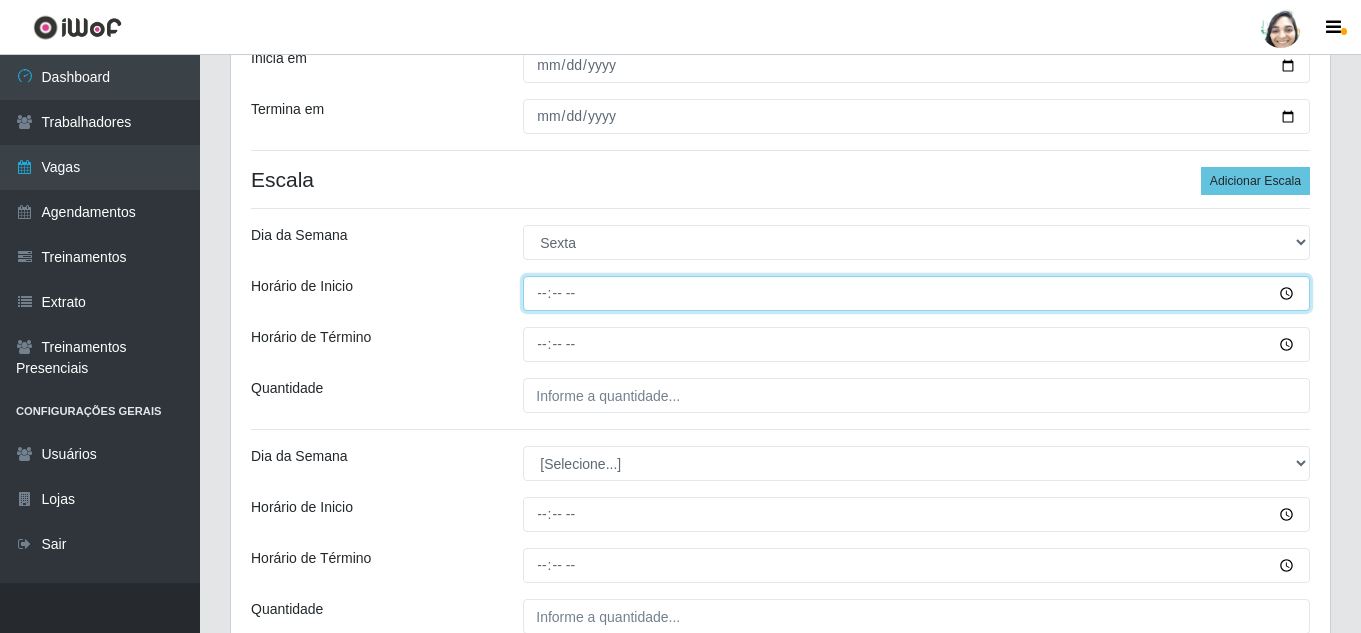 type on "08:00" 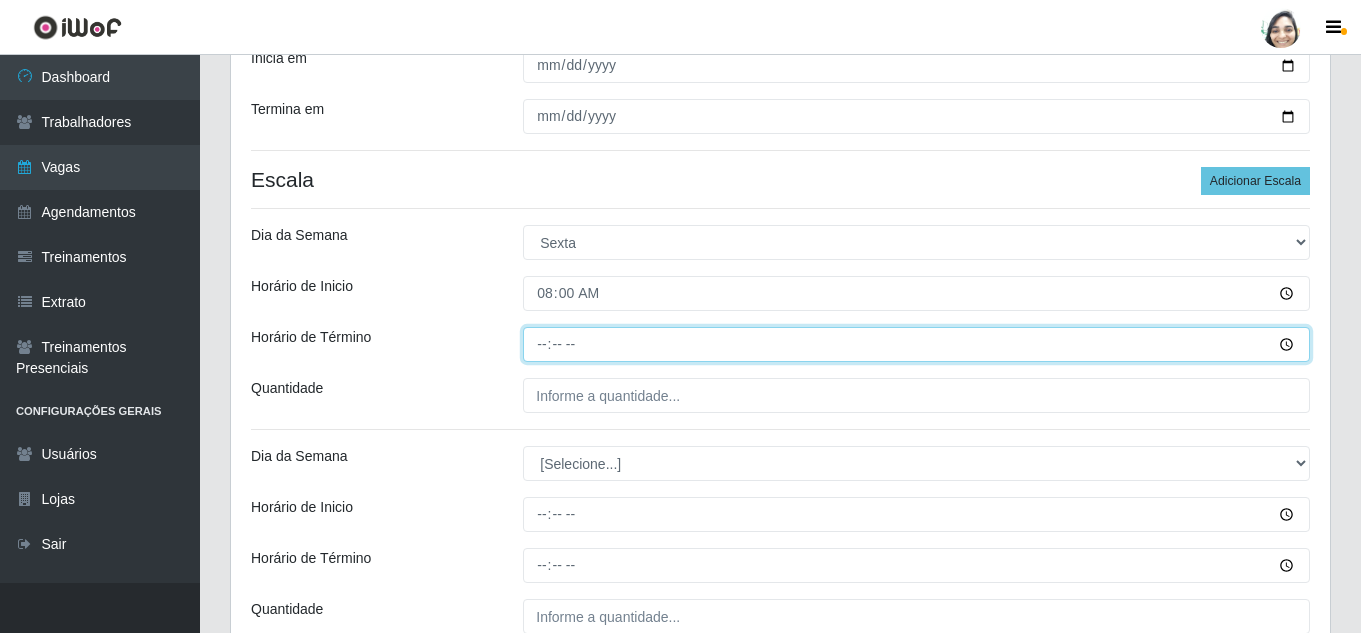 click on "Horário de Término" at bounding box center [916, 344] 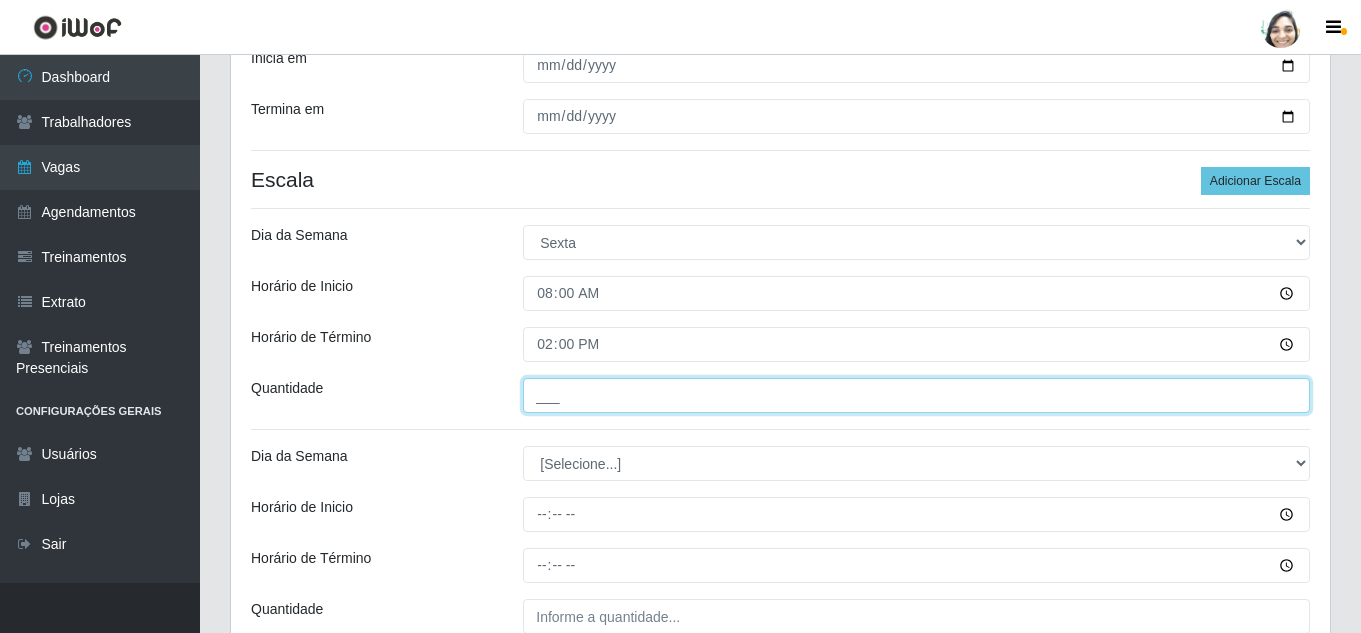 click on "___" at bounding box center (916, 395) 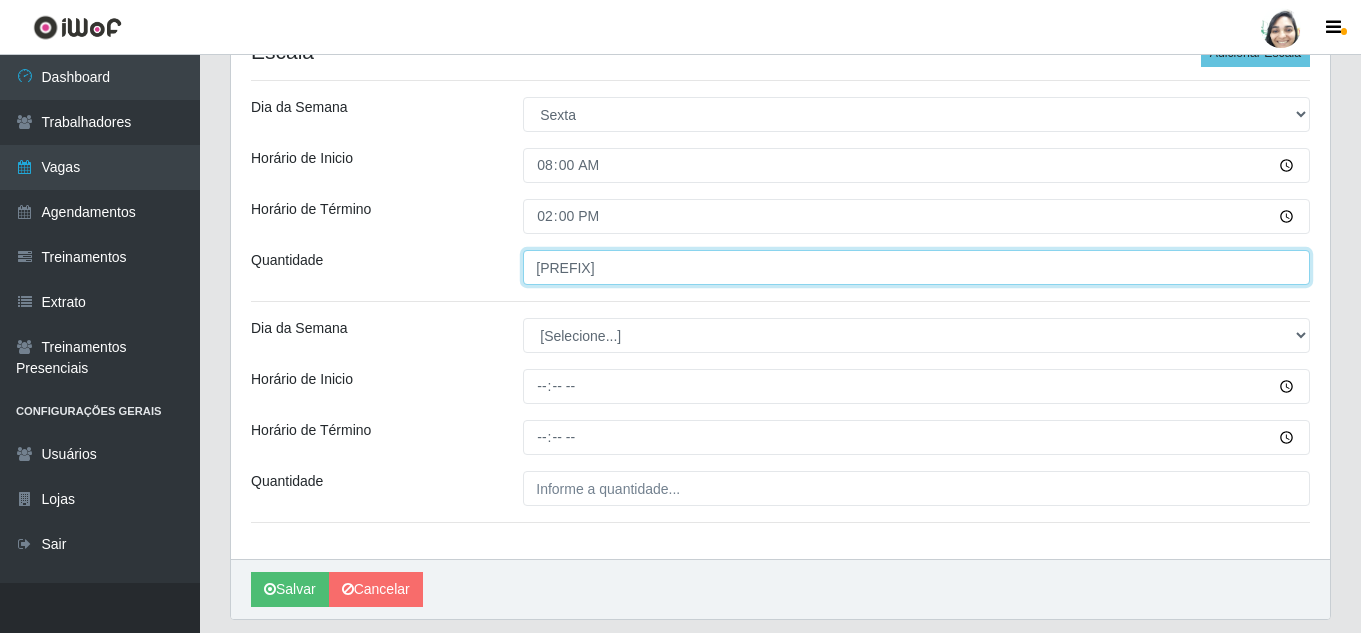 scroll, scrollTop: 489, scrollLeft: 0, axis: vertical 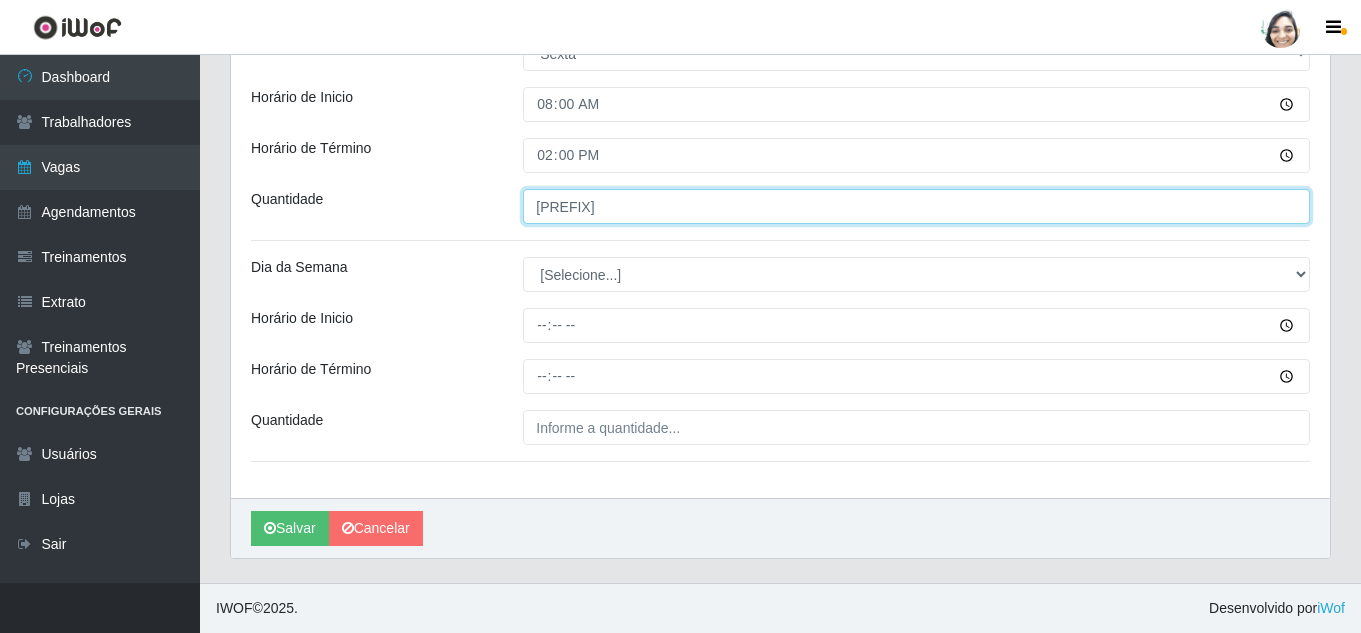 type on "[PREFIX]" 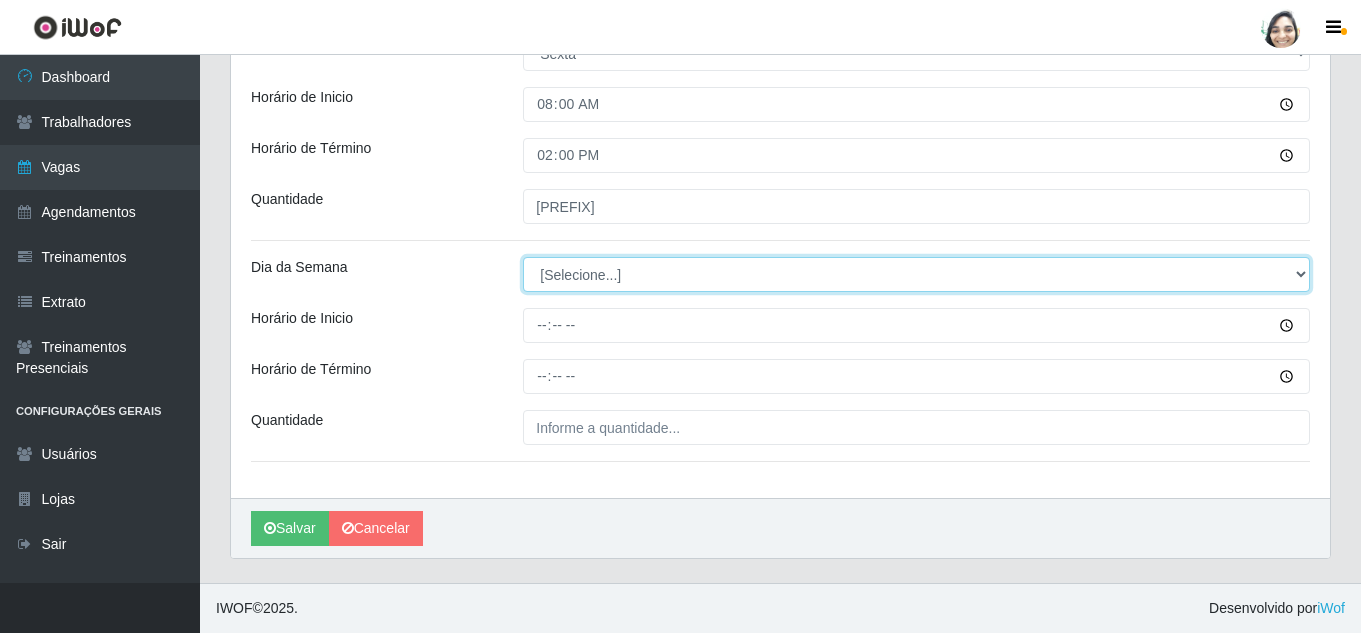 click on "[Selecione...] Segunda Terça Quarta Quinta Sexta Sábado Domingo" at bounding box center [916, 274] 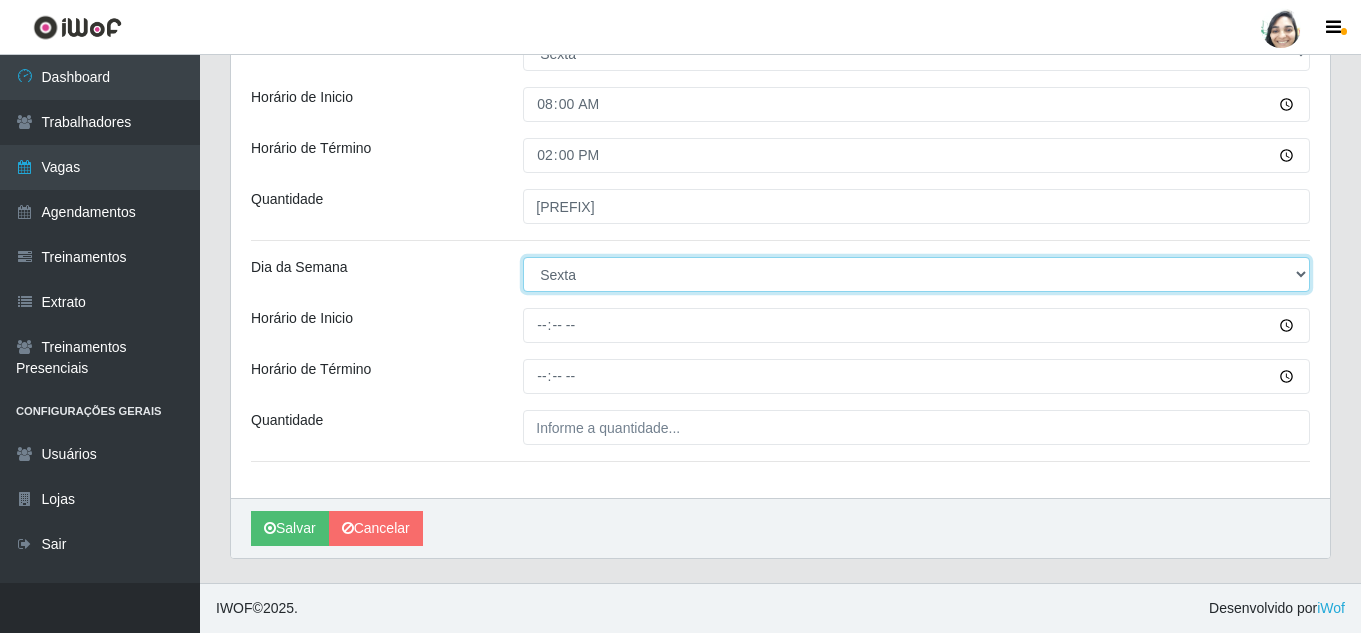 click on "[Selecione...] Segunda Terça Quarta Quinta Sexta Sábado Domingo" at bounding box center (916, 274) 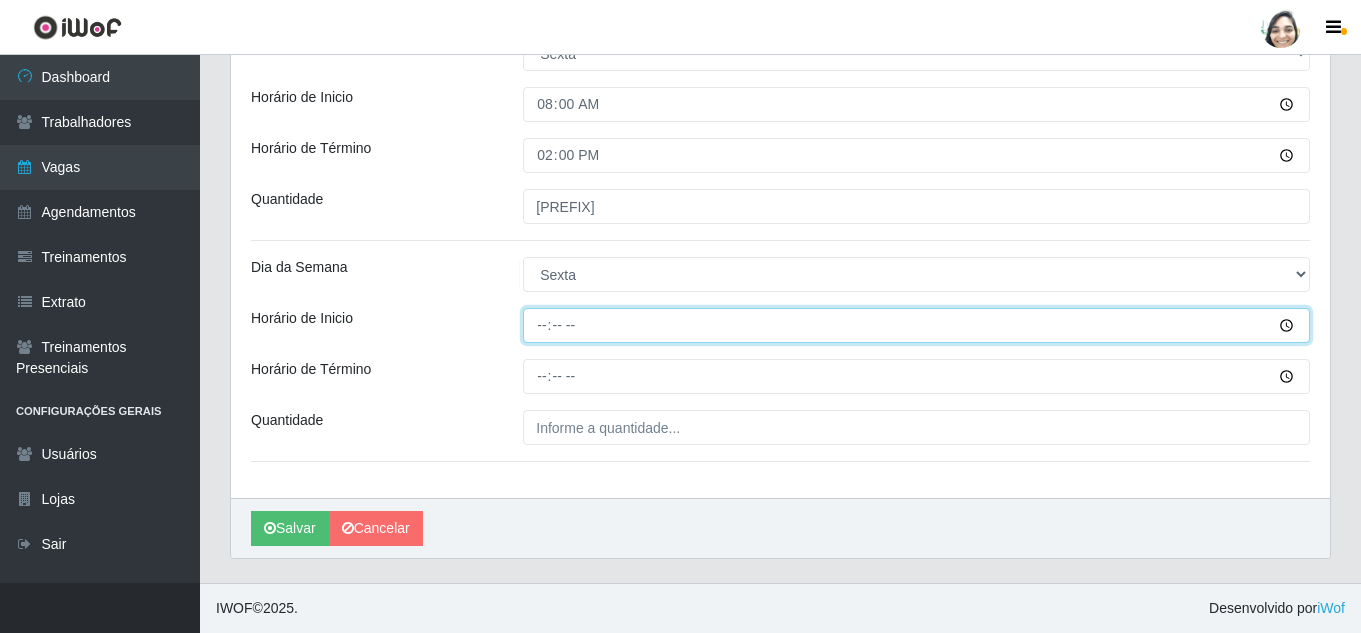 click on "Horário de Inicio" at bounding box center [916, 325] 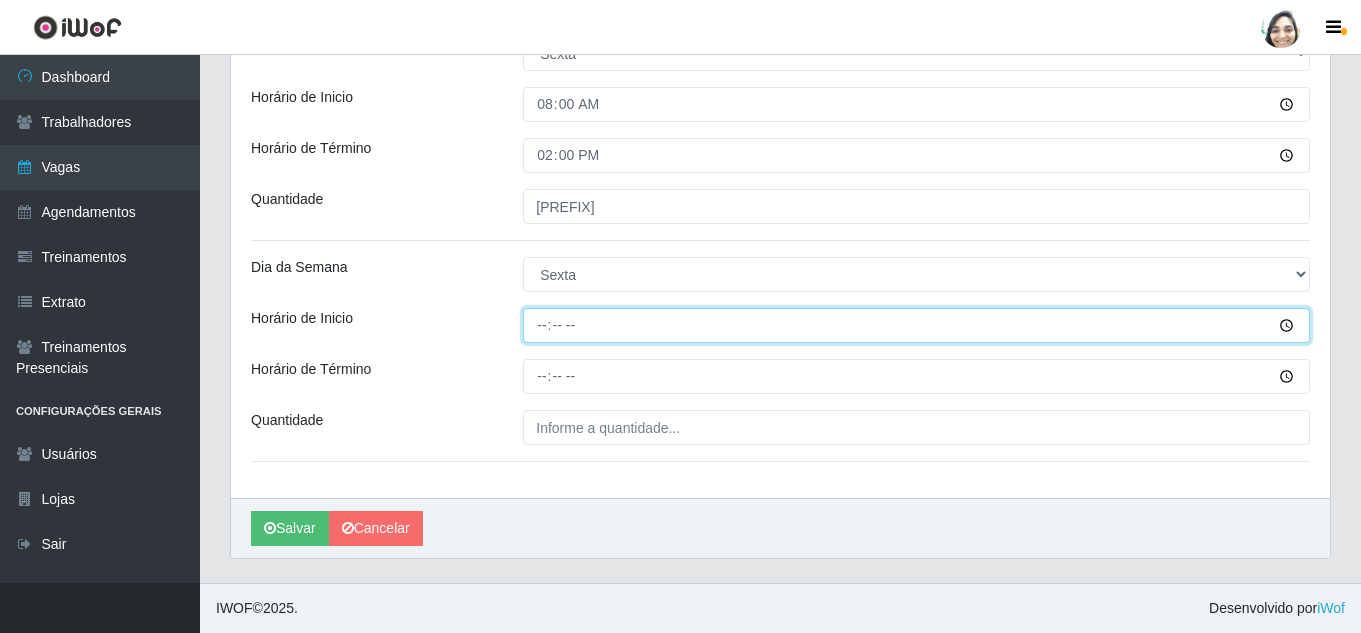 type on "[TIME]" 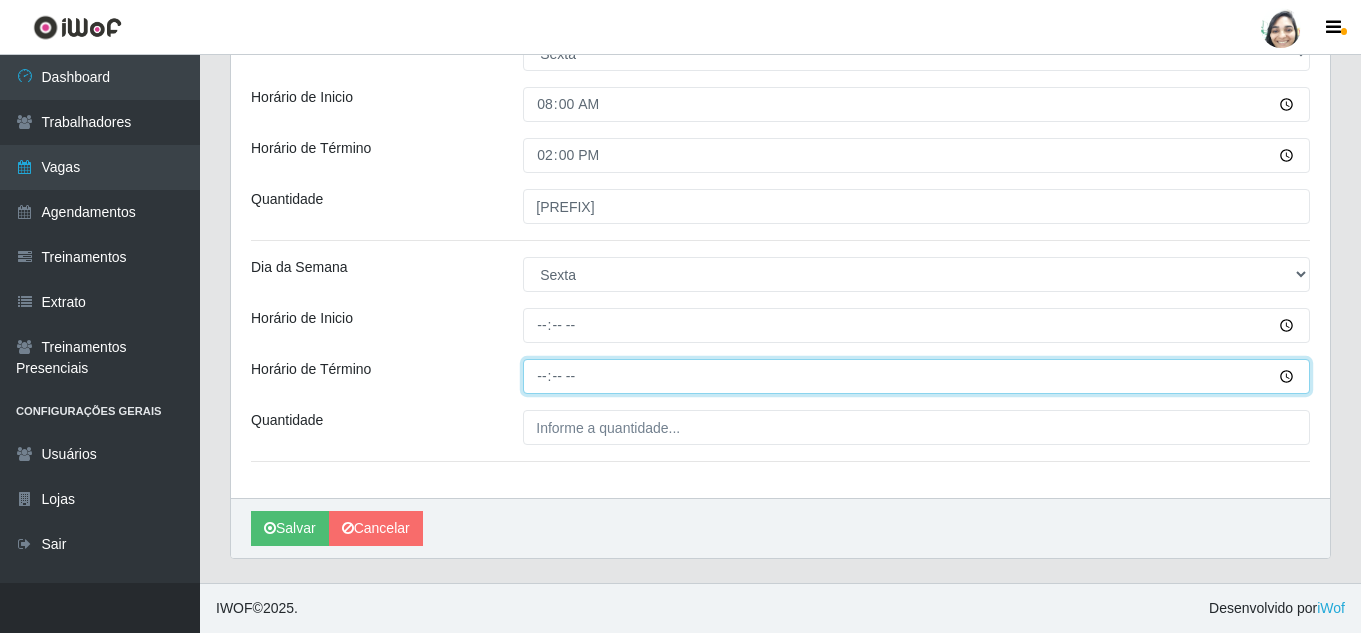 click on "Horário de Término" at bounding box center [916, 376] 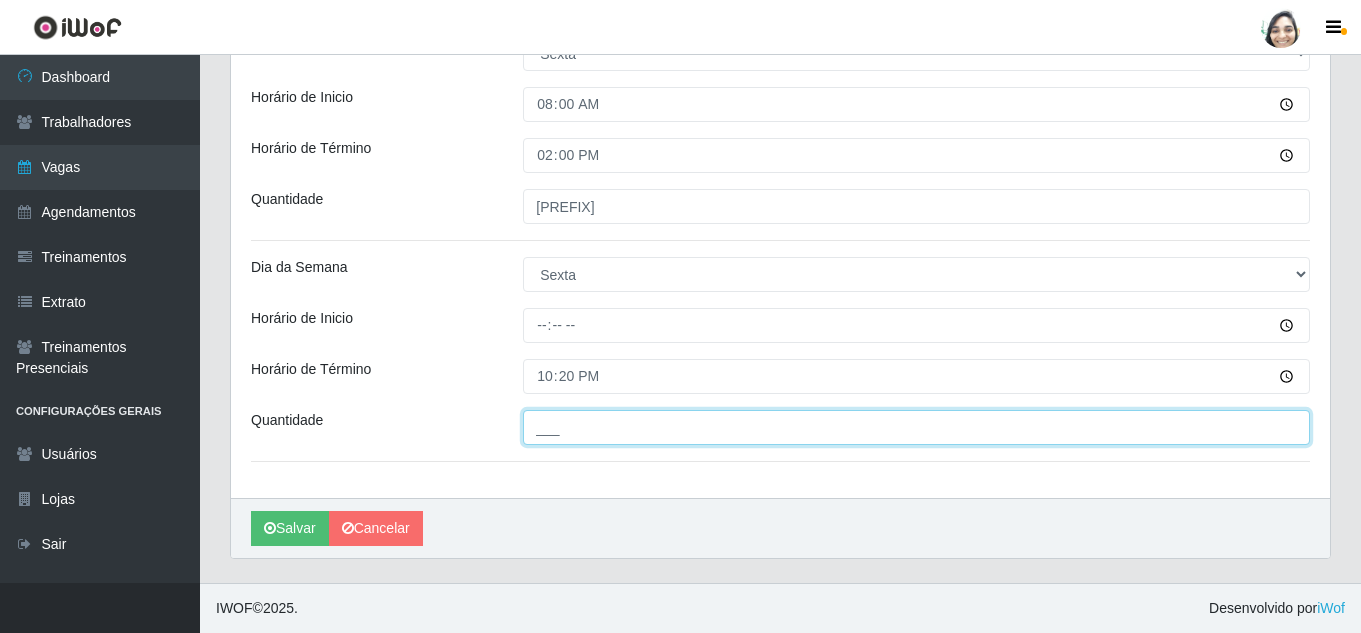 click on "___" at bounding box center [916, 427] 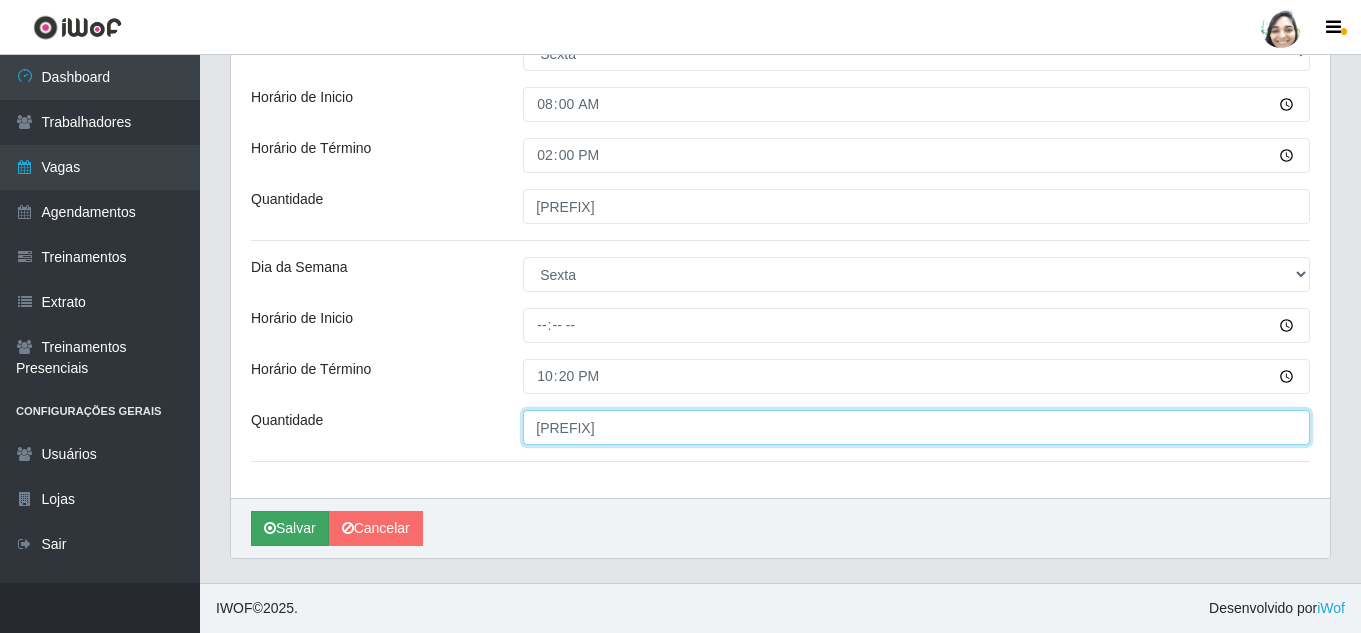 type on "[PREFIX]" 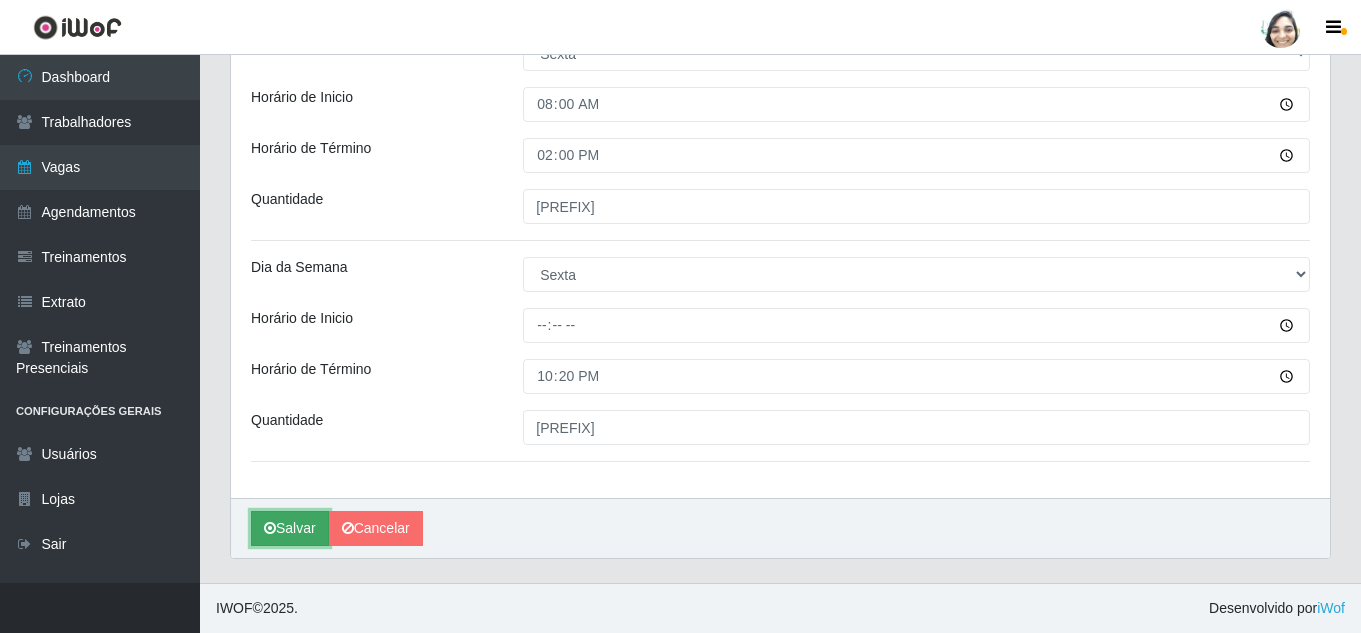 click on "Salvar" at bounding box center (290, 528) 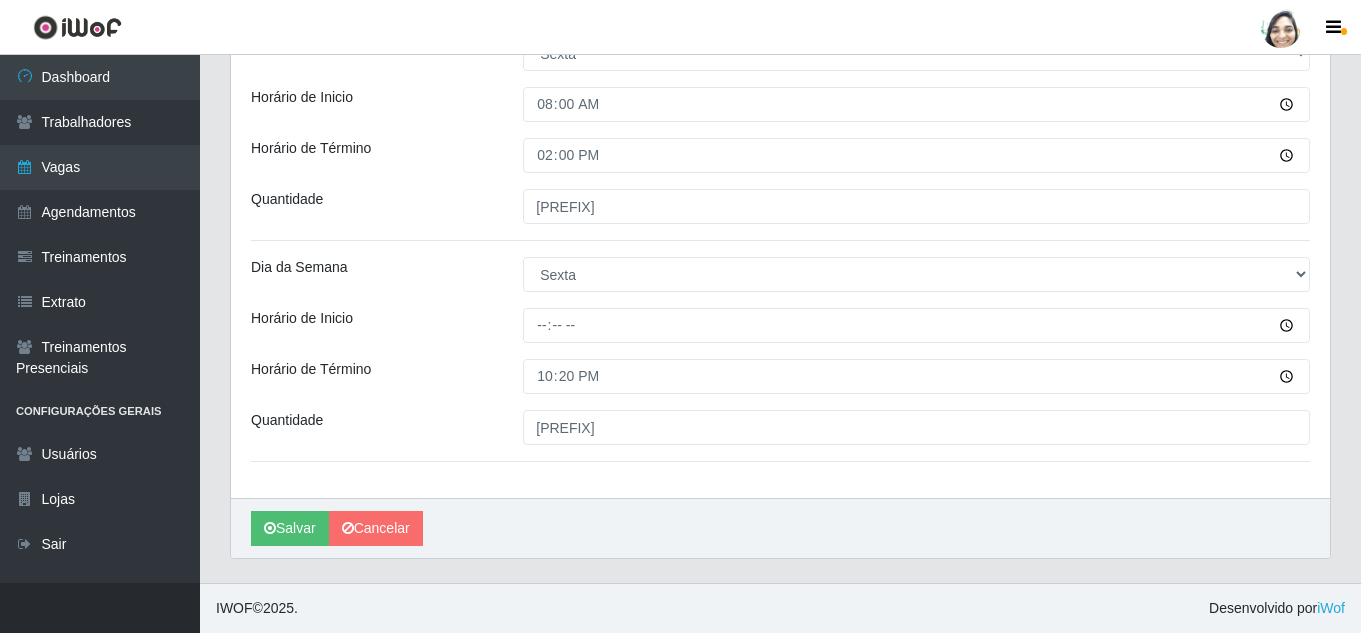 scroll, scrollTop: 0, scrollLeft: 0, axis: both 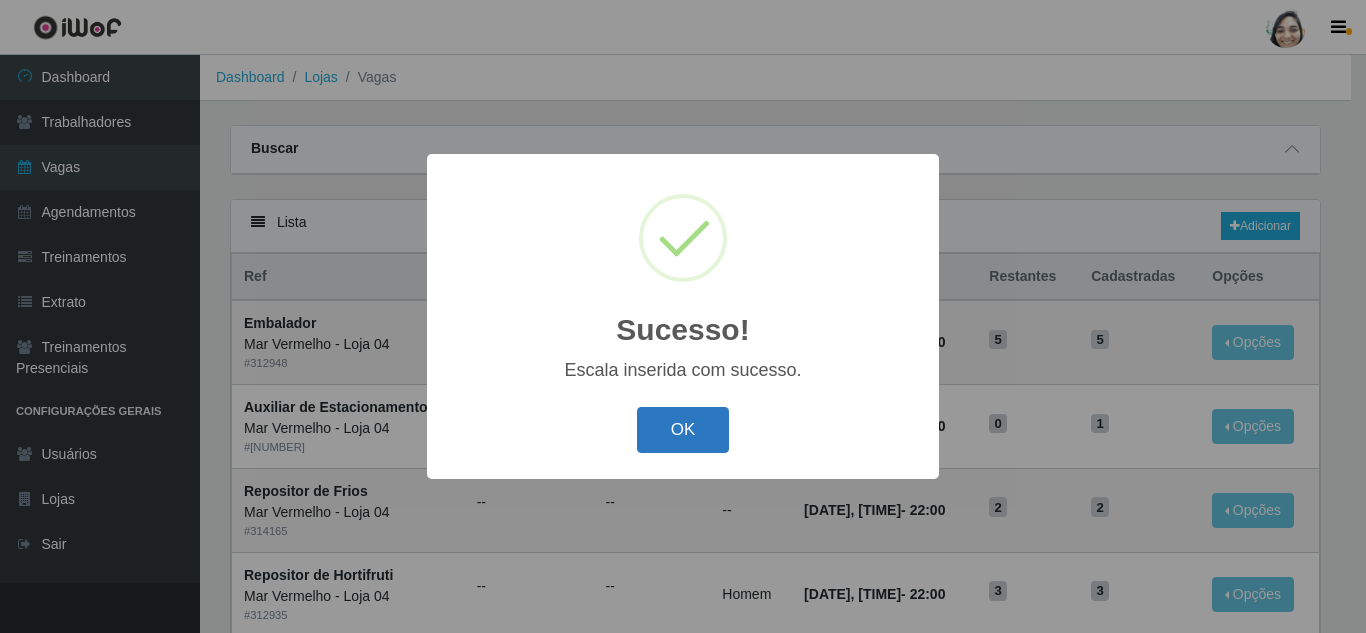click on "OK" at bounding box center [683, 430] 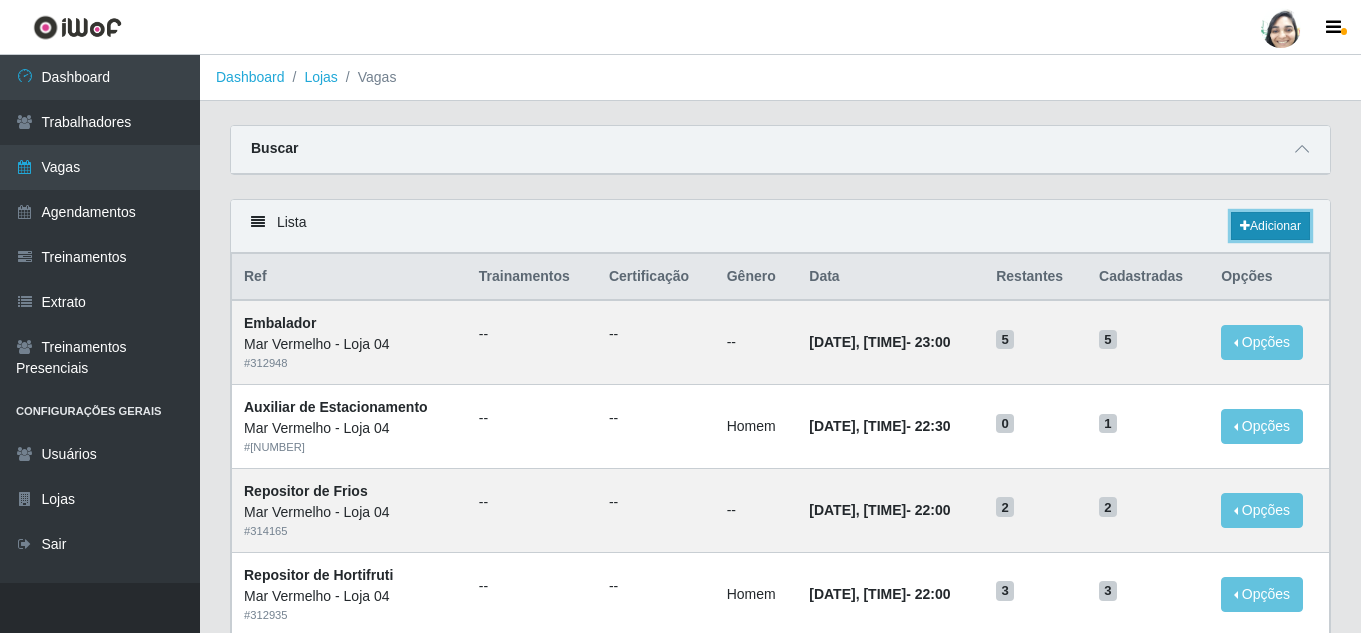 click on "Adicionar" at bounding box center [1270, 226] 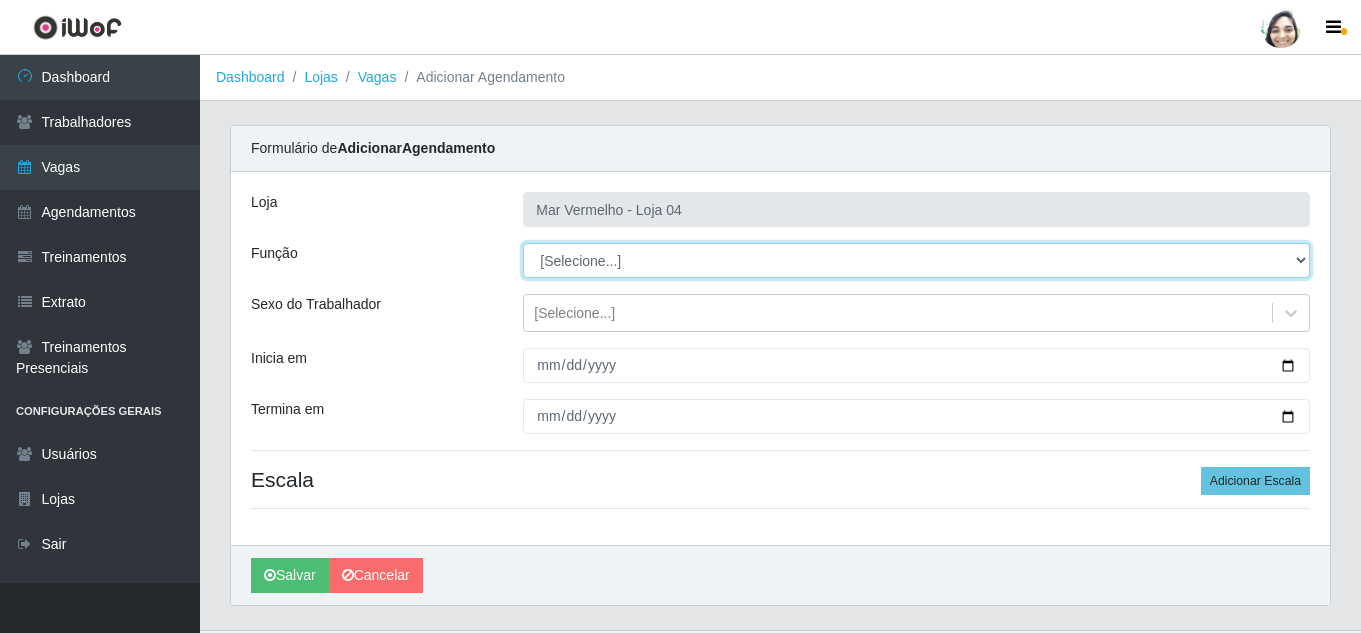 click on "[Selecione...] ASG ASG + ASG ++ Auxiliar de Depósito  Auxiliar de Depósito + Auxiliar de Depósito ++ Auxiliar de Estacionamento Auxiliar de Estacionamento + Auxiliar de Estacionamento ++ Balconista de Frios Balconista de Frios + Balconista de Padaria  Balconista de Padaria + Embalador Embalador + Embalador ++ Operador de Caixa Operador de Caixa + Operador de Caixa ++ Repositor  Repositor + Repositor ++ Repositor de Frios Repositor de Frios + Repositor de Frios ++ Repositor de Hortifruti Repositor de Hortifruti + Repositor de Hortifruti ++" at bounding box center (916, 260) 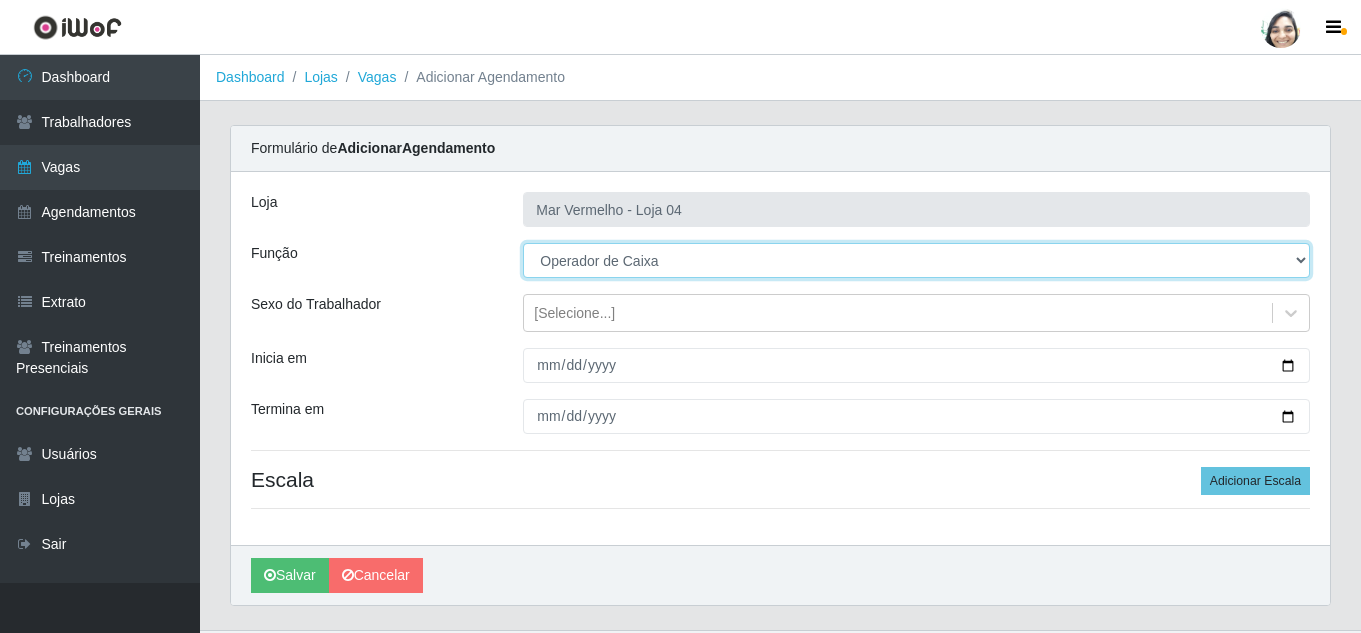 click on "[Selecione...] ASG ASG + ASG ++ Auxiliar de Depósito  Auxiliar de Depósito + Auxiliar de Depósito ++ Auxiliar de Estacionamento Auxiliar de Estacionamento + Auxiliar de Estacionamento ++ Balconista de Frios Balconista de Frios + Balconista de Padaria  Balconista de Padaria + Embalador Embalador + Embalador ++ Operador de Caixa Operador de Caixa + Operador de Caixa ++ Repositor  Repositor + Repositor ++ Repositor de Frios Repositor de Frios + Repositor de Frios ++ Repositor de Hortifruti Repositor de Hortifruti + Repositor de Hortifruti ++" at bounding box center [916, 260] 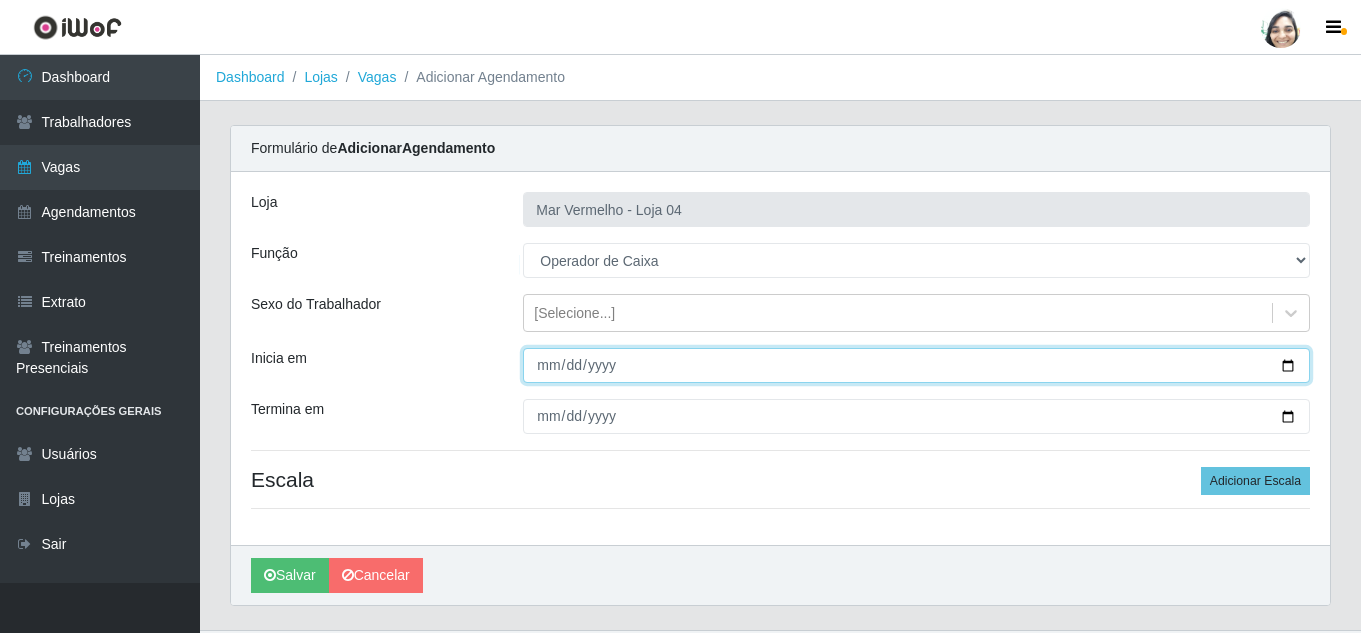 click on "Inicia em" at bounding box center (916, 365) 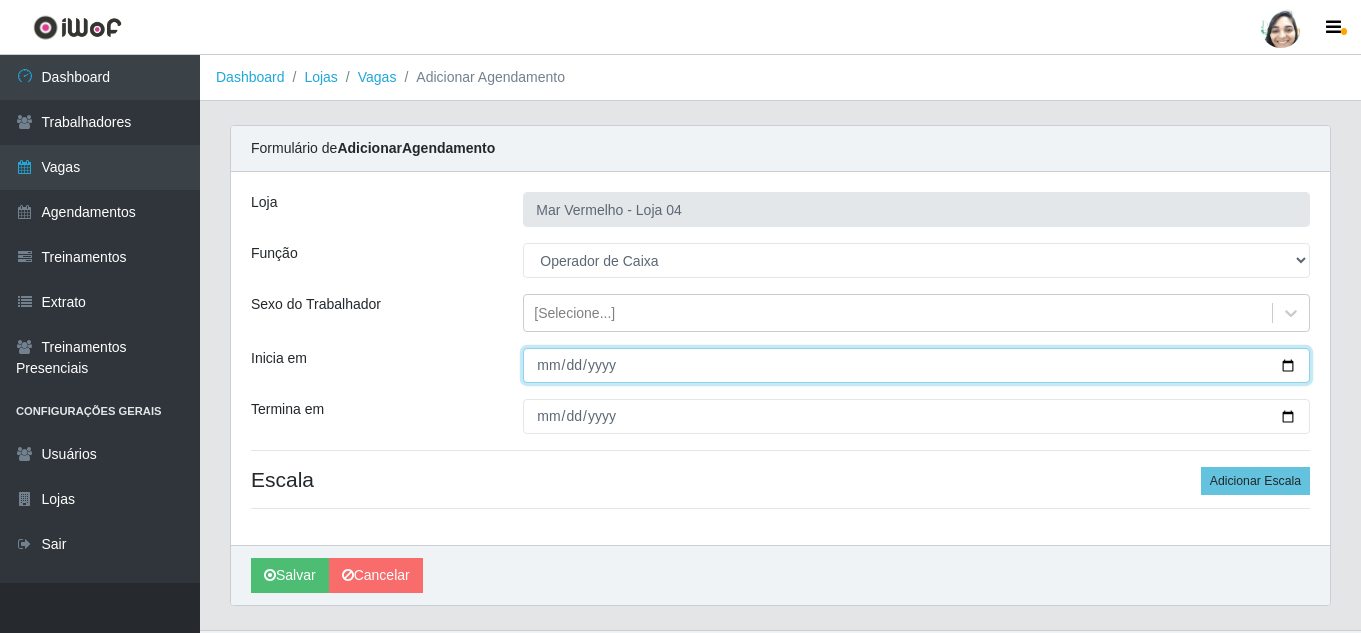 type on "[DATE]" 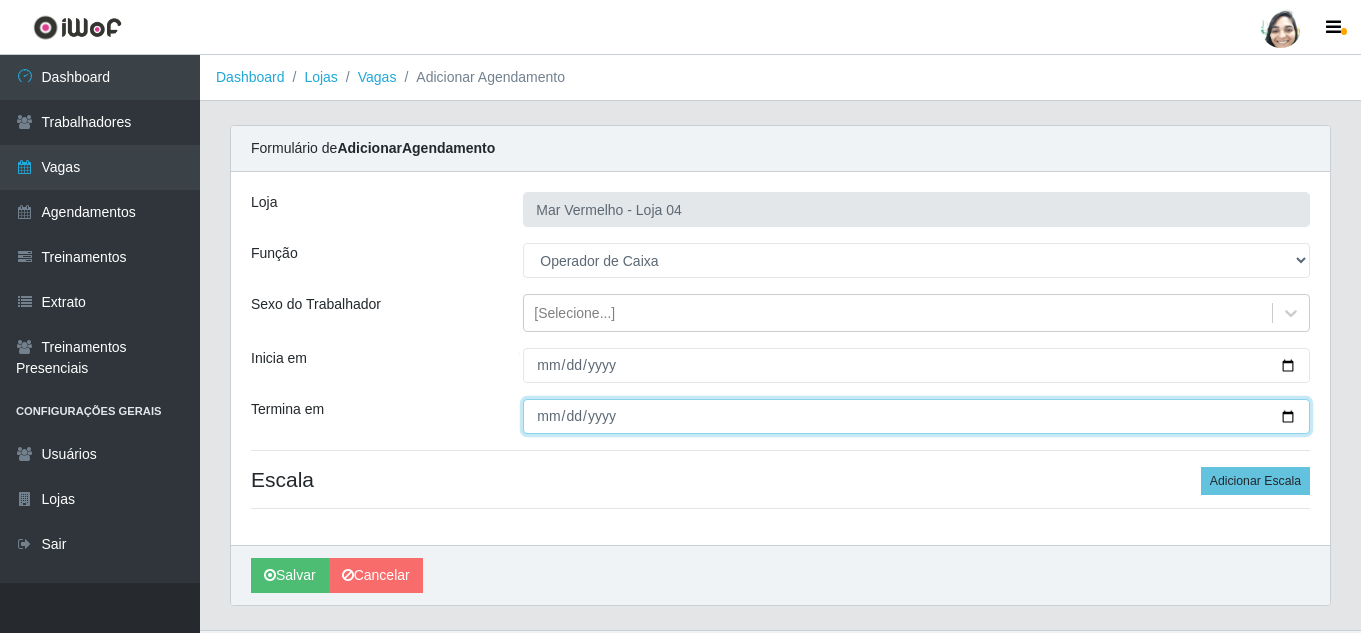 click on "Termina em" at bounding box center [916, 416] 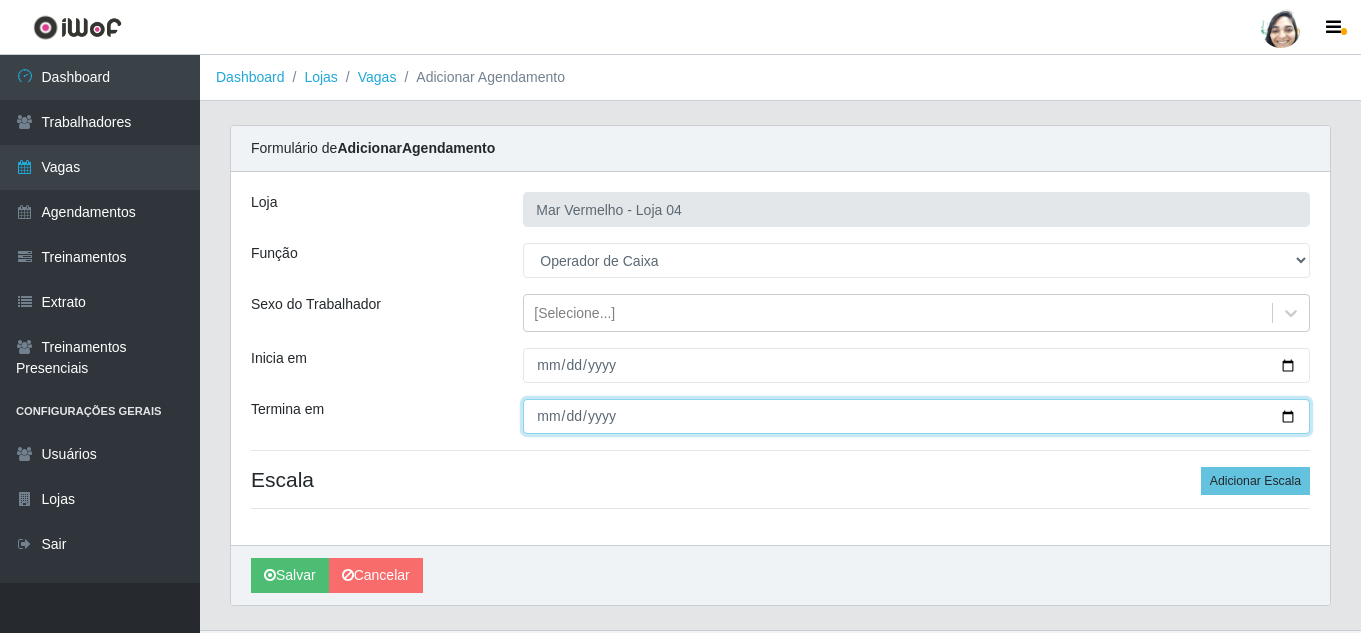 type on "[DATE]" 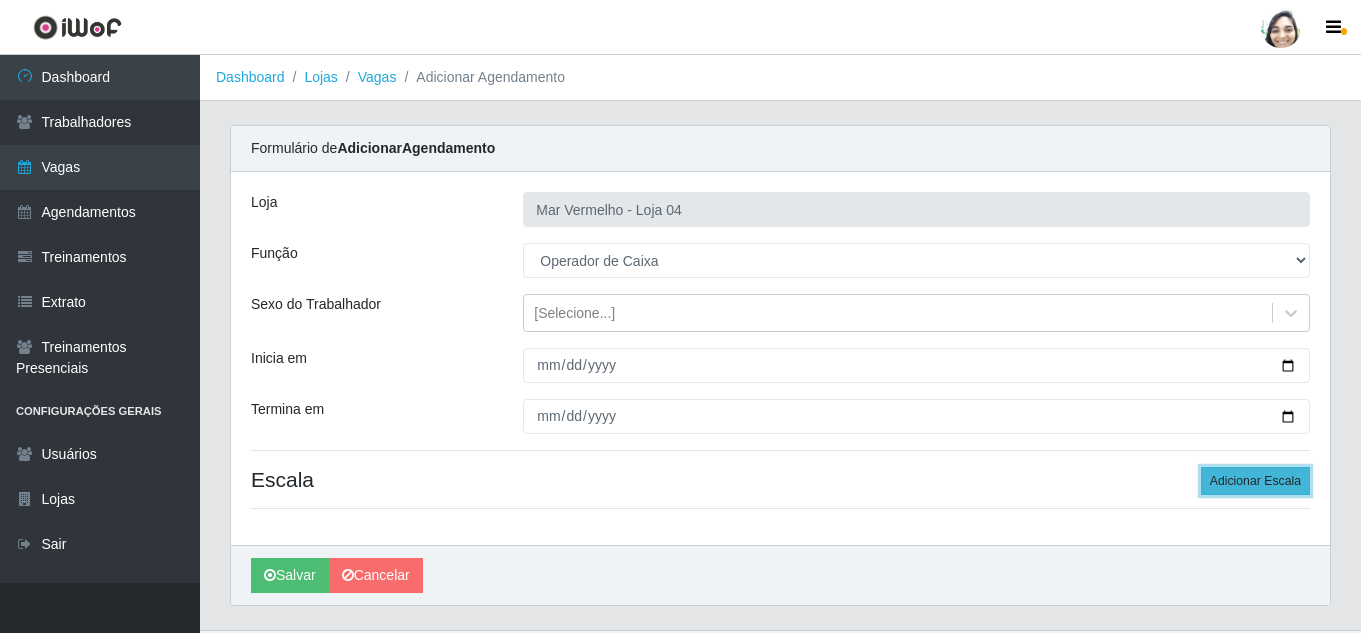 click on "Adicionar Escala" at bounding box center (1255, 481) 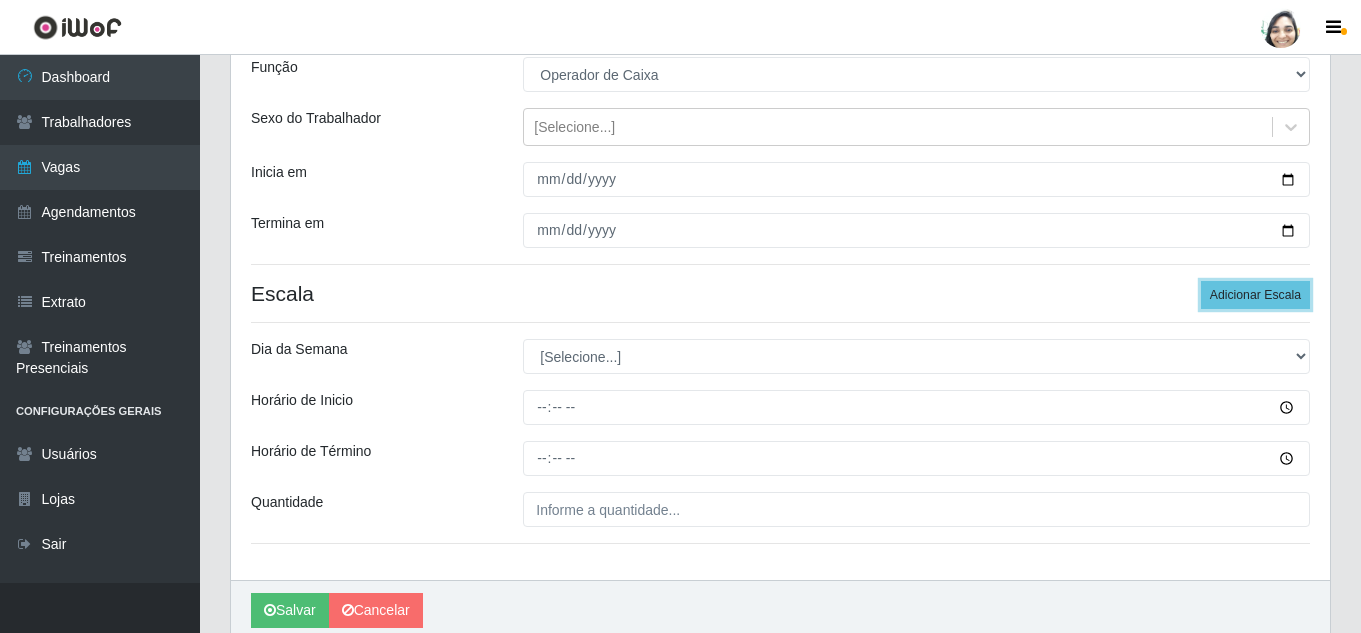 scroll, scrollTop: 200, scrollLeft: 0, axis: vertical 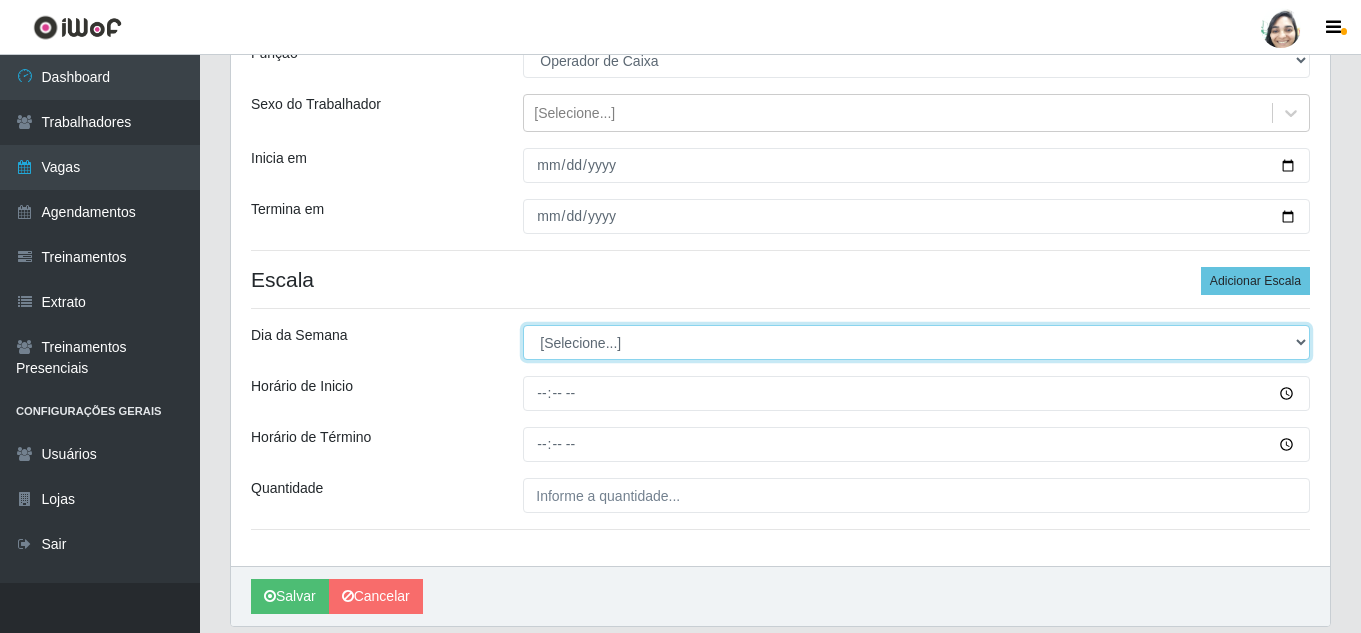 click on "[Selecione...] Segunda Terça Quarta Quinta Sexta Sábado Domingo" at bounding box center [916, 342] 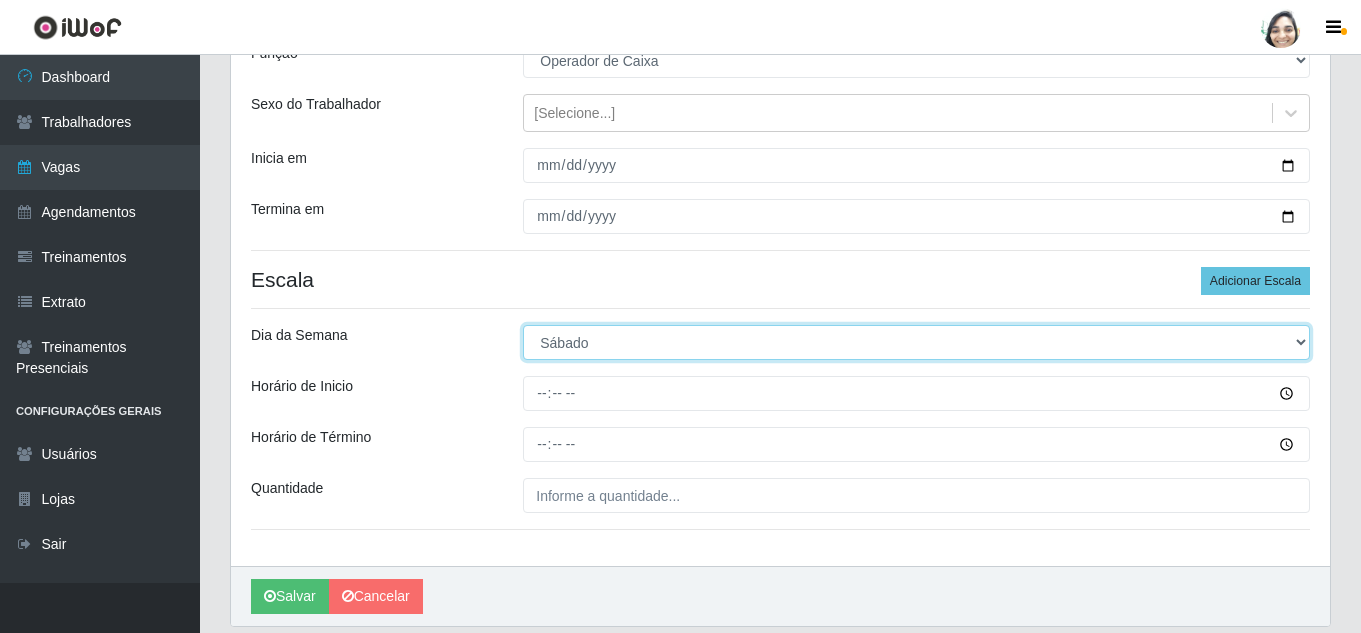 click on "[Selecione...] Segunda Terça Quarta Quinta Sexta Sábado Domingo" at bounding box center (916, 342) 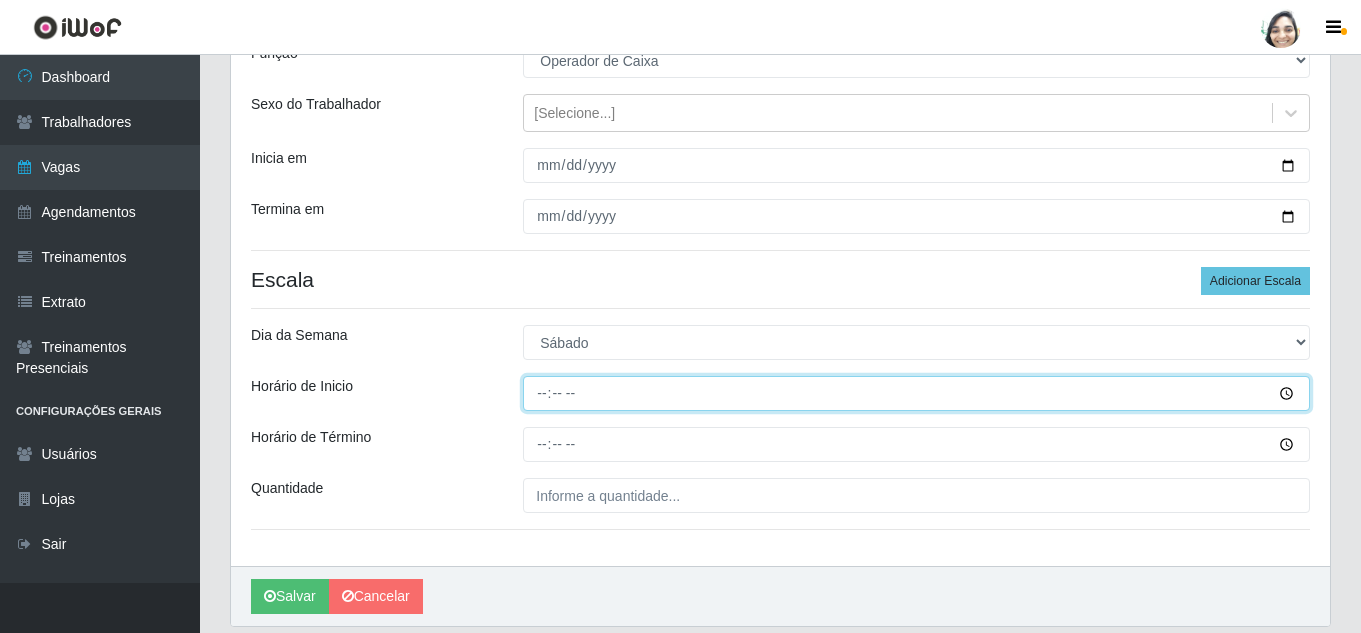 click on "Horário de Inicio" at bounding box center (916, 393) 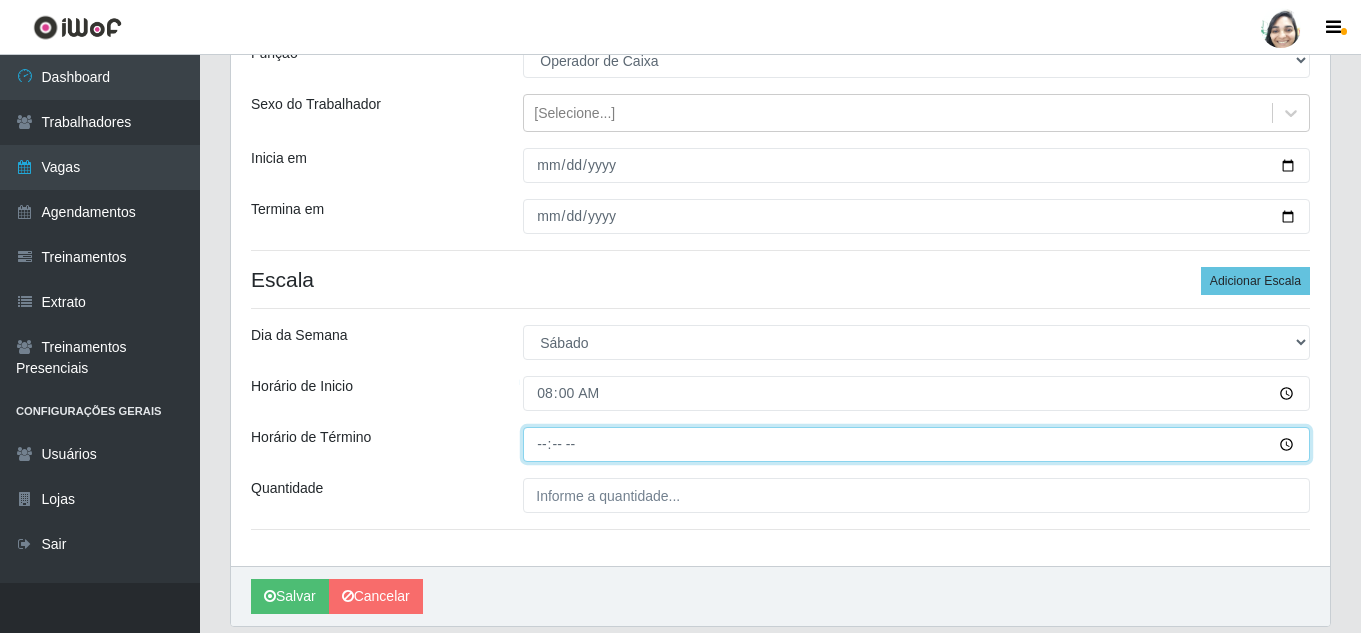 click on "Horário de Término" at bounding box center [916, 444] 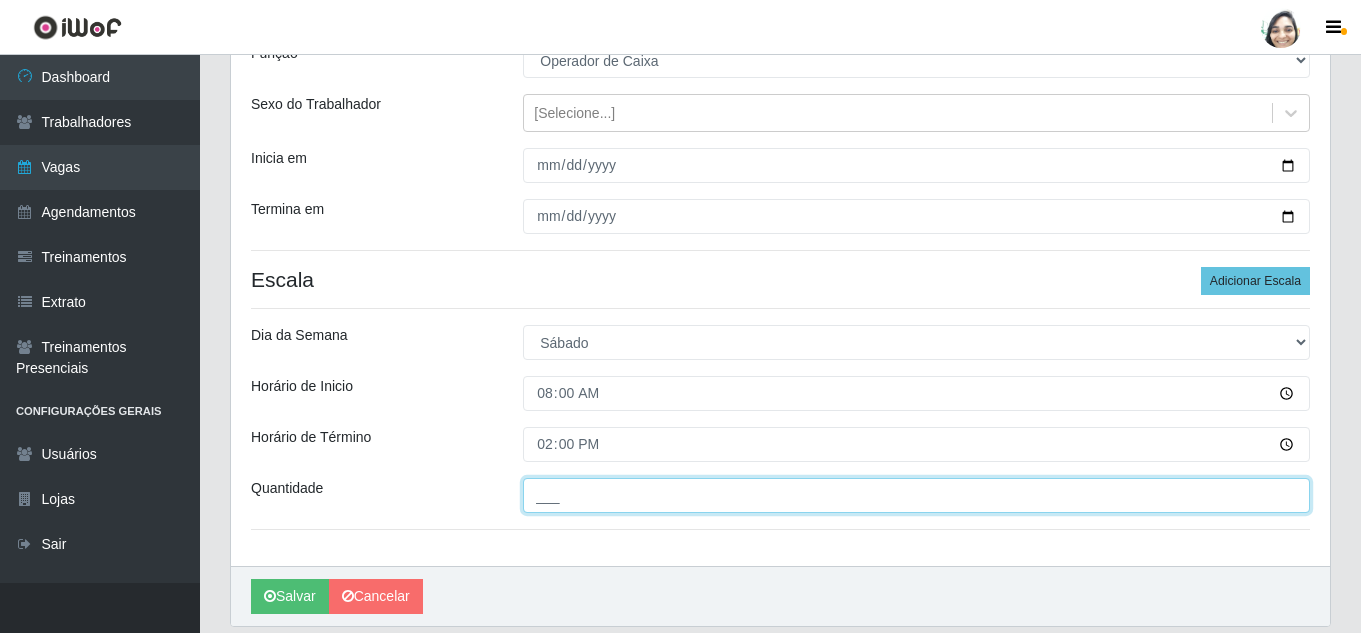 click on "___" at bounding box center [916, 495] 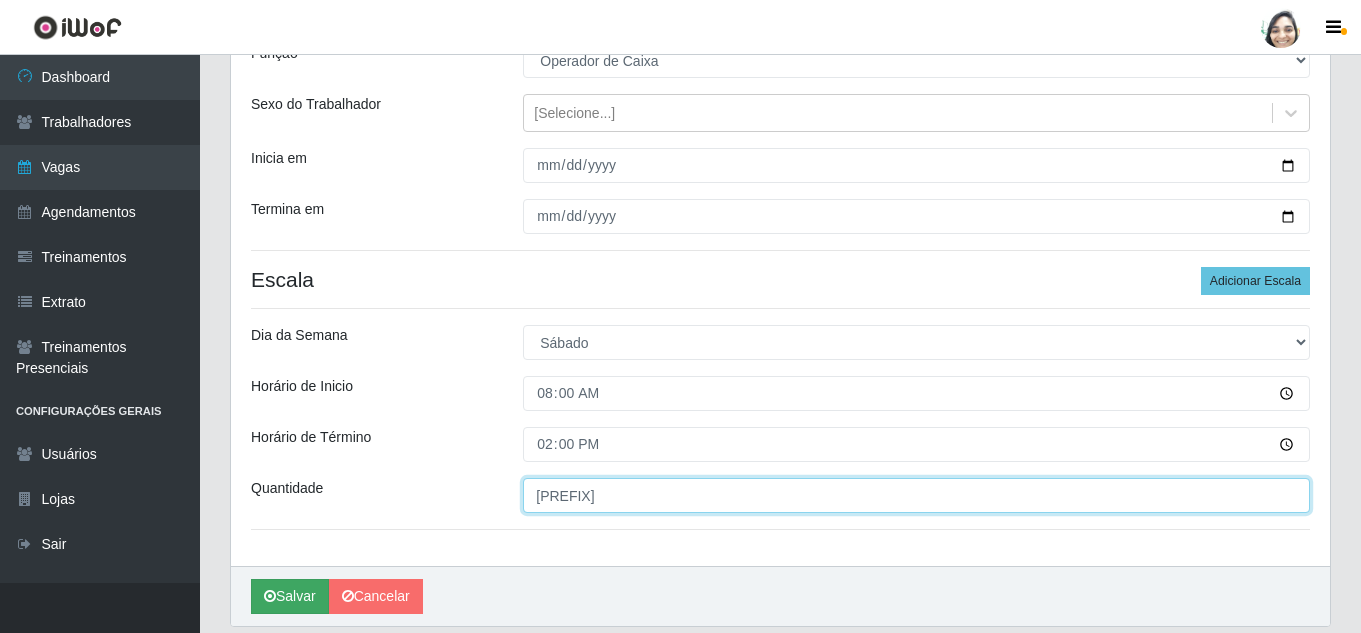 type on "[PREFIX]" 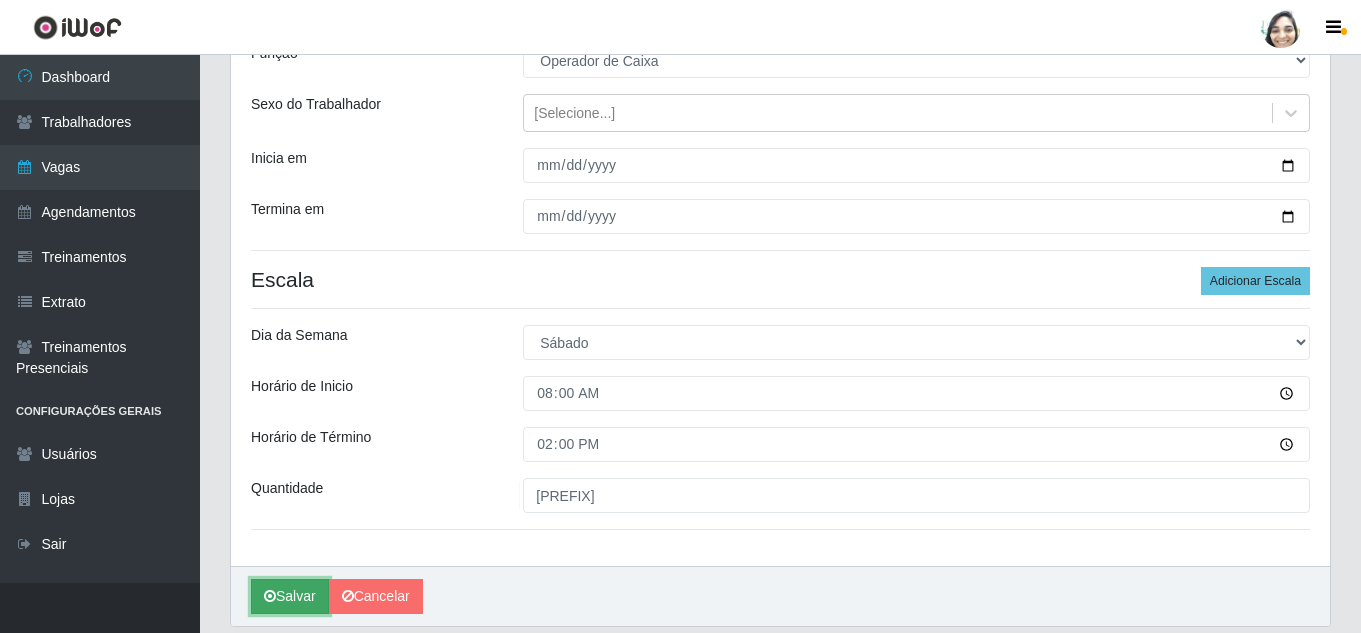 click on "Salvar" at bounding box center (290, 596) 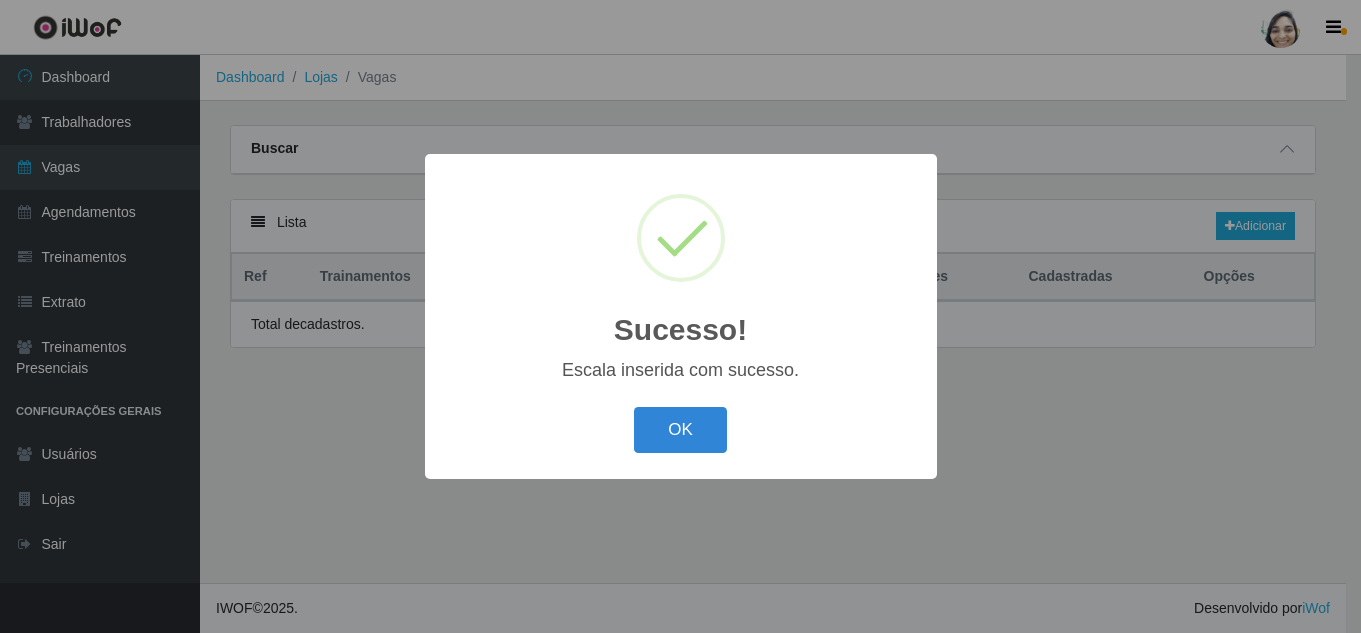 scroll, scrollTop: 0, scrollLeft: 0, axis: both 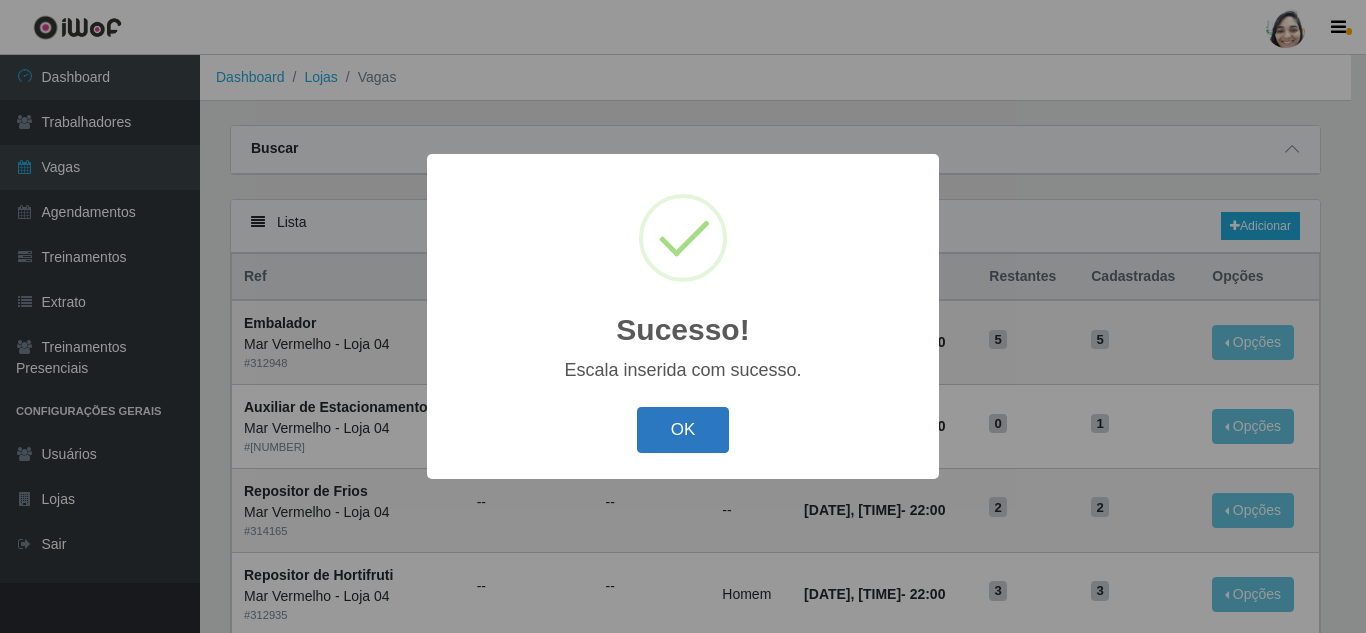 click on "OK" at bounding box center [683, 430] 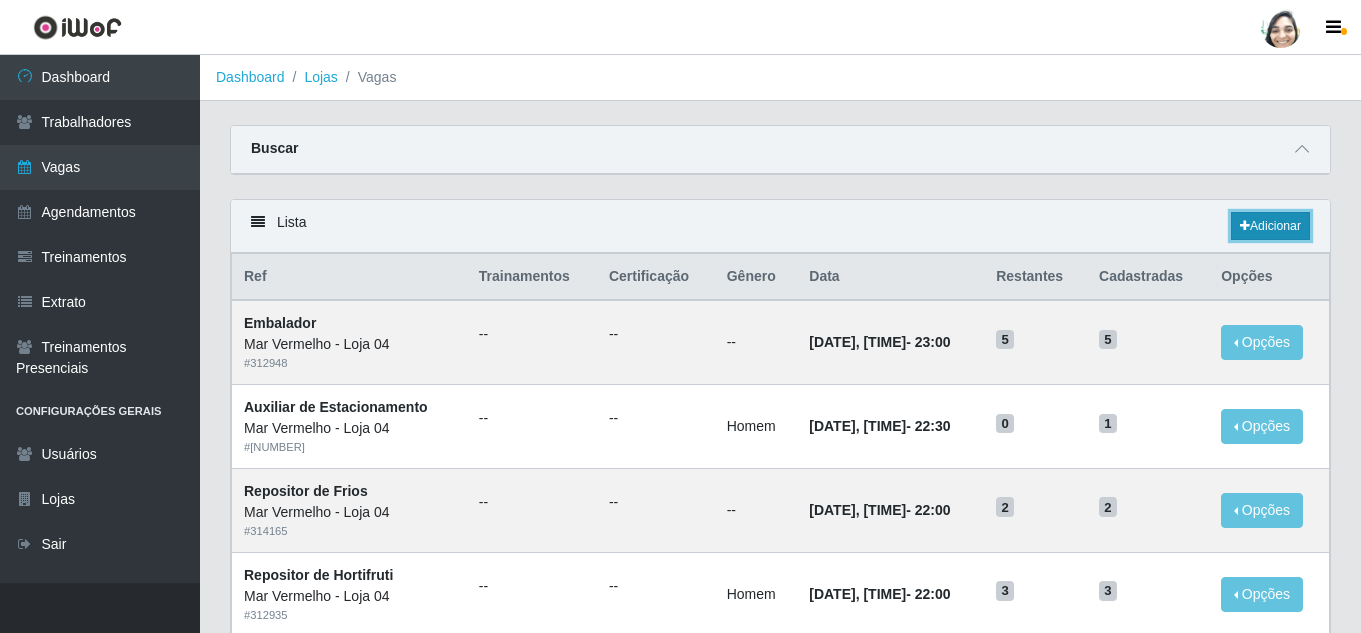 click on "Adicionar" at bounding box center (1270, 226) 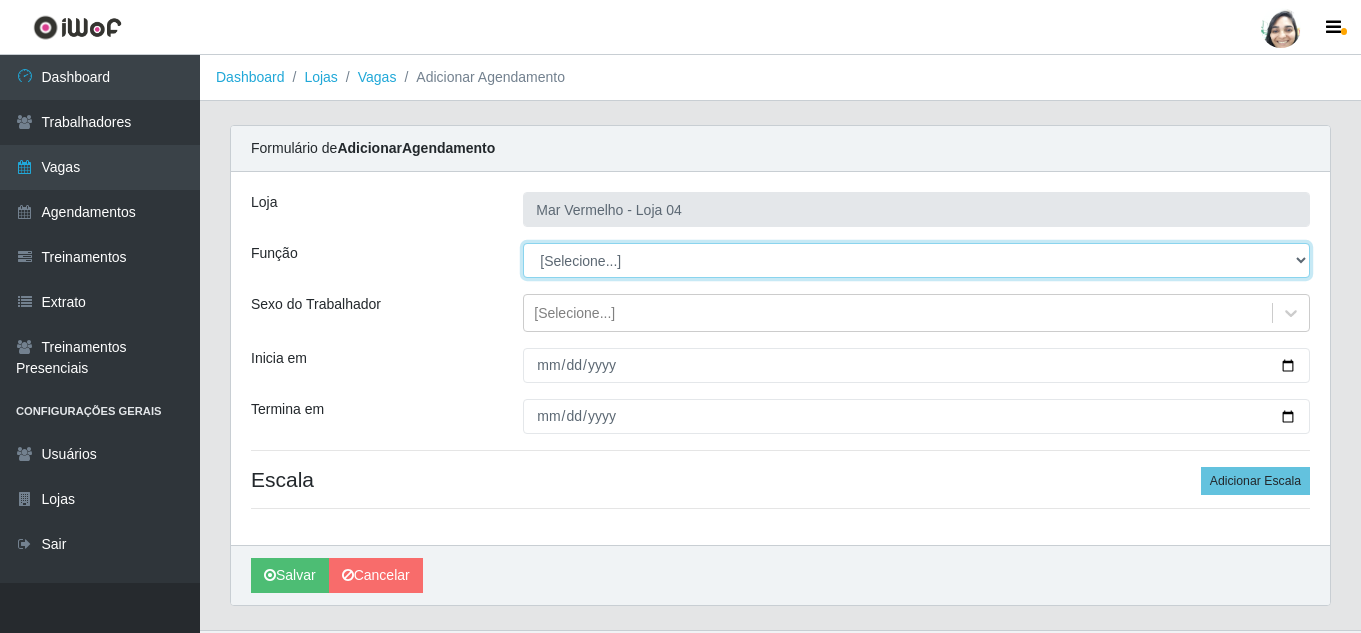 click on "[Selecione...] ASG ASG + ASG ++ Auxiliar de Depósito  Auxiliar de Depósito + Auxiliar de Depósito ++ Auxiliar de Estacionamento Auxiliar de Estacionamento + Auxiliar de Estacionamento ++ Balconista de Frios Balconista de Frios + Balconista de Padaria  Balconista de Padaria + Embalador Embalador + Embalador ++ Operador de Caixa Operador de Caixa + Operador de Caixa ++ Repositor  Repositor + Repositor ++ Repositor de Frios Repositor de Frios + Repositor de Frios ++ Repositor de Hortifruti Repositor de Hortifruti + Repositor de Hortifruti ++" at bounding box center [916, 260] 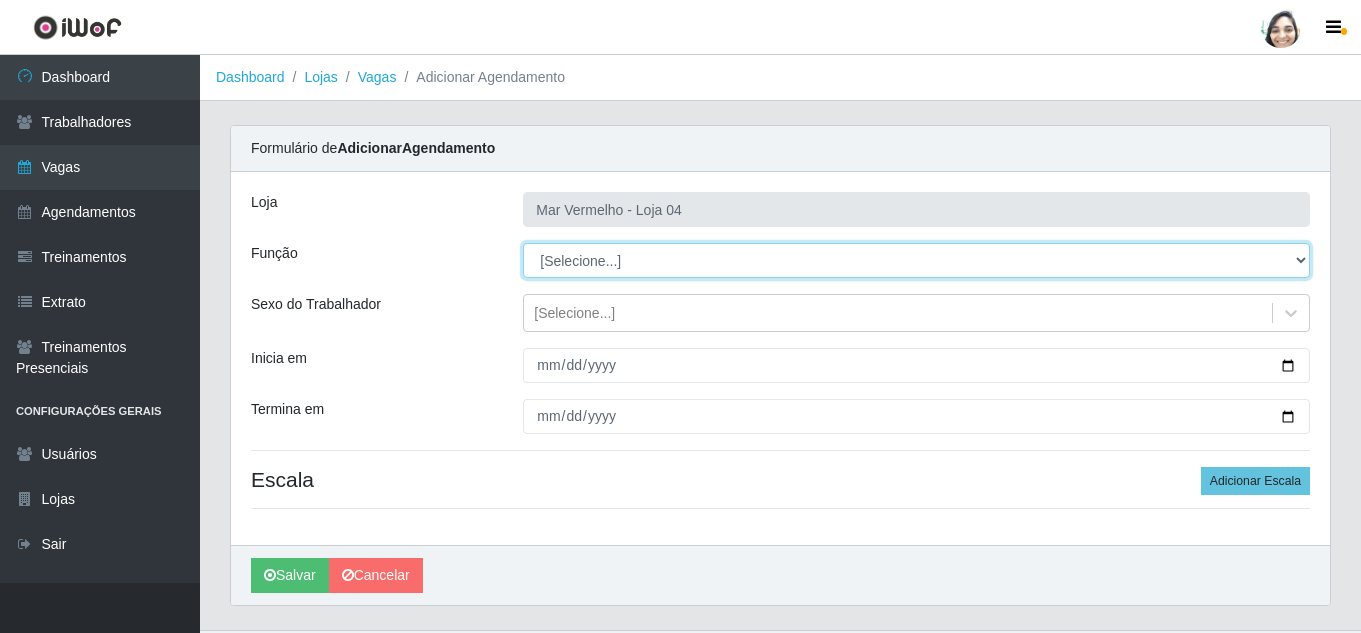 select on "22" 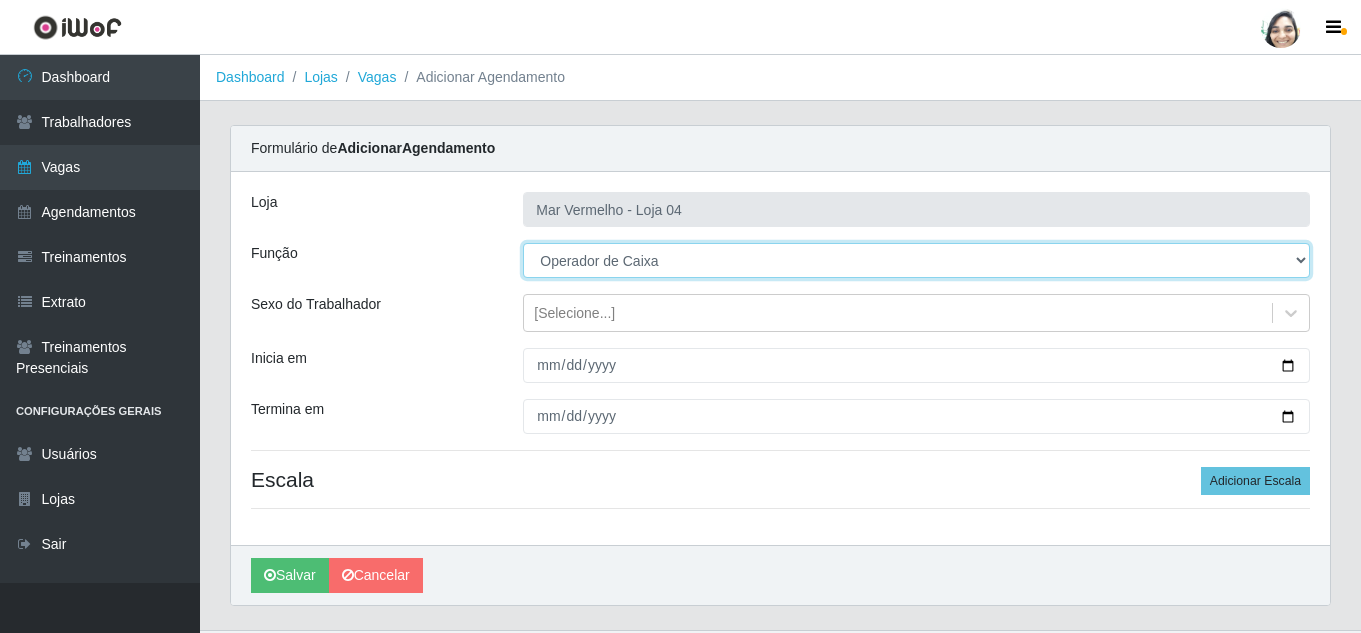 click on "[Selecione...] ASG ASG + ASG ++ Auxiliar de Depósito  Auxiliar de Depósito + Auxiliar de Depósito ++ Auxiliar de Estacionamento Auxiliar de Estacionamento + Auxiliar de Estacionamento ++ Balconista de Frios Balconista de Frios + Balconista de Padaria  Balconista de Padaria + Embalador Embalador + Embalador ++ Operador de Caixa Operador de Caixa + Operador de Caixa ++ Repositor  Repositor + Repositor ++ Repositor de Frios Repositor de Frios + Repositor de Frios ++ Repositor de Hortifruti Repositor de Hortifruti + Repositor de Hortifruti ++" at bounding box center [916, 260] 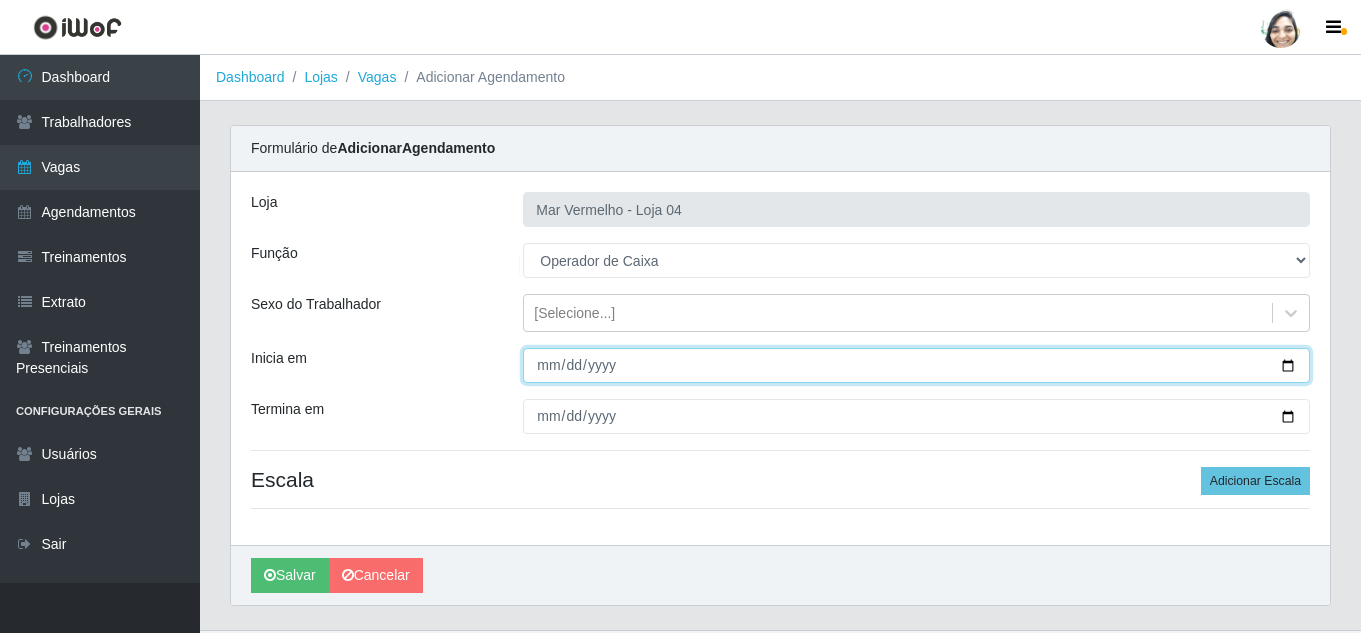 click on "Inicia em" at bounding box center (916, 365) 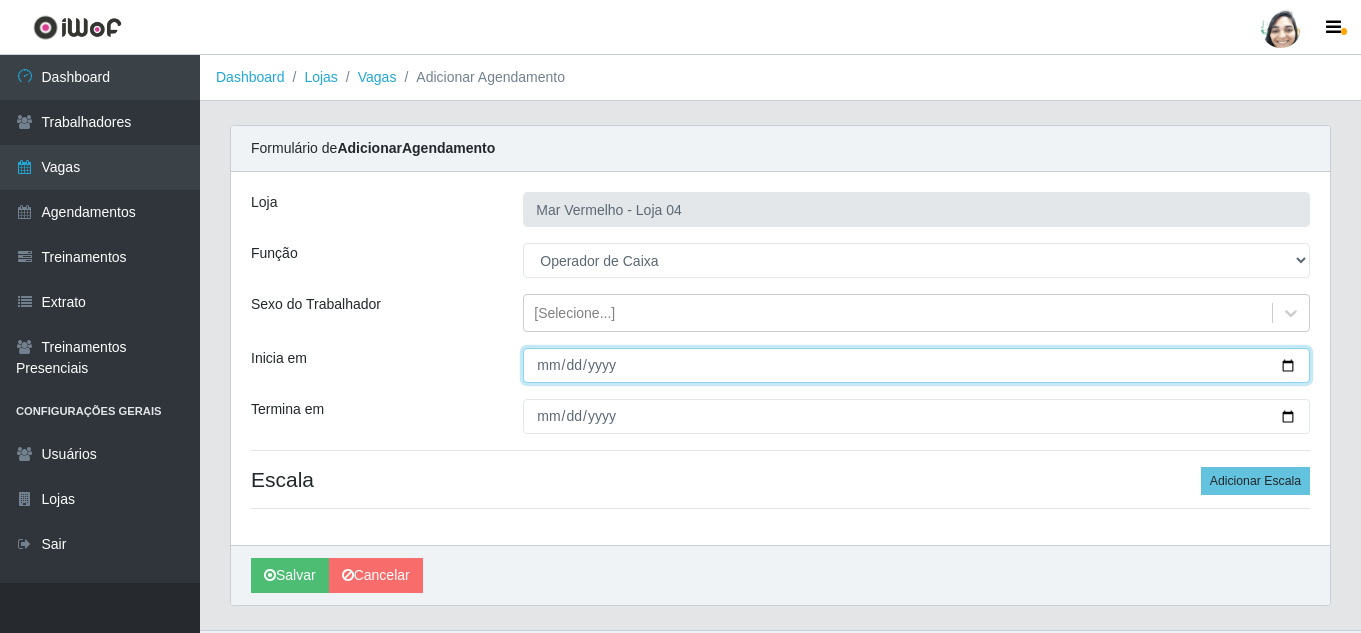 type on "[DATE]" 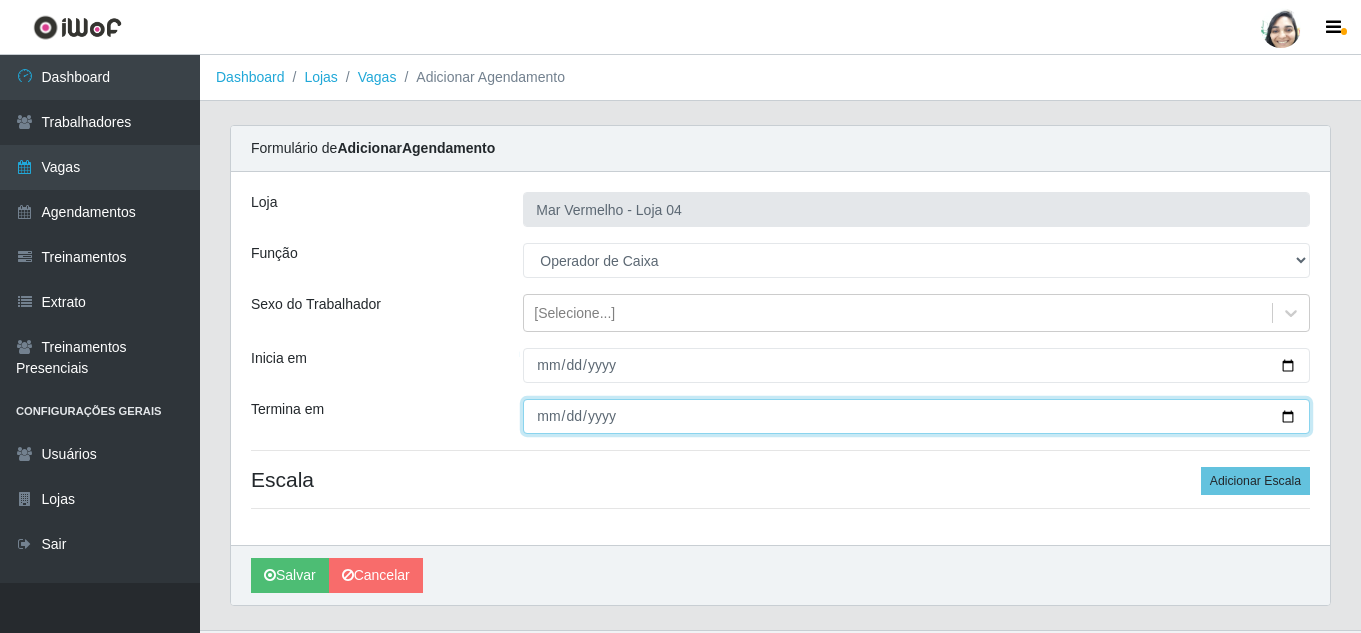 click on "Termina em" at bounding box center (916, 416) 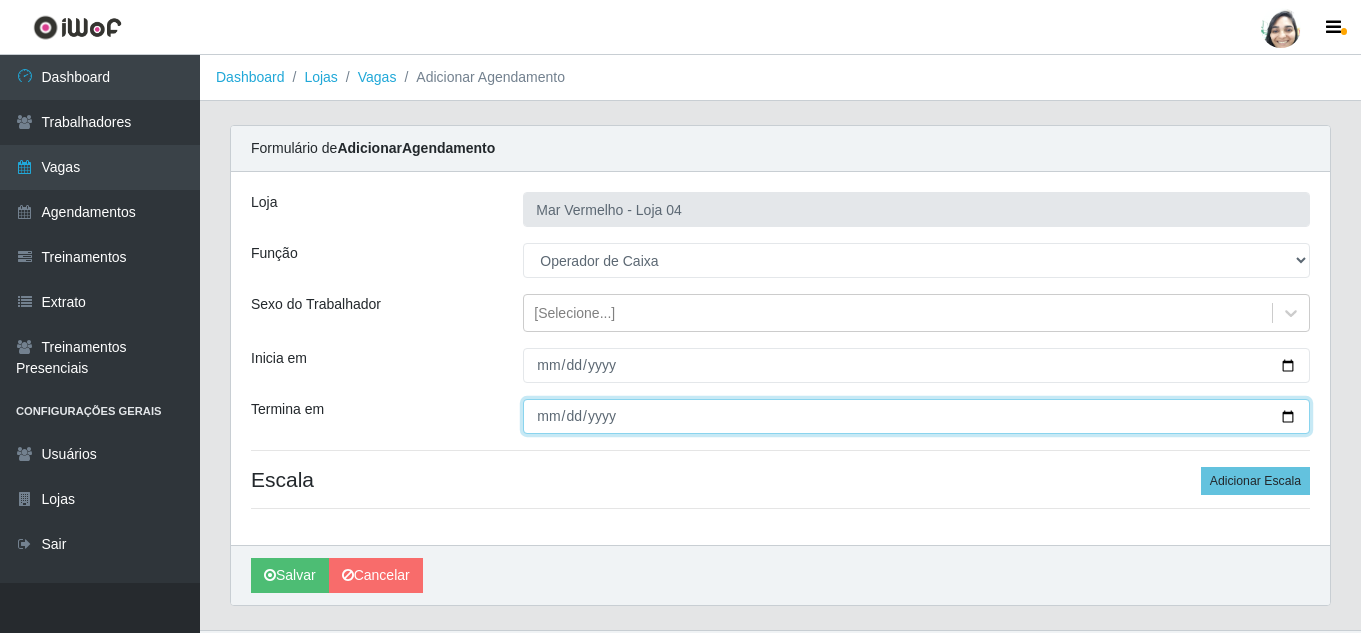 type on "[DATE]" 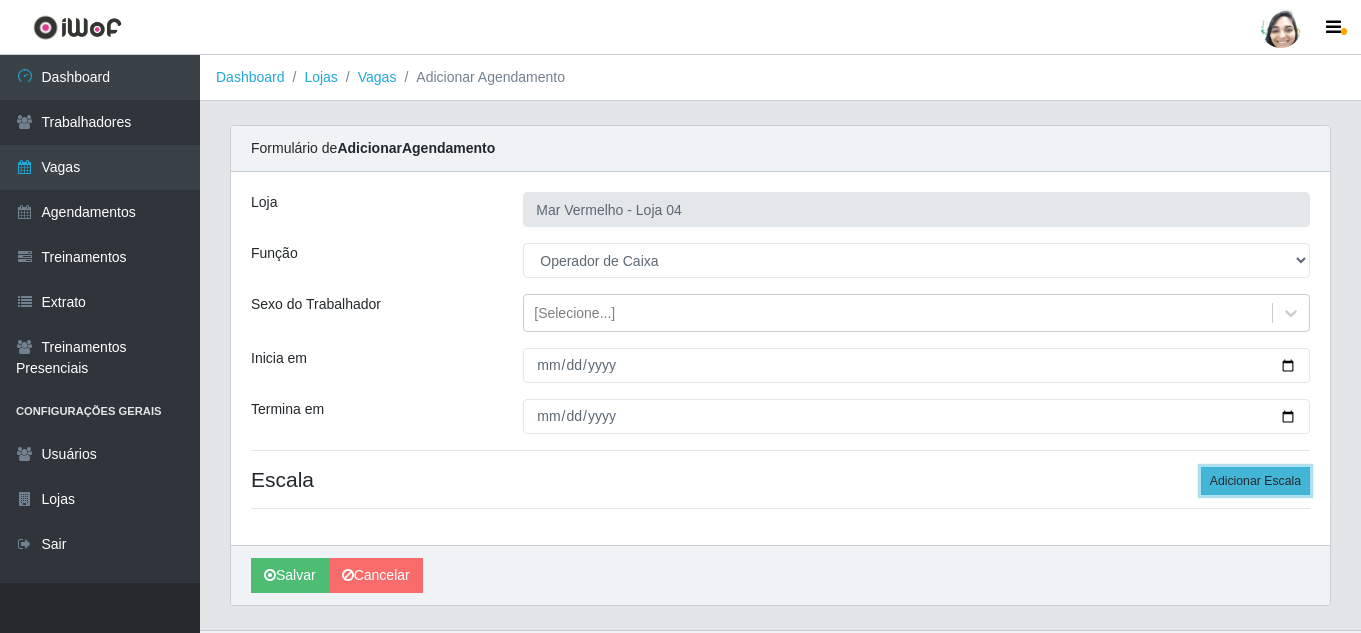 click on "Adicionar Escala" at bounding box center [1255, 481] 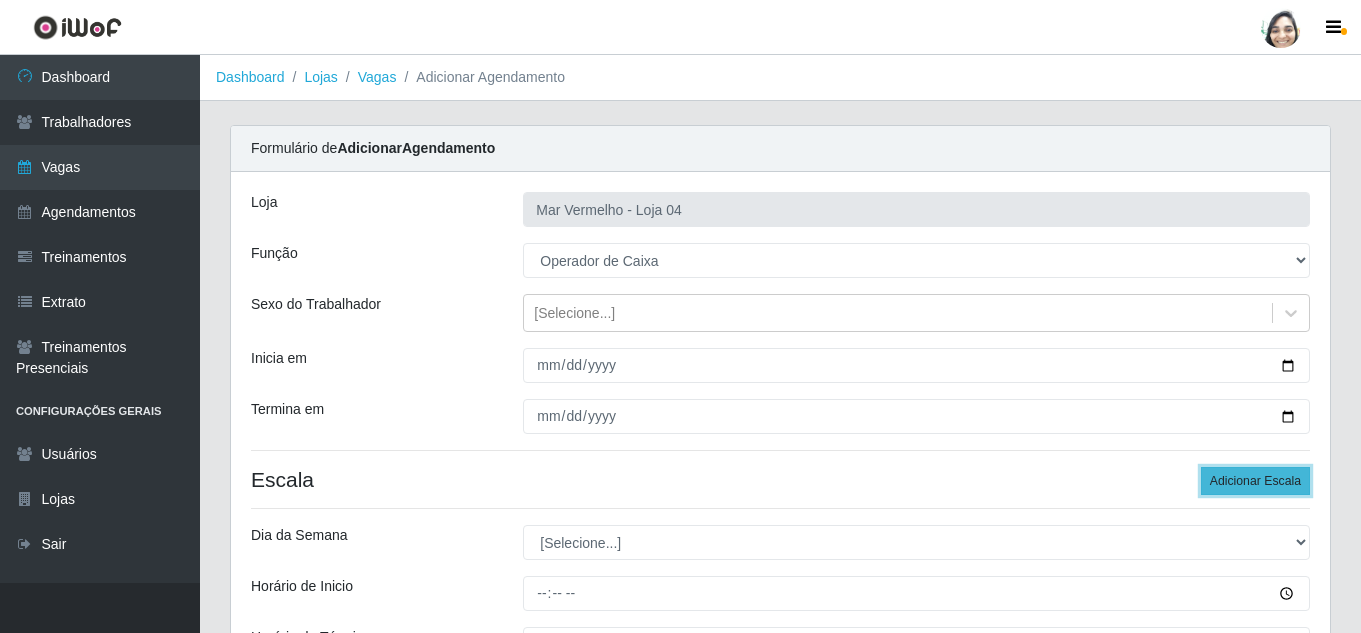 click on "Adicionar Escala" at bounding box center [1255, 481] 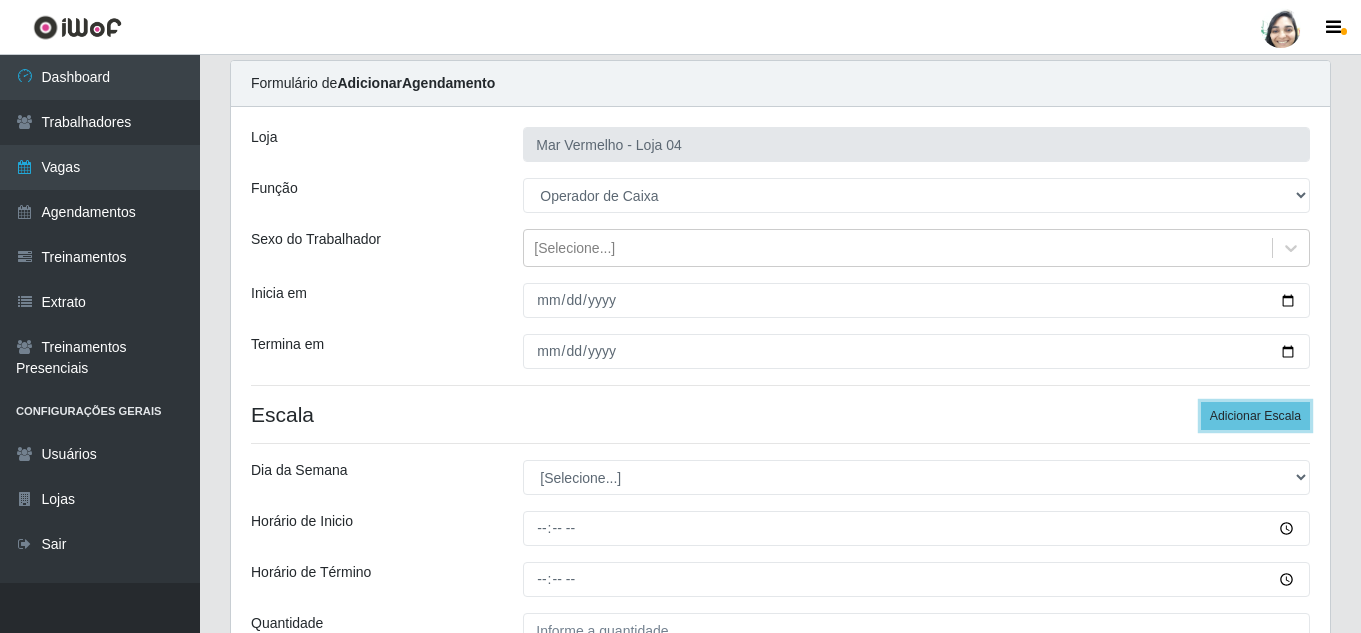 scroll, scrollTop: 100, scrollLeft: 0, axis: vertical 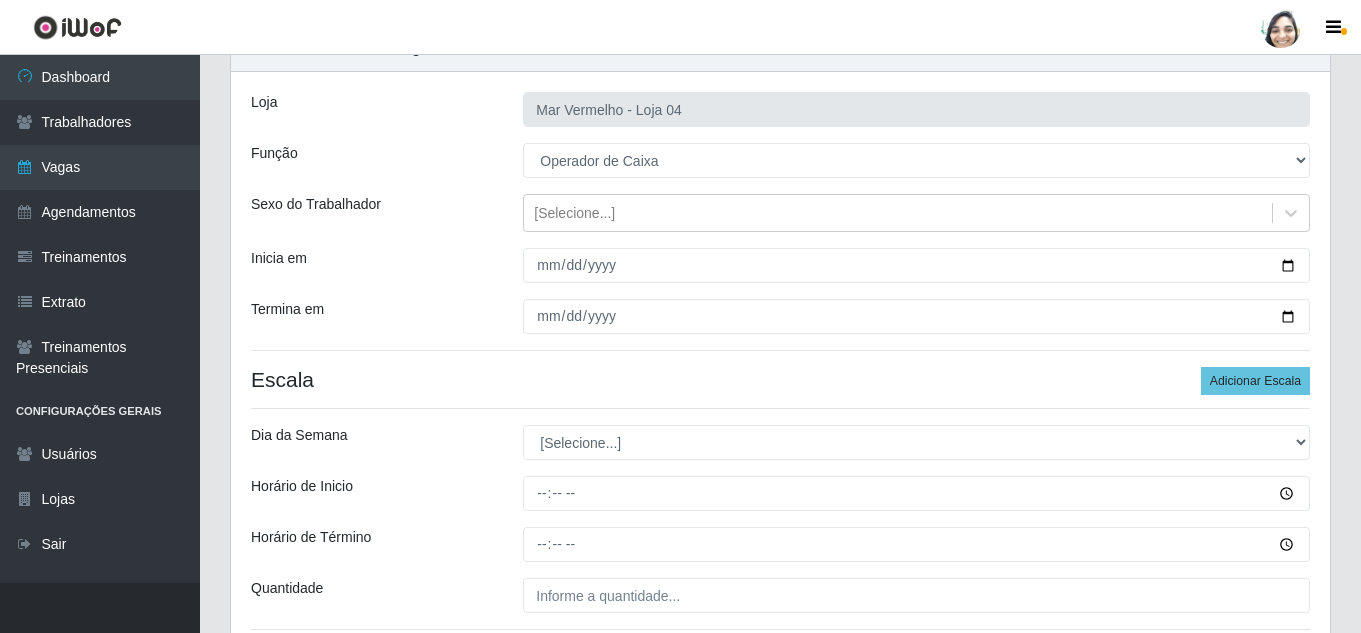 click on "Loja Mar Vermelho - Loja 04 Função [Selecione...] ASG ASG + ASG ++ Auxiliar de Depósito Auxiliar de Depósito + Auxiliar de Depósito ++ Auxiliar de Estacionamento Auxiliar de Estacionamento + Auxiliar de Estacionamento ++ Balconista de Frios Balconista de Frios + Balconista de Padaria Balconista de Padaria + Embalador Embalador + Embalador ++ Operador de Caixa Operador de Caixa + Operador de Caixa ++ Repositor Repositor + Repositor ++ Repositor de Frios Repositor de Frios + Repositor de Frios ++ Repositor de Hortifruti Repositor de Hortifruti + Repositor de Hortifruti ++ Sexo do Trabalhador [Selecione...] Inicia em [DATE] Termina em [DATE] Escala Adicionar Escala Dia da Semana [Selecione...] Segunda Terça Quarta Quinta Sexta Sábado Domingo Horário de Inicio Horário de Término Quantidade Dia da Semana [Selecione...] Segunda Terça Quarta Quinta Sexta Sábado Domingo Horário de Inicio Horário de Término Quantidade" at bounding box center (780, 479) 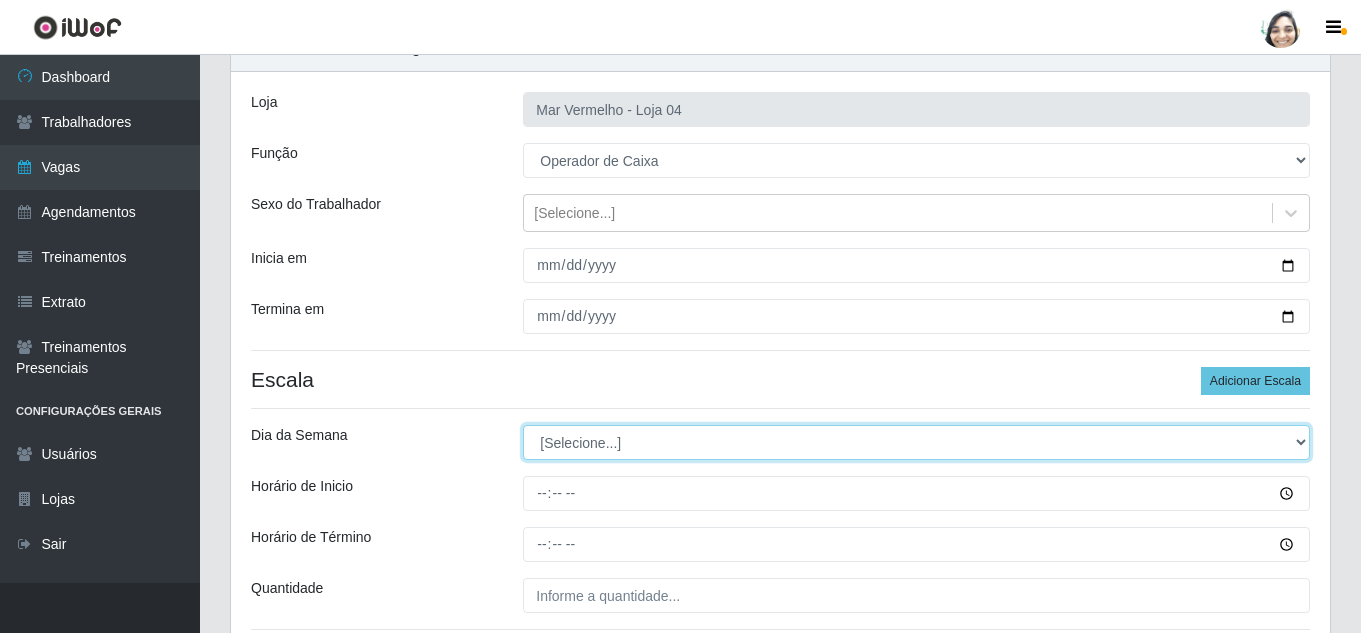 click on "[Selecione...] Segunda Terça Quarta Quinta Sexta Sábado Domingo" at bounding box center (916, 442) 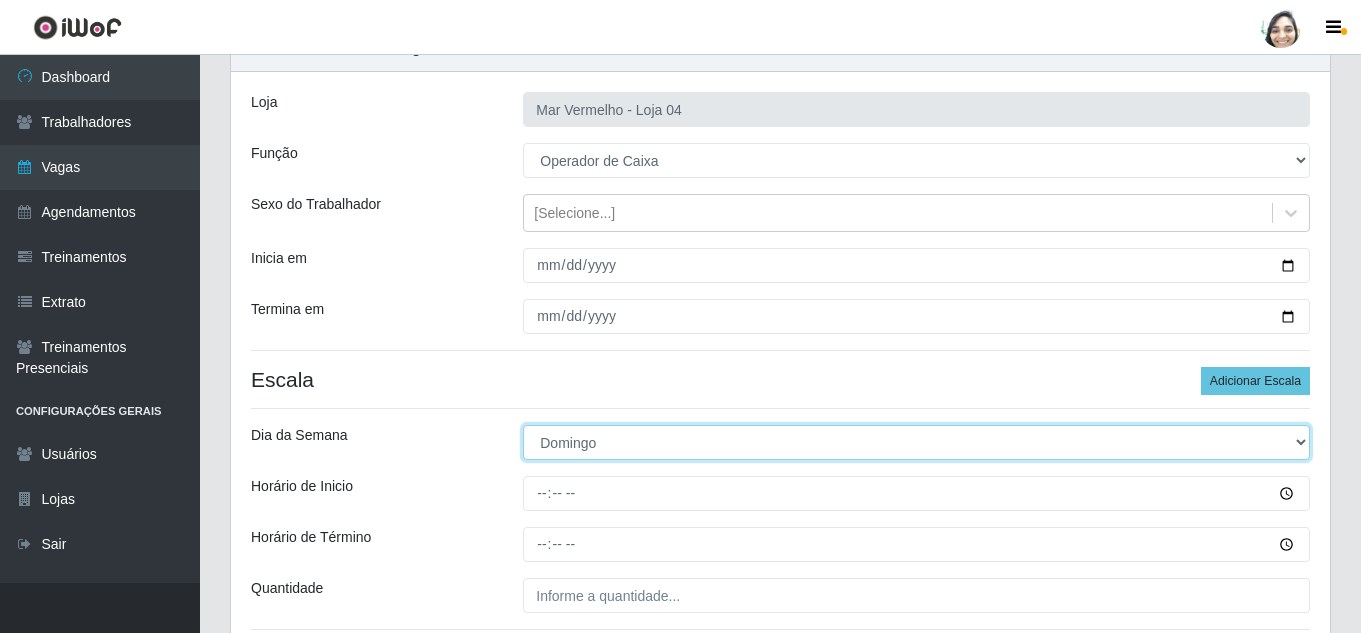 click on "[Selecione...] Segunda Terça Quarta Quinta Sexta Sábado Domingo" at bounding box center [916, 442] 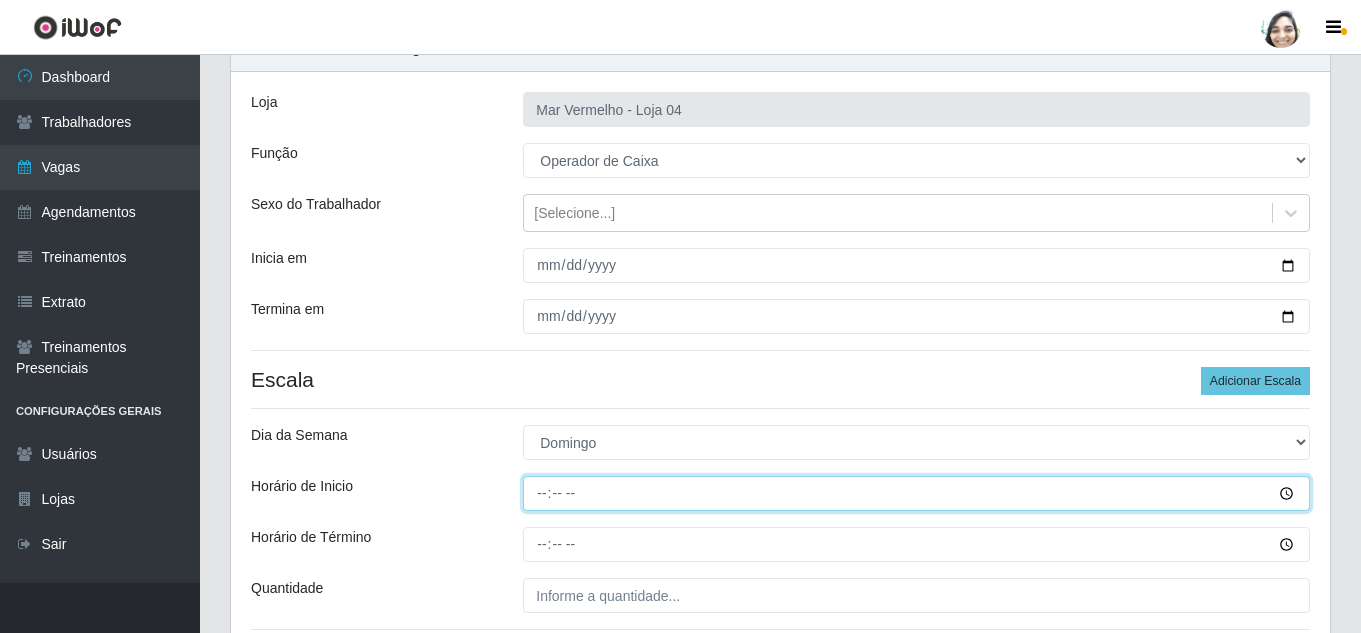 click on "Horário de Inicio" at bounding box center [916, 493] 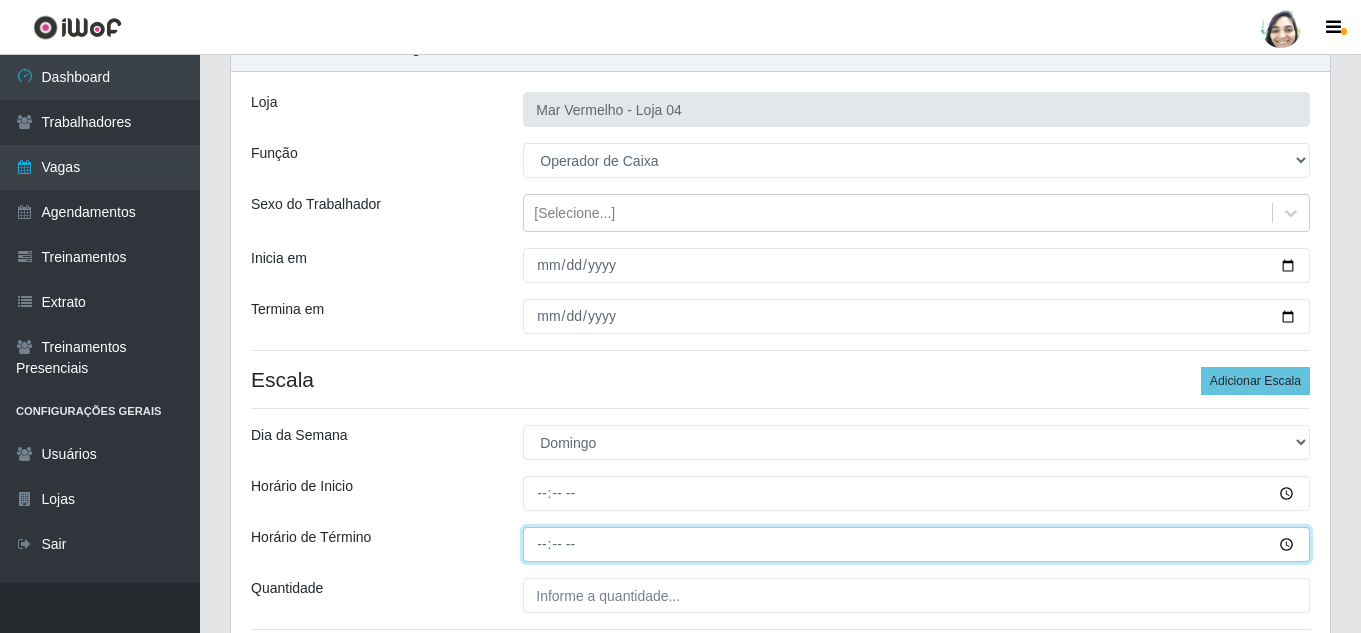 click on "Horário de Término" at bounding box center (916, 544) 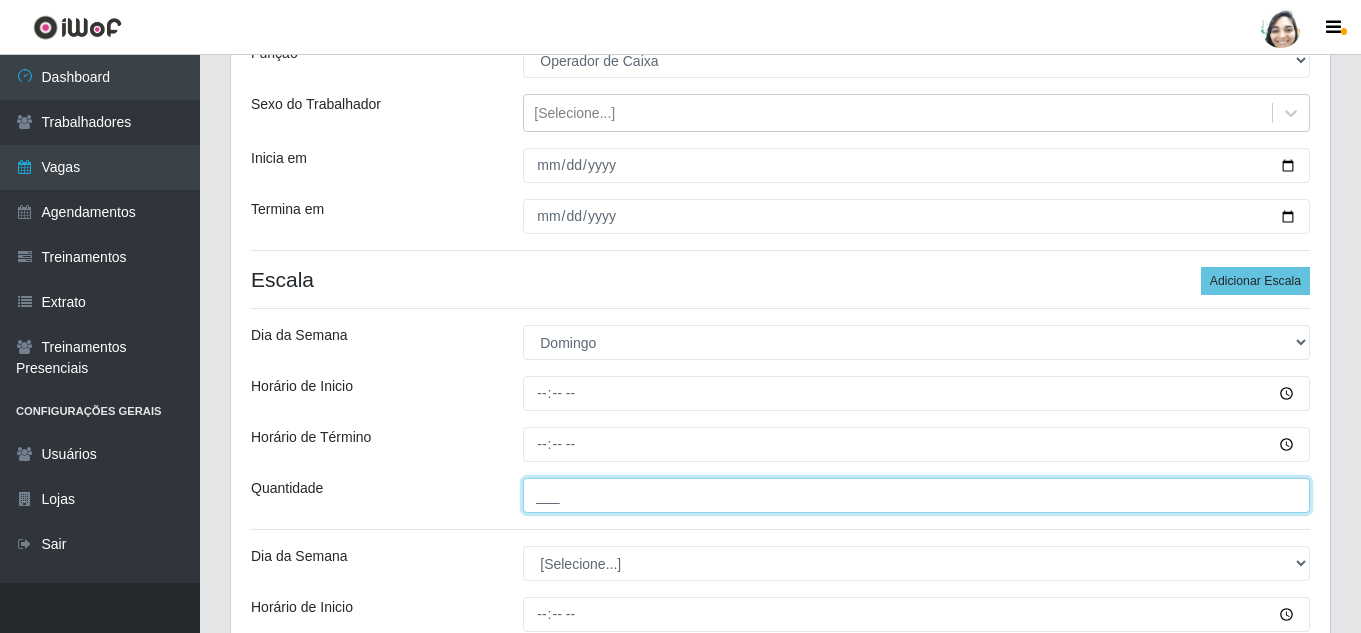 click on "___" at bounding box center [916, 495] 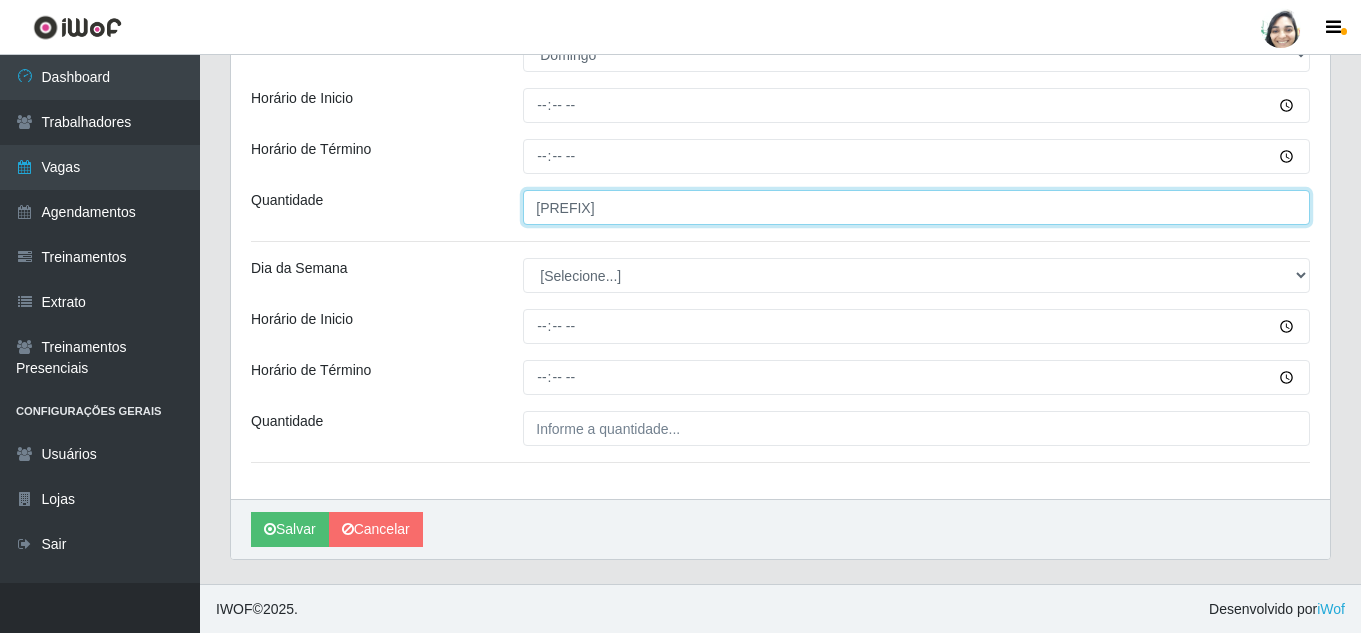 scroll, scrollTop: 489, scrollLeft: 0, axis: vertical 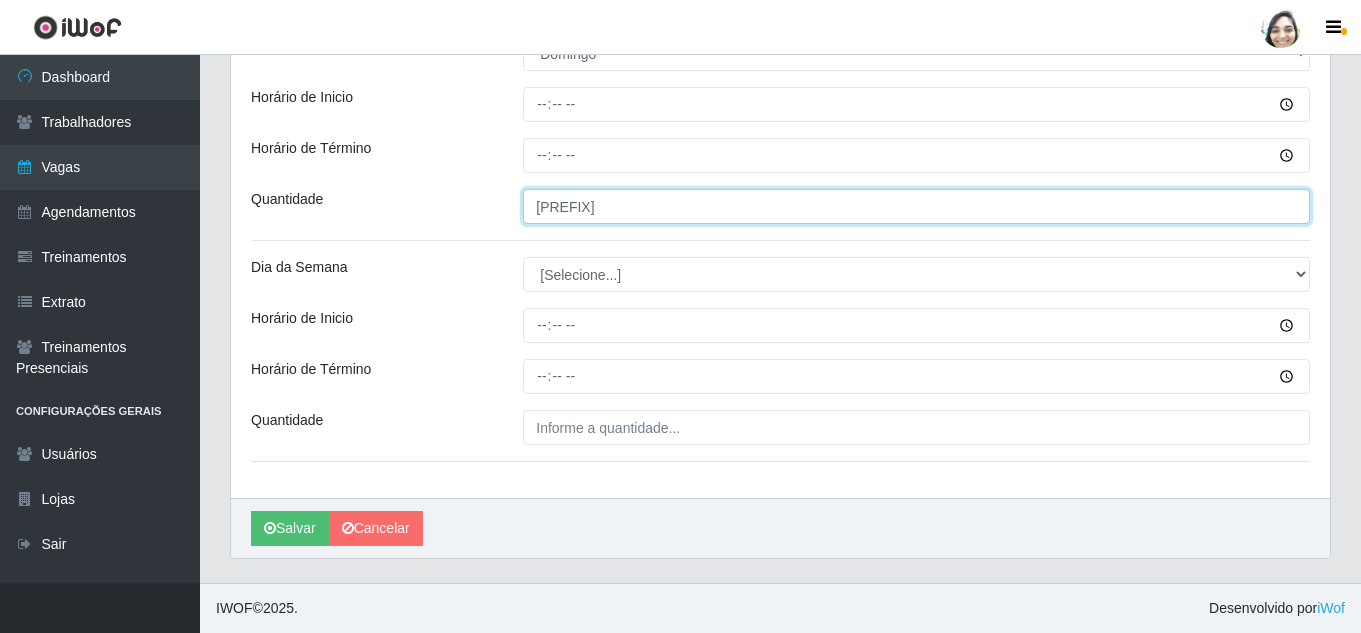 type on "[PREFIX]" 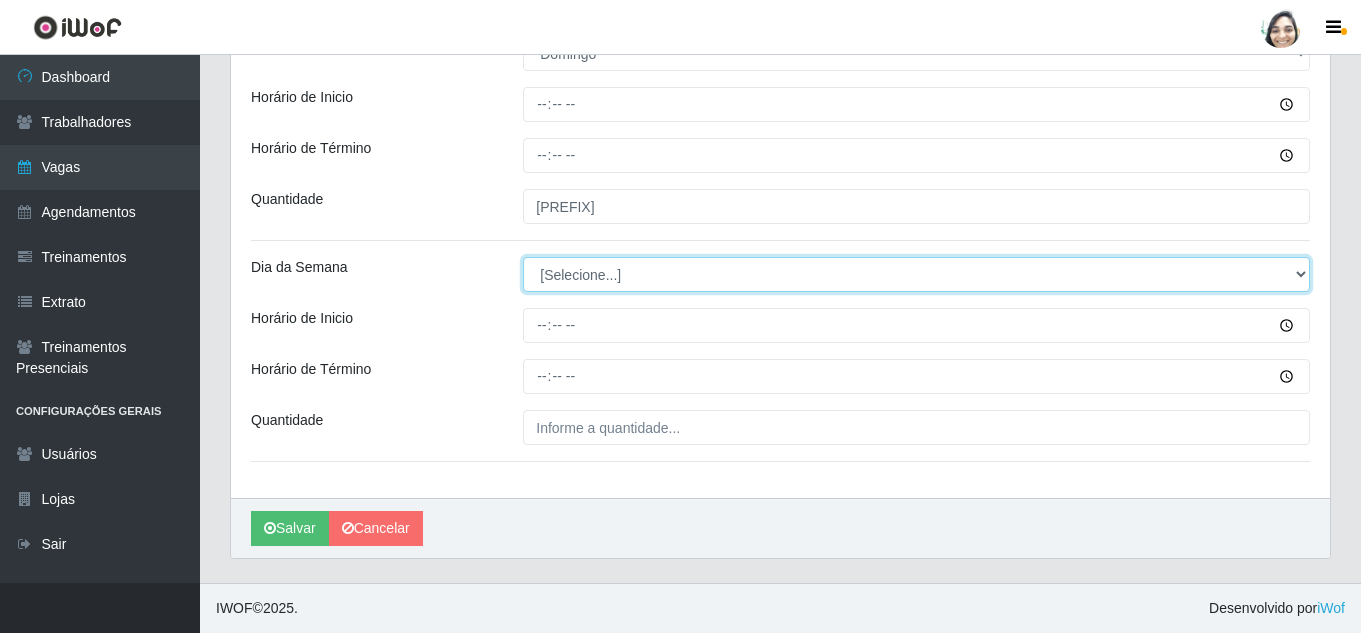 click on "[Selecione...] Segunda Terça Quarta Quinta Sexta Sábado Domingo" at bounding box center [916, 274] 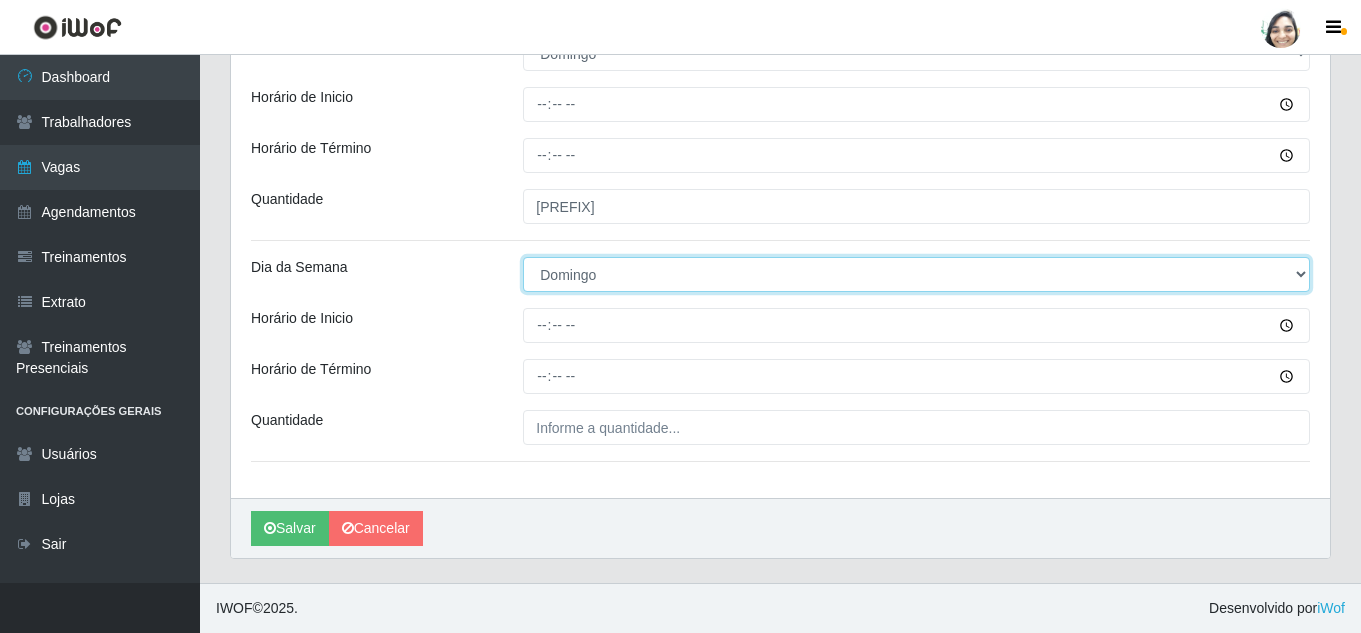 click on "[Selecione...] Segunda Terça Quarta Quinta Sexta Sábado Domingo" at bounding box center [916, 274] 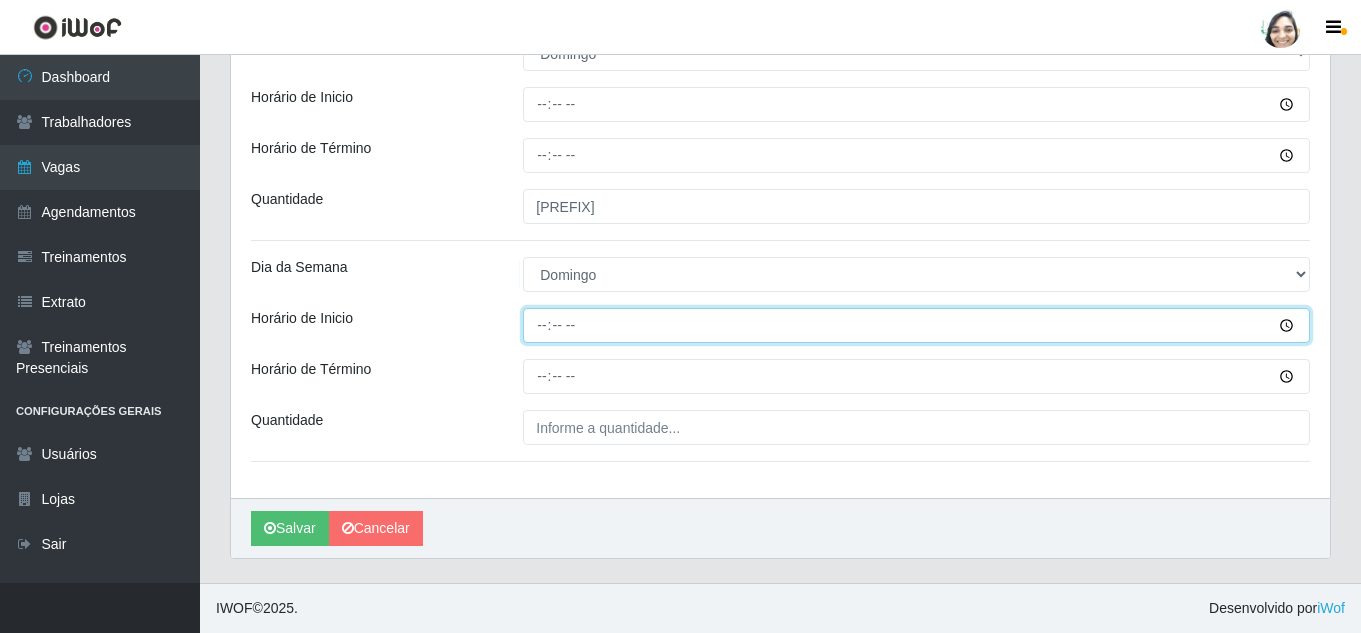 click on "Horário de Inicio" at bounding box center (916, 325) 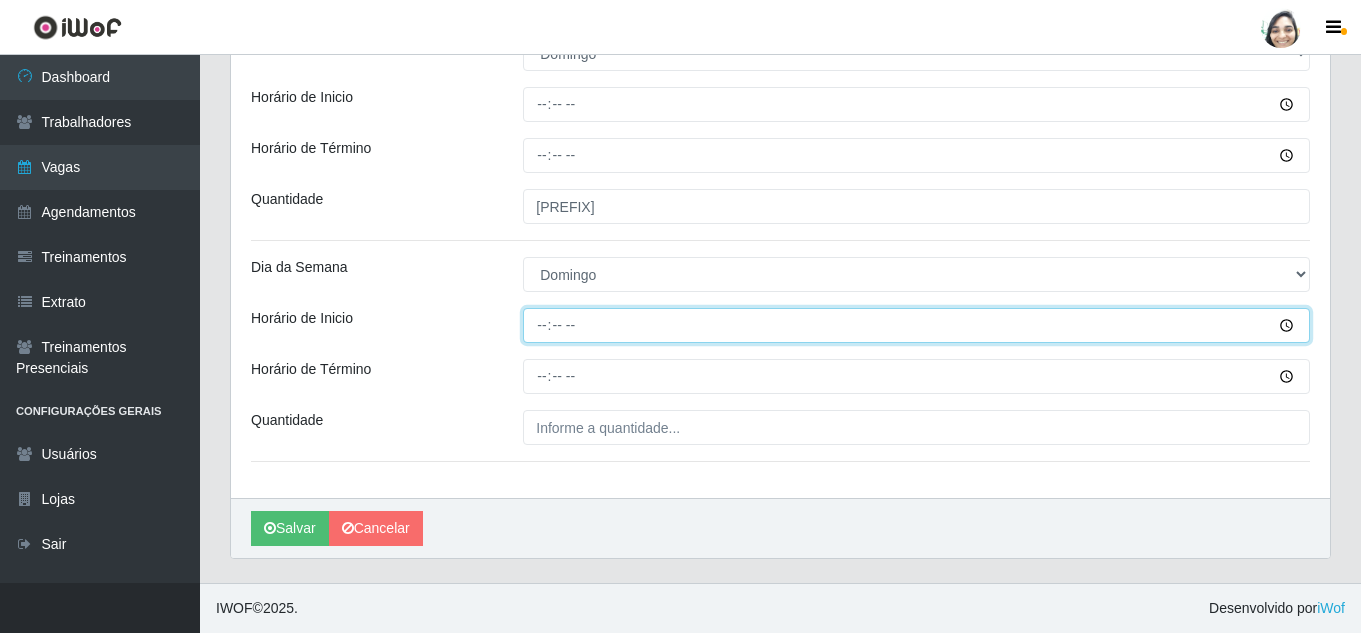 type on "13:00" 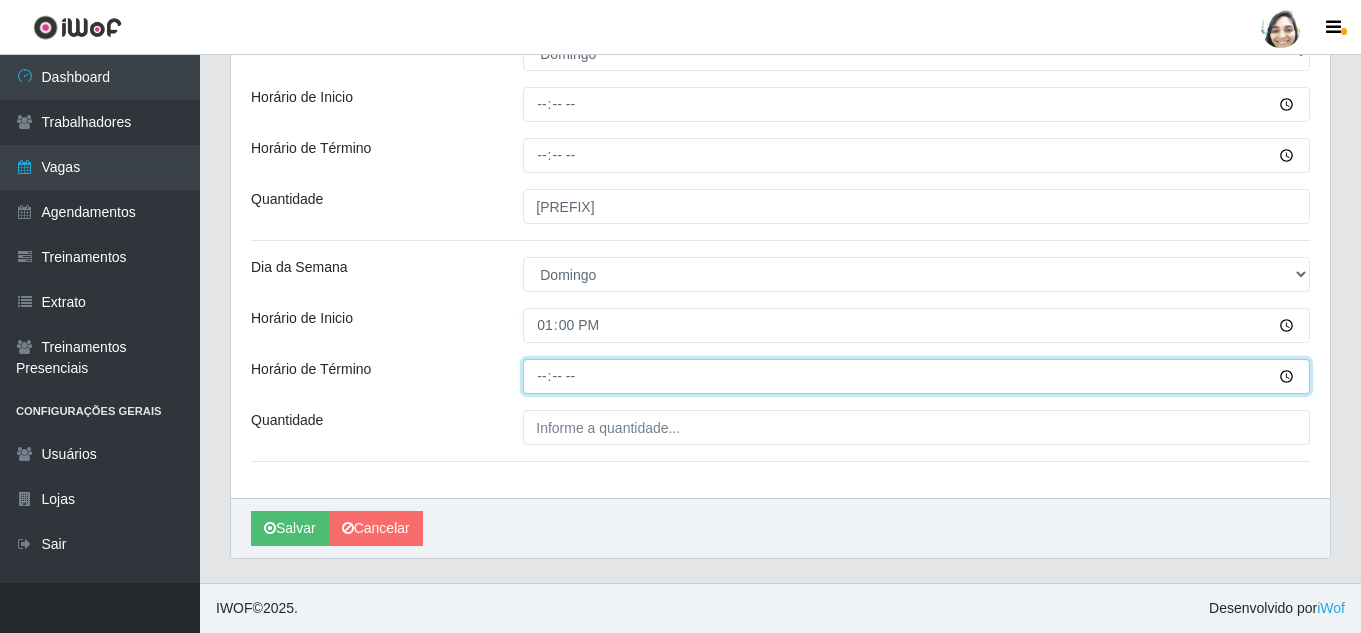 click on "Horário de Término" at bounding box center [916, 376] 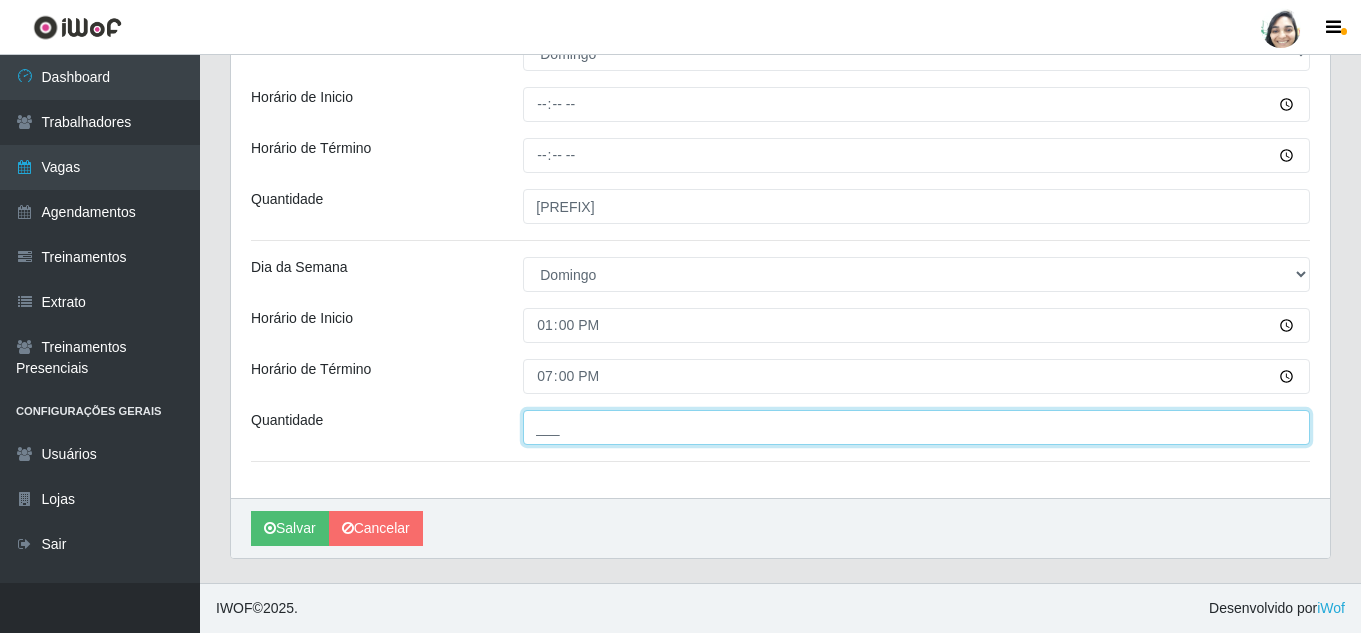 click on "___" at bounding box center [916, 427] 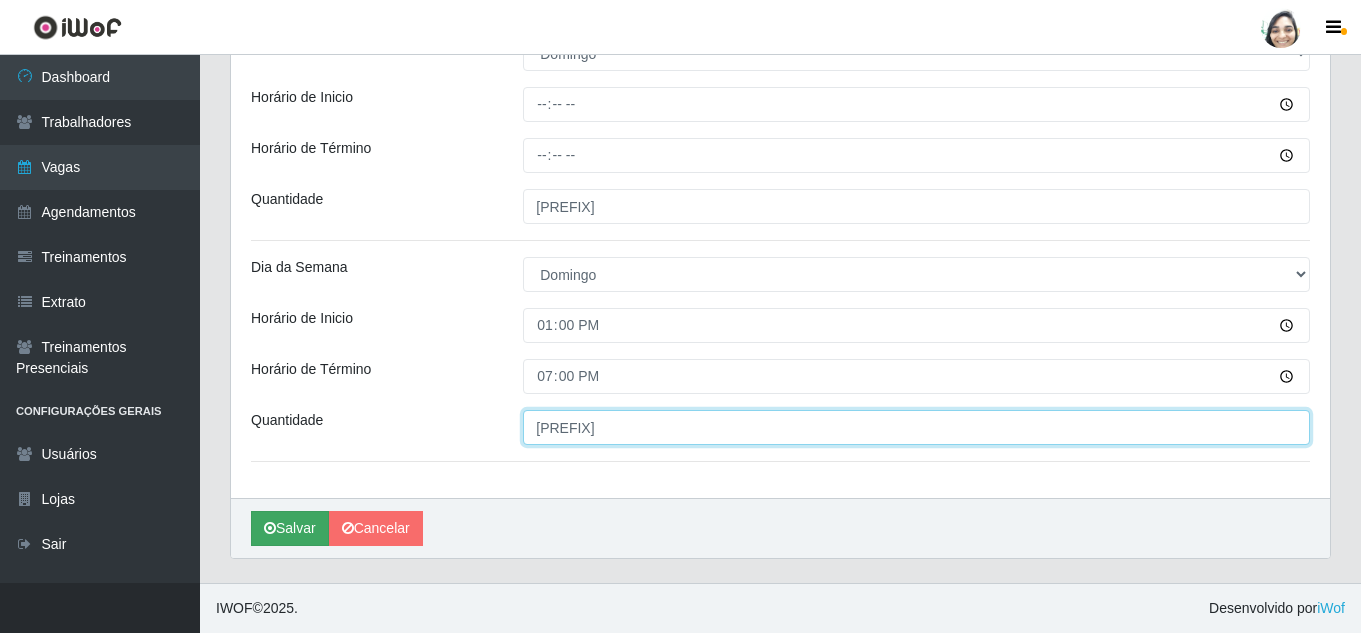 type on "[PREFIX]" 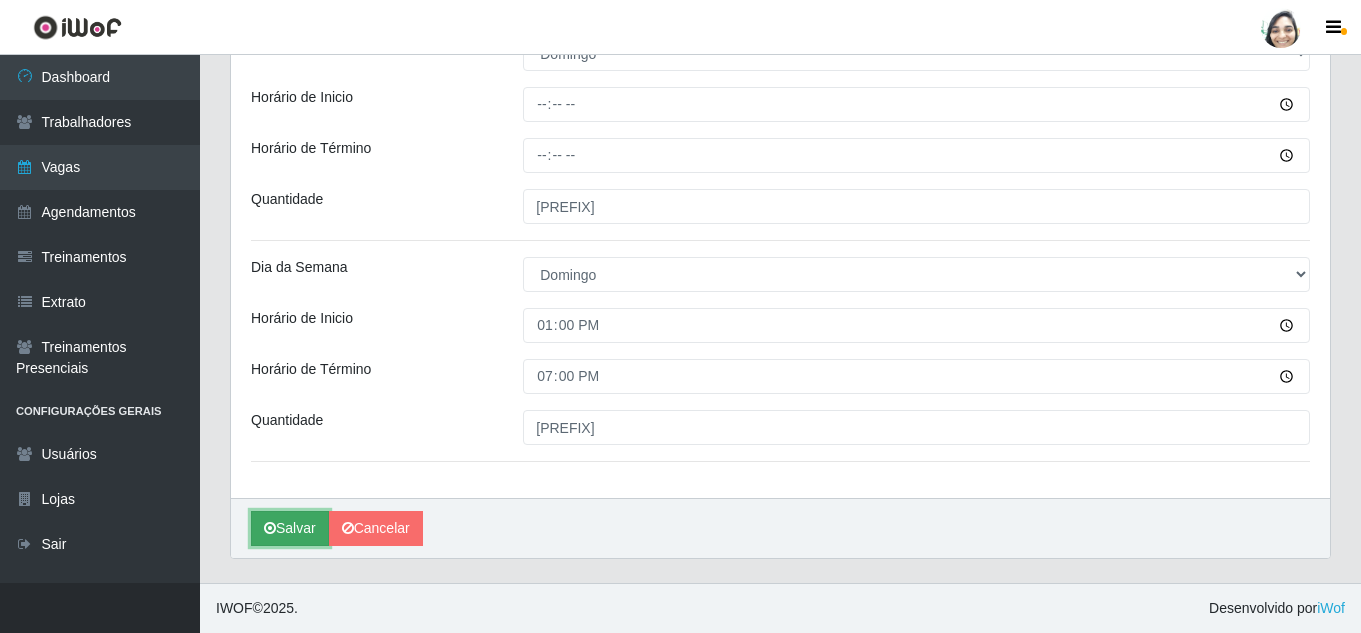 click on "Salvar" at bounding box center (290, 528) 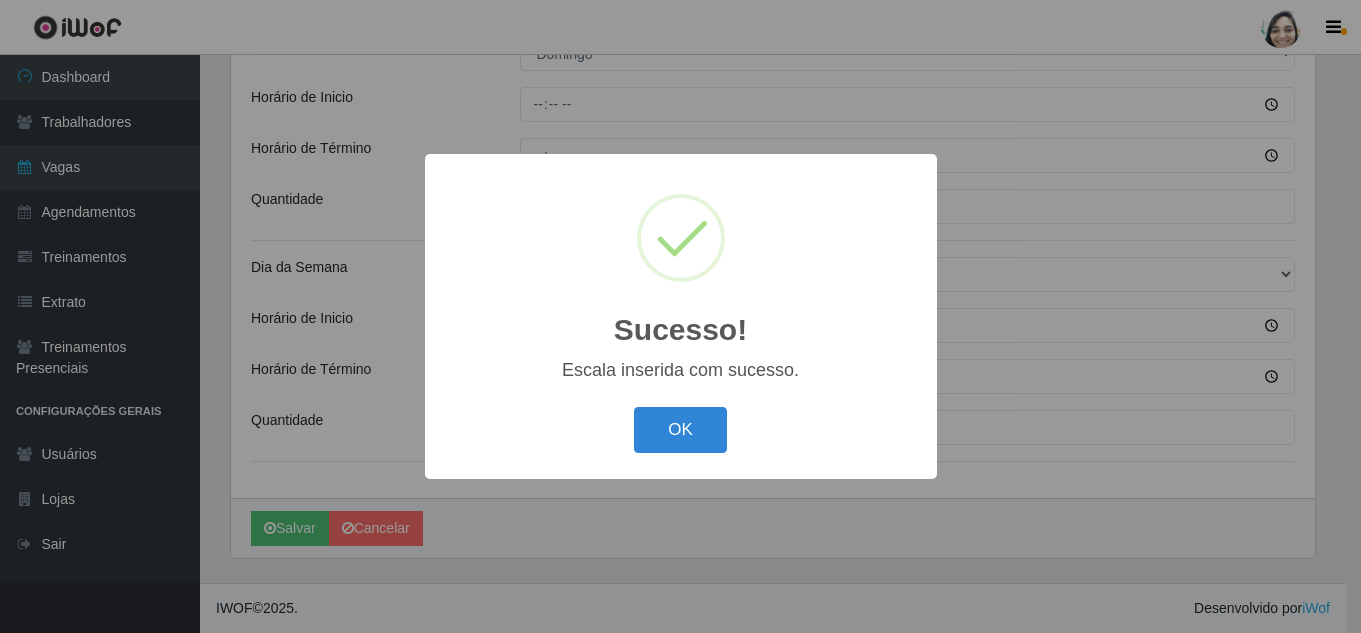 scroll, scrollTop: 0, scrollLeft: 0, axis: both 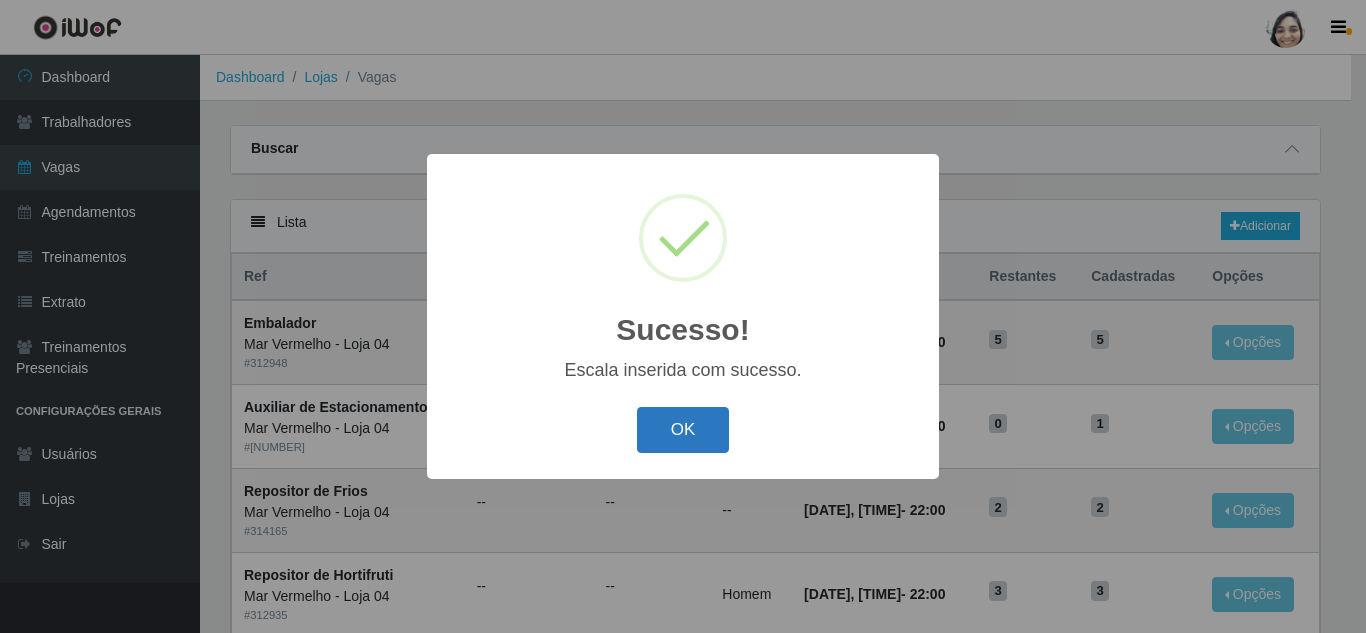 click on "OK" at bounding box center [683, 430] 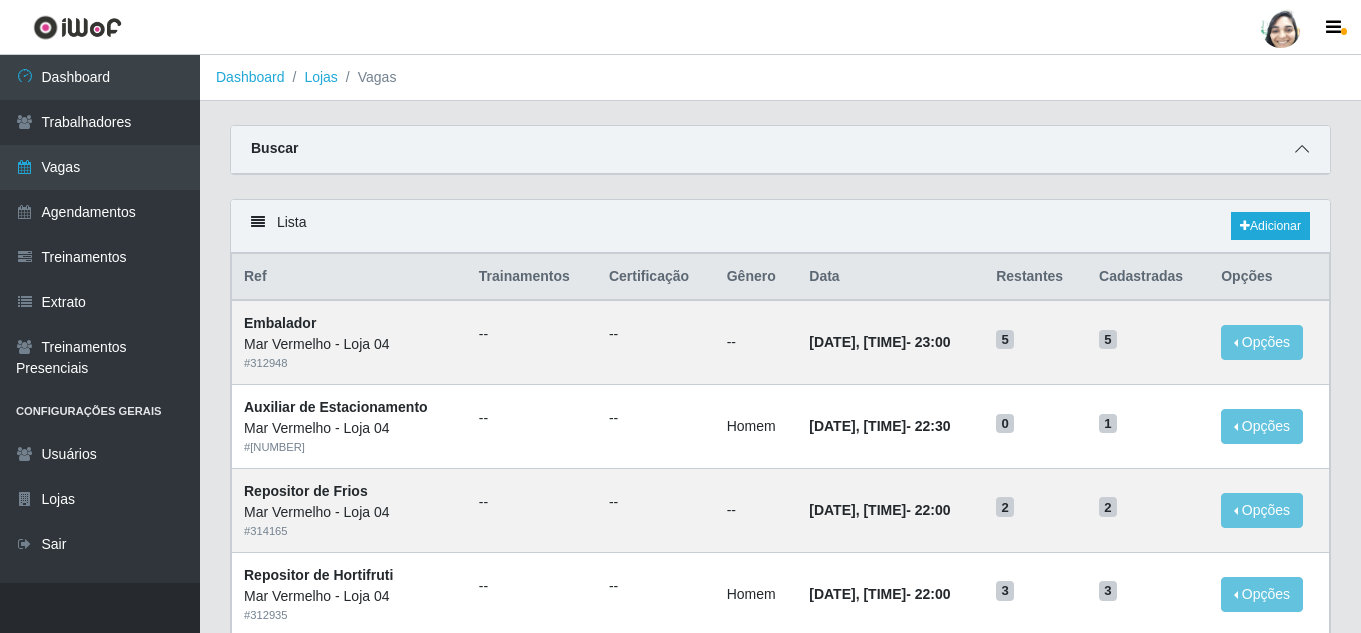 click at bounding box center [1302, 149] 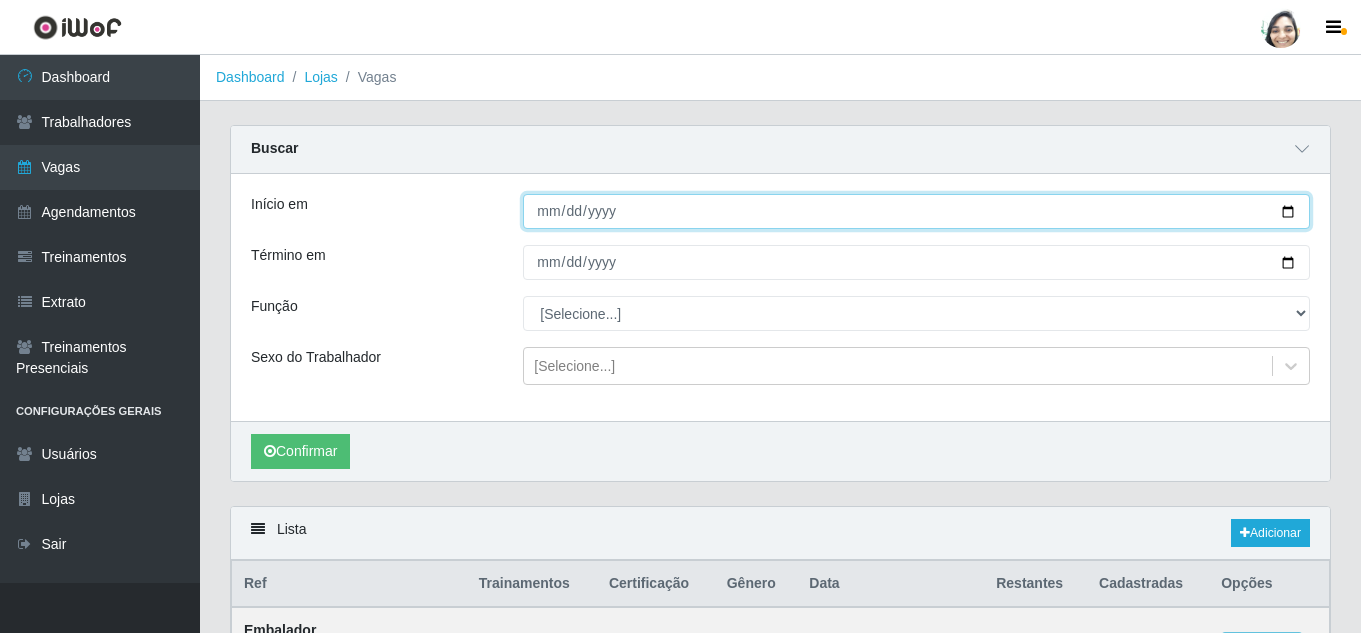 click on "Início em" at bounding box center (916, 211) 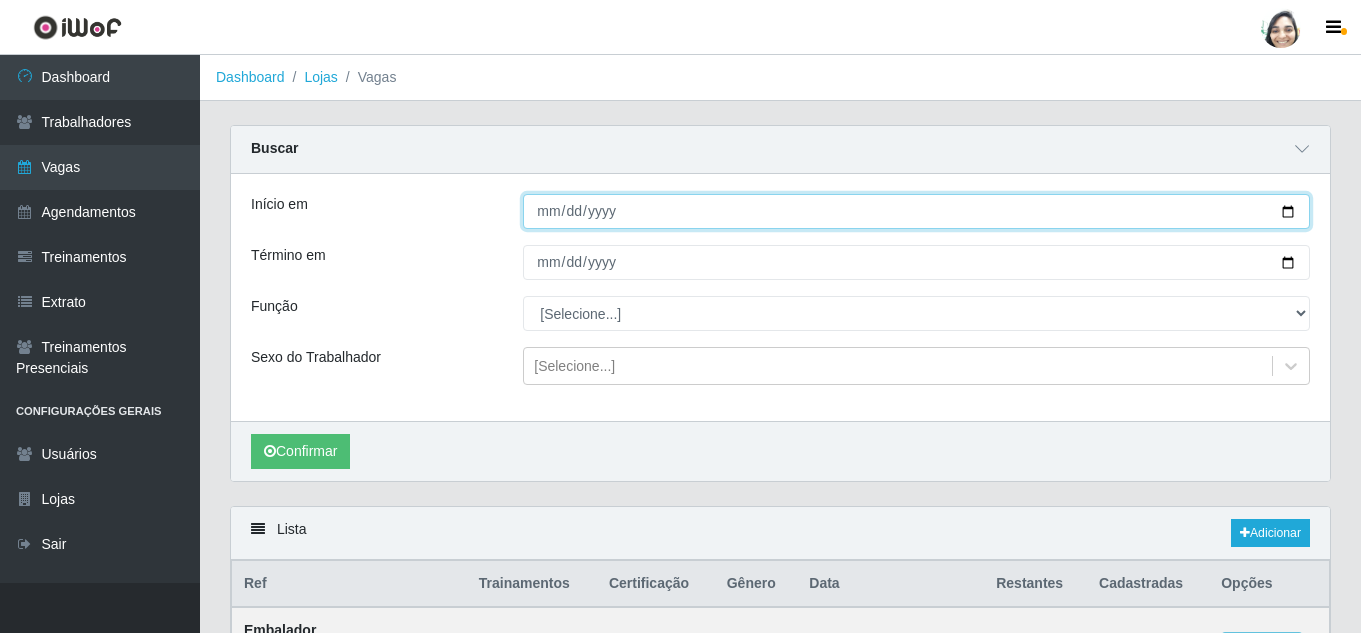 type on "[DATE]" 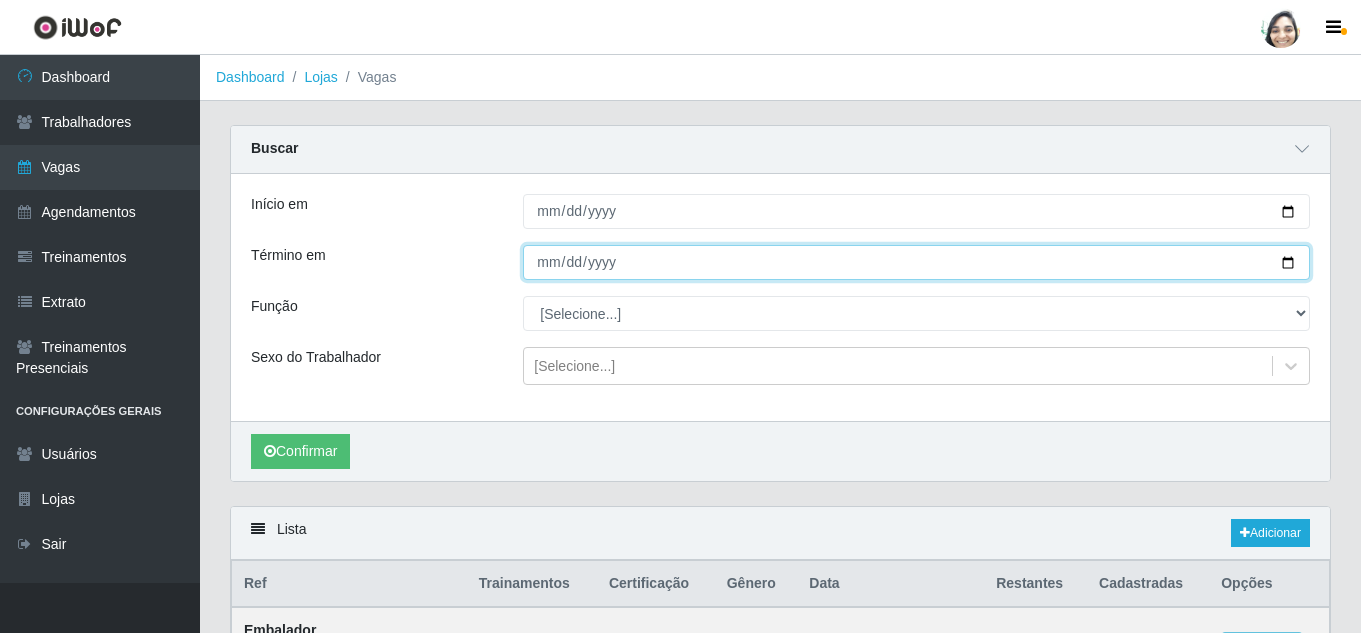 click on "Término em" at bounding box center [916, 262] 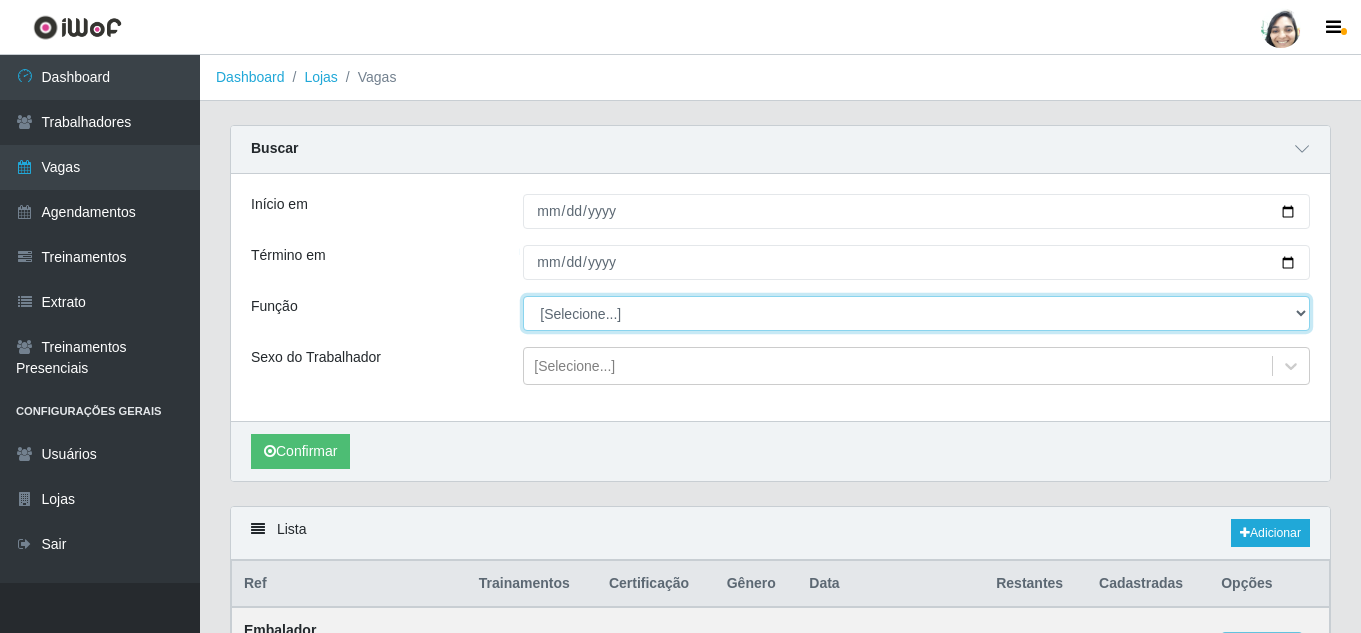 drag, startPoint x: 575, startPoint y: 320, endPoint x: 584, endPoint y: 325, distance: 10.29563 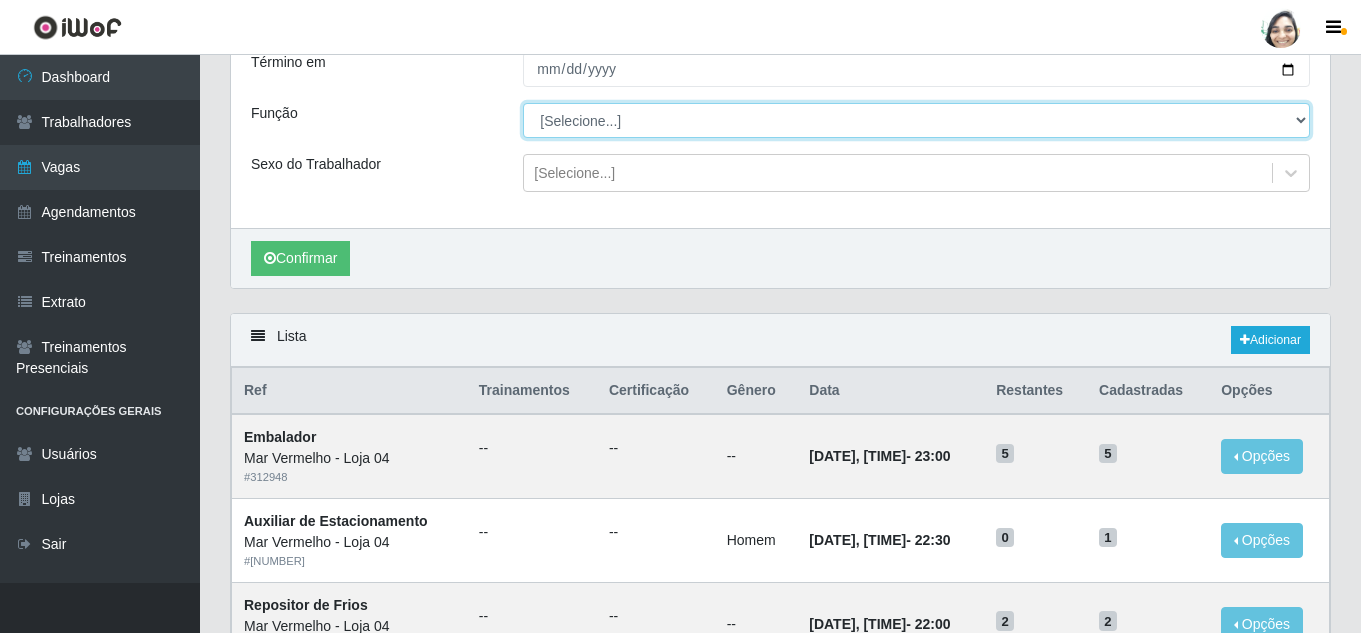 scroll, scrollTop: 0, scrollLeft: 0, axis: both 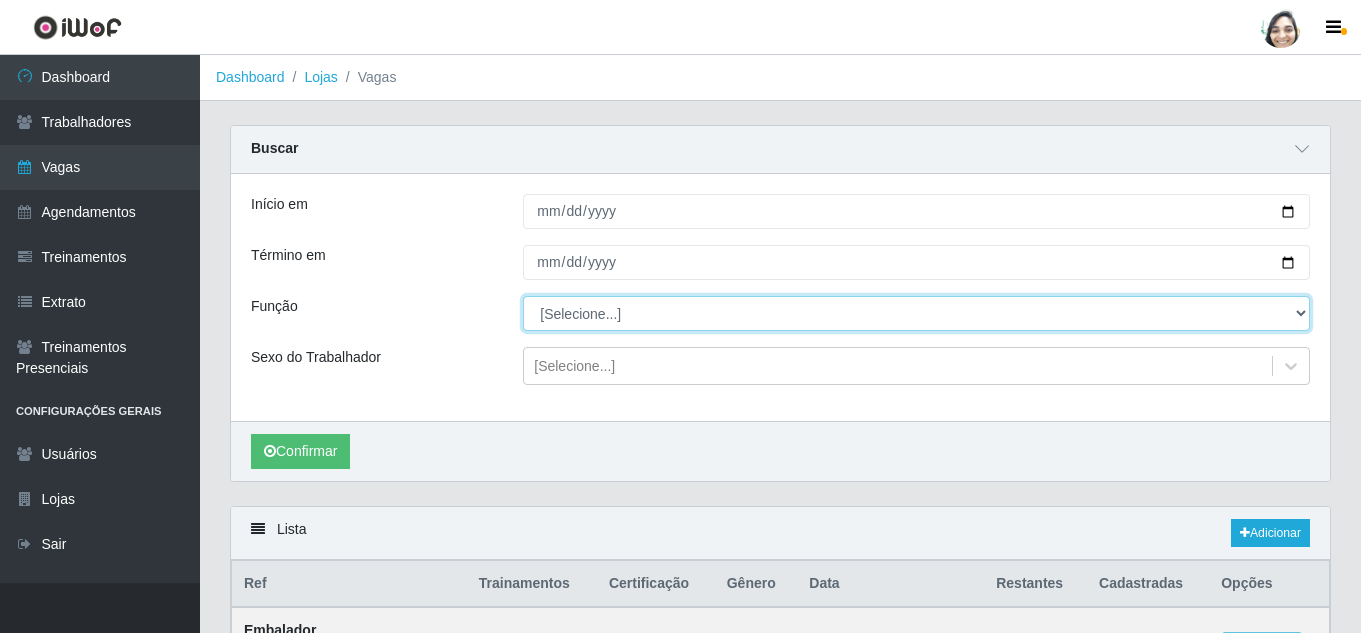 click on "[Selecione...] ASG ASG + ASG ++ Auxiliar de Depósito  Auxiliar de Depósito + Auxiliar de Depósito ++ Auxiliar de Estacionamento Auxiliar de Estacionamento + Auxiliar de Estacionamento ++ Balconista de Frios Balconista de Frios + Balconista de Padaria  Balconista de Padaria + Embalador Embalador + Embalador ++ Operador de Caixa Operador de Caixa + Operador de Caixa ++ Repositor  Repositor + Repositor ++ Repositor de Frios Repositor de Frios + Repositor de Frios ++ Repositor de Hortifruti Repositor de Hortifruti + Repositor de Hortifruti ++" at bounding box center [916, 313] 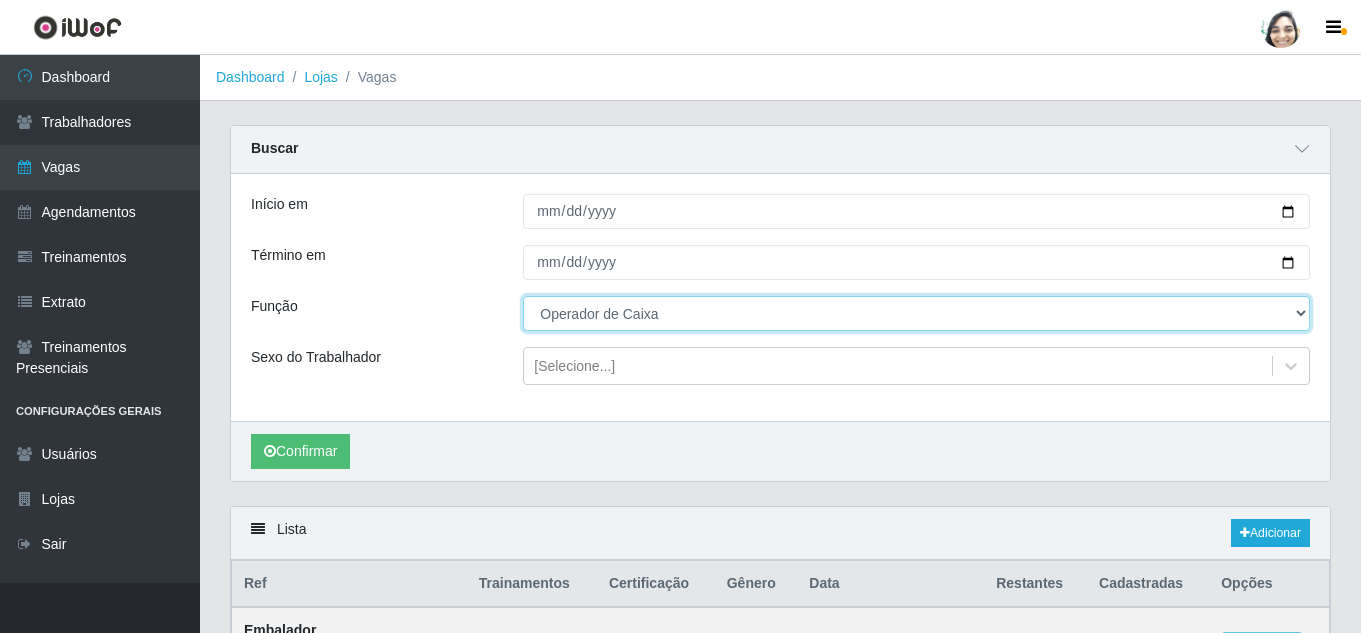 click on "[Selecione...] ASG ASG + ASG ++ Auxiliar de Depósito  Auxiliar de Depósito + Auxiliar de Depósito ++ Auxiliar de Estacionamento Auxiliar de Estacionamento + Auxiliar de Estacionamento ++ Balconista de Frios Balconista de Frios + Balconista de Padaria  Balconista de Padaria + Embalador Embalador + Embalador ++ Operador de Caixa Operador de Caixa + Operador de Caixa ++ Repositor  Repositor + Repositor ++ Repositor de Frios Repositor de Frios + Repositor de Frios ++ Repositor de Hortifruti Repositor de Hortifruti + Repositor de Hortifruti ++" at bounding box center [916, 313] 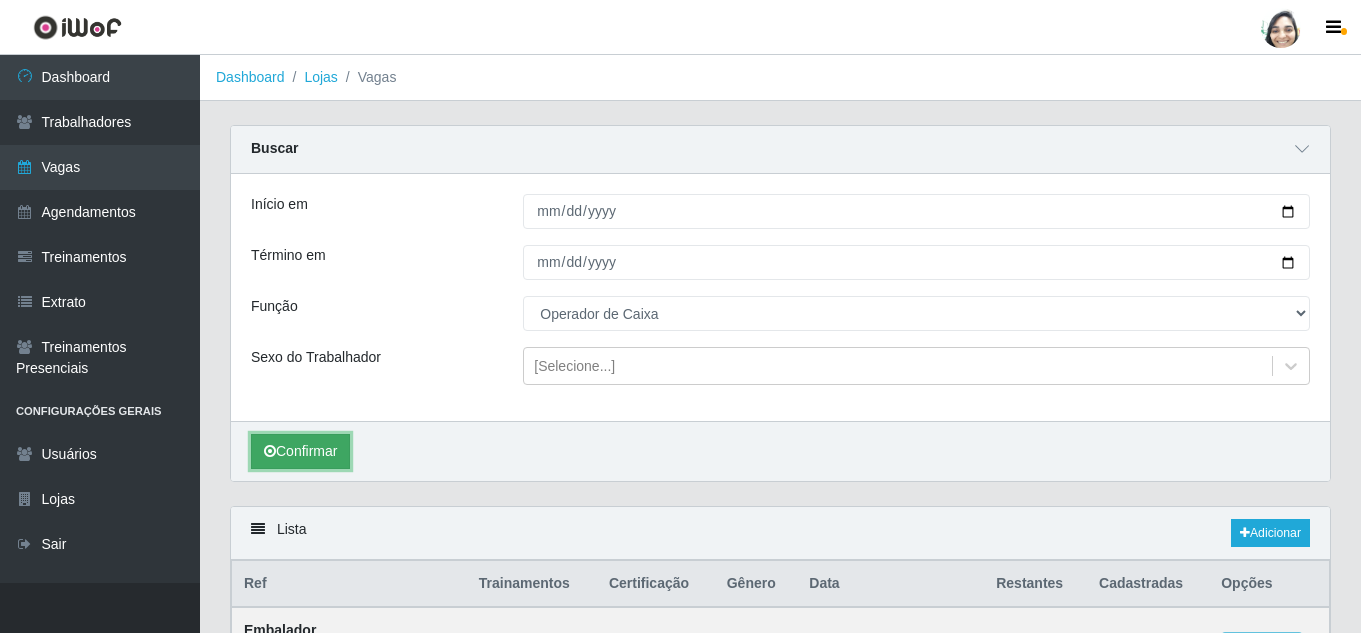 click on "Confirmar" at bounding box center (300, 451) 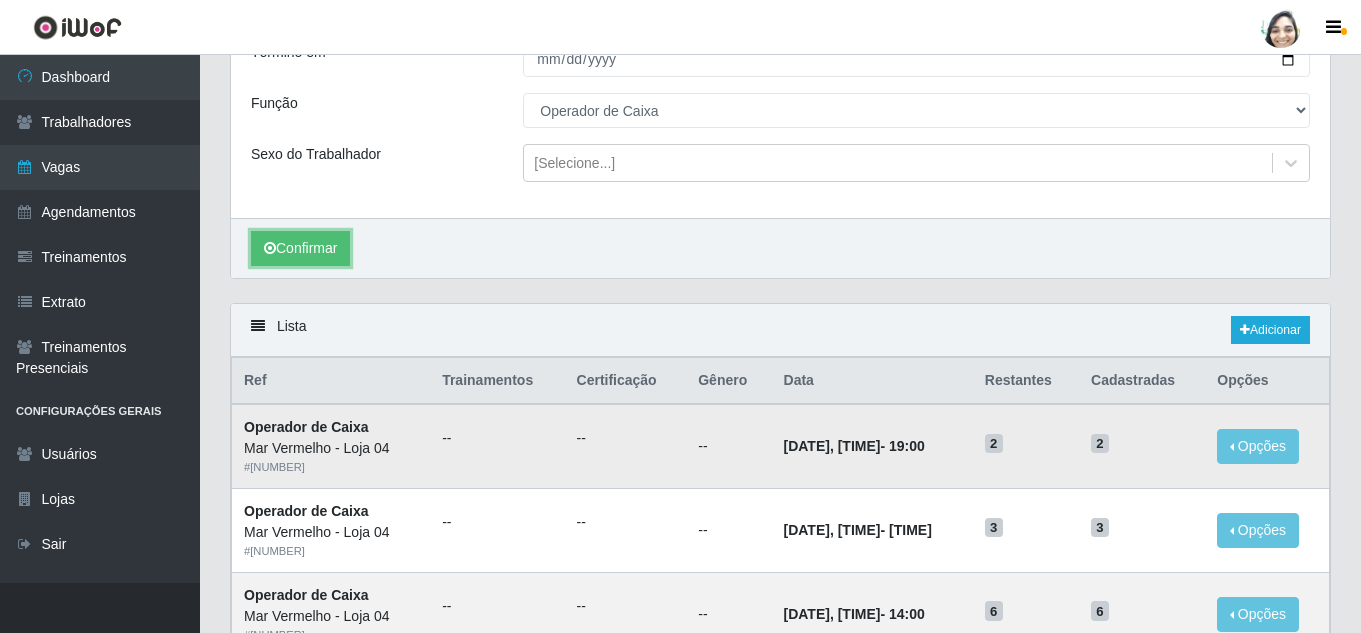 scroll, scrollTop: 0, scrollLeft: 0, axis: both 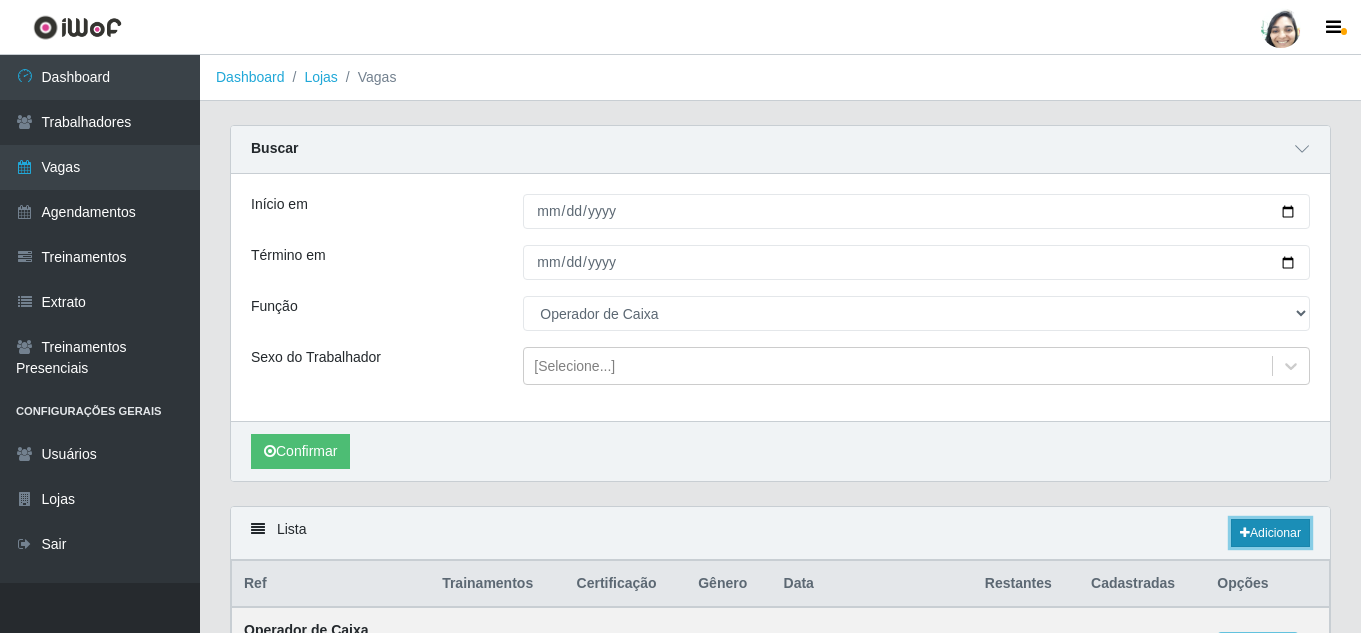 click on "Adicionar" at bounding box center [1270, 533] 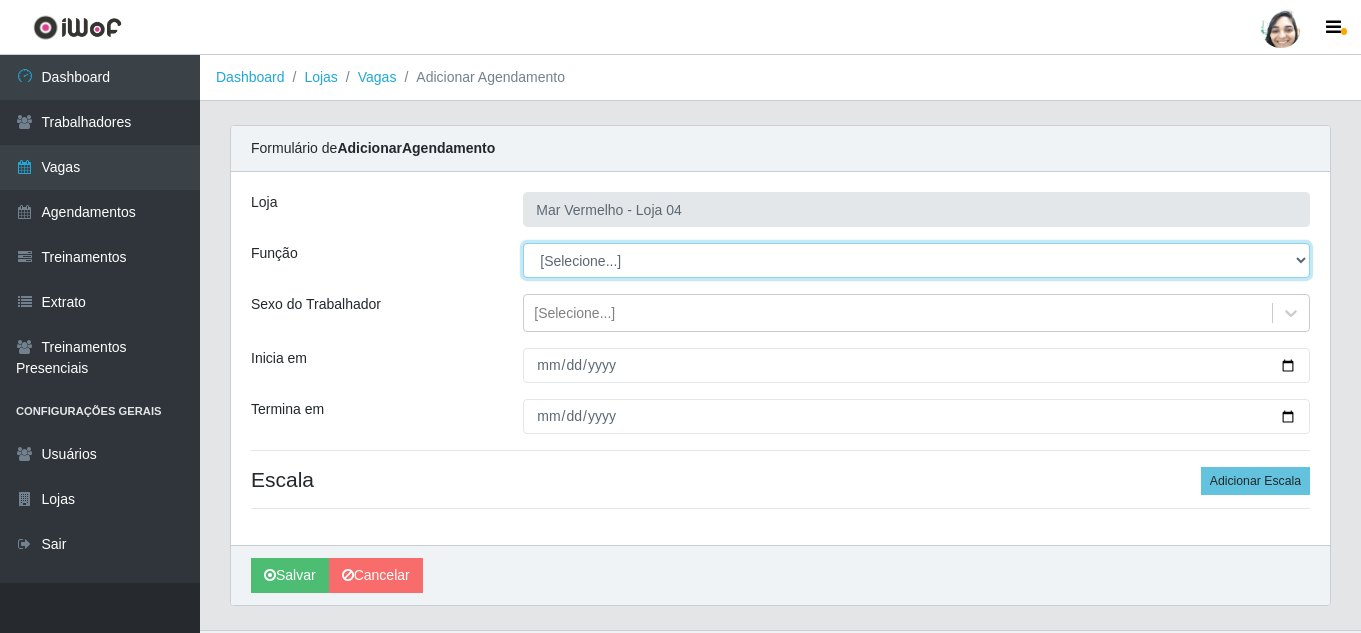 click on "[Selecione...] ASG ASG + ASG ++ Auxiliar de Depósito  Auxiliar de Depósito + Auxiliar de Depósito ++ Auxiliar de Estacionamento Auxiliar de Estacionamento + Auxiliar de Estacionamento ++ Balconista de Frios Balconista de Frios + Balconista de Padaria  Balconista de Padaria + Embalador Embalador + Embalador ++ Operador de Caixa Operador de Caixa + Operador de Caixa ++ Repositor  Repositor + Repositor ++ Repositor de Frios Repositor de Frios + Repositor de Frios ++ Repositor de Hortifruti Repositor de Hortifruti + Repositor de Hortifruti ++" at bounding box center (916, 260) 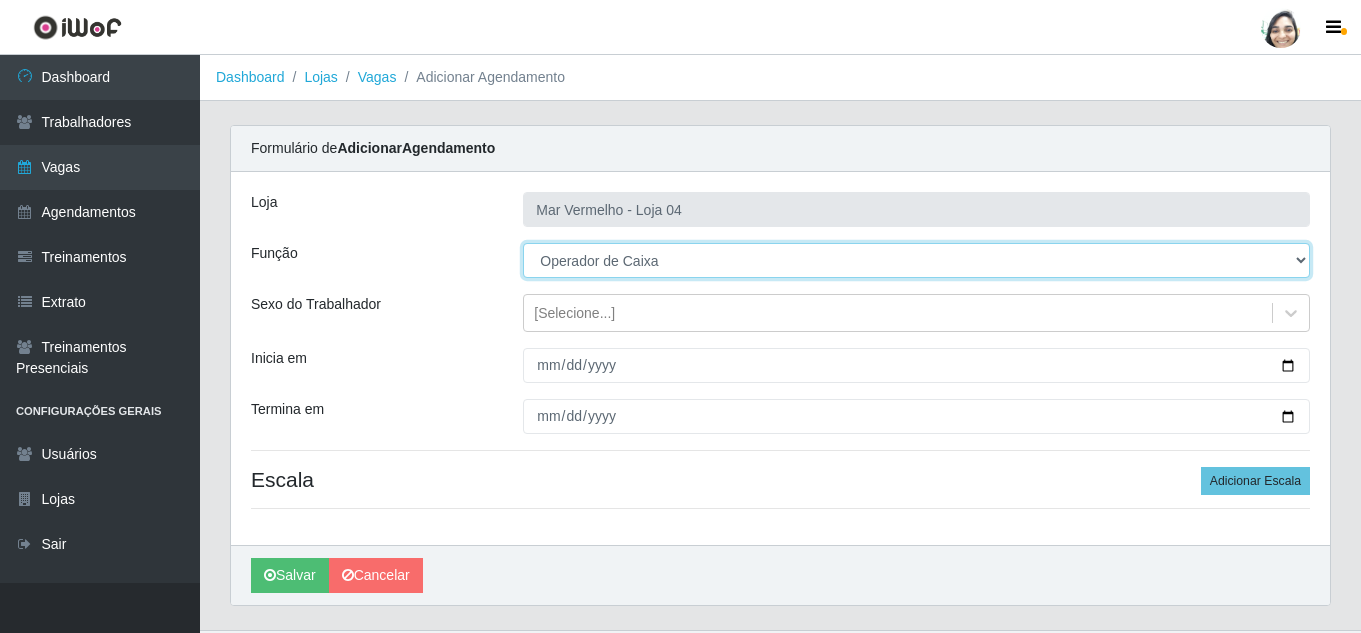 click on "[Selecione...] ASG ASG + ASG ++ Auxiliar de Depósito  Auxiliar de Depósito + Auxiliar de Depósito ++ Auxiliar de Estacionamento Auxiliar de Estacionamento + Auxiliar de Estacionamento ++ Balconista de Frios Balconista de Frios + Balconista de Padaria  Balconista de Padaria + Embalador Embalador + Embalador ++ Operador de Caixa Operador de Caixa + Operador de Caixa ++ Repositor  Repositor + Repositor ++ Repositor de Frios Repositor de Frios + Repositor de Frios ++ Repositor de Hortifruti Repositor de Hortifruti + Repositor de Hortifruti ++" at bounding box center [916, 260] 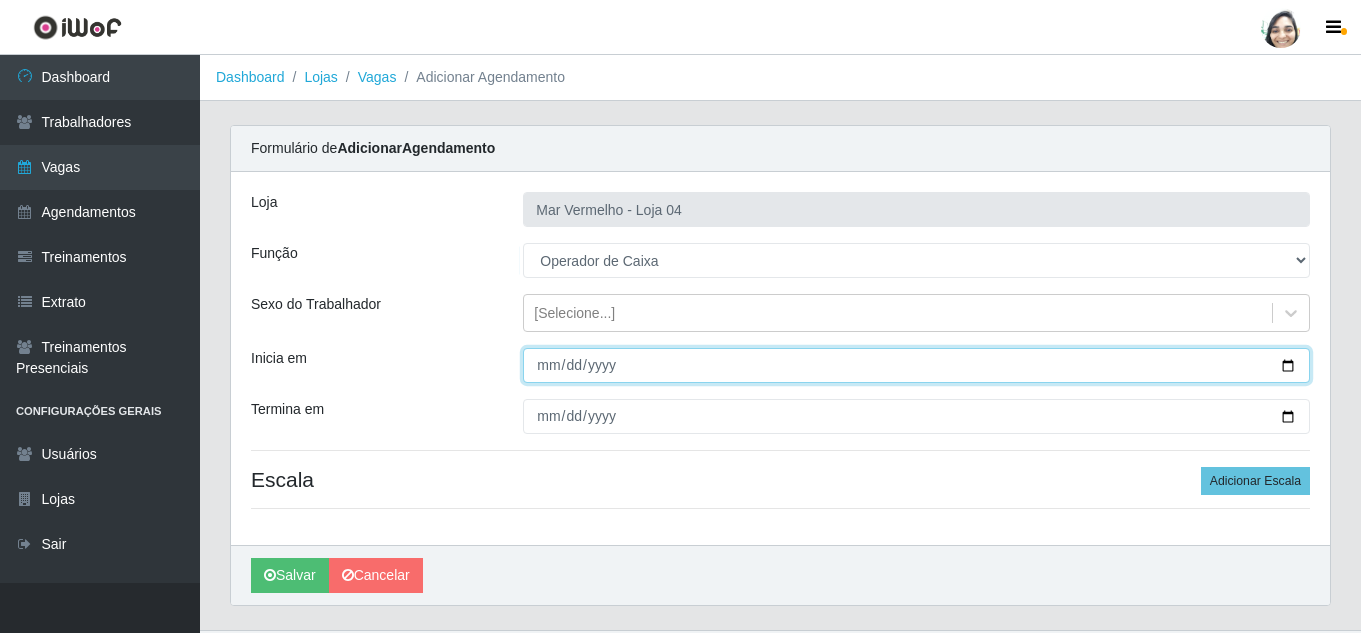 click on "Inicia em" at bounding box center (916, 365) 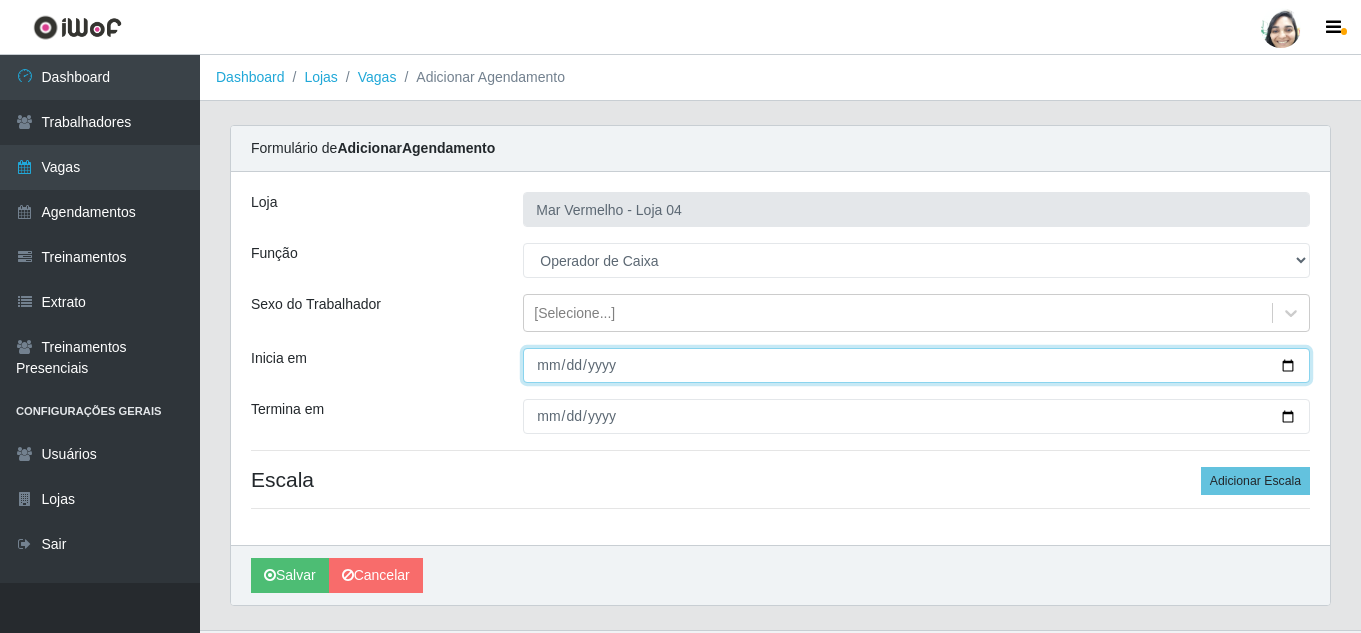 type on "[DATE]" 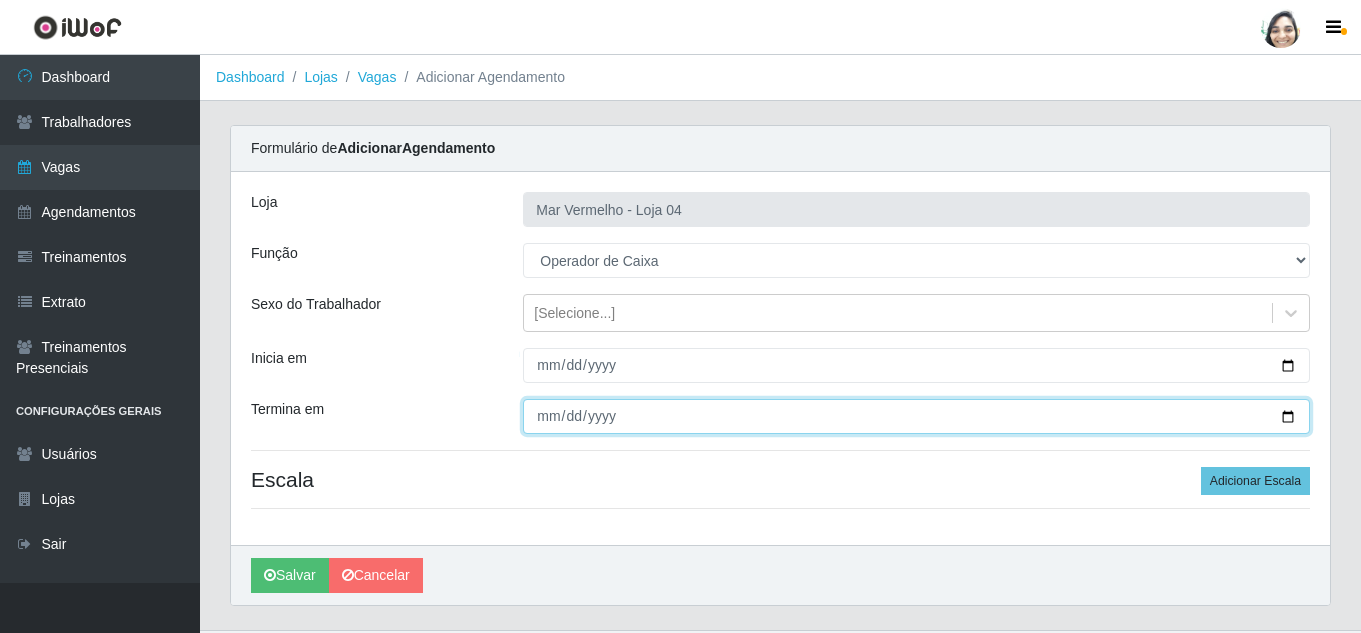 click on "Termina em" at bounding box center [916, 416] 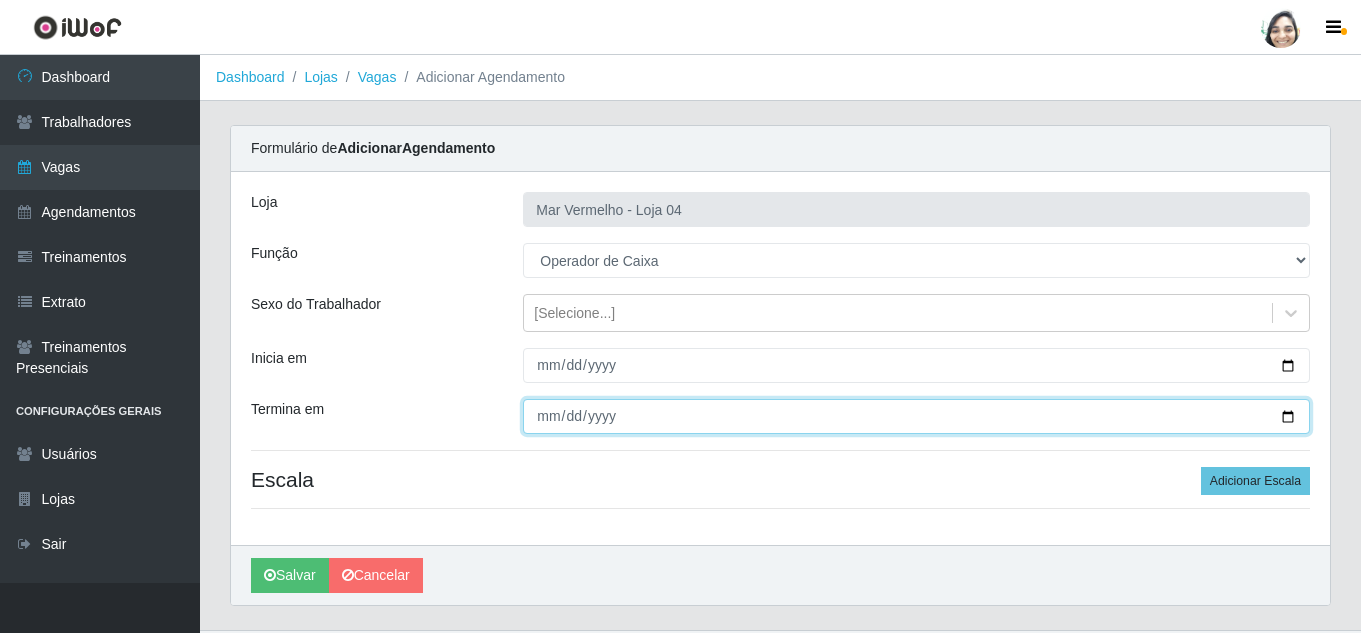 type on "[DATE]" 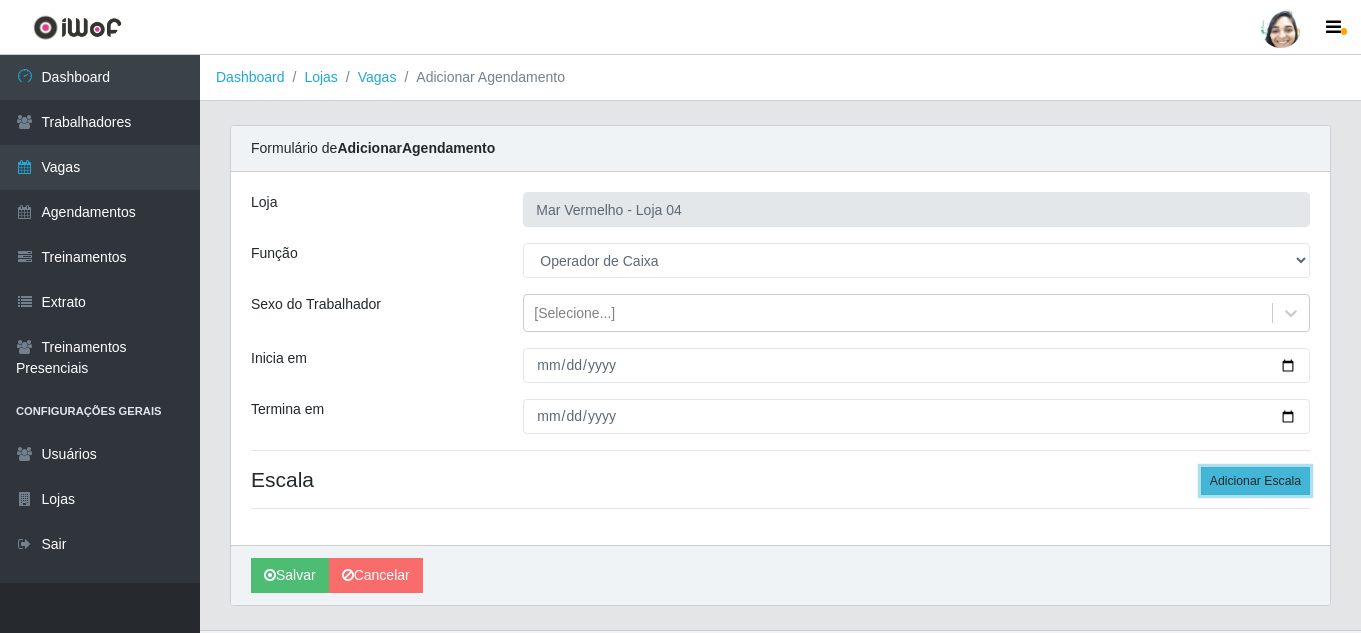 click on "Adicionar Escala" at bounding box center [1255, 481] 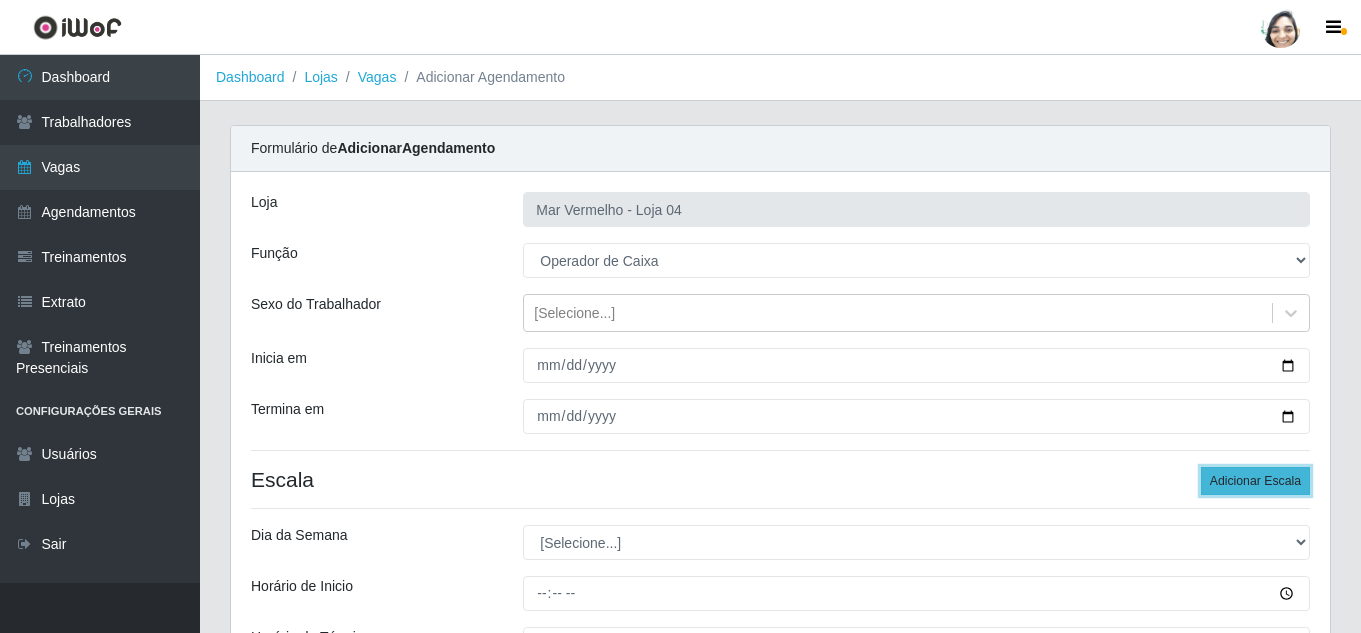 click on "Adicionar Escala" at bounding box center [1255, 481] 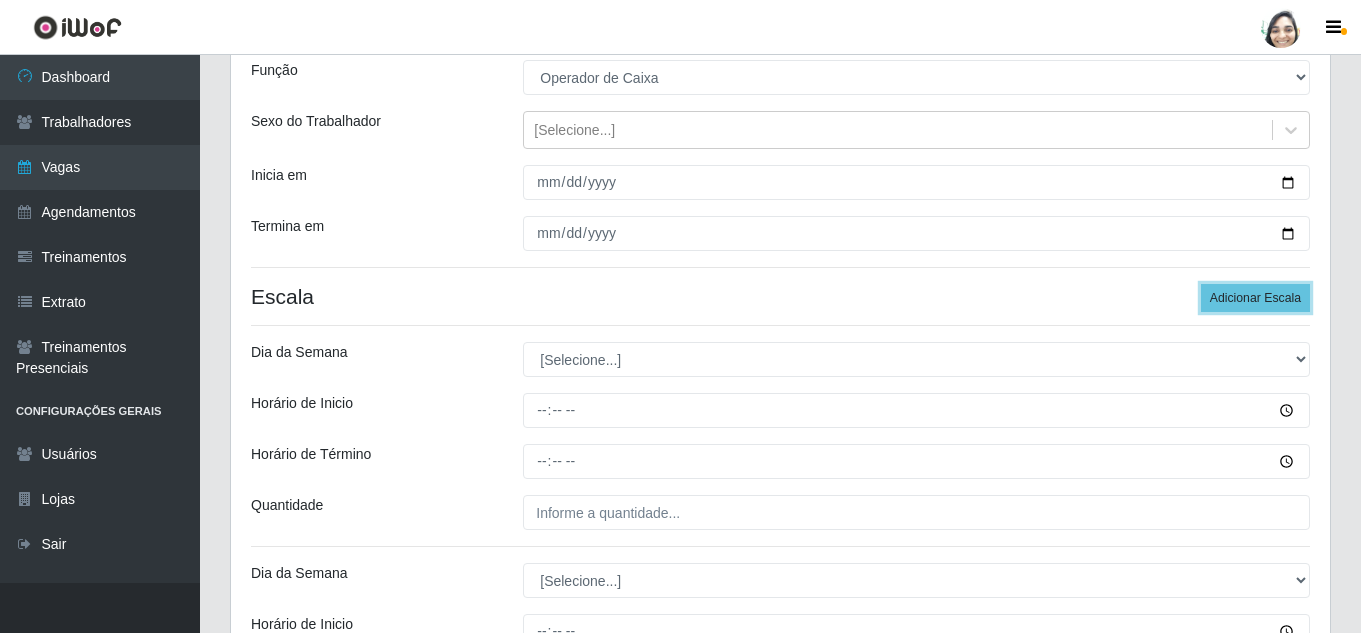 scroll, scrollTop: 200, scrollLeft: 0, axis: vertical 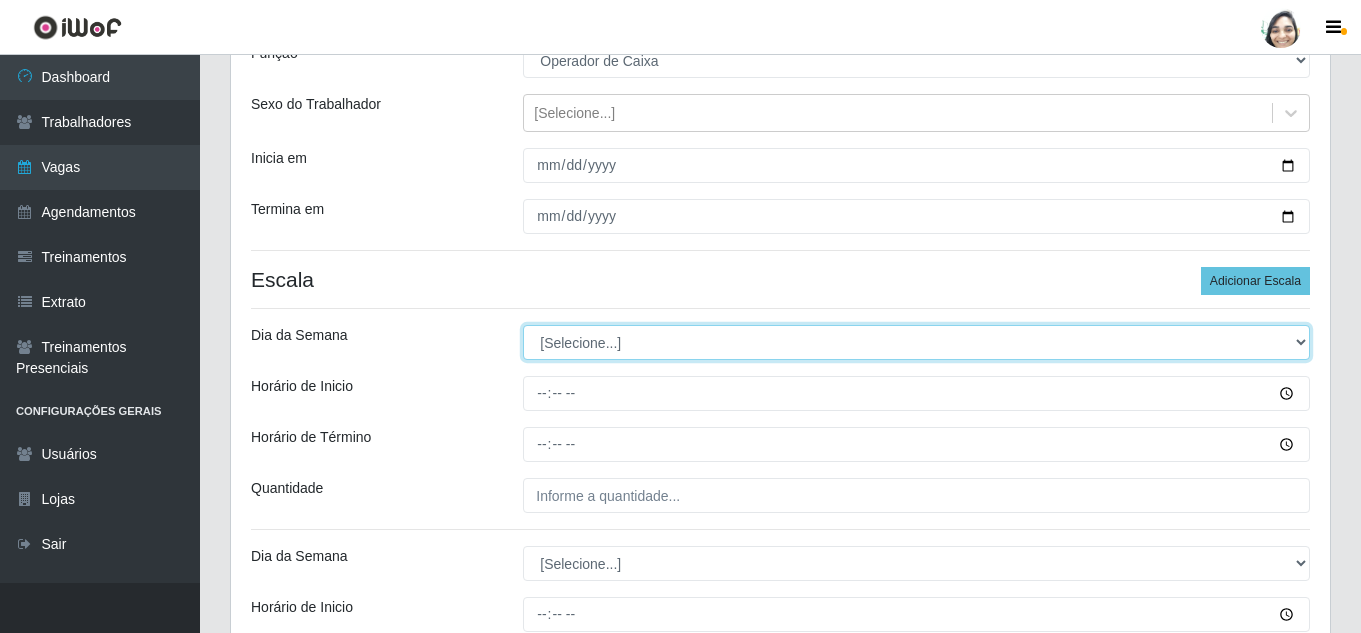 click on "[Selecione...] Segunda Terça Quarta Quinta Sexta Sábado Domingo" at bounding box center (916, 342) 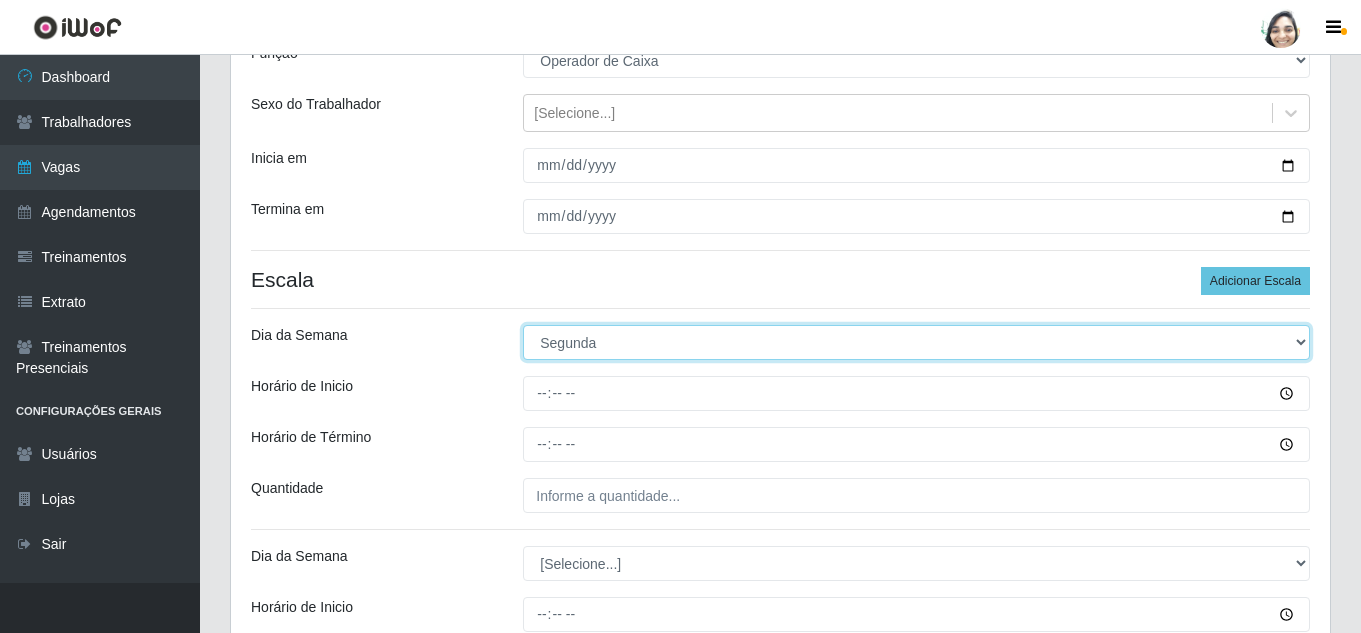 click on "[Selecione...] Segunda Terça Quarta Quinta Sexta Sábado Domingo" at bounding box center [916, 342] 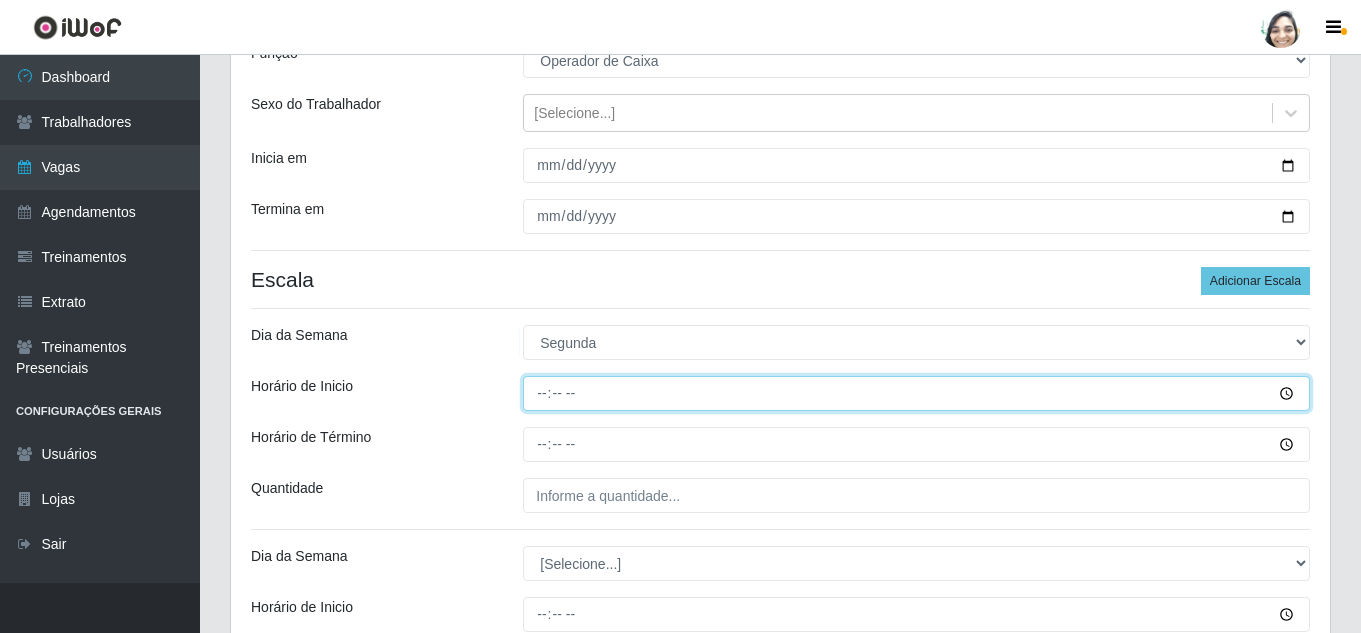 click on "Horário de Inicio" at bounding box center [916, 393] 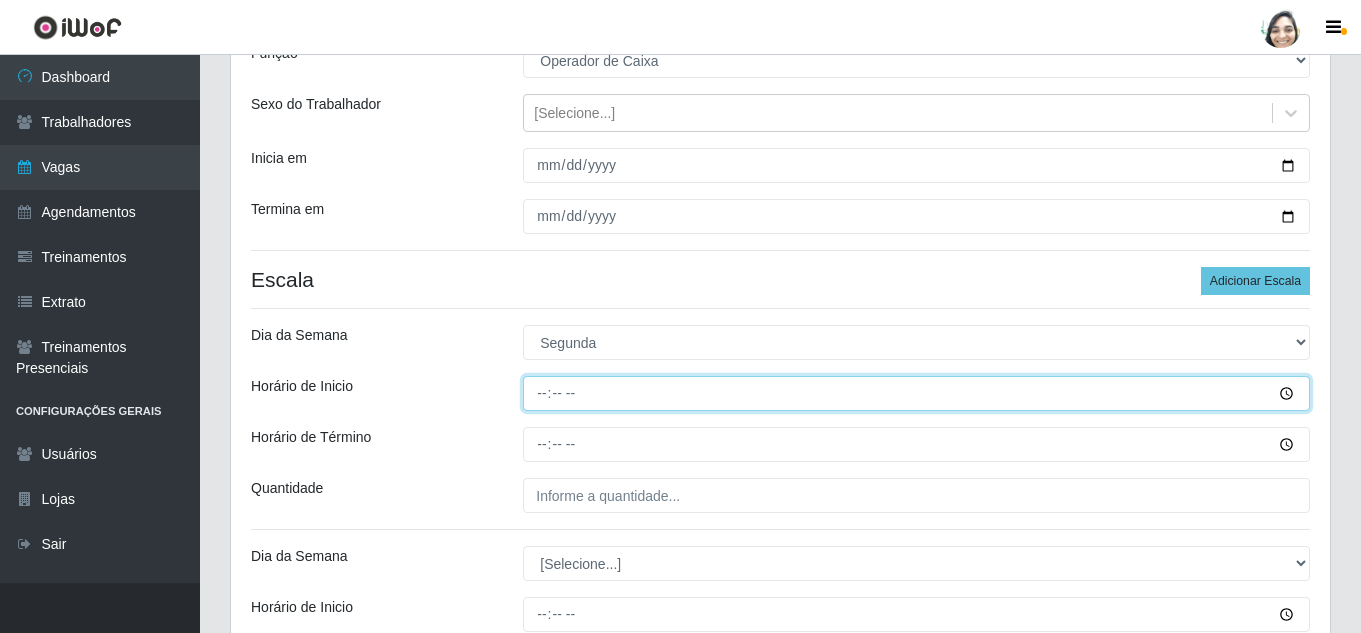 type on "[TIME]" 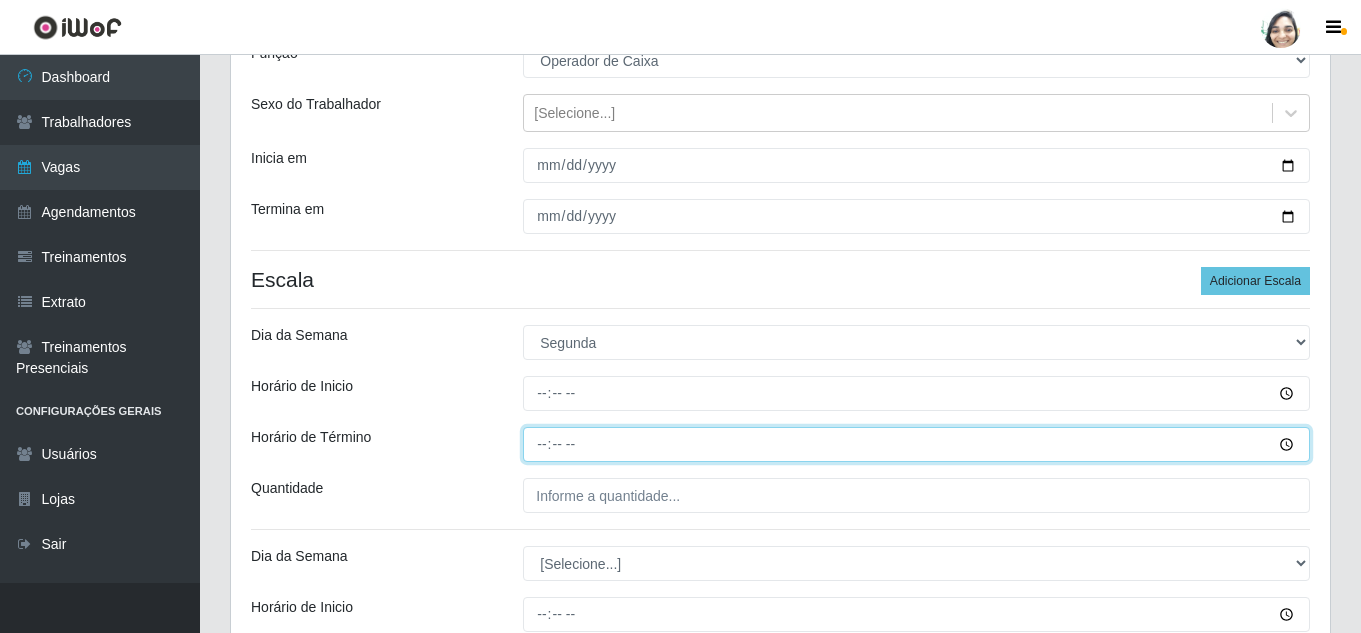 click on "Horário de Término" at bounding box center (916, 444) 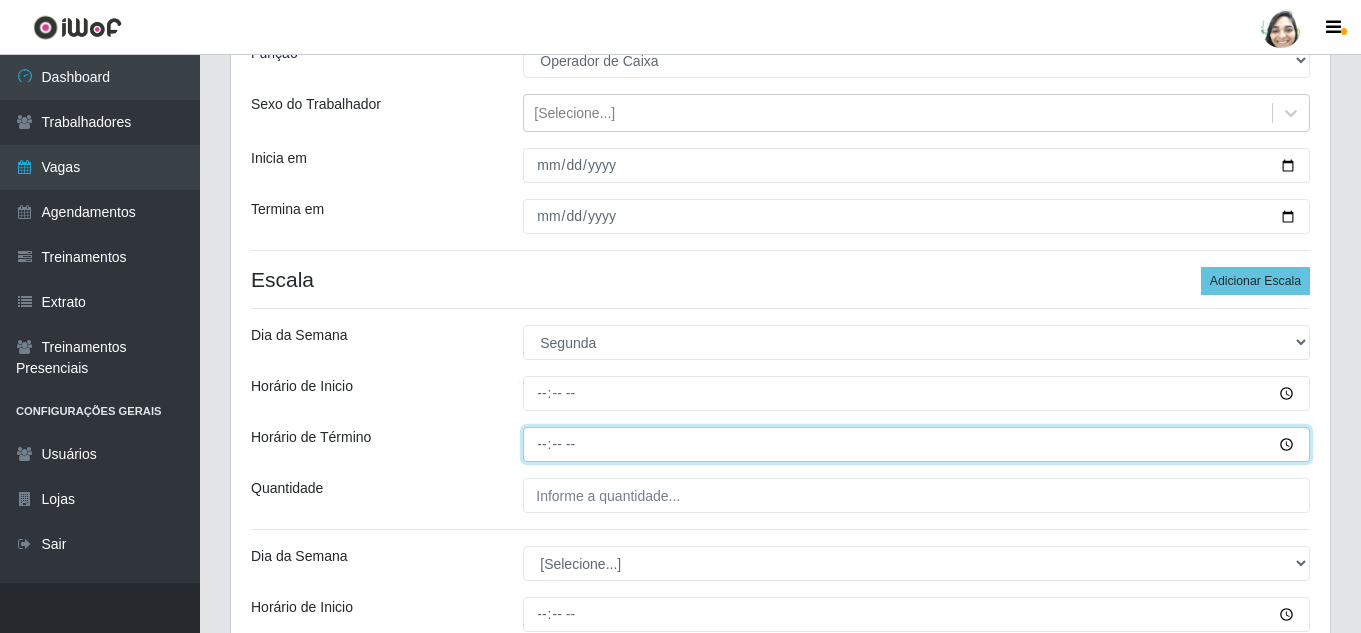 type on "[TIME]" 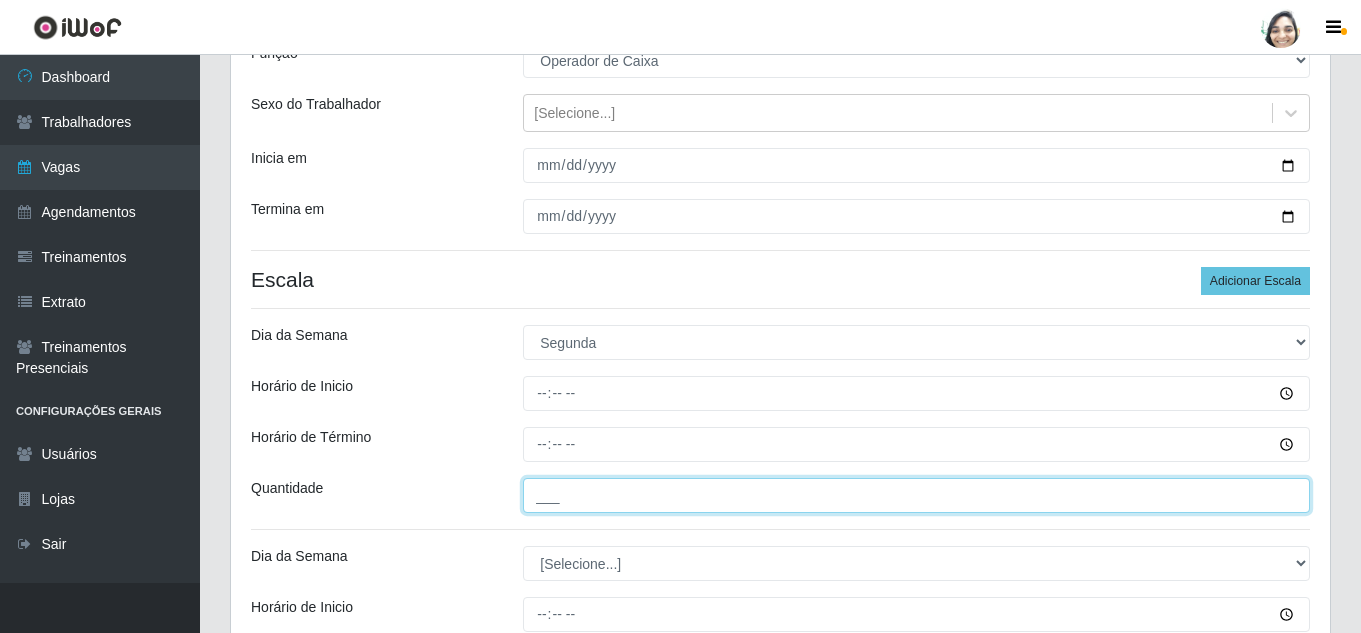 click on "___" at bounding box center [916, 495] 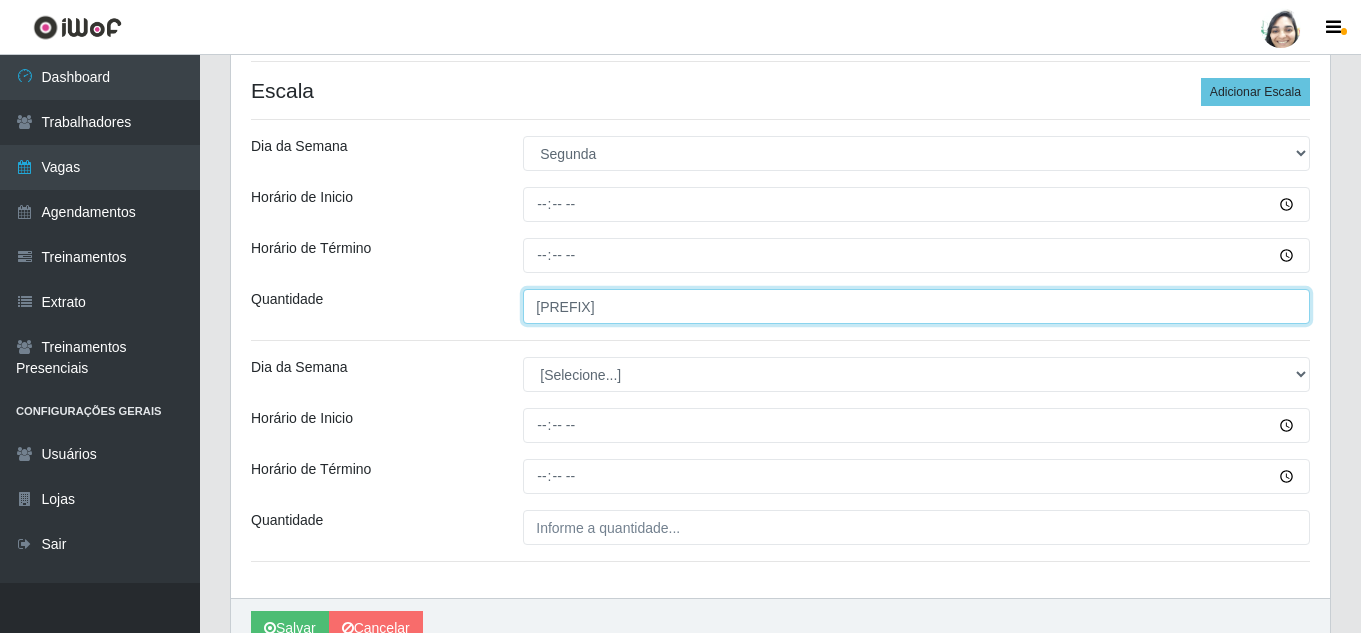 scroll, scrollTop: 400, scrollLeft: 0, axis: vertical 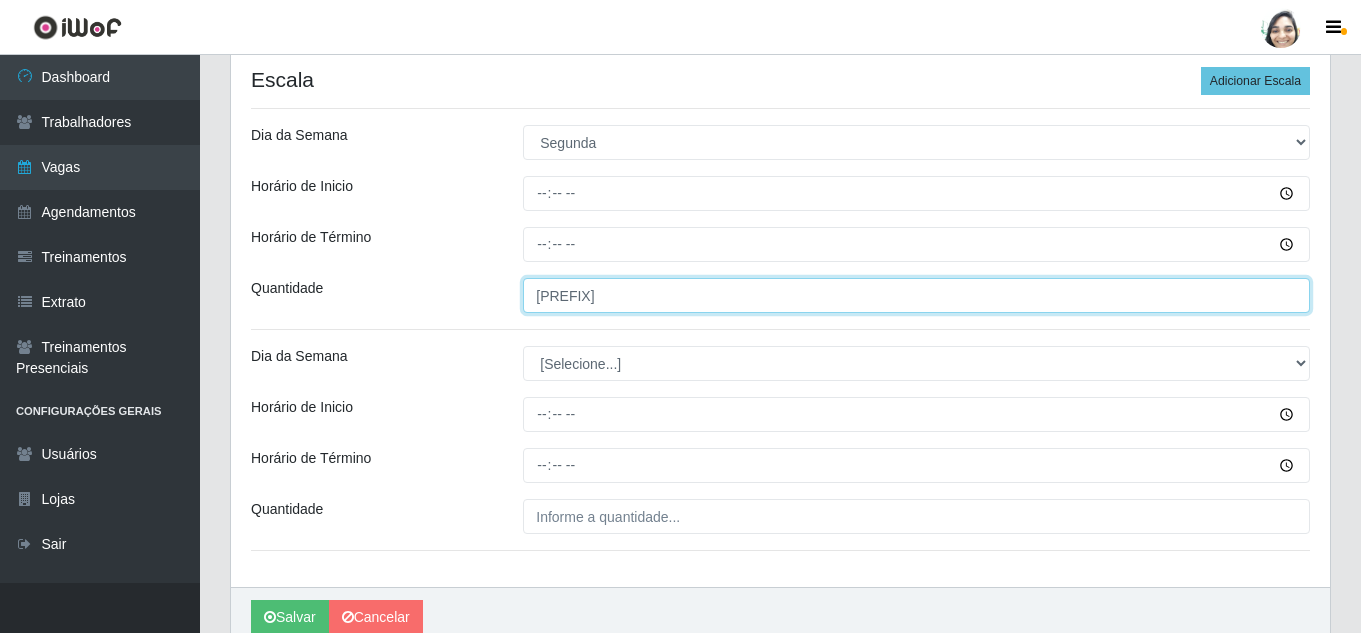 type on "[PREFIX]" 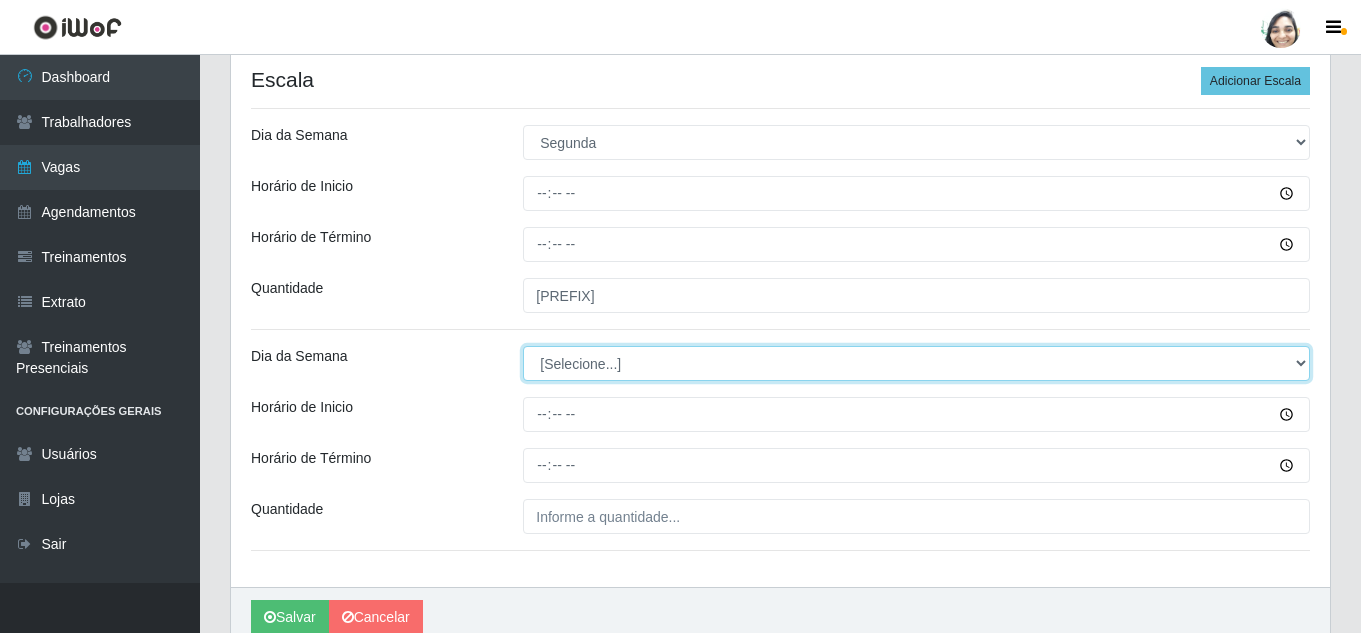 click on "[Selecione...] Segunda Terça Quarta Quinta Sexta Sábado Domingo" at bounding box center (916, 363) 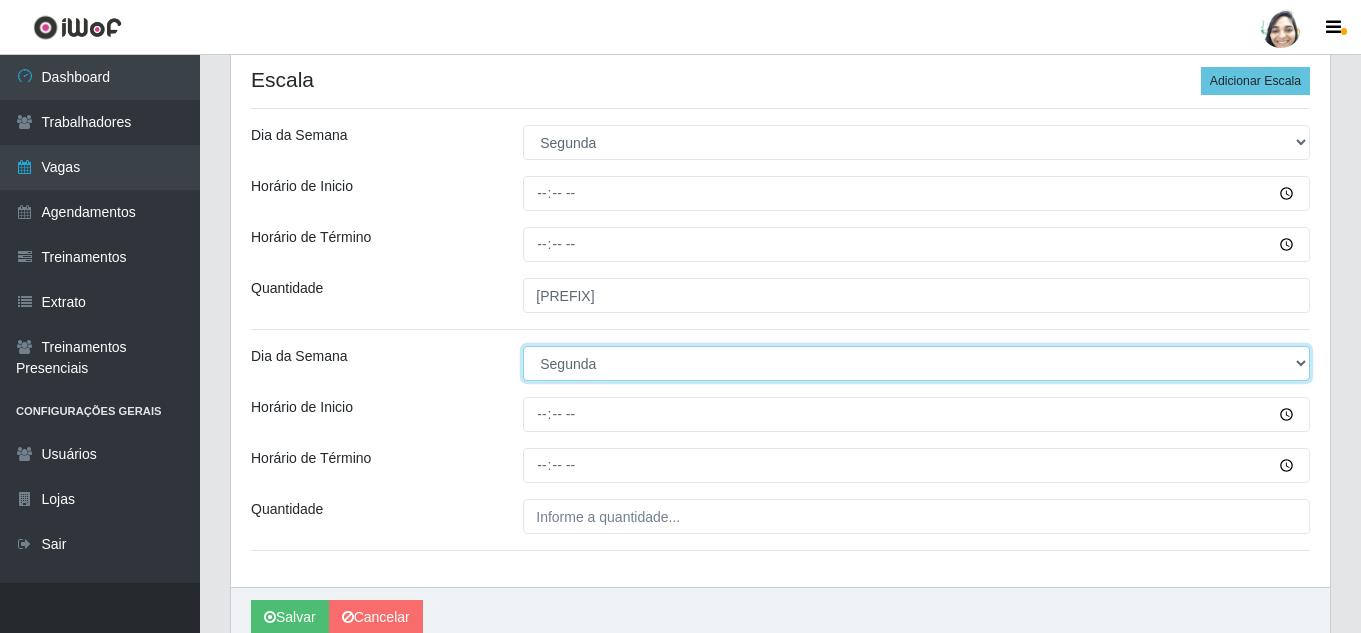 click on "[Selecione...] Segunda Terça Quarta Quinta Sexta Sábado Domingo" at bounding box center (916, 363) 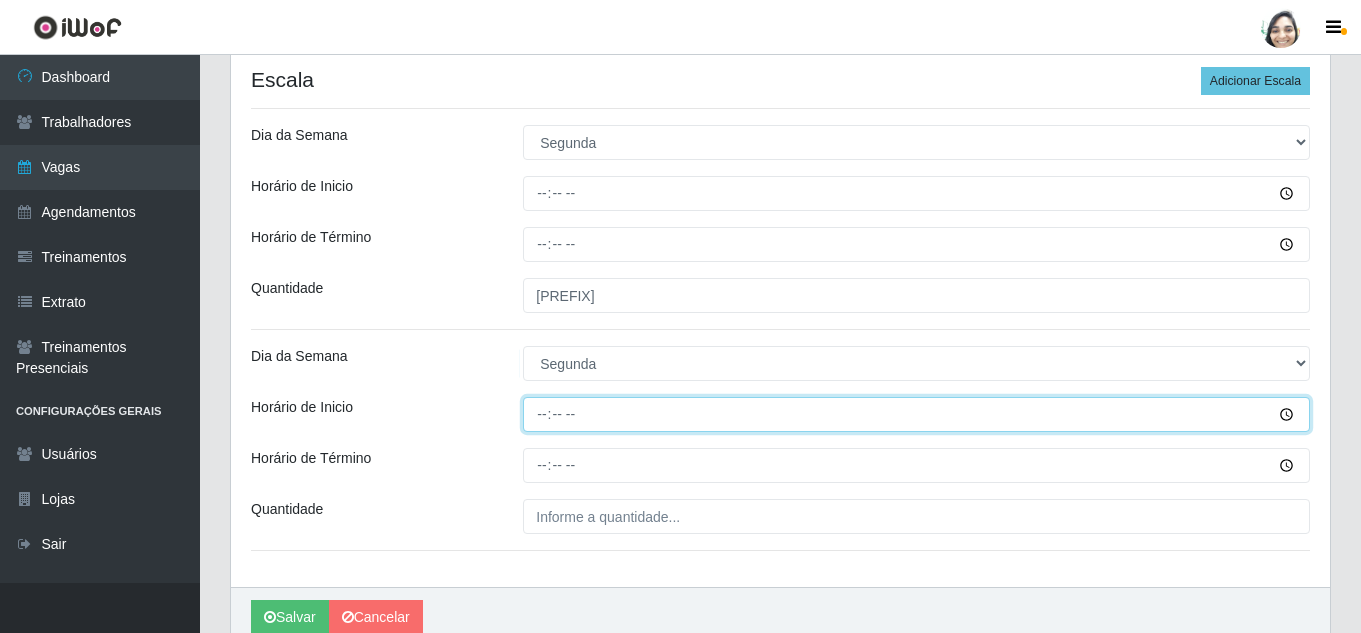 click on "Horário de Inicio" at bounding box center [916, 414] 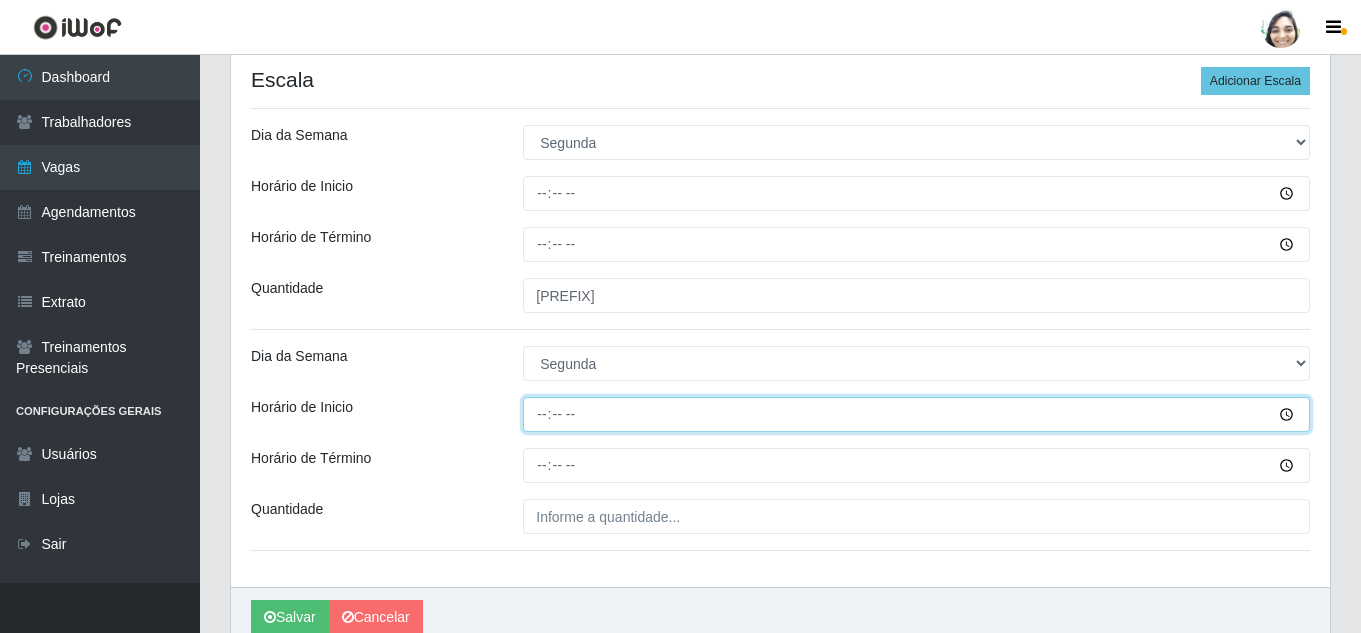 type on "[TIME]" 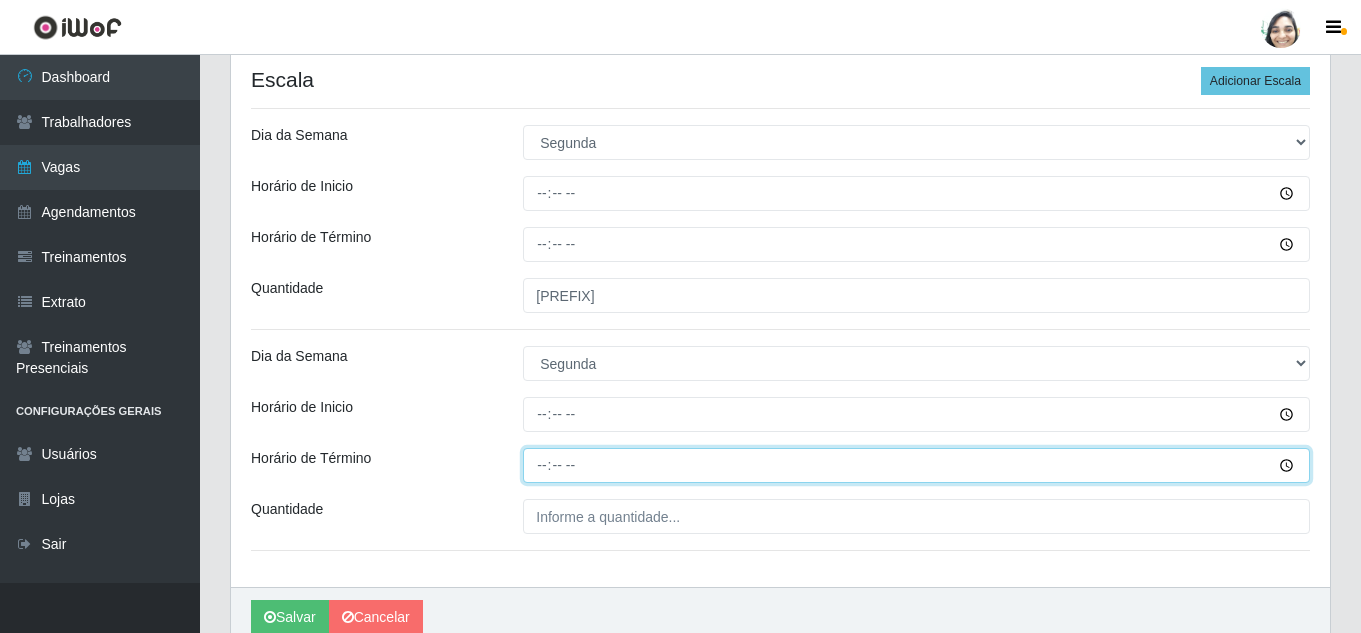 click on "Horário de Término" at bounding box center [916, 465] 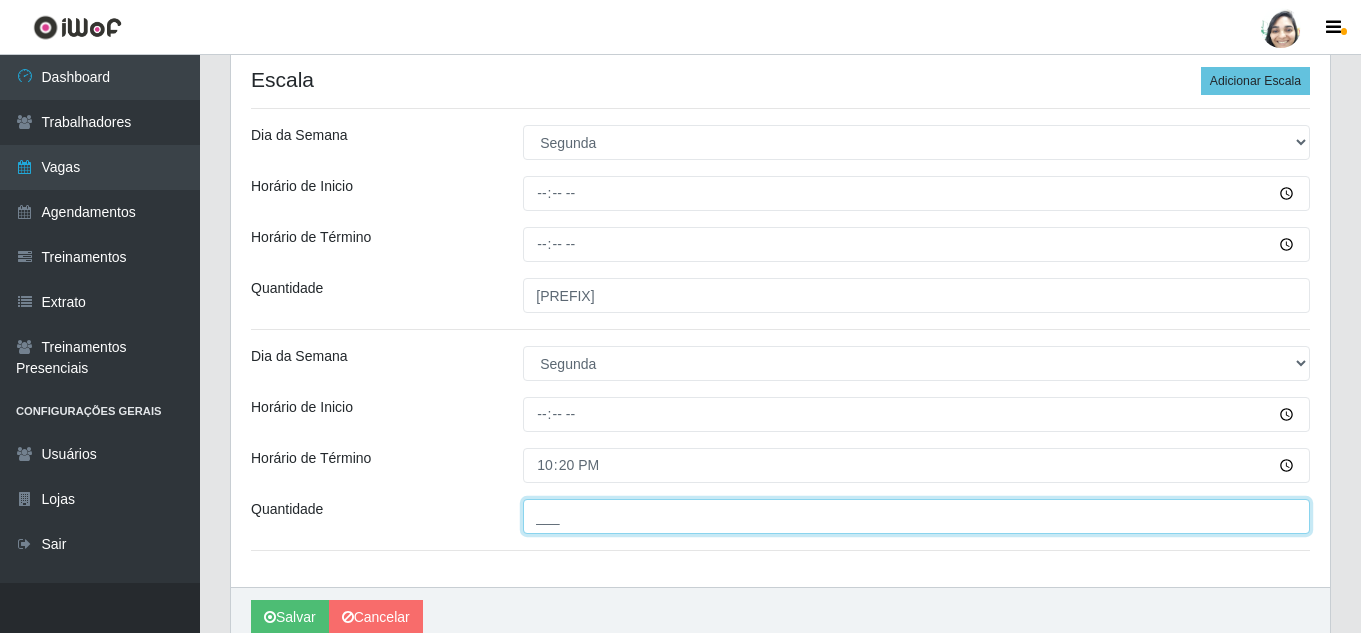 click on "___" at bounding box center [916, 516] 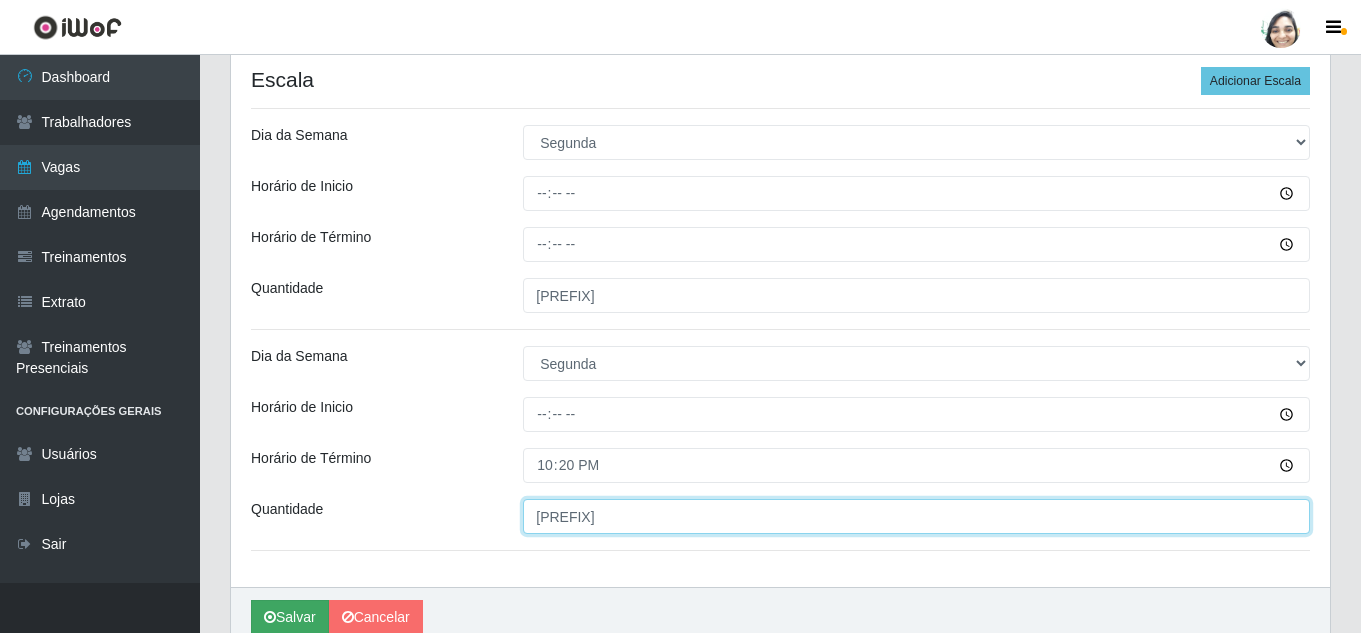 type on "[PREFIX]" 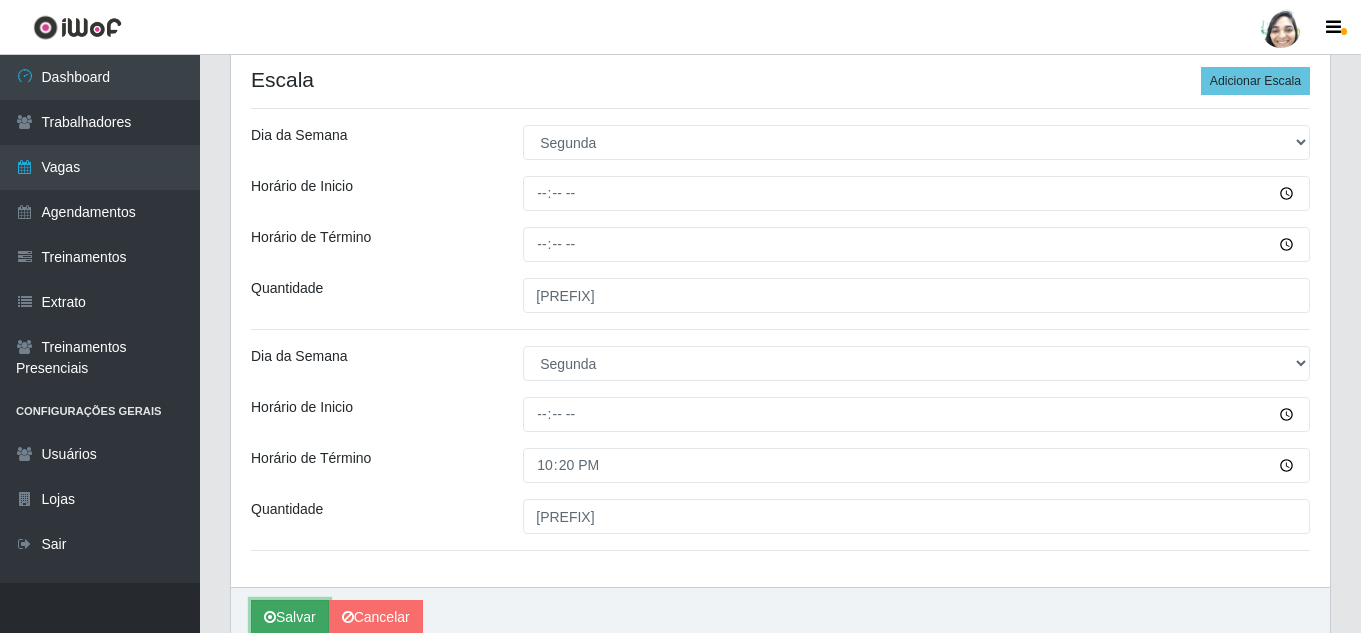 click on "Salvar" at bounding box center [290, 617] 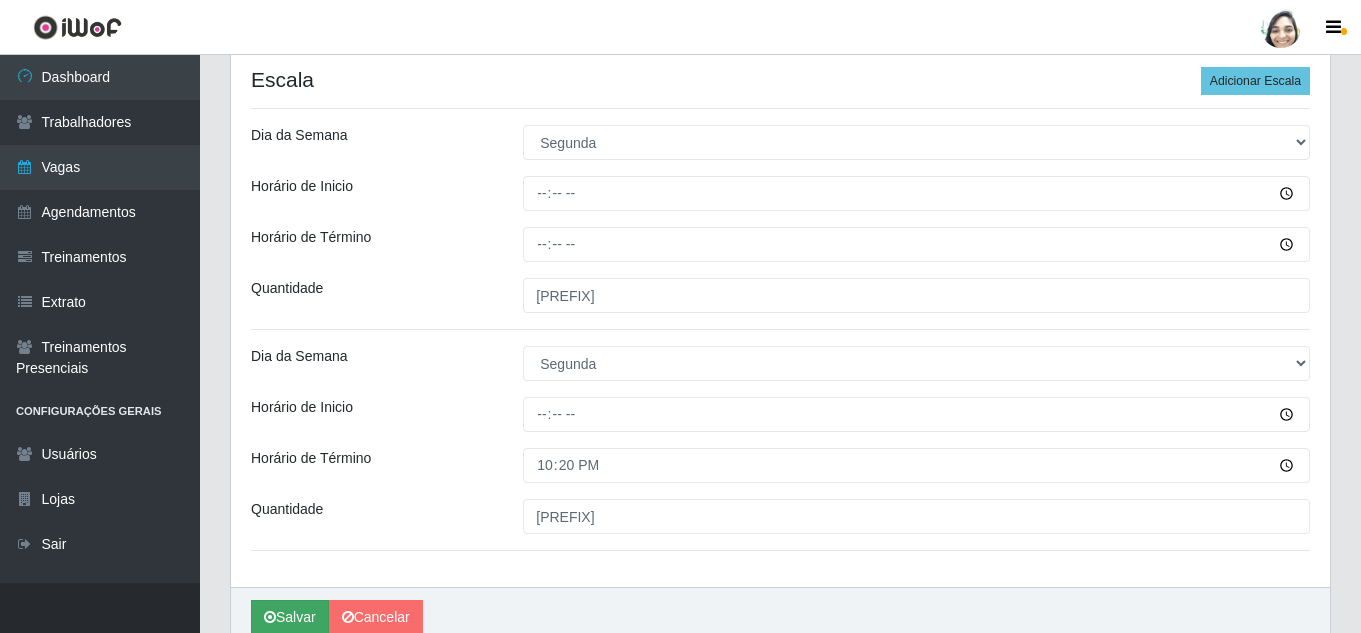 scroll, scrollTop: 0, scrollLeft: 0, axis: both 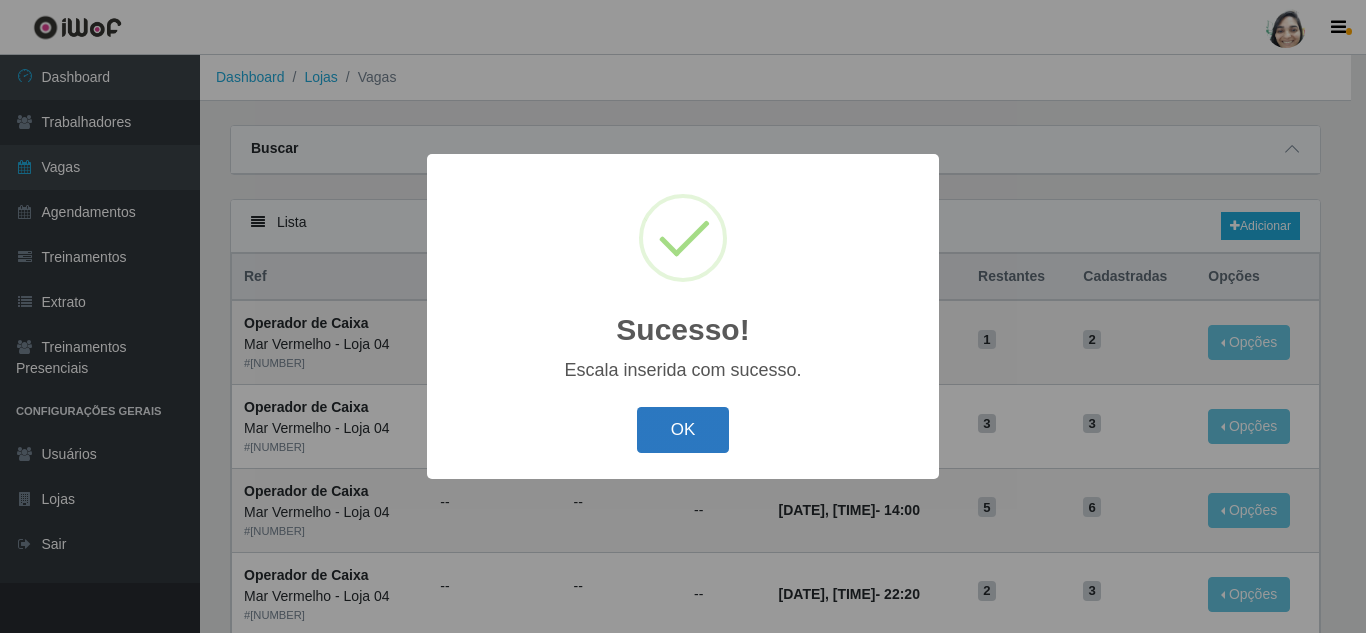 click on "OK" at bounding box center (683, 430) 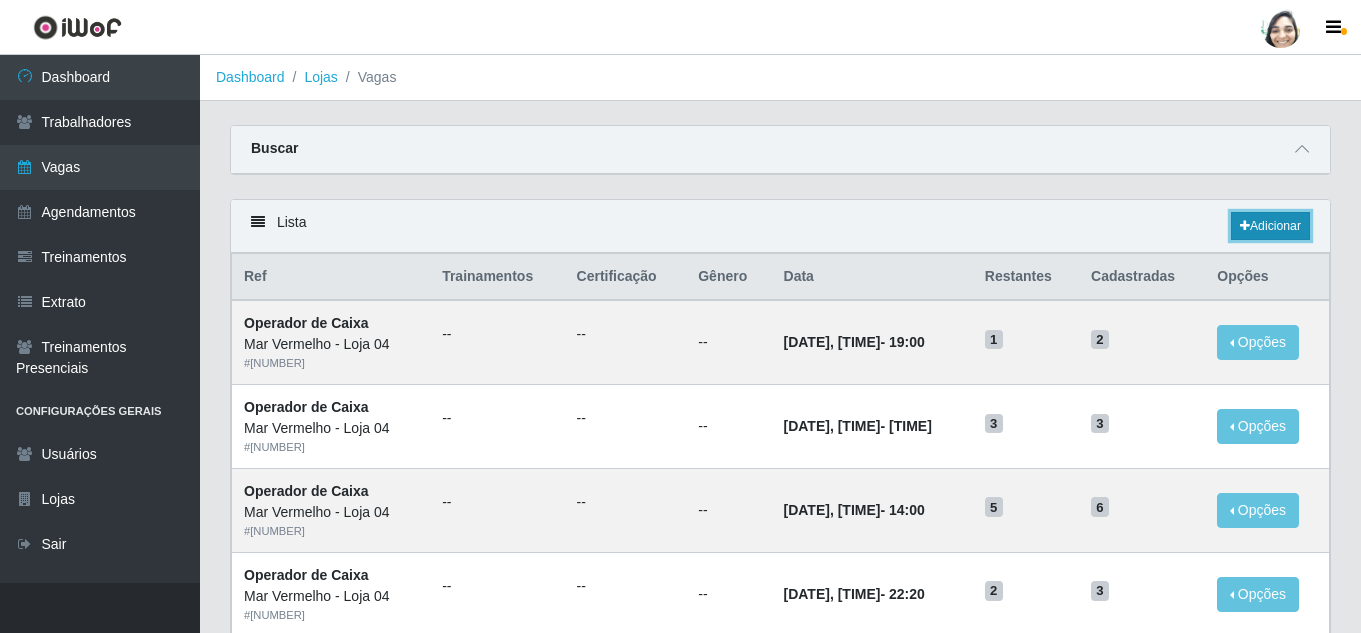 click on "Adicionar" at bounding box center (1270, 226) 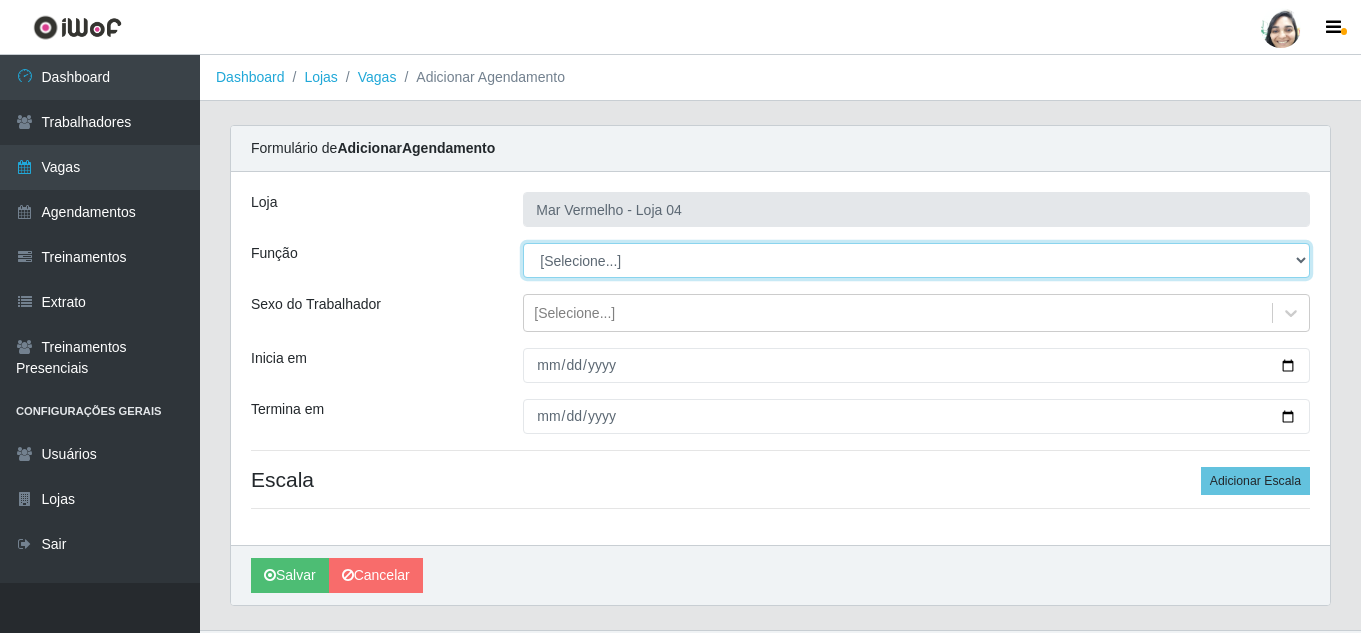 click on "[Selecione...] ASG ASG + ASG ++ Auxiliar de Depósito  Auxiliar de Depósito + Auxiliar de Depósito ++ Auxiliar de Estacionamento Auxiliar de Estacionamento + Auxiliar de Estacionamento ++ Balconista de Frios Balconista de Frios + Balconista de Padaria  Balconista de Padaria + Embalador Embalador + Embalador ++ Operador de Caixa Operador de Caixa + Operador de Caixa ++ Repositor  Repositor + Repositor ++ Repositor de Frios Repositor de Frios + Repositor de Frios ++ Repositor de Hortifruti Repositor de Hortifruti + Repositor de Hortifruti ++" at bounding box center [916, 260] 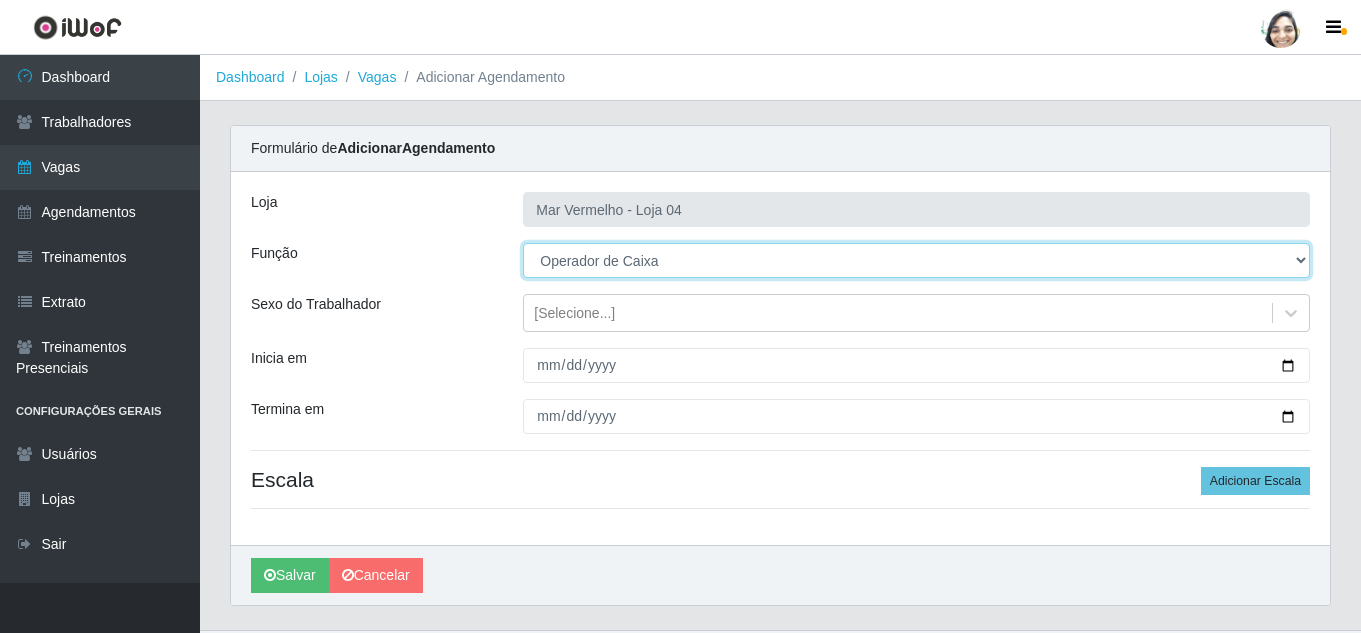 click on "[Selecione...] ASG ASG + ASG ++ Auxiliar de Depósito  Auxiliar de Depósito + Auxiliar de Depósito ++ Auxiliar de Estacionamento Auxiliar de Estacionamento + Auxiliar de Estacionamento ++ Balconista de Frios Balconista de Frios + Balconista de Padaria  Balconista de Padaria + Embalador Embalador + Embalador ++ Operador de Caixa Operador de Caixa + Operador de Caixa ++ Repositor  Repositor + Repositor ++ Repositor de Frios Repositor de Frios + Repositor de Frios ++ Repositor de Hortifruti Repositor de Hortifruti + Repositor de Hortifruti ++" at bounding box center (916, 260) 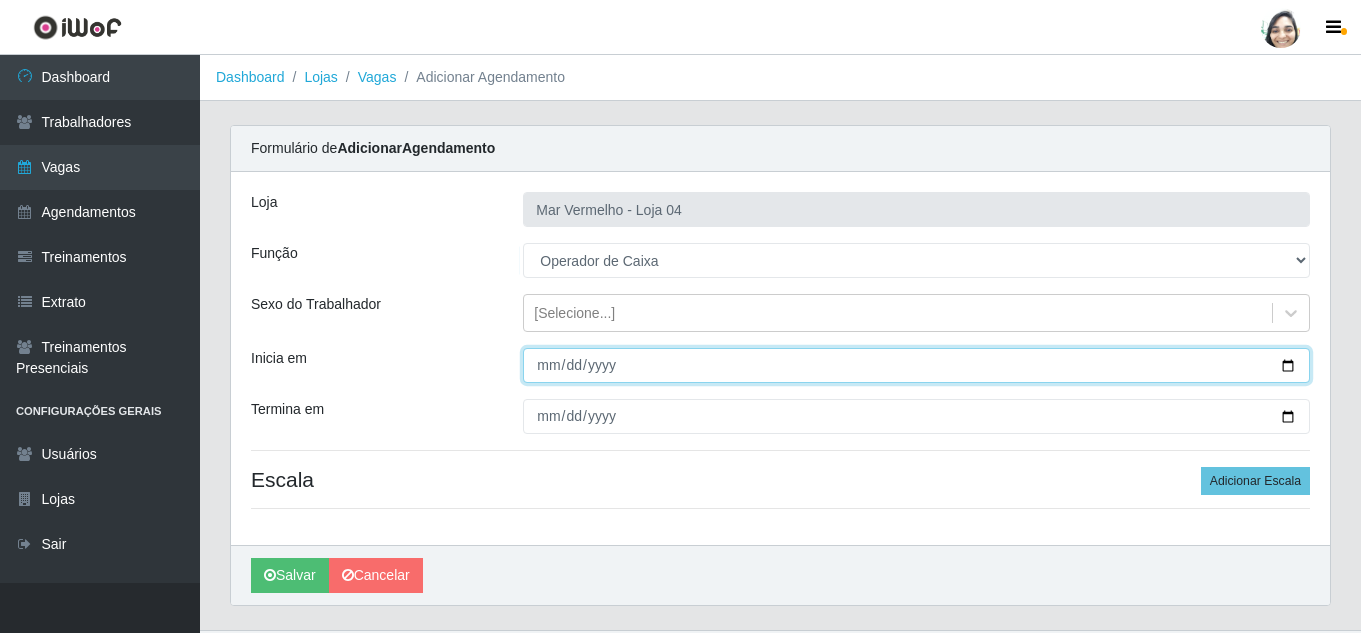 click on "Inicia em" at bounding box center (916, 365) 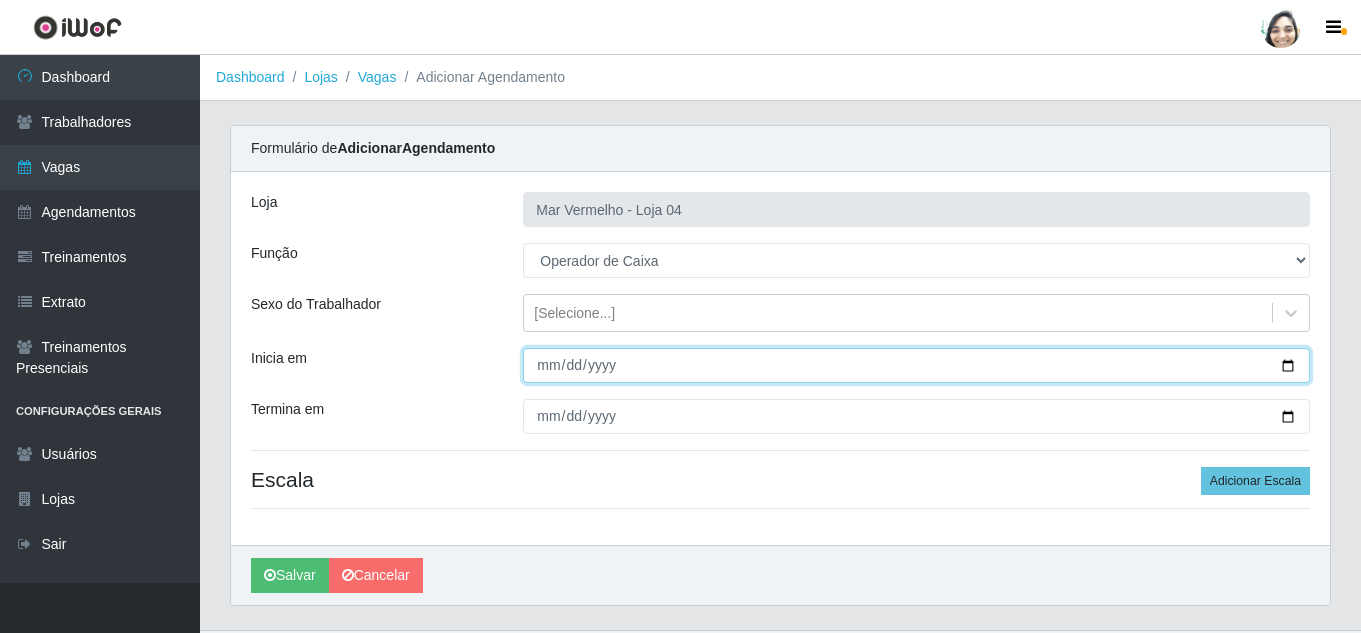 type on "[DATE]" 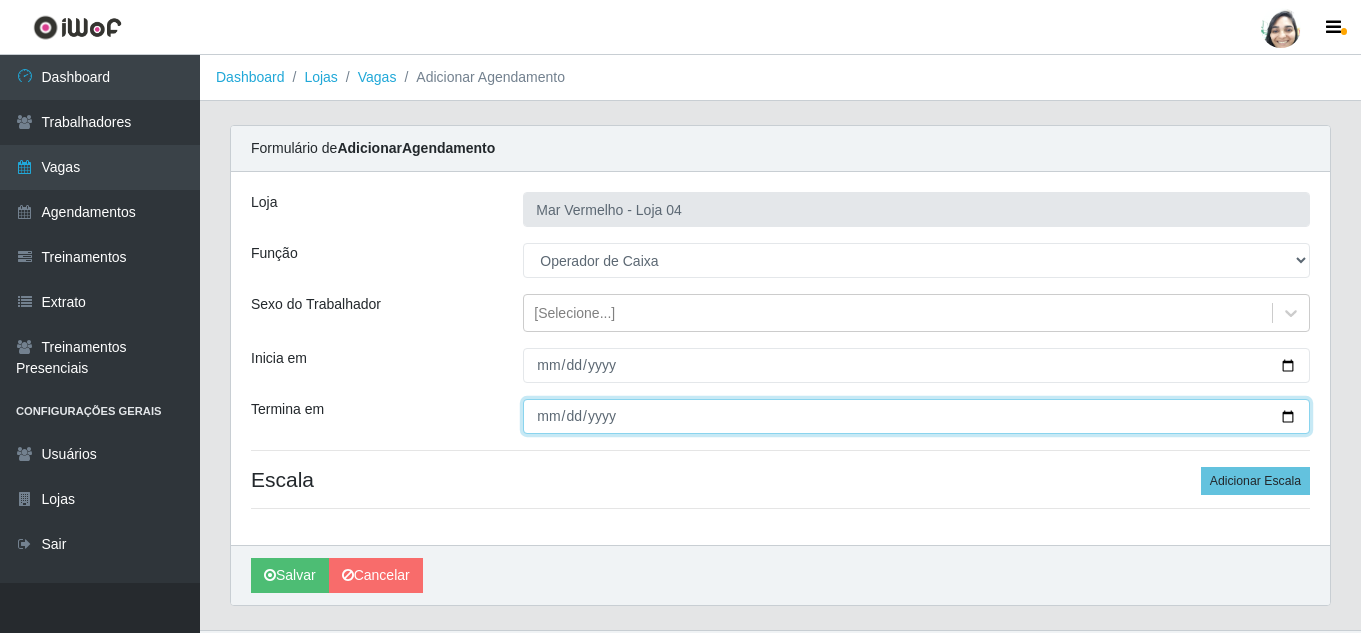 click on "Termina em" at bounding box center [916, 416] 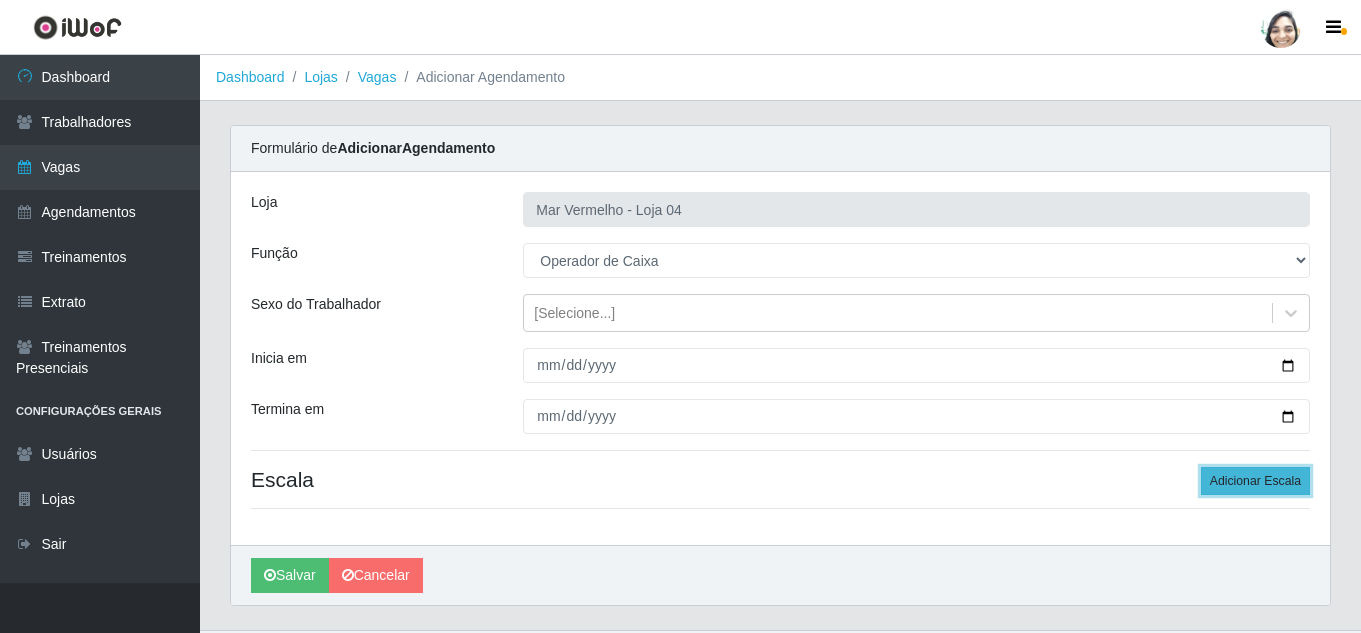 click on "Adicionar Escala" at bounding box center (1255, 481) 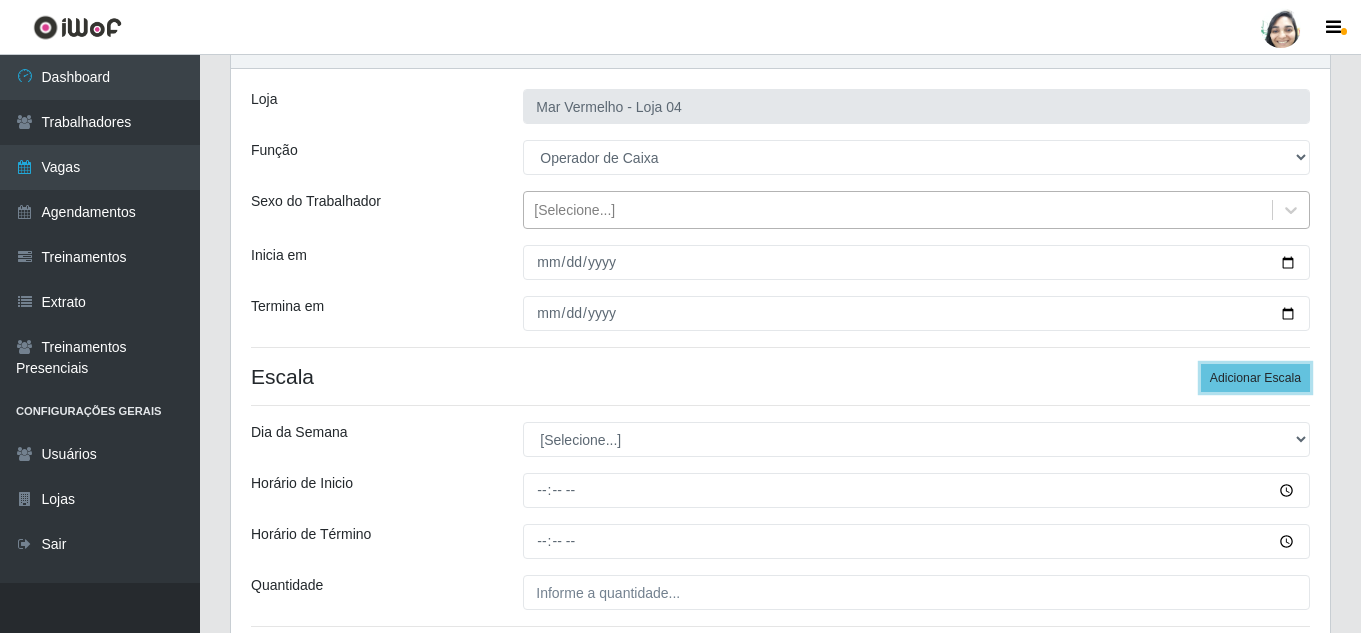 scroll, scrollTop: 200, scrollLeft: 0, axis: vertical 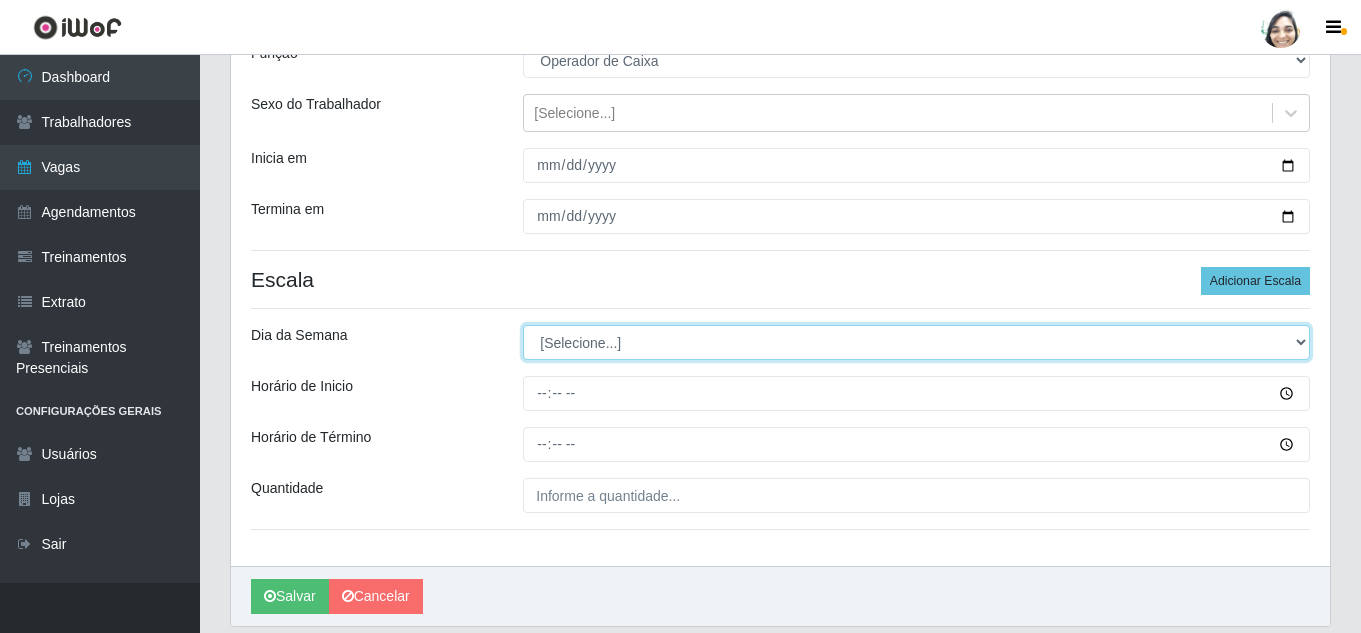 click on "[Selecione...] Segunda Terça Quarta Quinta Sexta Sábado Domingo" at bounding box center (916, 342) 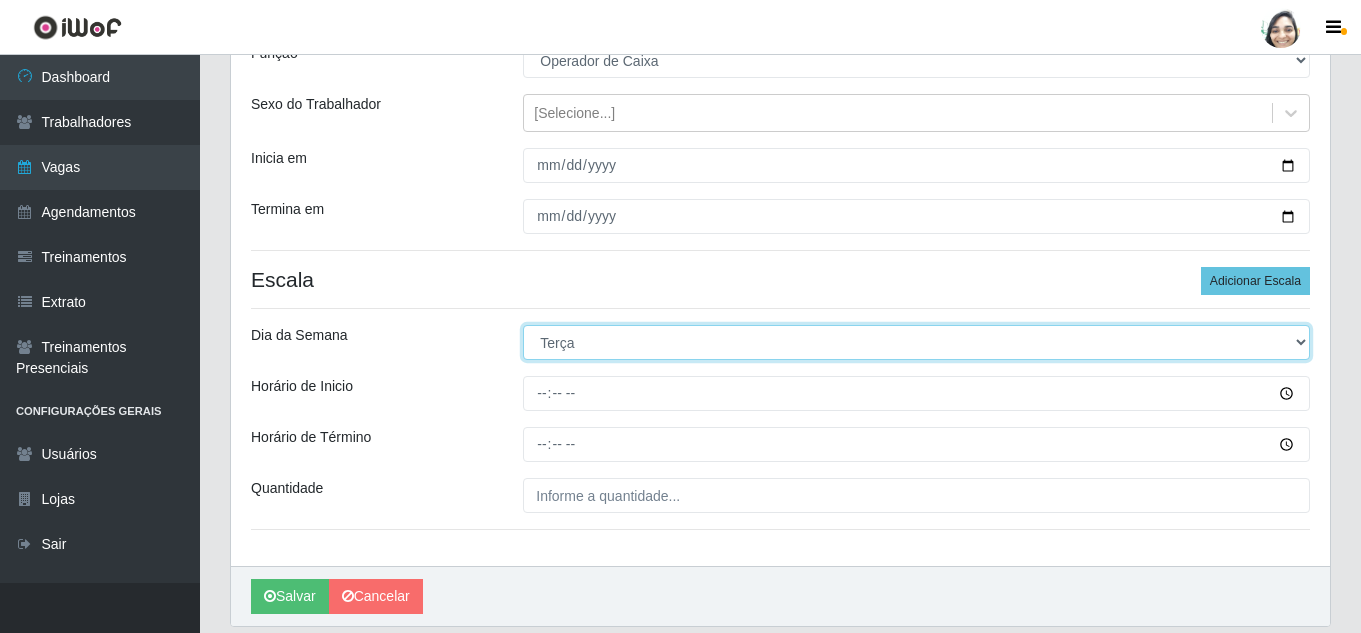 click on "[Selecione...] Segunda Terça Quarta Quinta Sexta Sábado Domingo" at bounding box center (916, 342) 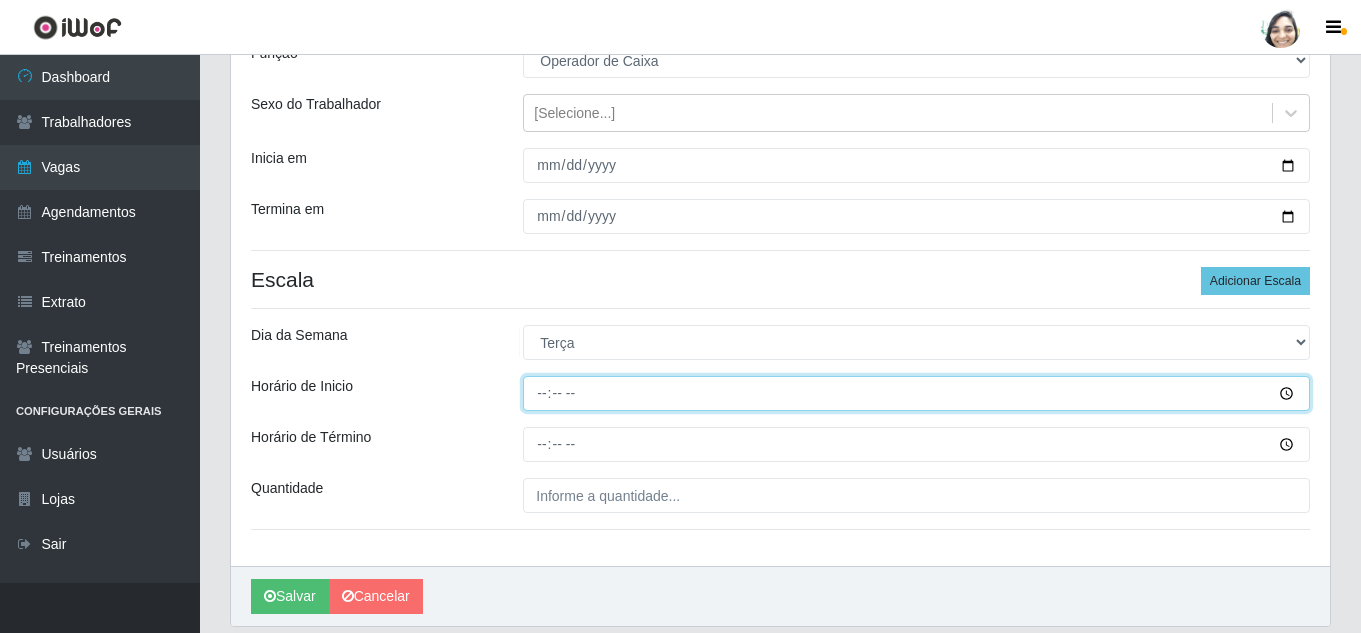 click on "Horário de Inicio" at bounding box center [916, 393] 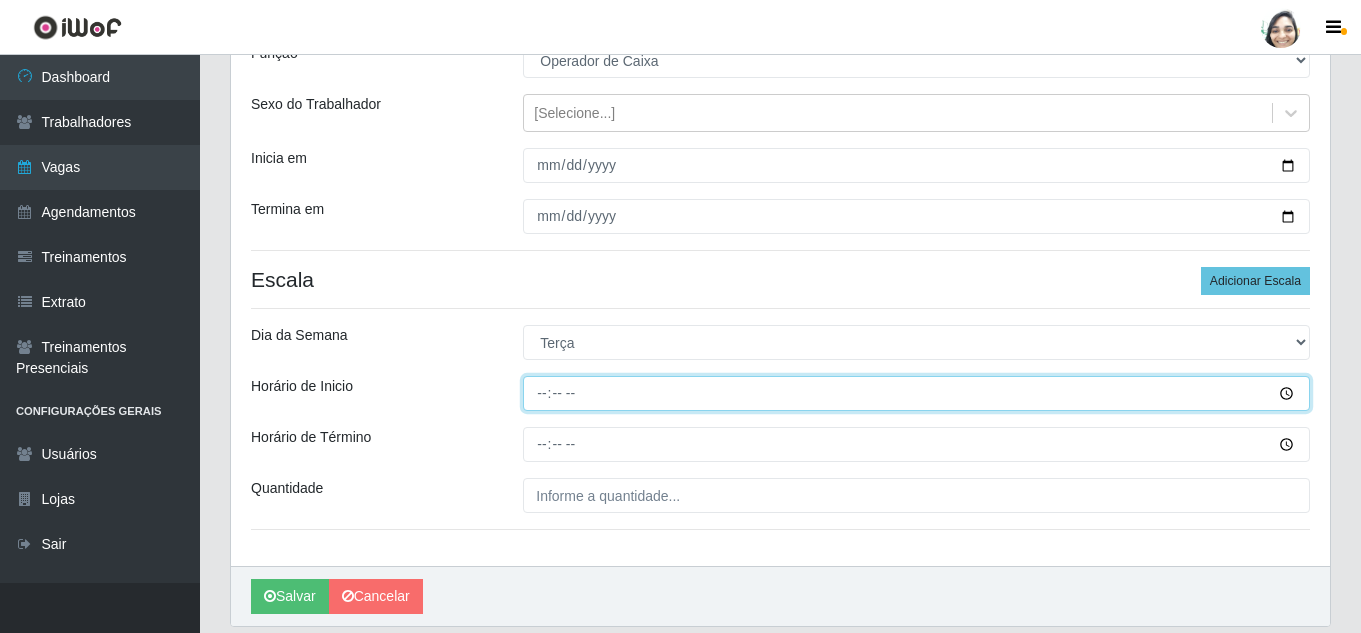 type on "[TIME]" 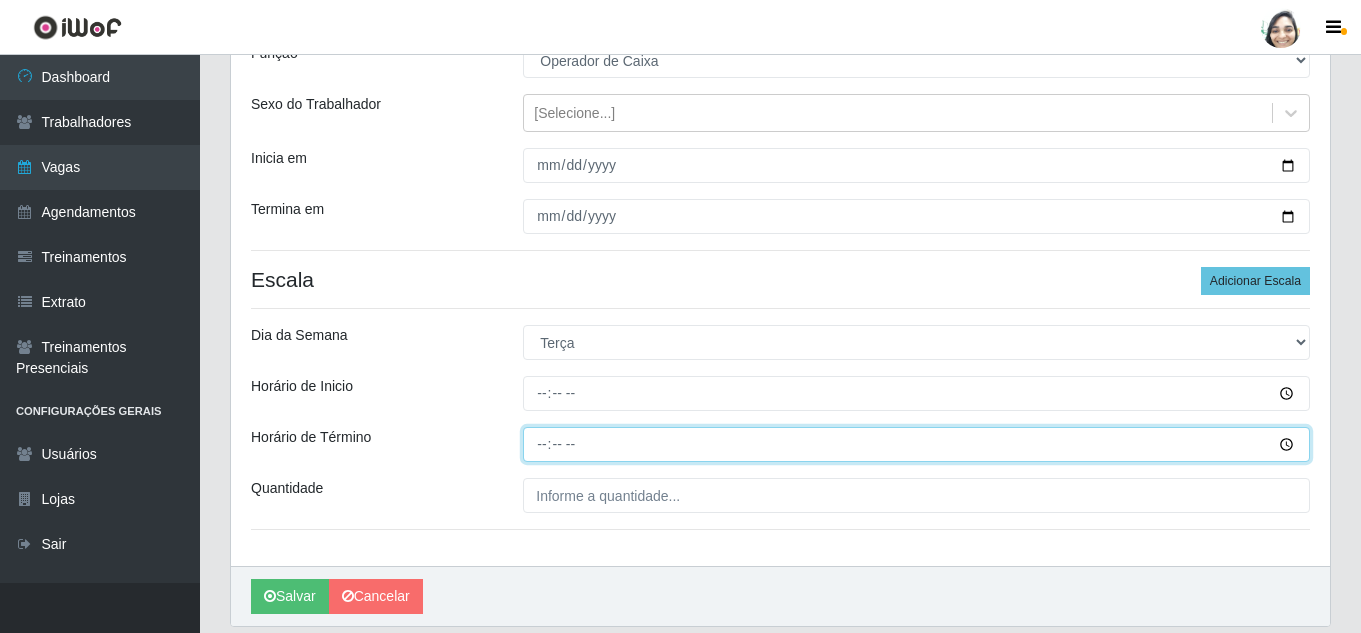 click on "Horário de Término" at bounding box center [916, 444] 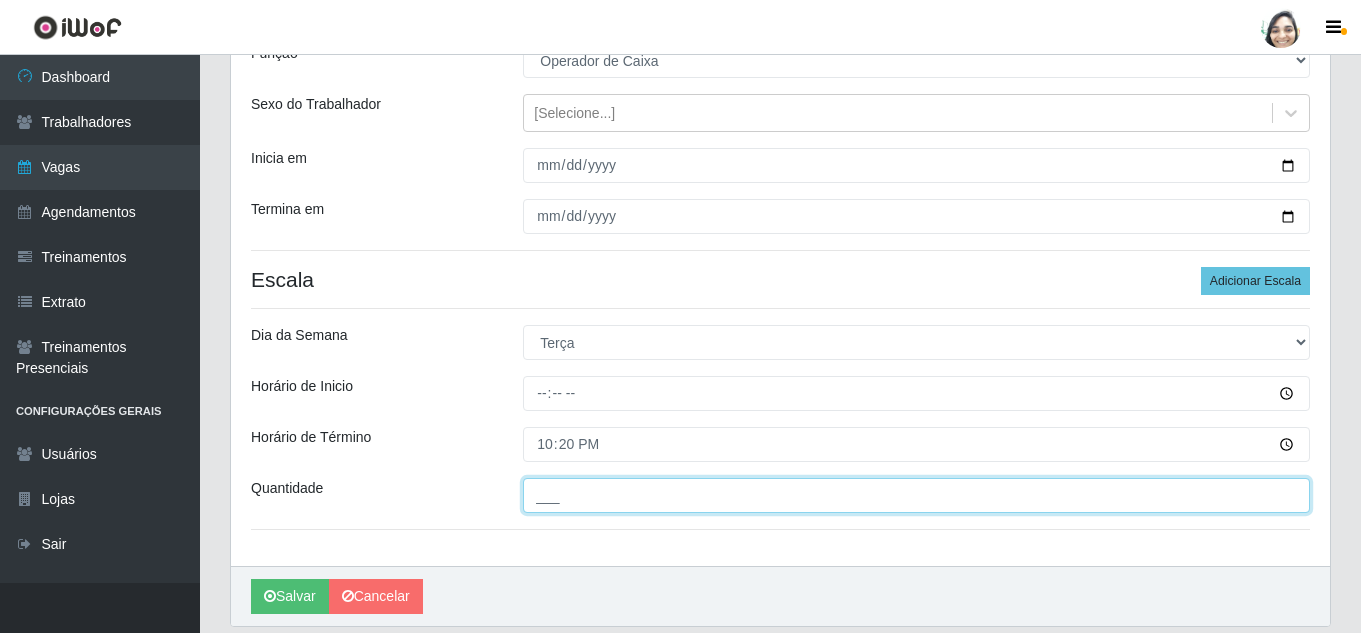 click on "___" at bounding box center [916, 495] 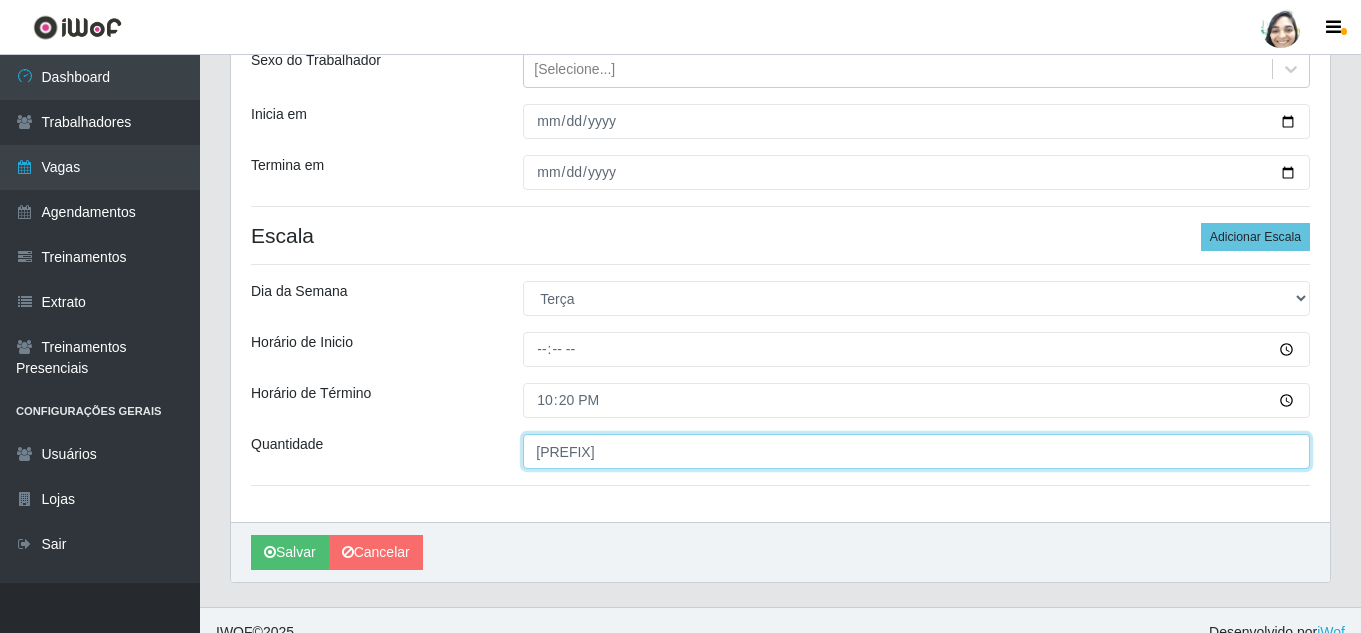 scroll, scrollTop: 268, scrollLeft: 0, axis: vertical 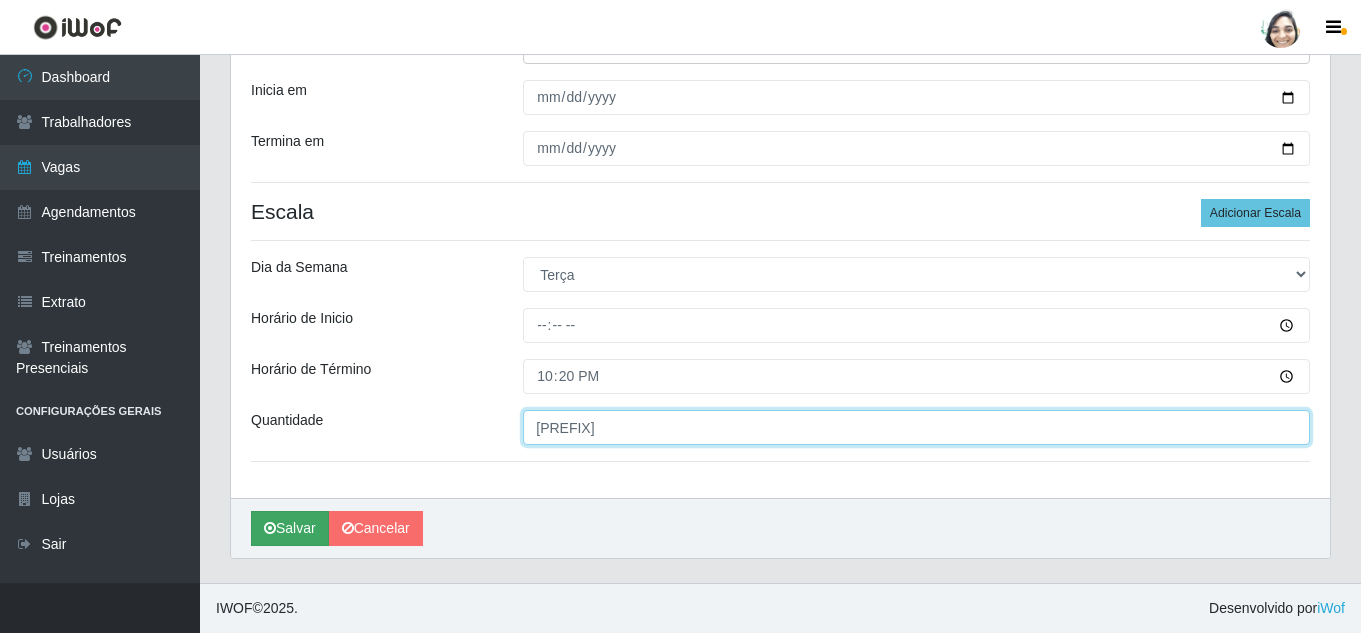 type on "[PREFIX]" 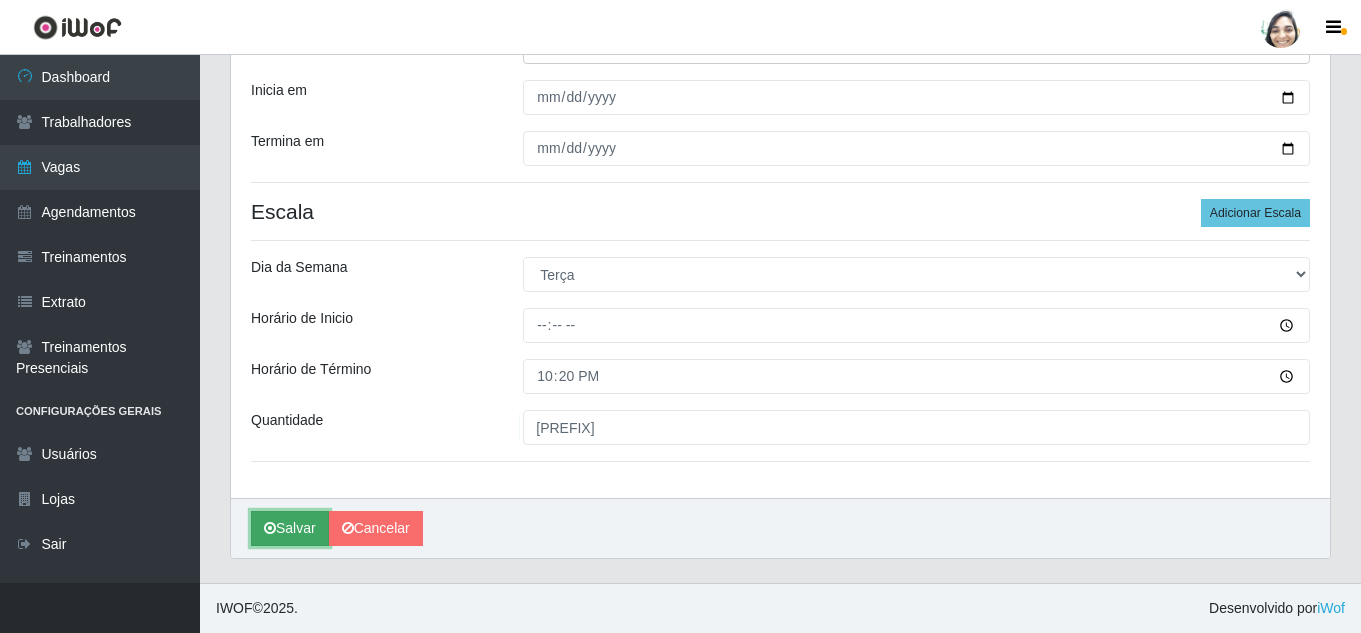 click on "Salvar" at bounding box center (290, 528) 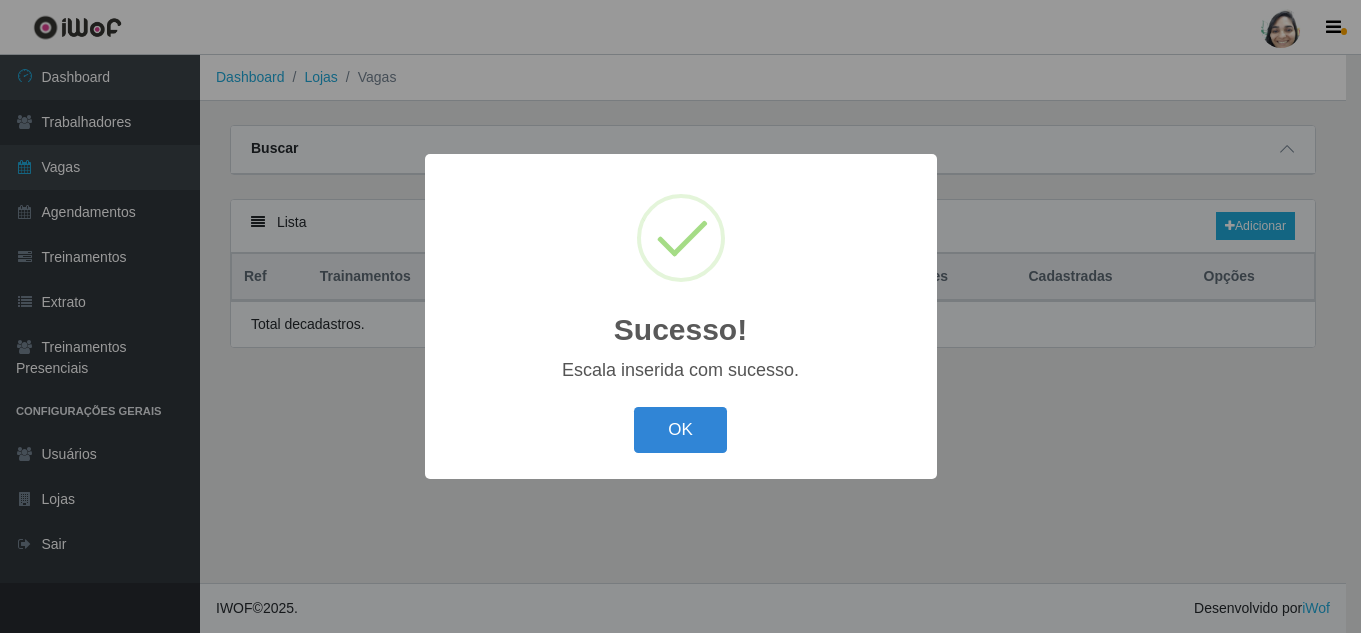 scroll, scrollTop: 0, scrollLeft: 0, axis: both 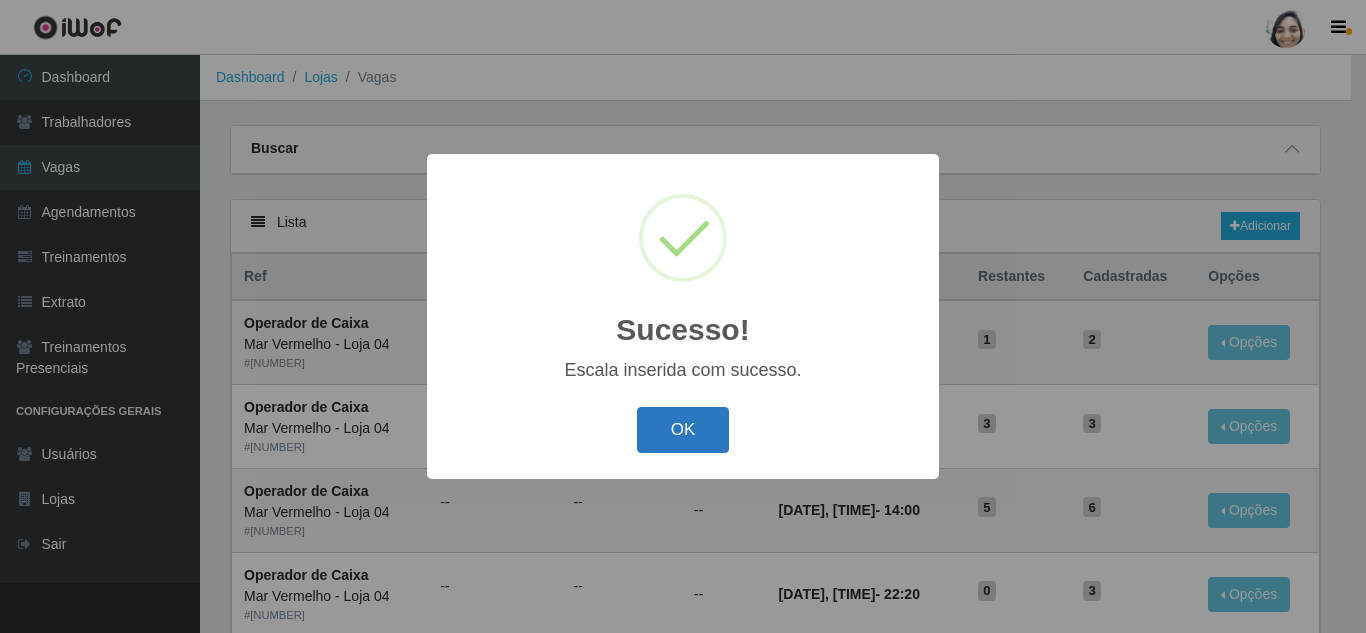 click on "OK" at bounding box center [683, 430] 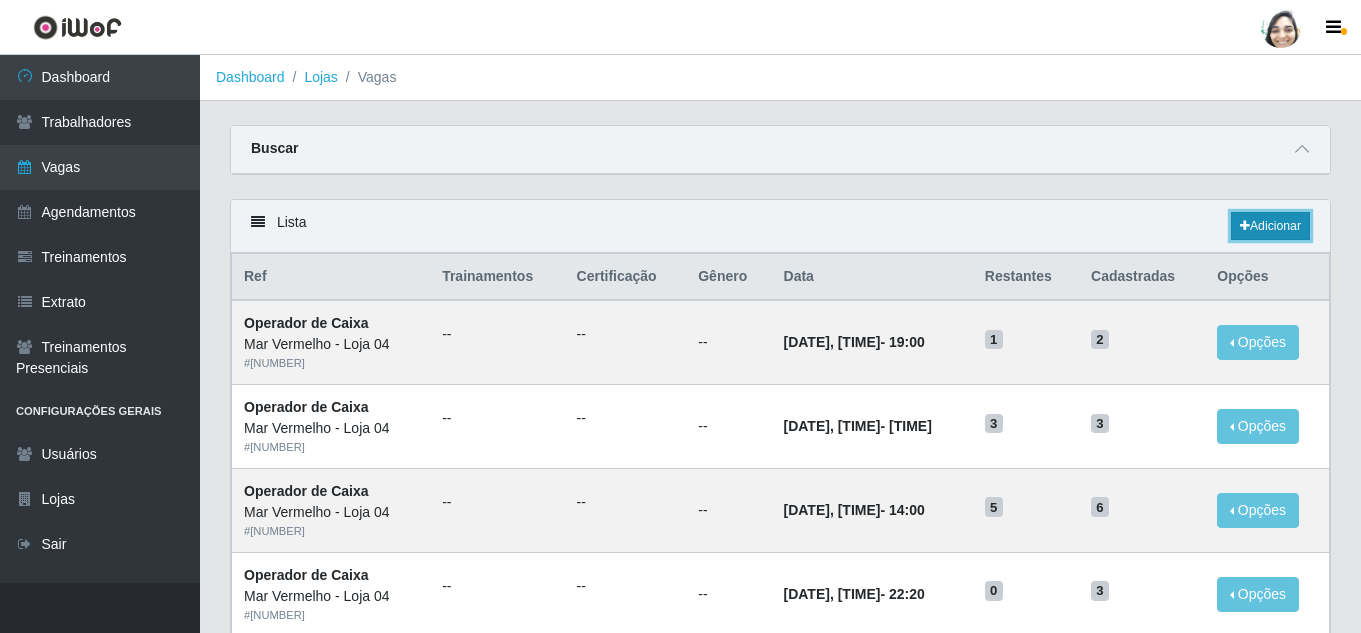 click on "Adicionar" at bounding box center [1270, 226] 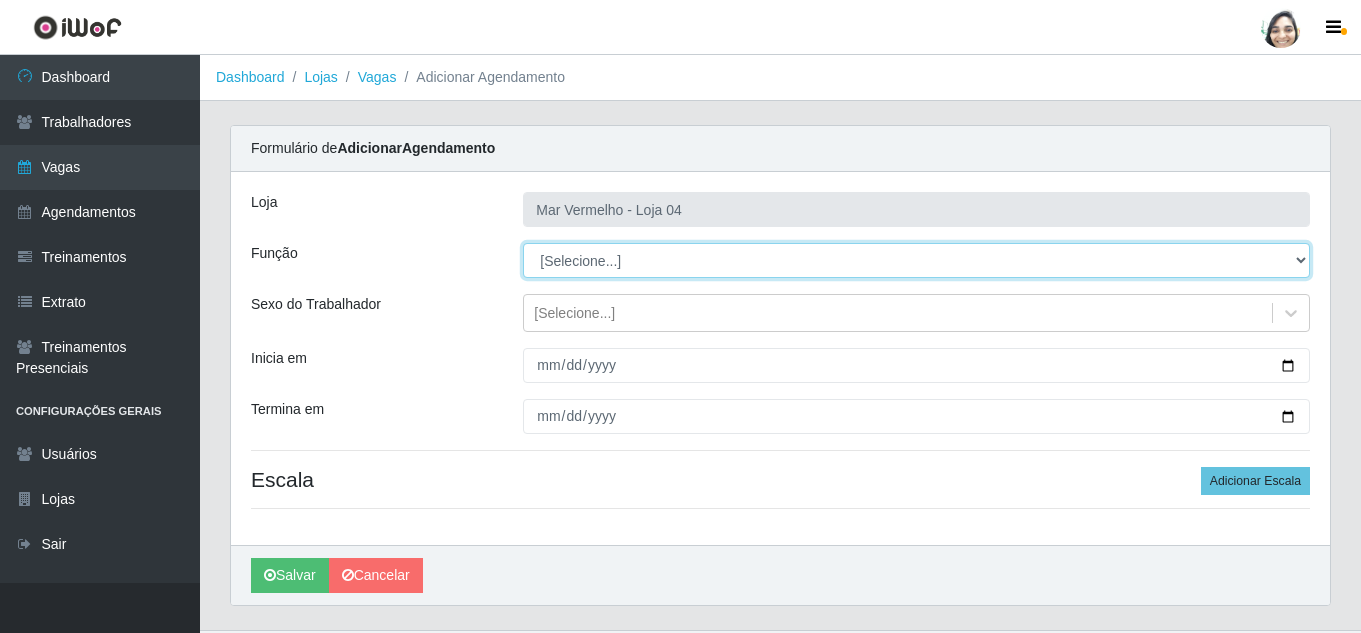 click on "[Selecione...] ASG ASG + ASG ++ Auxiliar de Depósito  Auxiliar de Depósito + Auxiliar de Depósito ++ Auxiliar de Estacionamento Auxiliar de Estacionamento + Auxiliar de Estacionamento ++ Balconista de Frios Balconista de Frios + Balconista de Padaria  Balconista de Padaria + Embalador Embalador + Embalador ++ Operador de Caixa Operador de Caixa + Operador de Caixa ++ Repositor  Repositor + Repositor ++ Repositor de Frios Repositor de Frios + Repositor de Frios ++ Repositor de Hortifruti Repositor de Hortifruti + Repositor de Hortifruti ++" at bounding box center (916, 260) 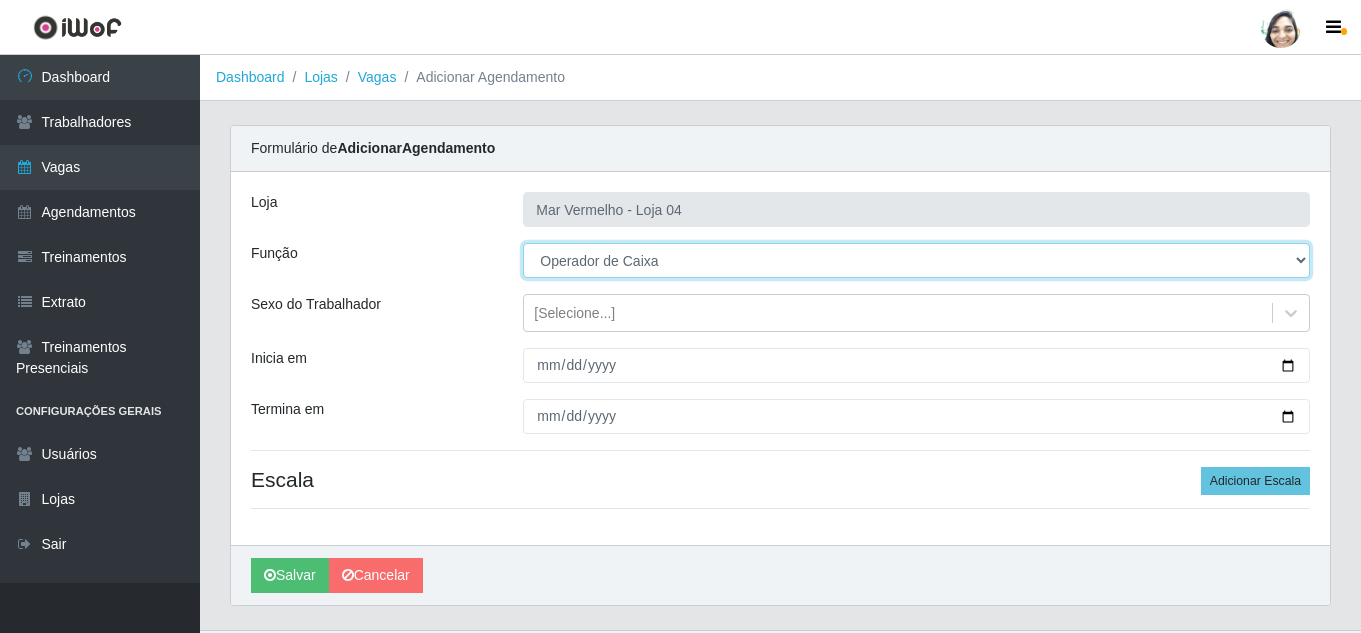 click on "[Selecione...] ASG ASG + ASG ++ Auxiliar de Depósito  Auxiliar de Depósito + Auxiliar de Depósito ++ Auxiliar de Estacionamento Auxiliar de Estacionamento + Auxiliar de Estacionamento ++ Balconista de Frios Balconista de Frios + Balconista de Padaria  Balconista de Padaria + Embalador Embalador + Embalador ++ Operador de Caixa Operador de Caixa + Operador de Caixa ++ Repositor  Repositor + Repositor ++ Repositor de Frios Repositor de Frios + Repositor de Frios ++ Repositor de Hortifruti Repositor de Hortifruti + Repositor de Hortifruti ++" at bounding box center (916, 260) 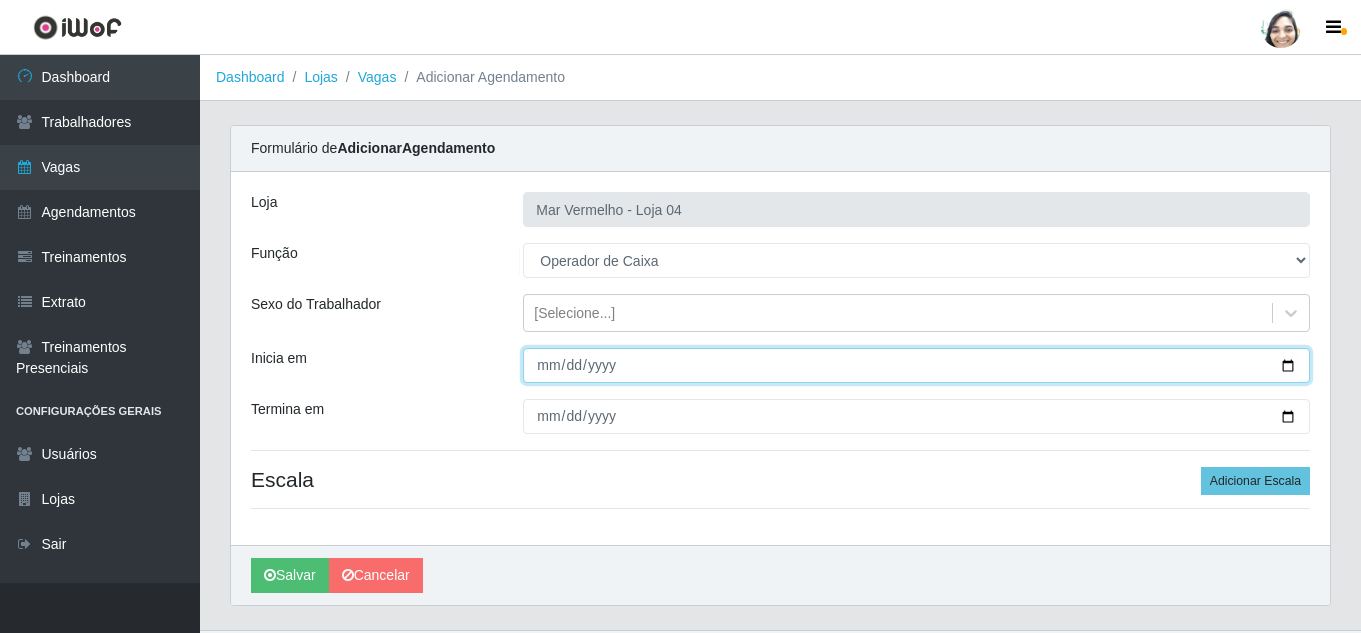 click on "Inicia em" at bounding box center [916, 365] 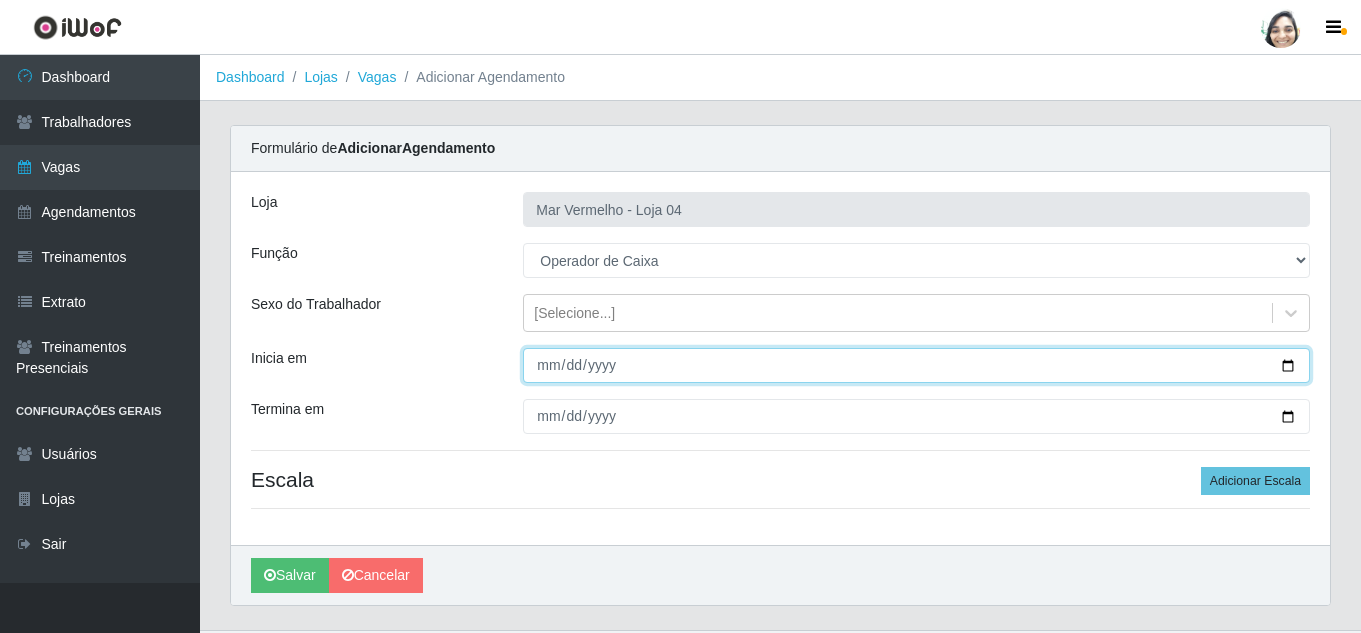 type on "[DATE]" 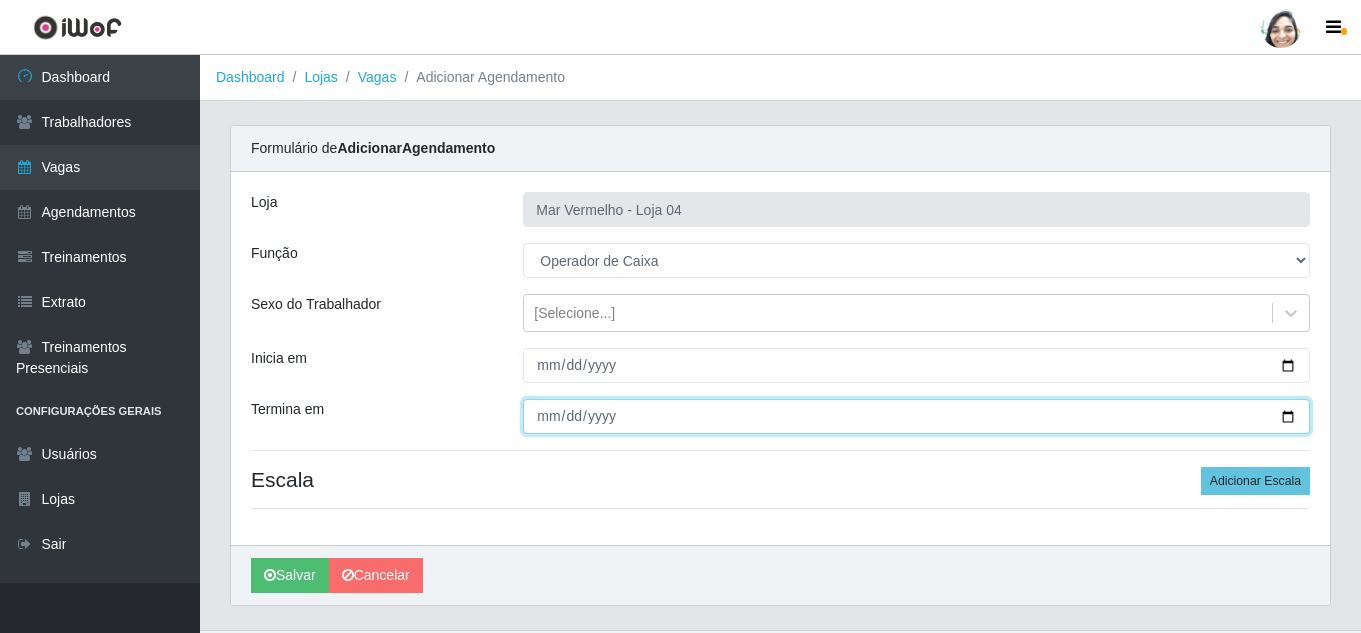 click on "Termina em" at bounding box center (916, 416) 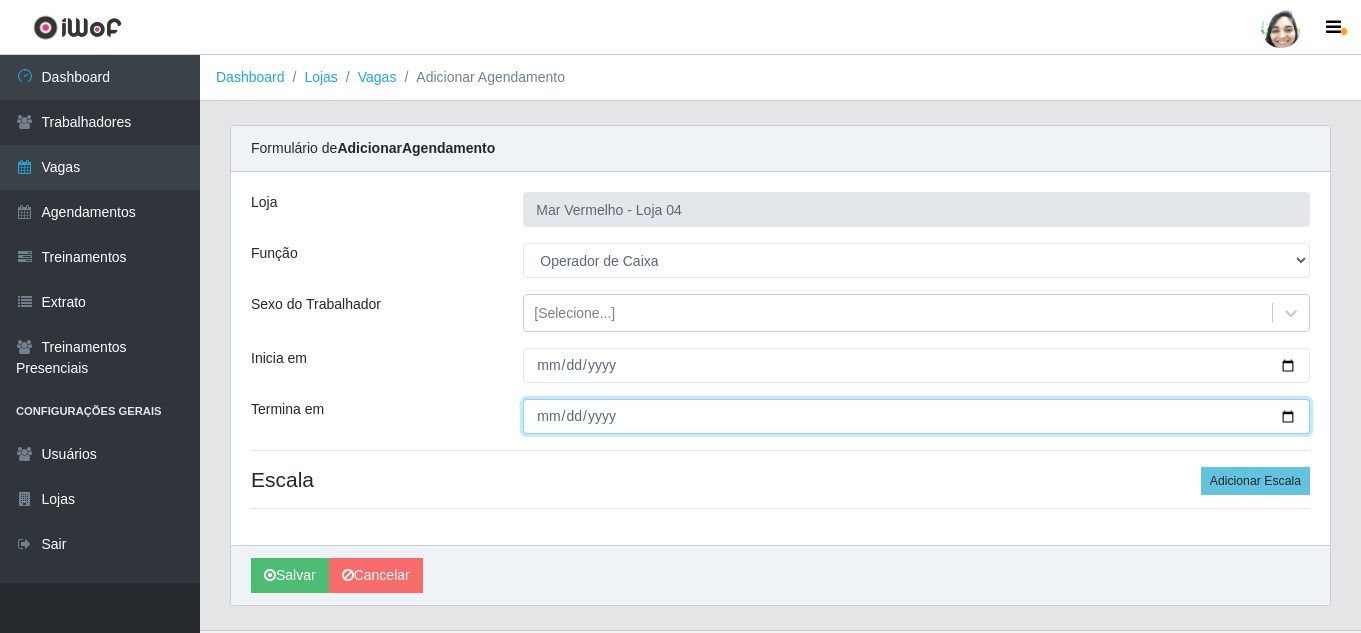 type on "[DATE]" 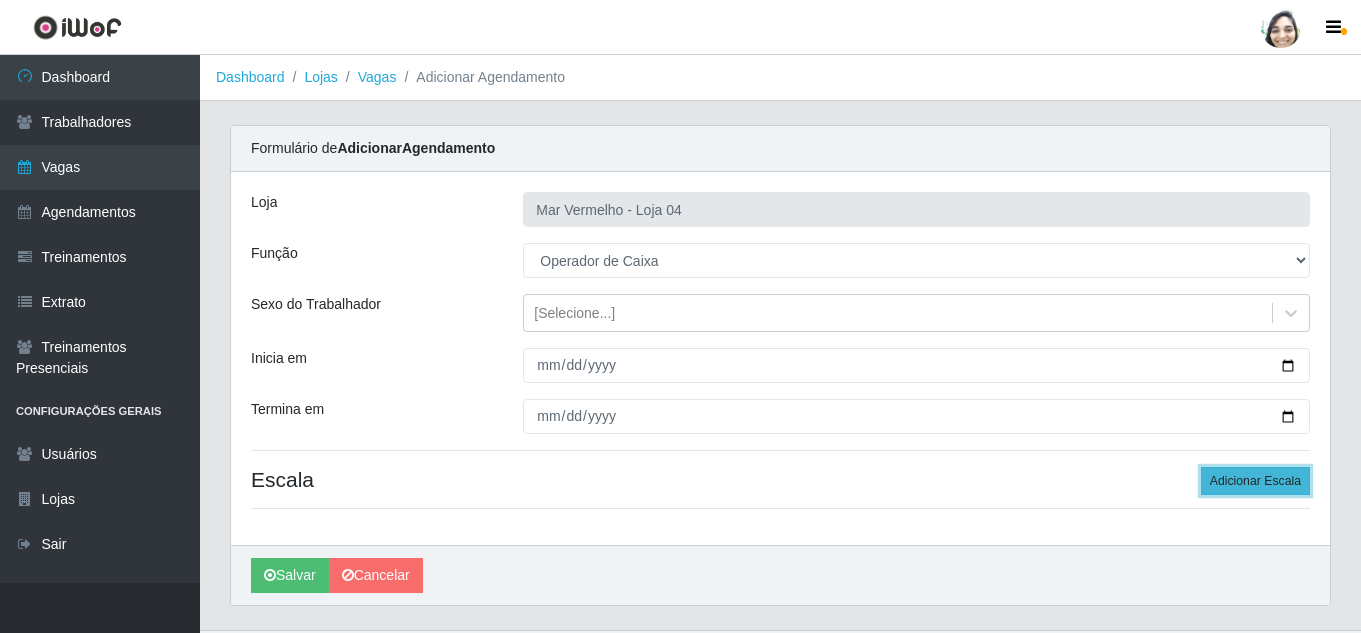 click on "Adicionar Escala" at bounding box center (1255, 481) 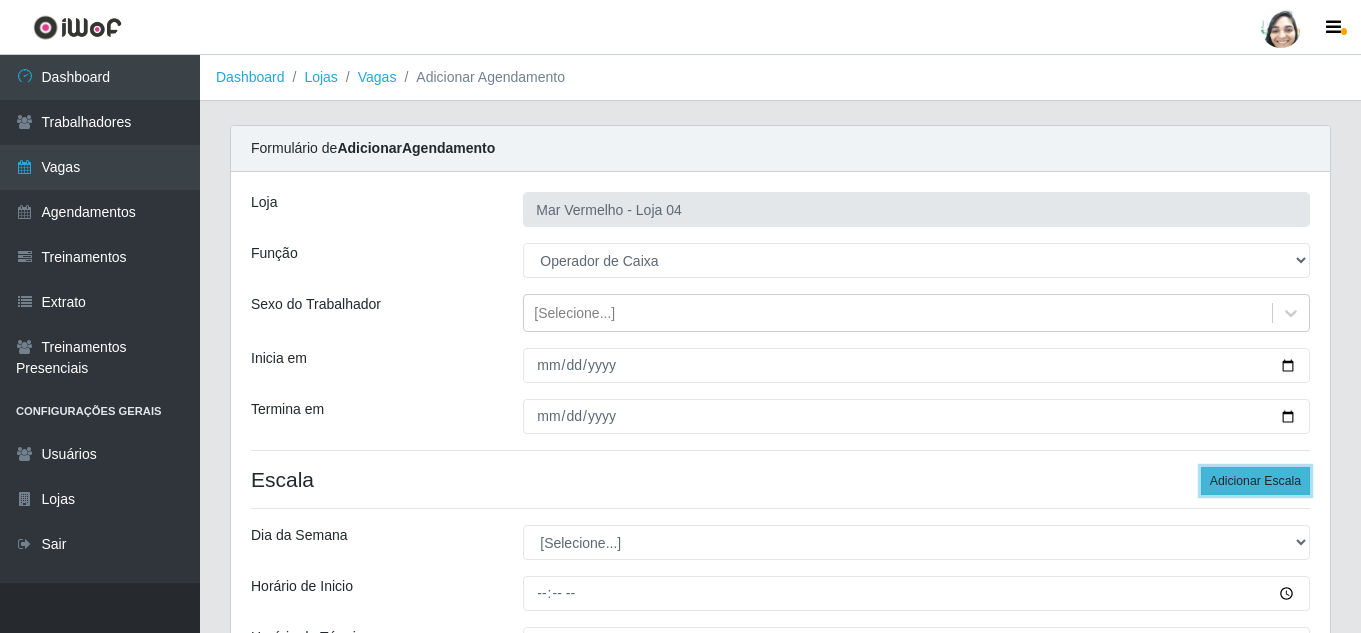 click on "Adicionar Escala" at bounding box center [1255, 481] 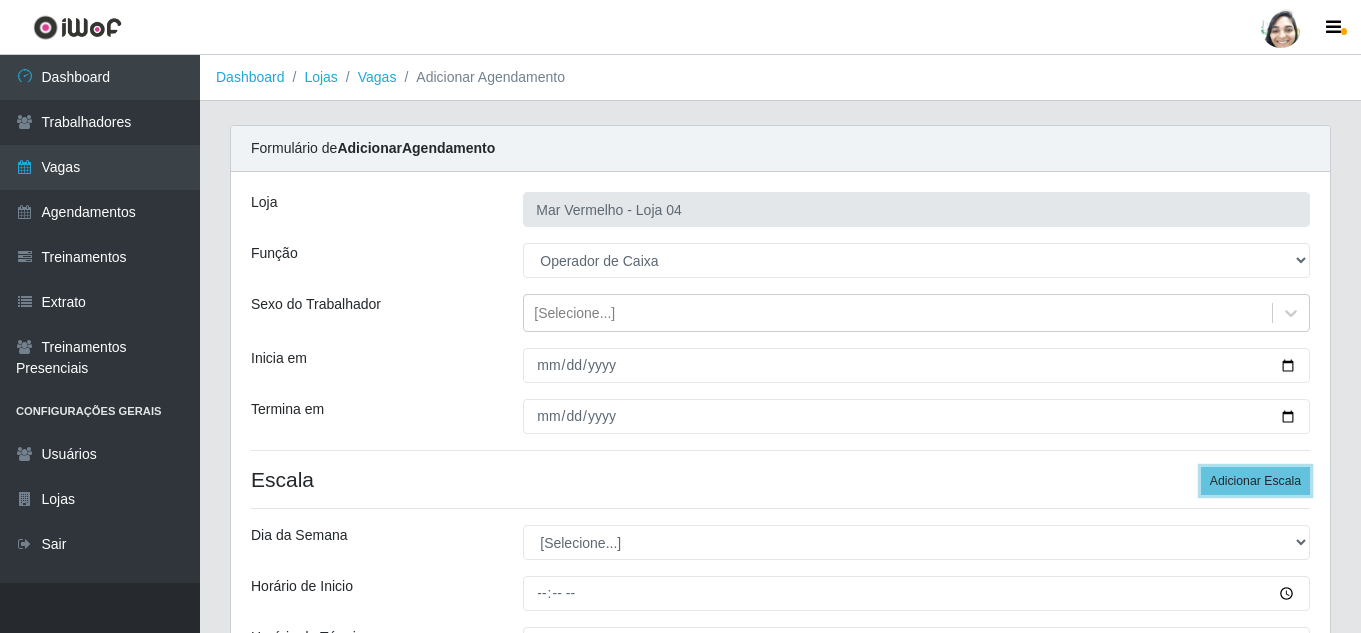 scroll, scrollTop: 100, scrollLeft: 0, axis: vertical 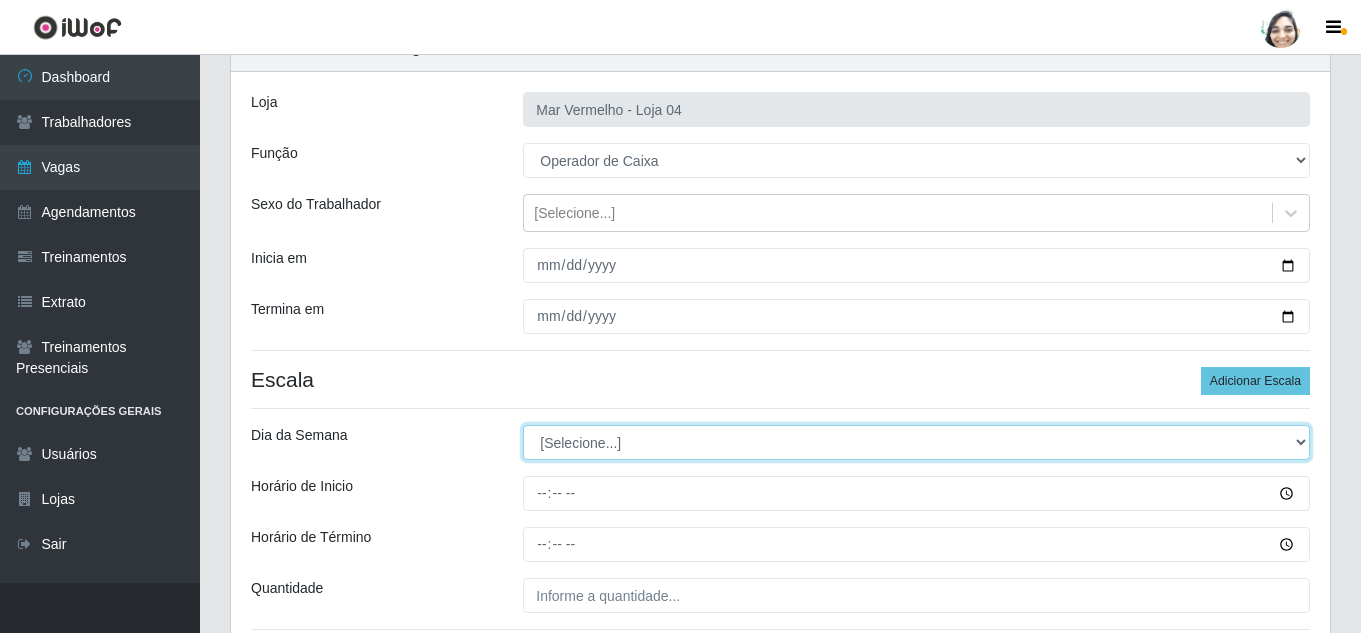 click on "[Selecione...] Segunda Terça Quarta Quinta Sexta Sábado Domingo" at bounding box center [916, 442] 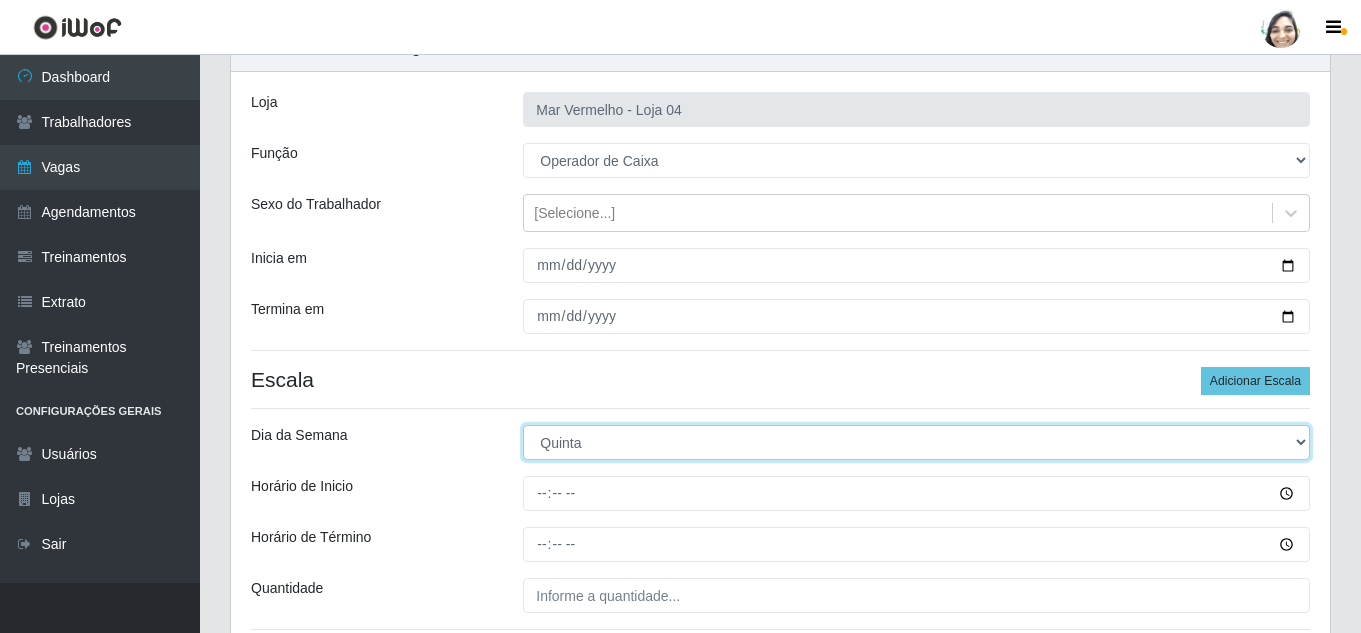 click on "[Selecione...] Segunda Terça Quarta Quinta Sexta Sábado Domingo" at bounding box center [916, 442] 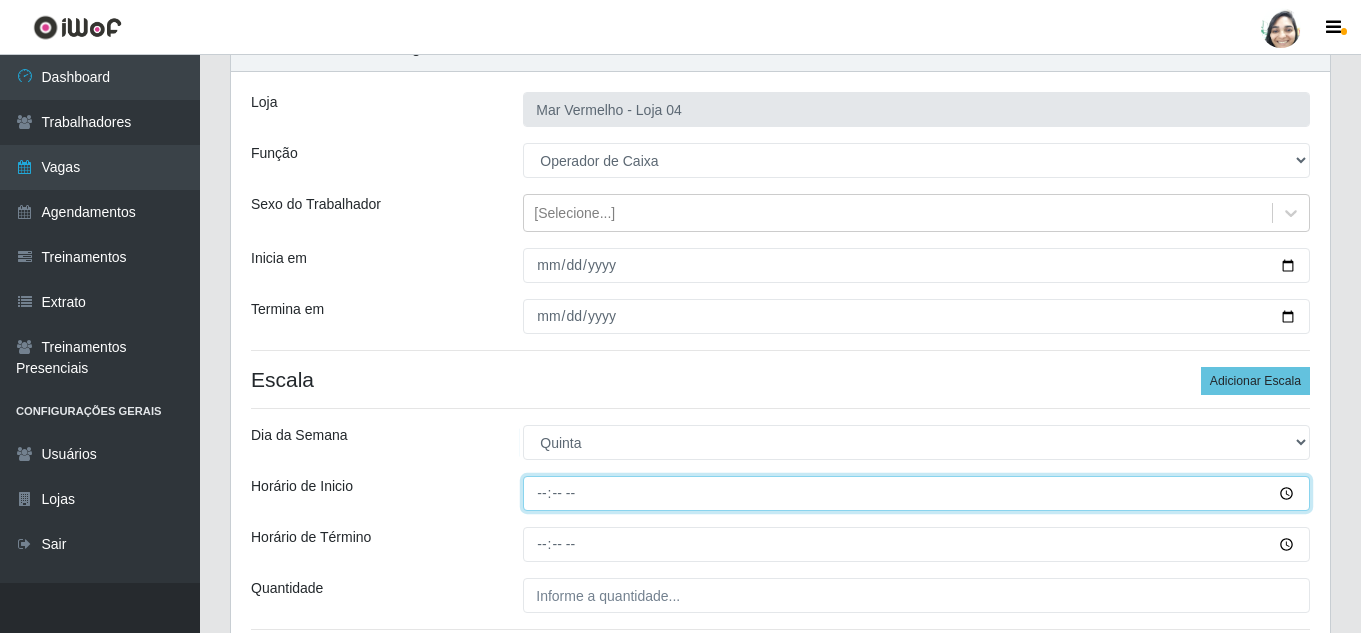 click on "Horário de Inicio" at bounding box center (916, 493) 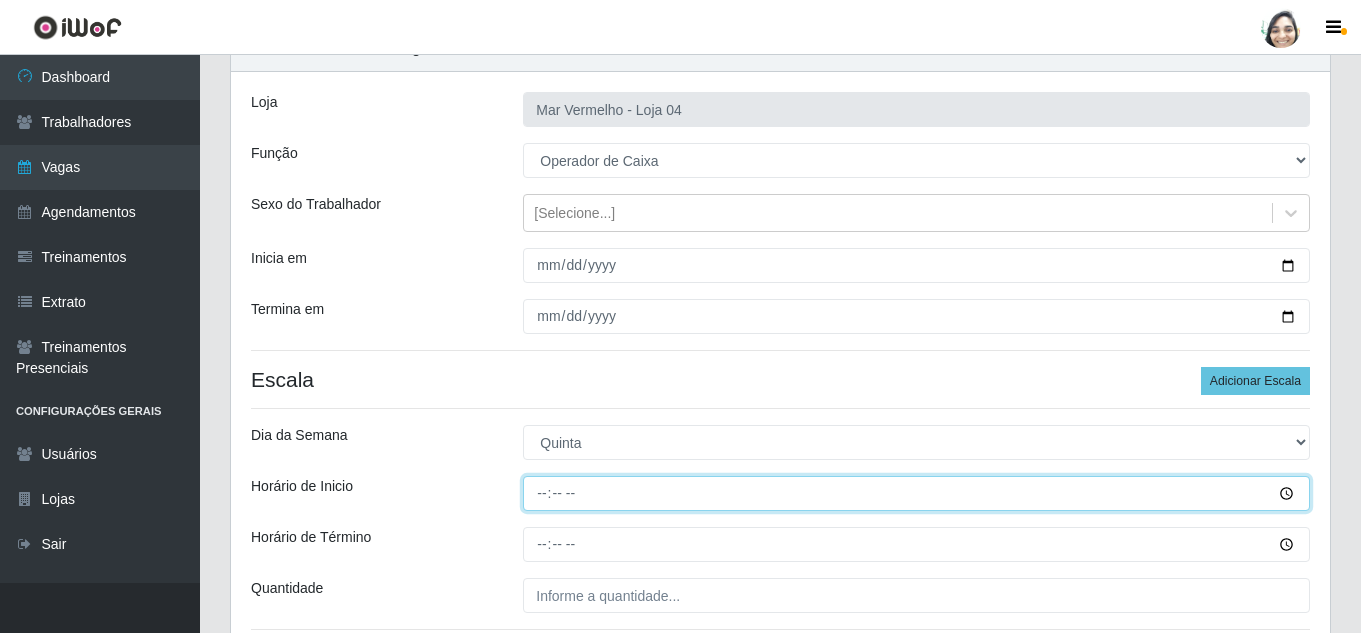 type on "08:00" 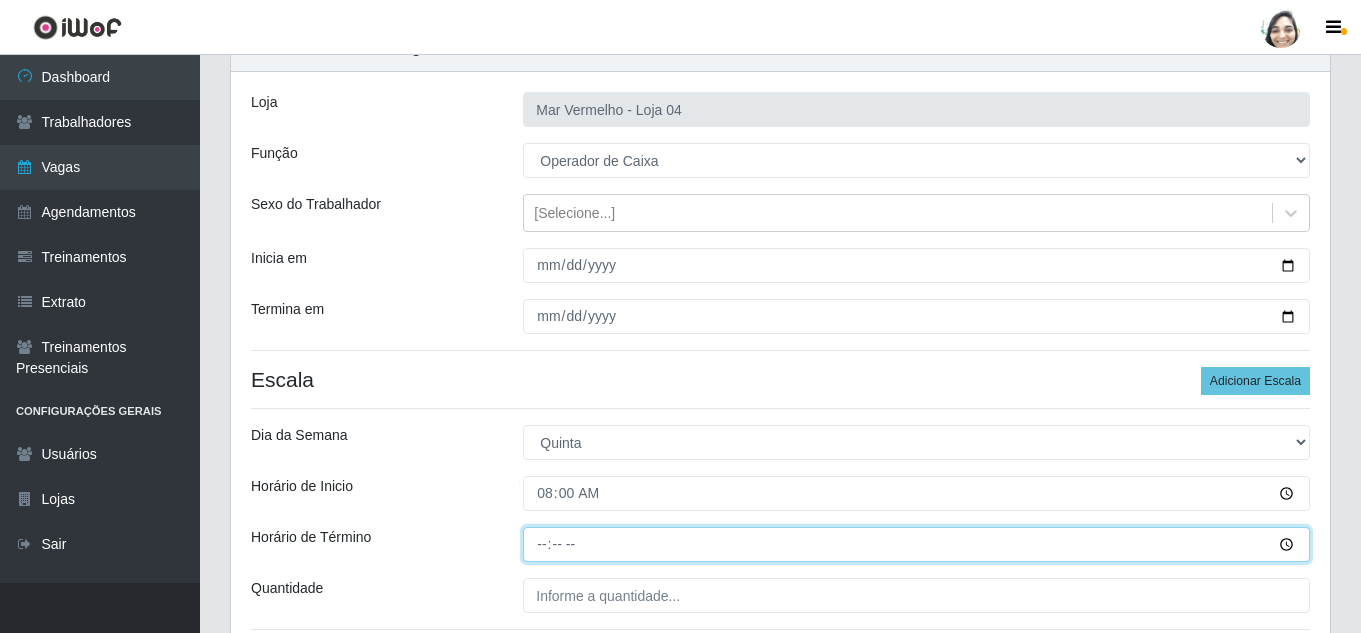 click on "Horário de Término" at bounding box center (916, 544) 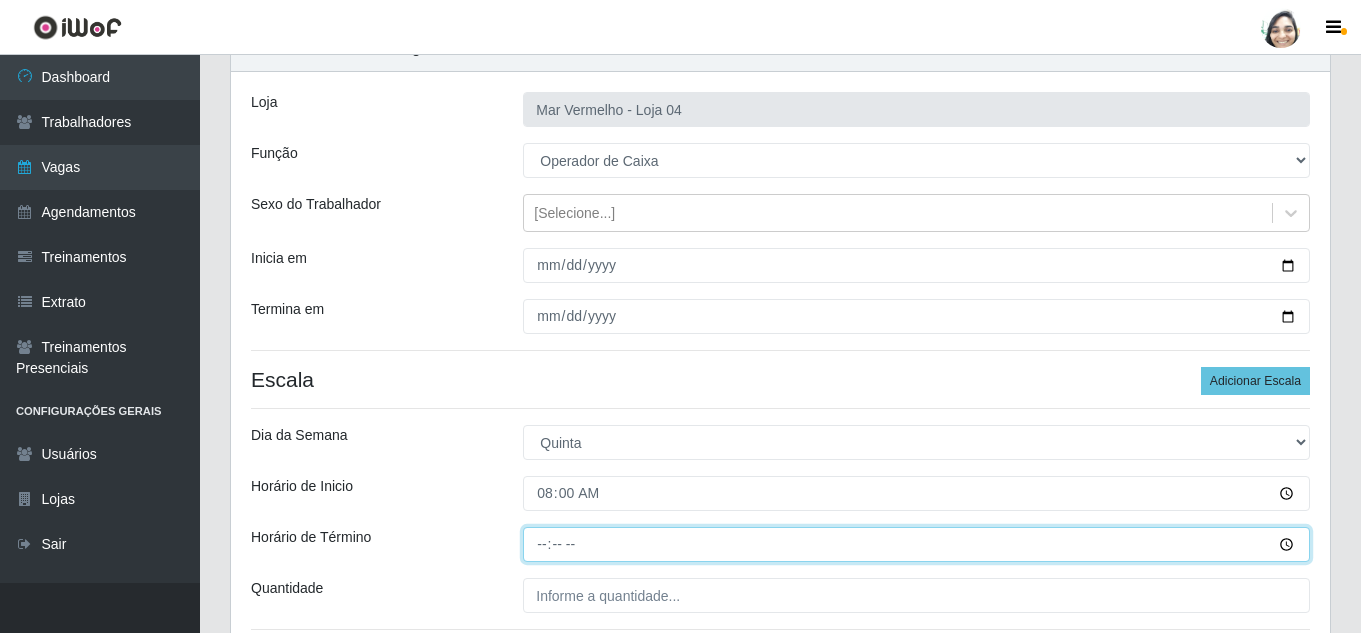 type on "14:00" 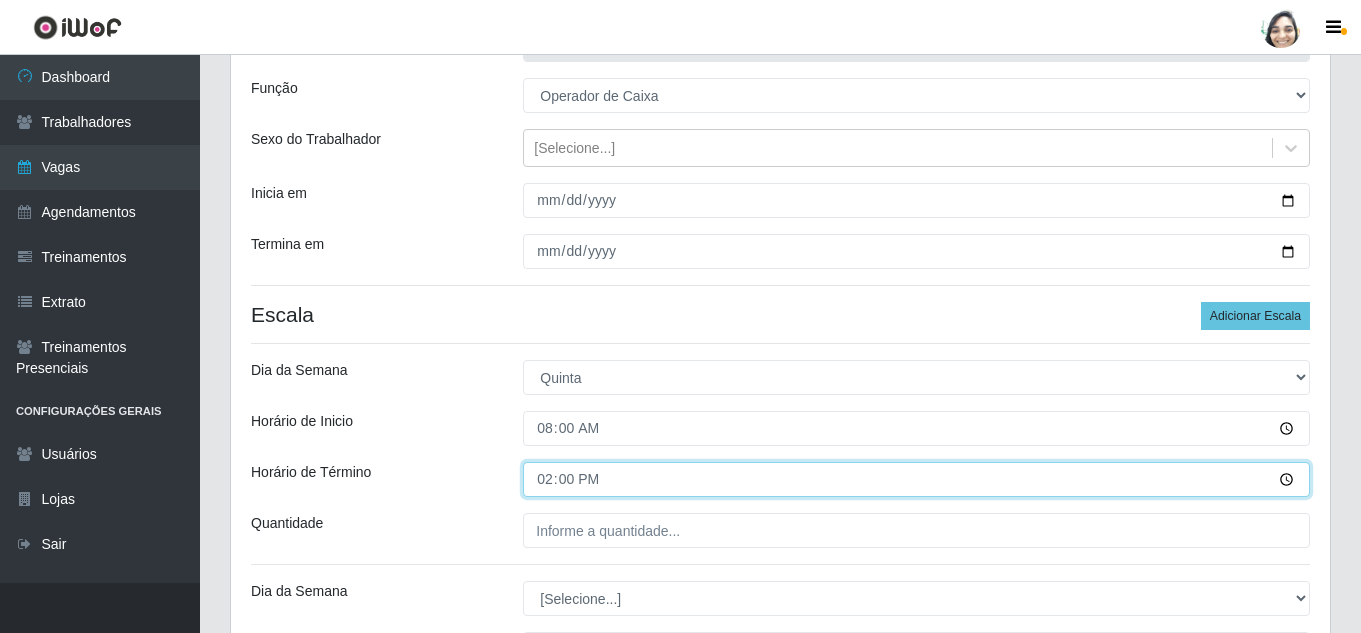 scroll, scrollTop: 200, scrollLeft: 0, axis: vertical 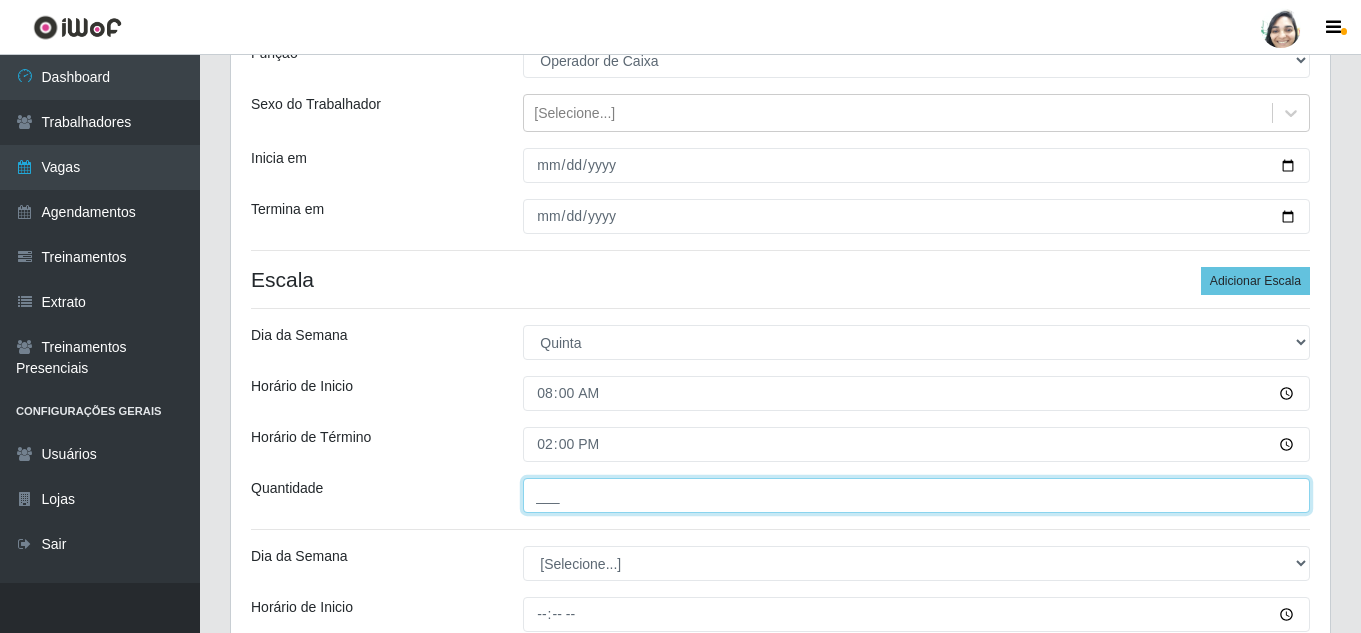 click on "___" at bounding box center (916, 495) 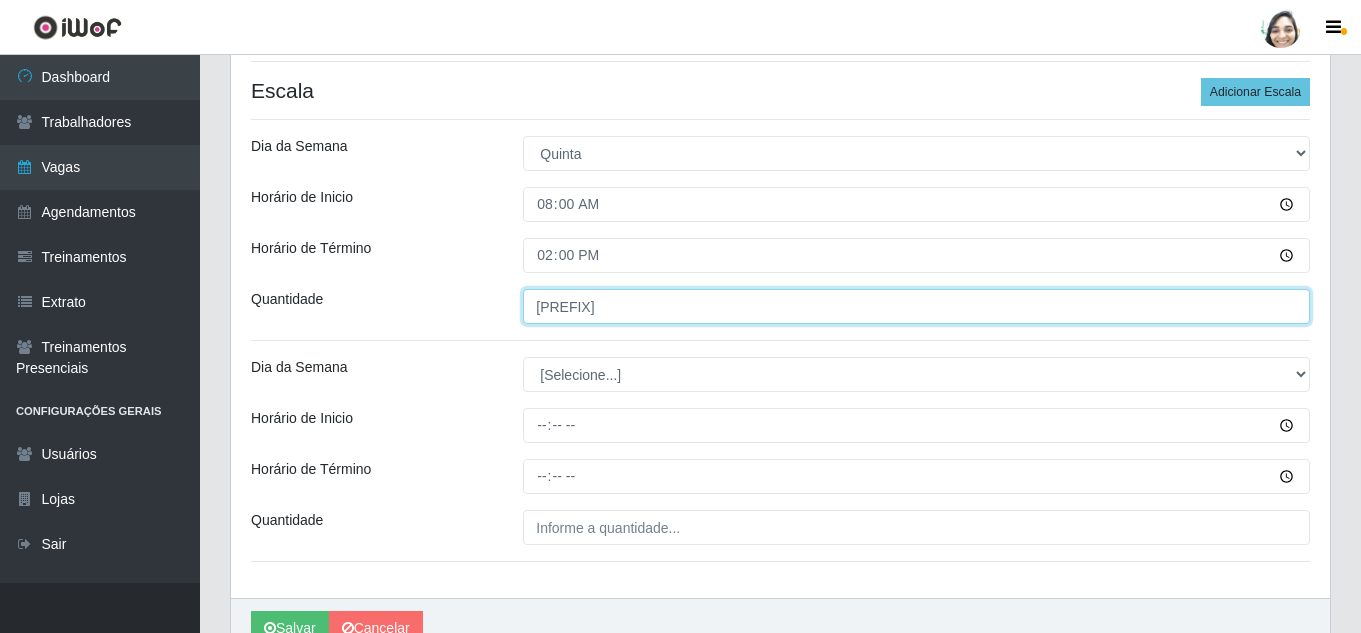 scroll, scrollTop: 400, scrollLeft: 0, axis: vertical 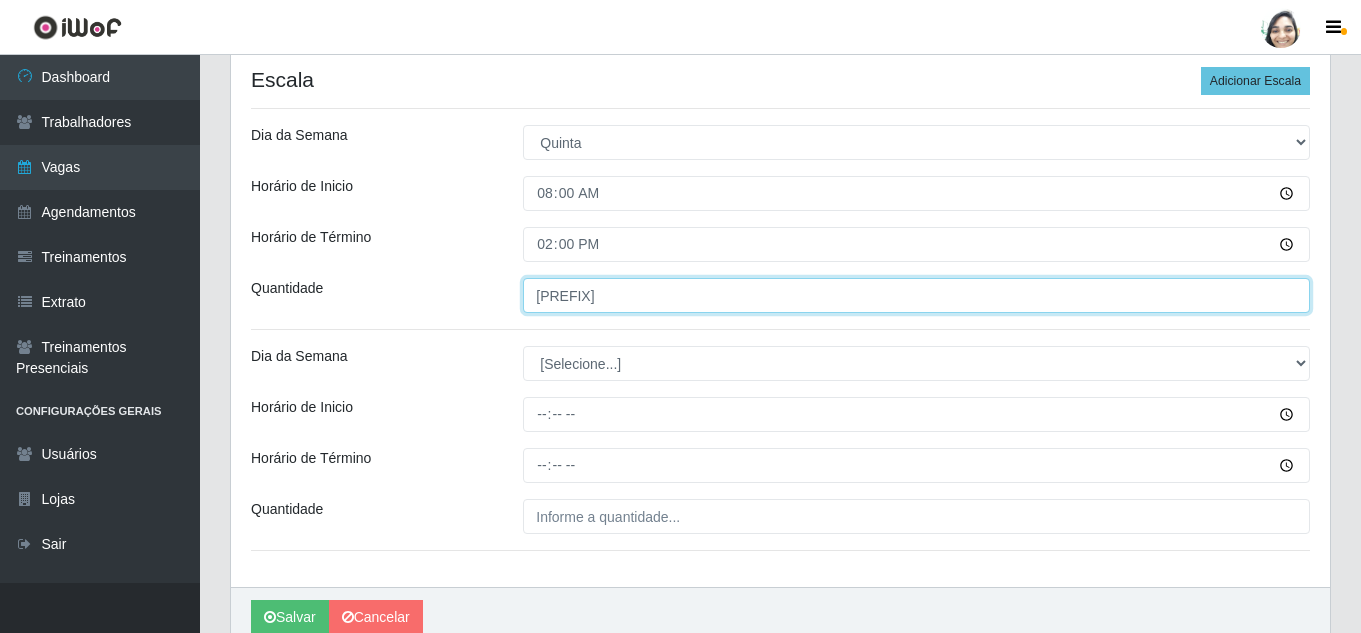 type on "[PREFIX]" 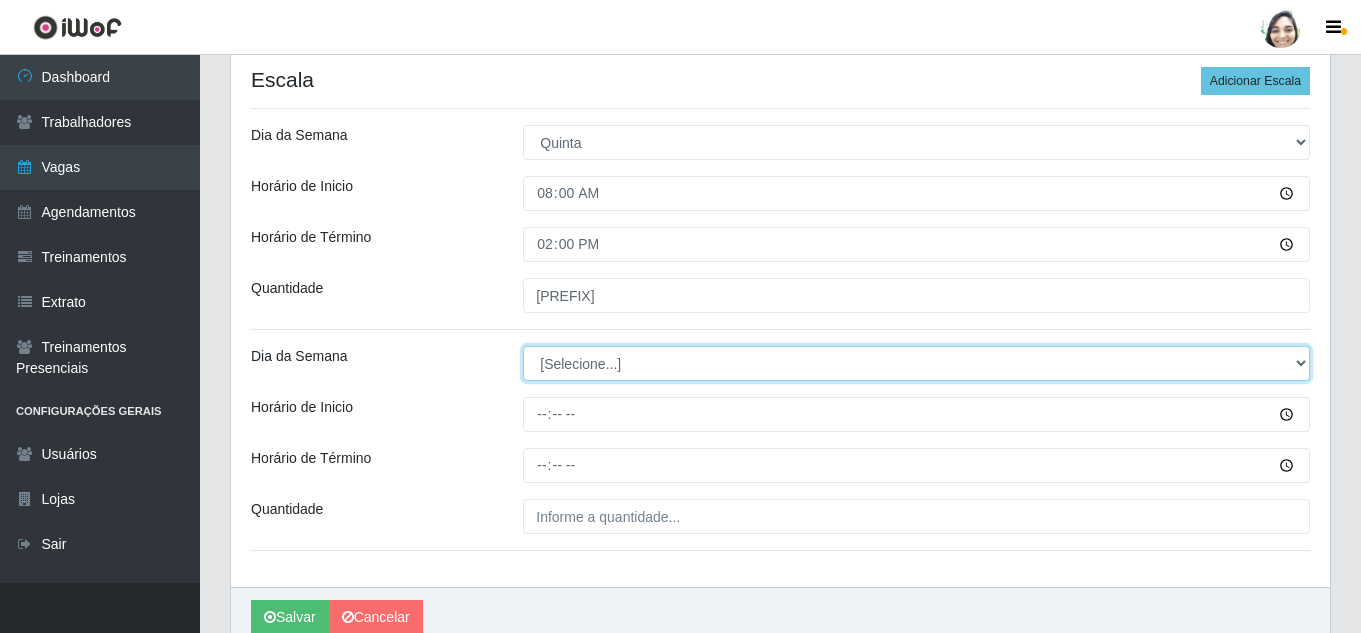click on "[Selecione...] Segunda Terça Quarta Quinta Sexta Sábado Domingo" at bounding box center (916, 363) 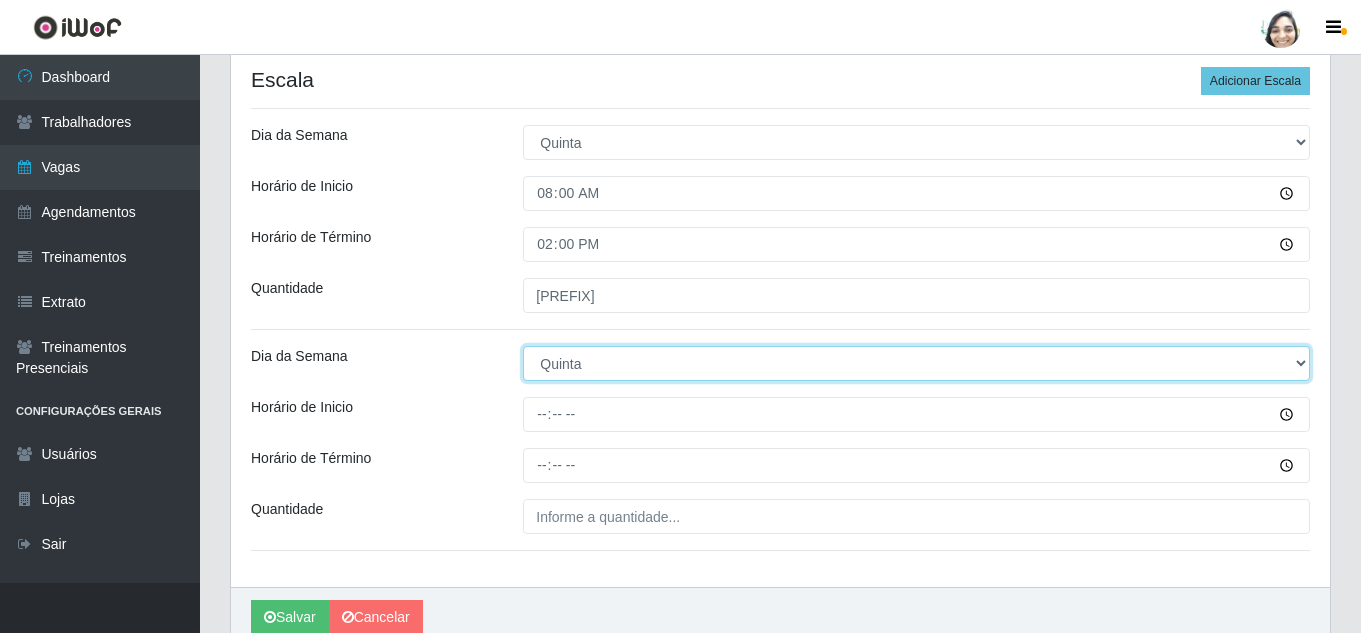 click on "[Selecione...] Segunda Terça Quarta Quinta Sexta Sábado Domingo" at bounding box center (916, 363) 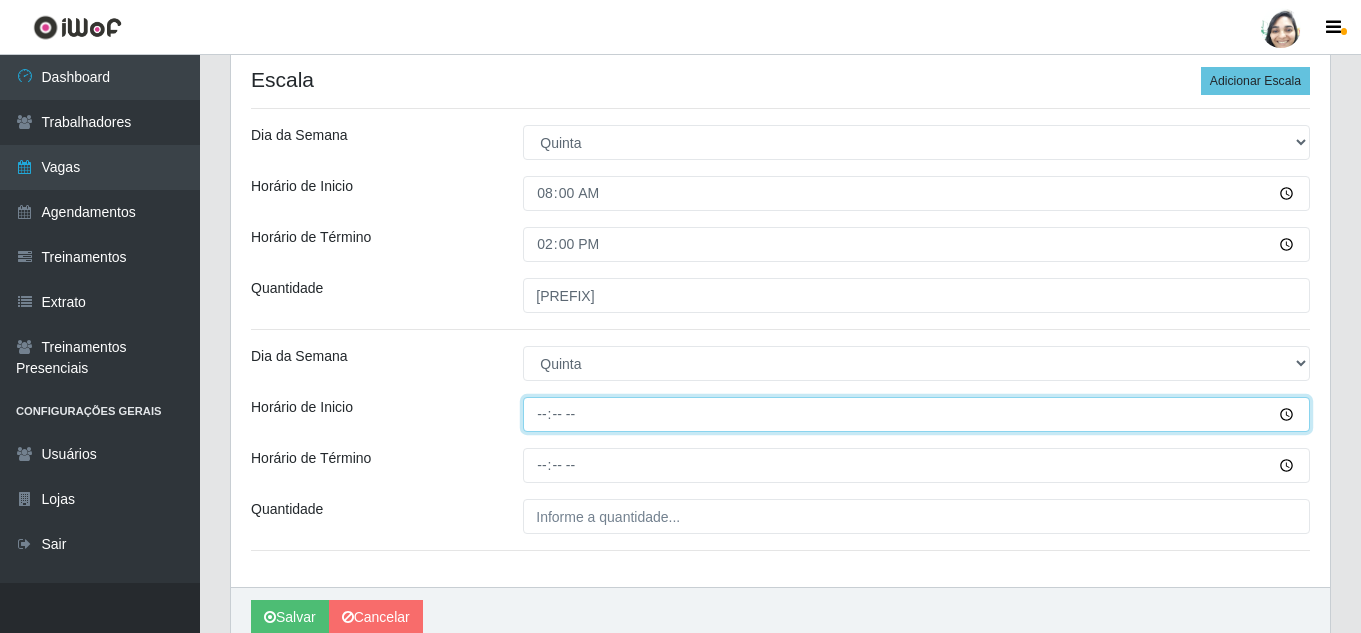 click on "Horário de Inicio" at bounding box center (916, 414) 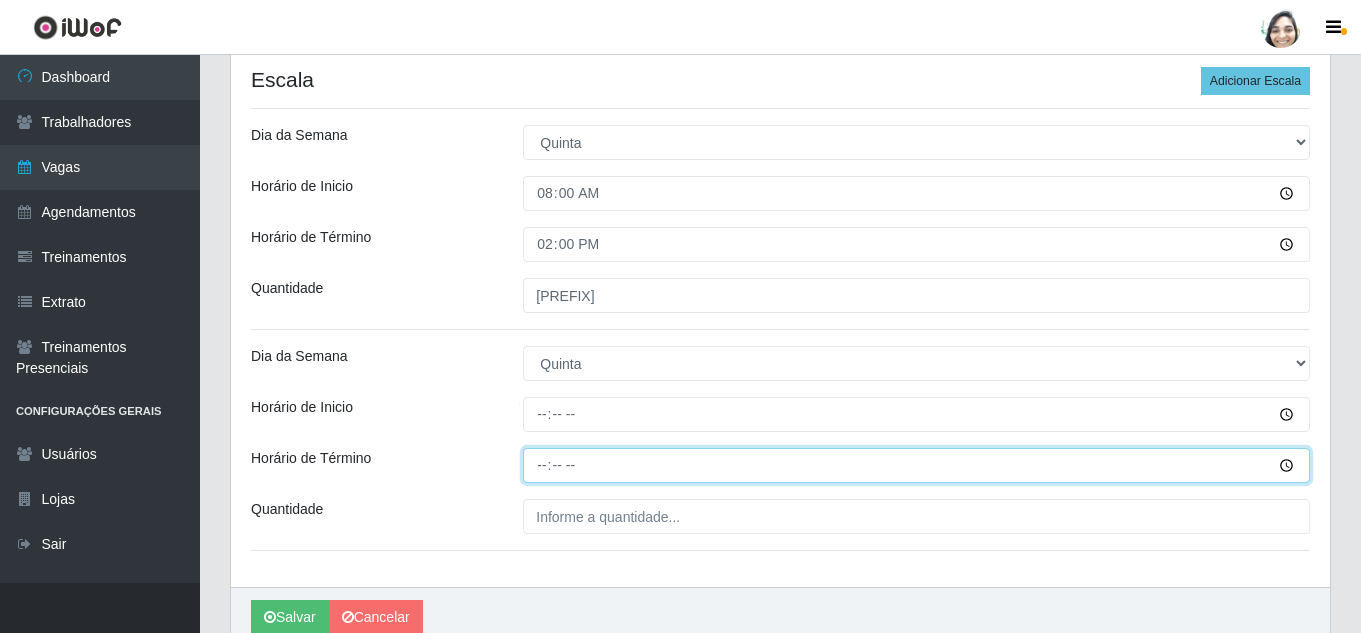 click on "Horário de Término" at bounding box center (916, 465) 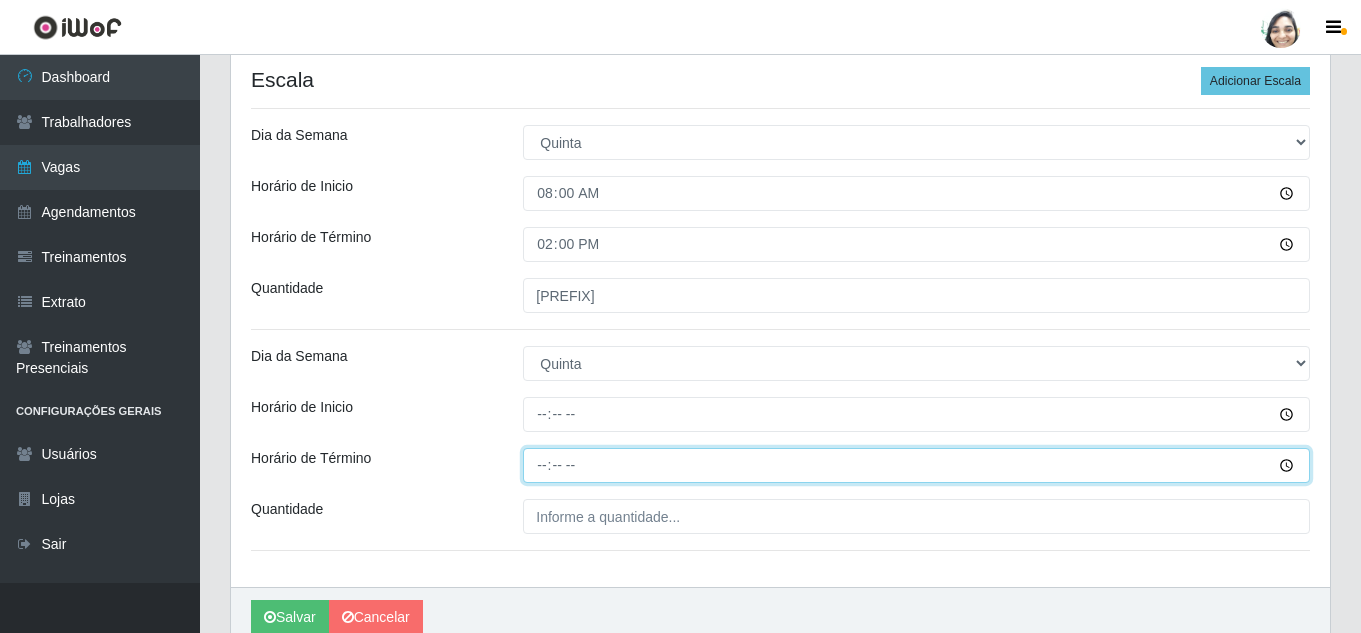 type on "22:20" 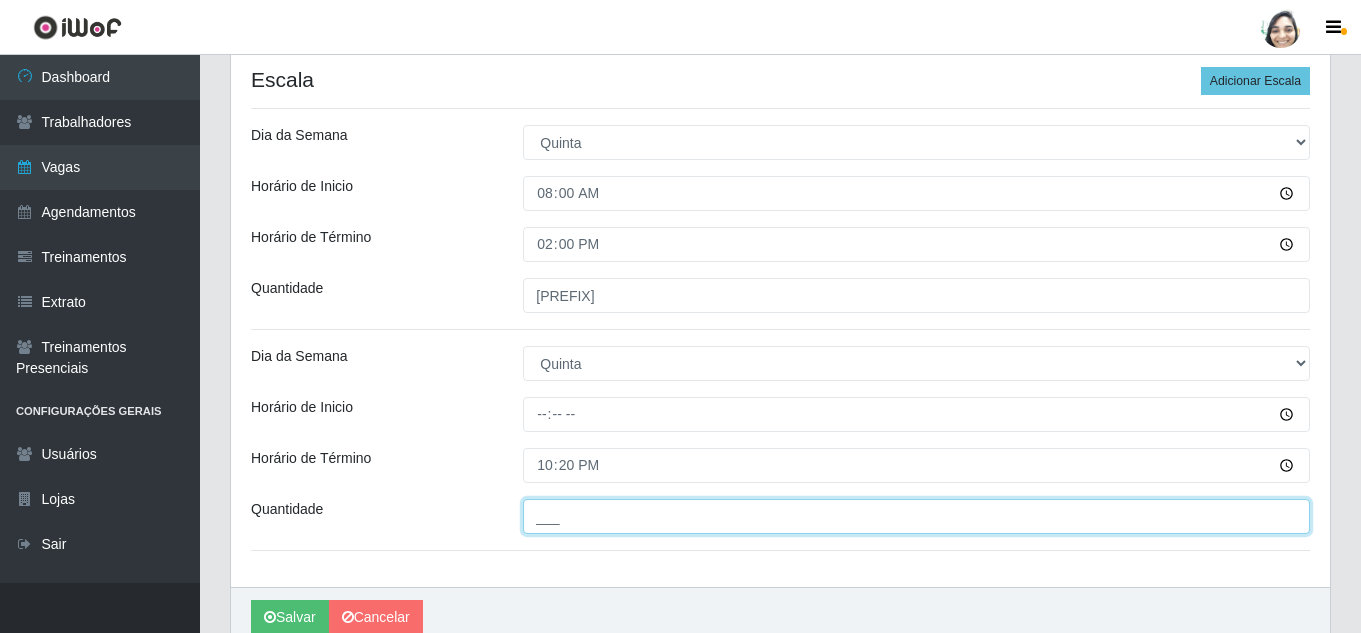 drag, startPoint x: 555, startPoint y: 513, endPoint x: 765, endPoint y: 517, distance: 210.03809 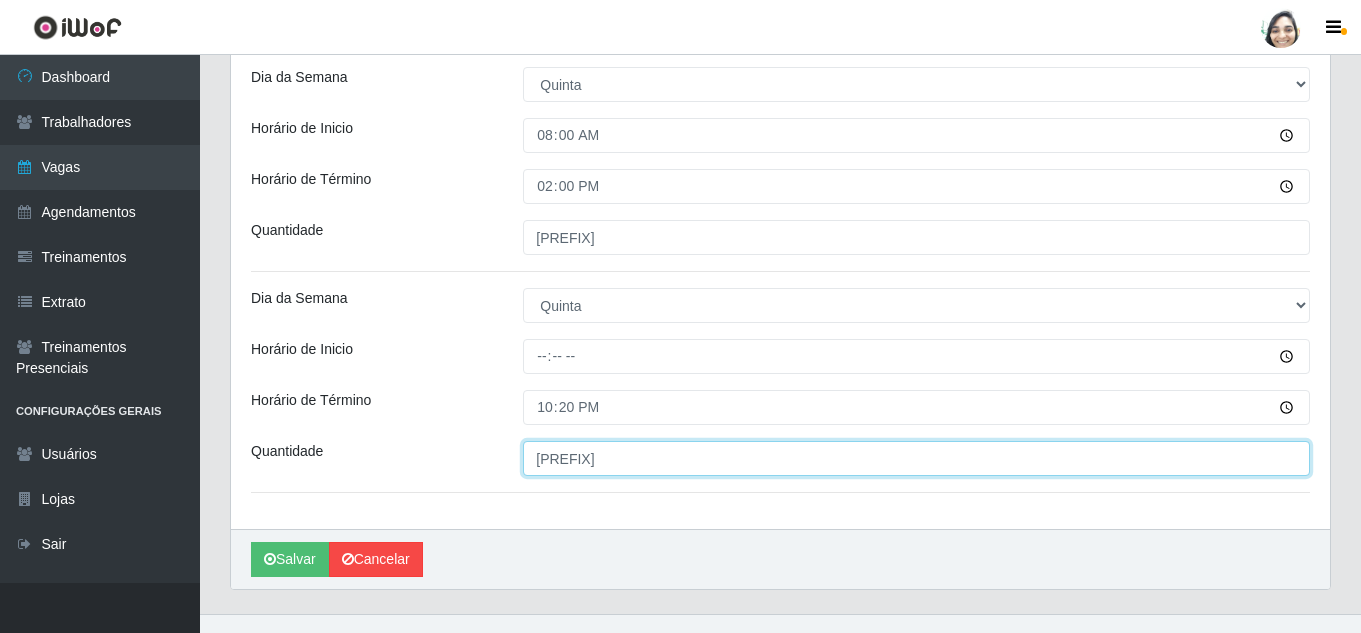 scroll, scrollTop: 489, scrollLeft: 0, axis: vertical 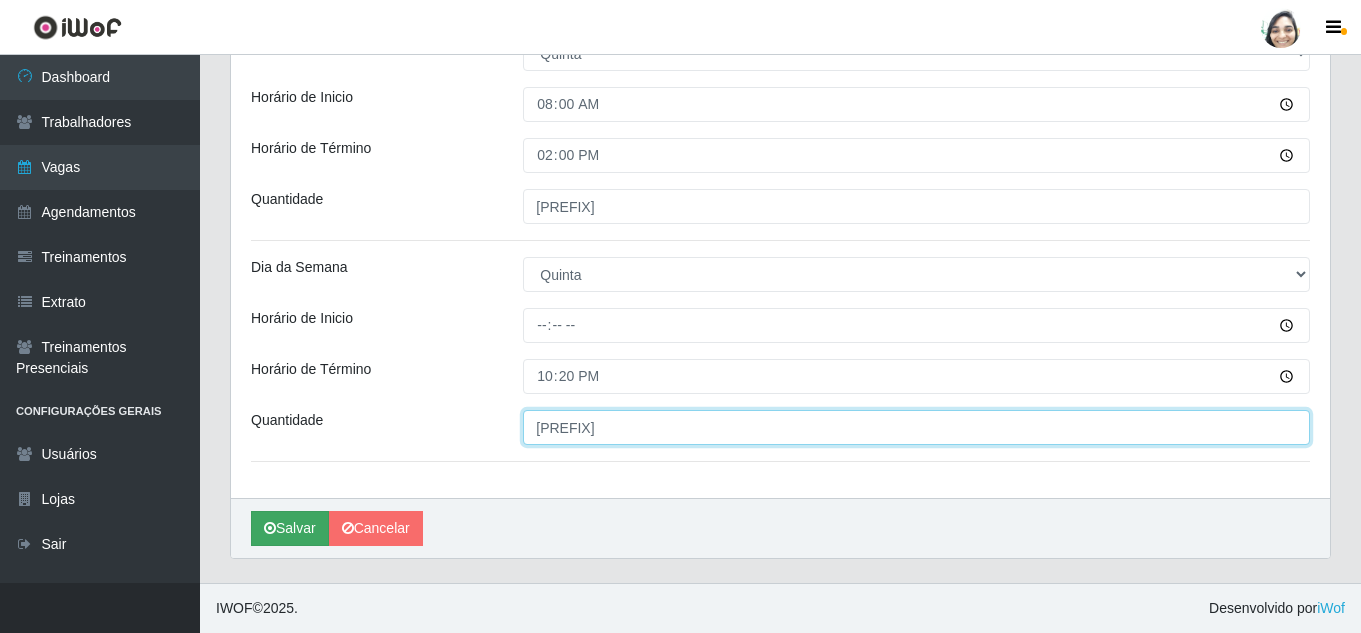 type on "[PREFIX]" 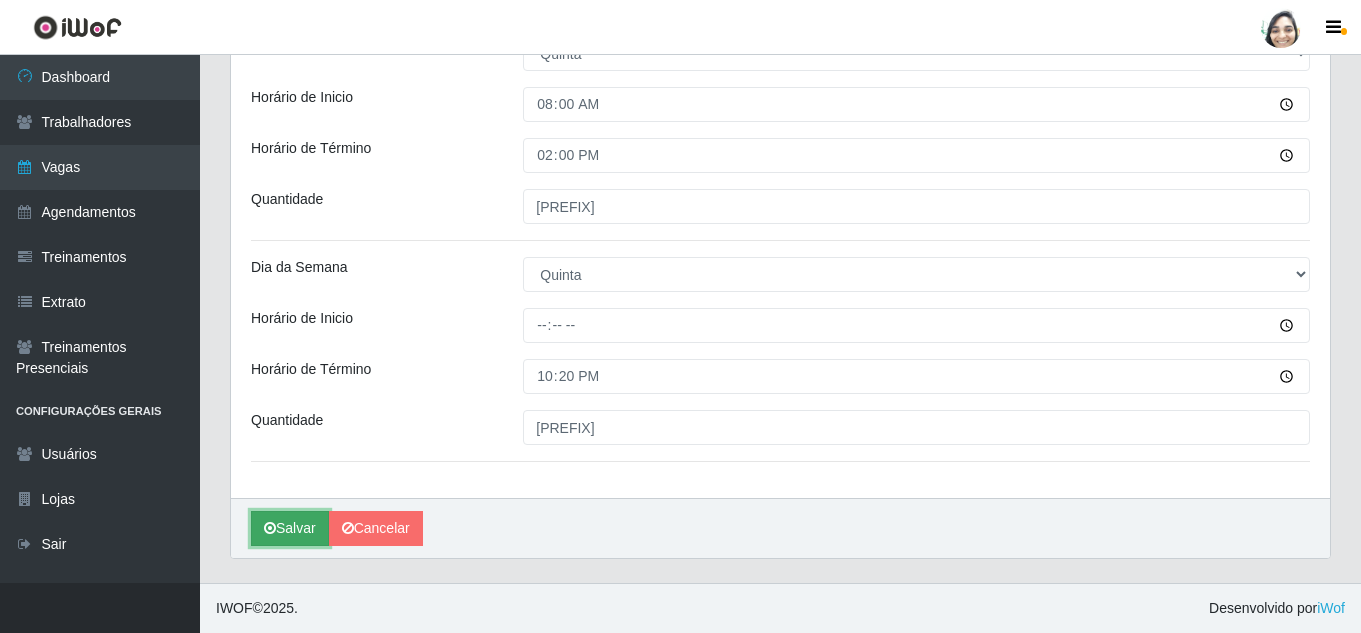 click on "Salvar" at bounding box center [290, 528] 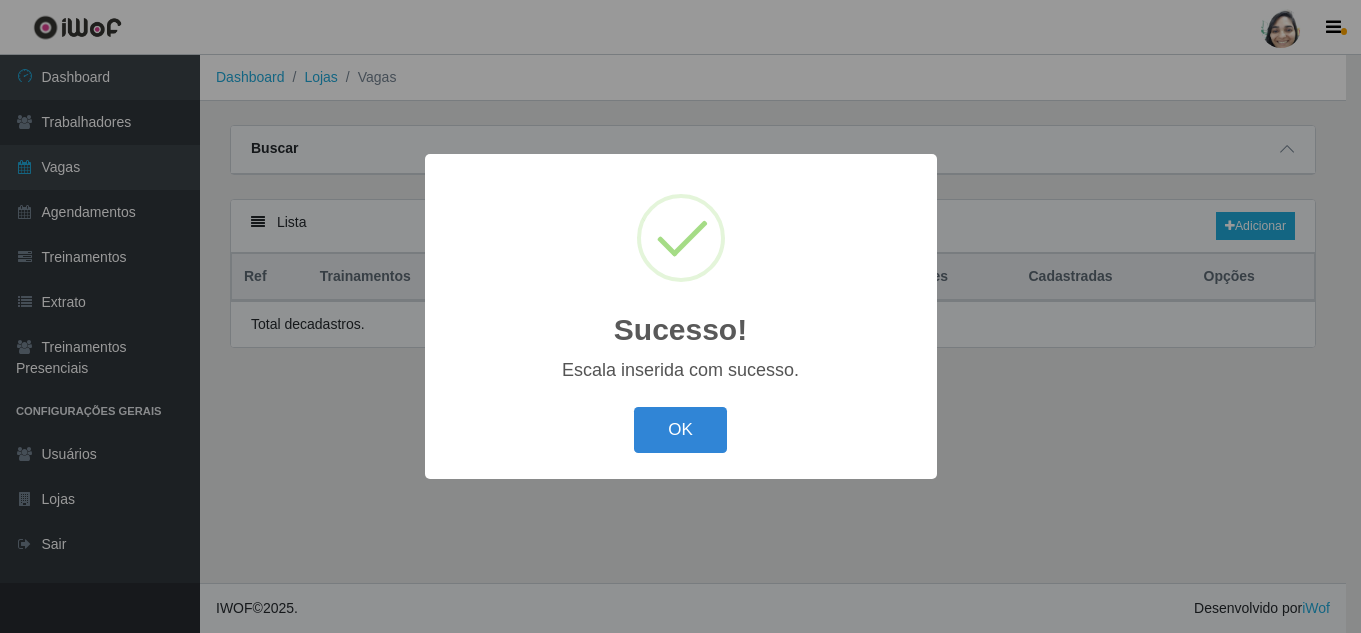 scroll, scrollTop: 0, scrollLeft: 0, axis: both 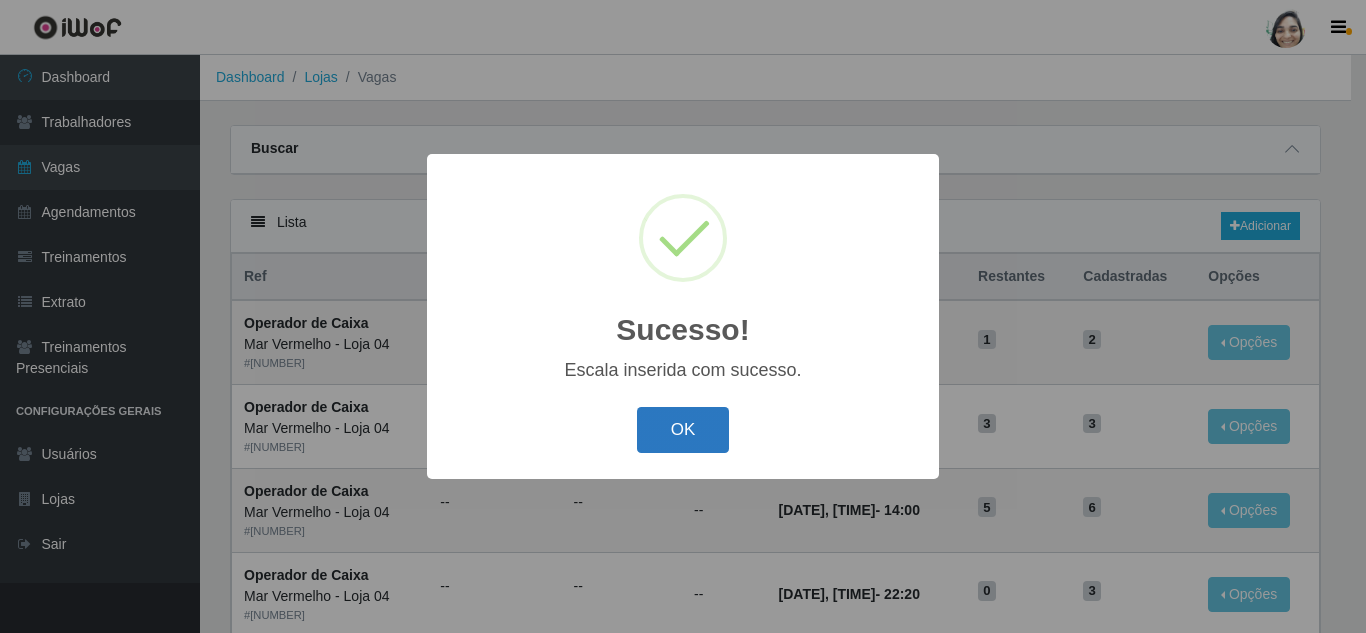 click on "OK" at bounding box center [683, 430] 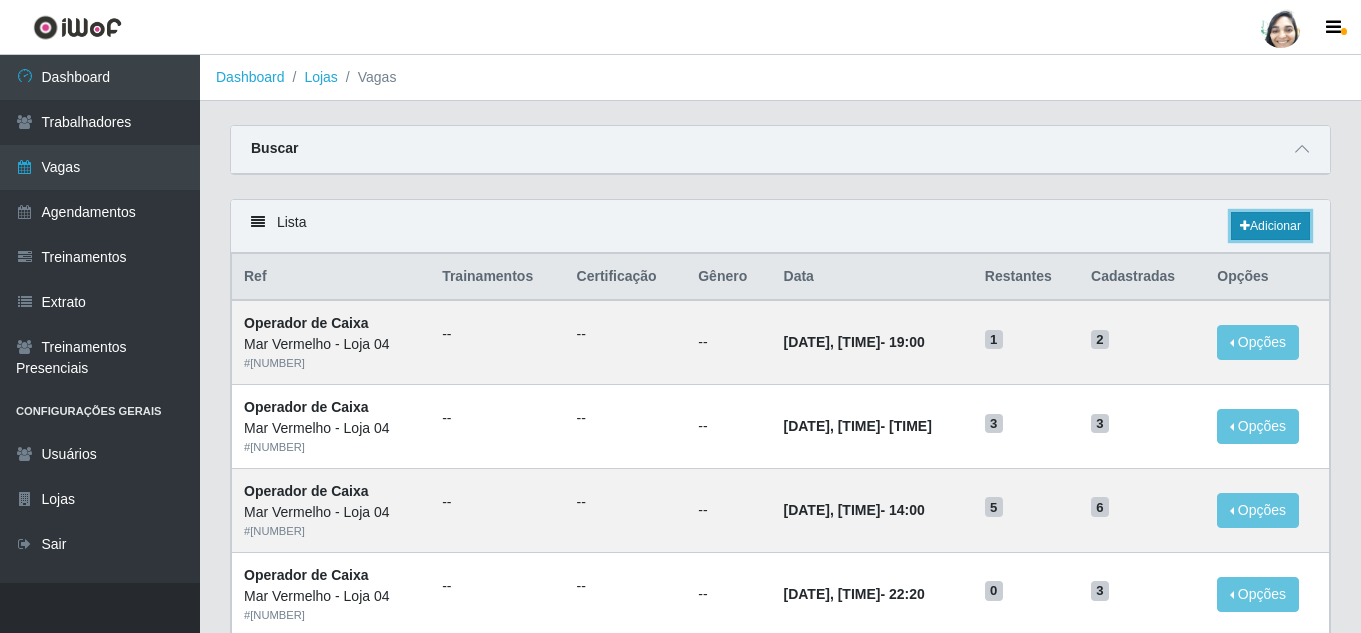 click on "Adicionar" at bounding box center [1270, 226] 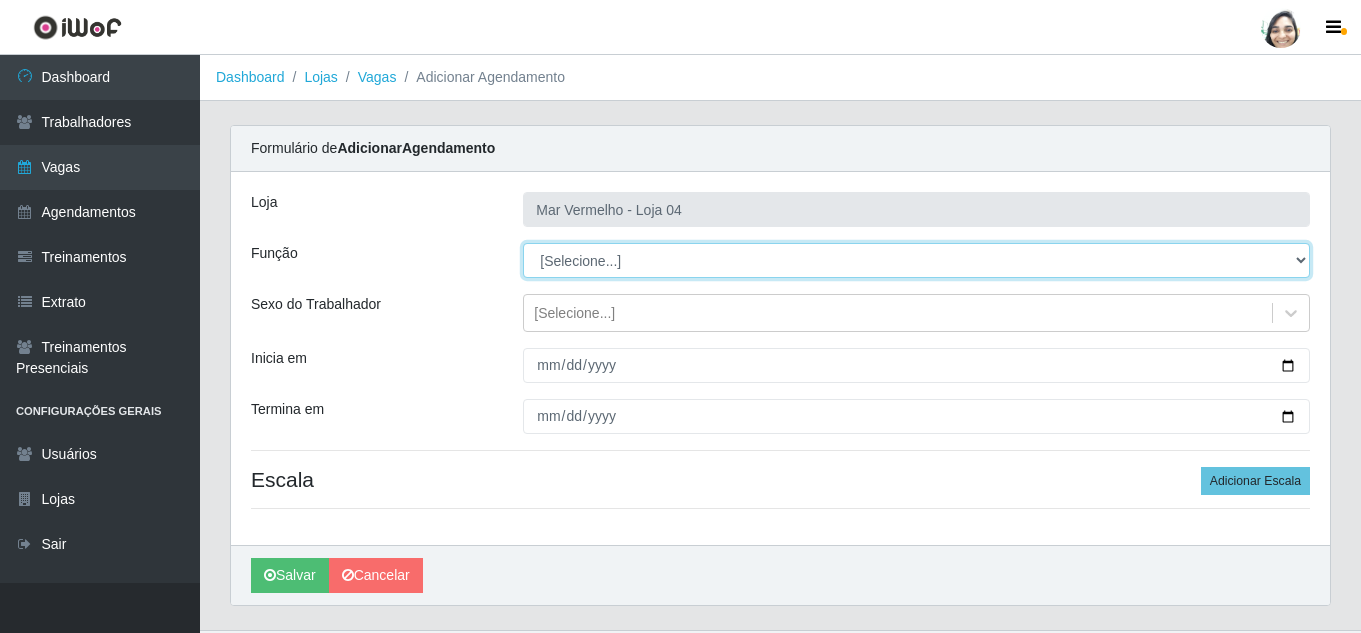 click on "[Selecione...] ASG ASG + ASG ++ Auxiliar de Depósito  Auxiliar de Depósito + Auxiliar de Depósito ++ Auxiliar de Estacionamento Auxiliar de Estacionamento + Auxiliar de Estacionamento ++ Balconista de Frios Balconista de Frios + Balconista de Padaria  Balconista de Padaria + Embalador Embalador + Embalador ++ Operador de Caixa Operador de Caixa + Operador de Caixa ++ Repositor  Repositor + Repositor ++ Repositor de Frios Repositor de Frios + Repositor de Frios ++ Repositor de Hortifruti Repositor de Hortifruti + Repositor de Hortifruti ++" at bounding box center (916, 260) 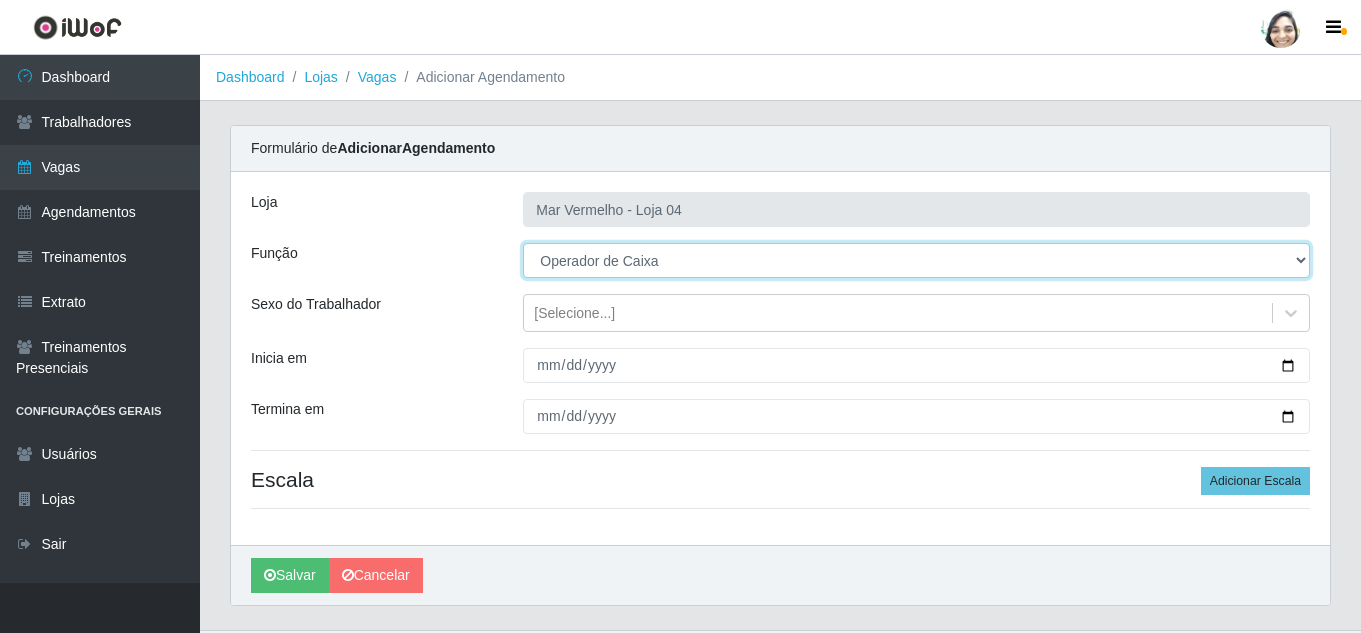 click on "[Selecione...] ASG ASG + ASG ++ Auxiliar de Depósito  Auxiliar de Depósito + Auxiliar de Depósito ++ Auxiliar de Estacionamento Auxiliar de Estacionamento + Auxiliar de Estacionamento ++ Balconista de Frios Balconista de Frios + Balconista de Padaria  Balconista de Padaria + Embalador Embalador + Embalador ++ Operador de Caixa Operador de Caixa + Operador de Caixa ++ Repositor  Repositor + Repositor ++ Repositor de Frios Repositor de Frios + Repositor de Frios ++ Repositor de Hortifruti Repositor de Hortifruti + Repositor de Hortifruti ++" at bounding box center (916, 260) 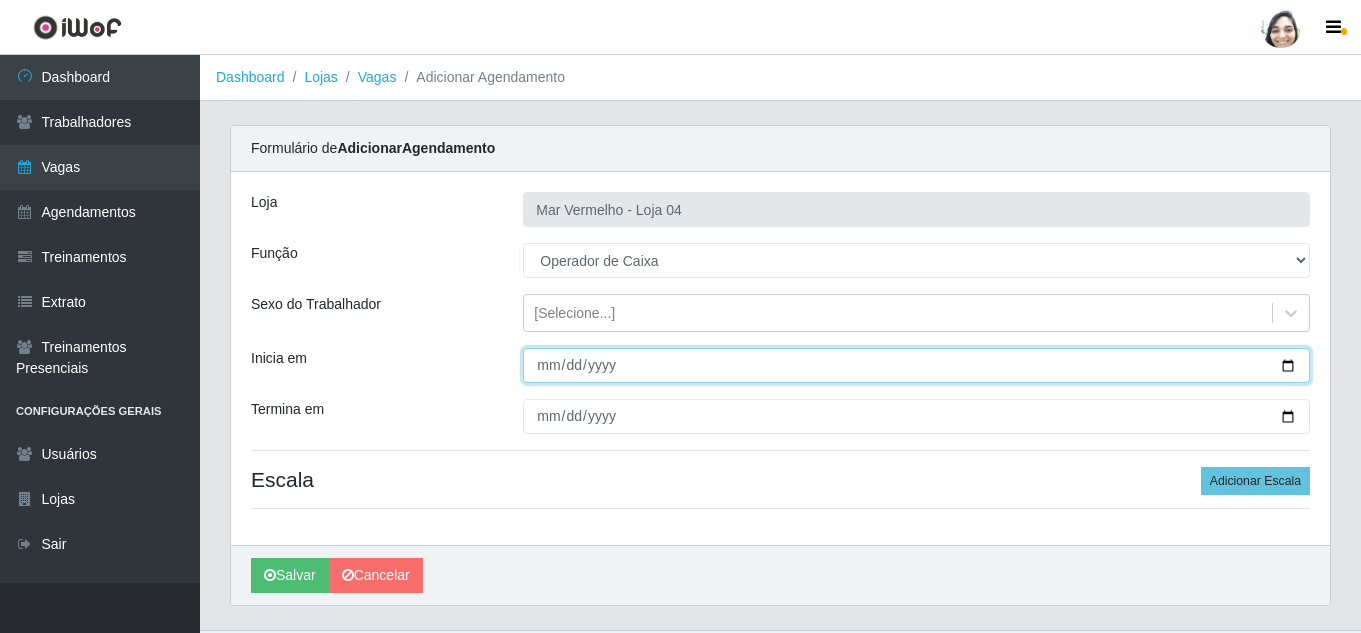click on "Inicia em" at bounding box center [916, 365] 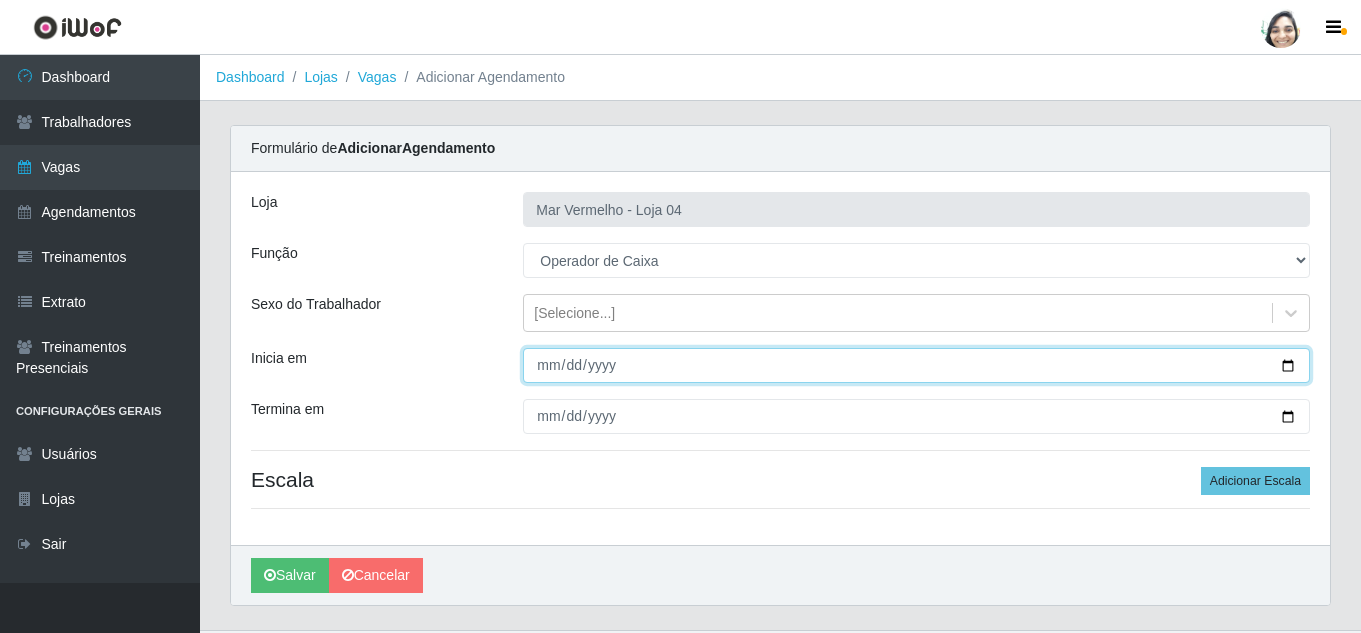 type on "[DATE]" 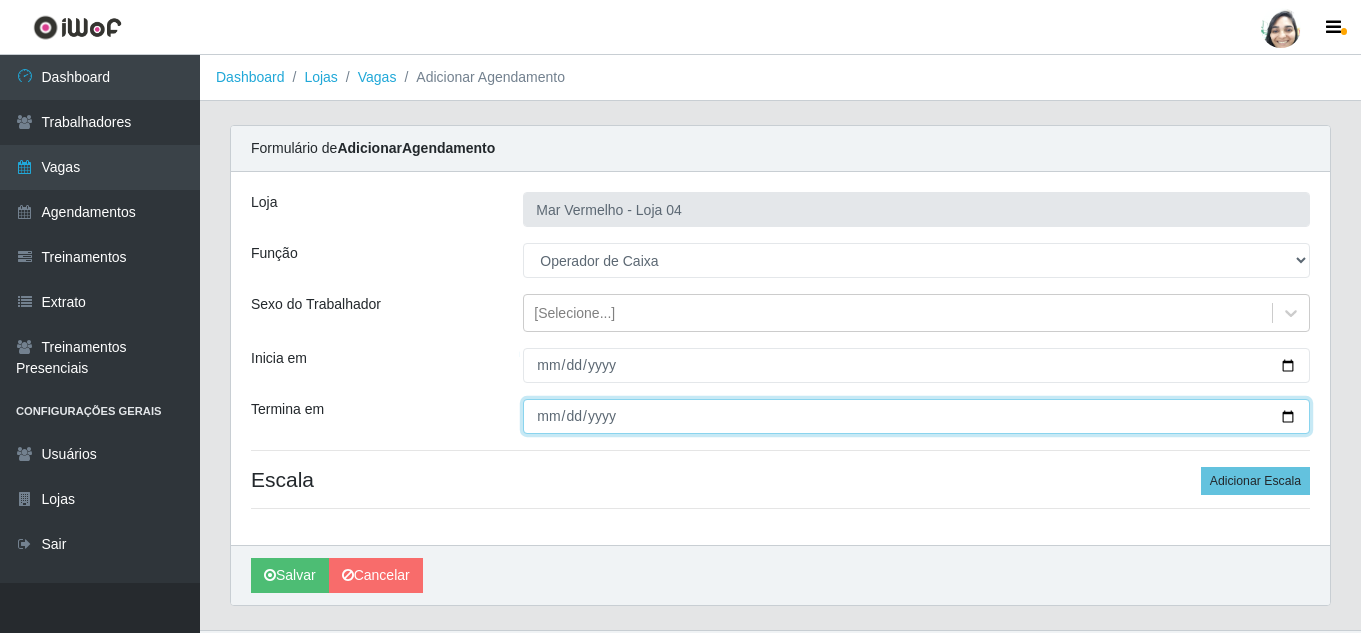 click on "Termina em" at bounding box center [916, 416] 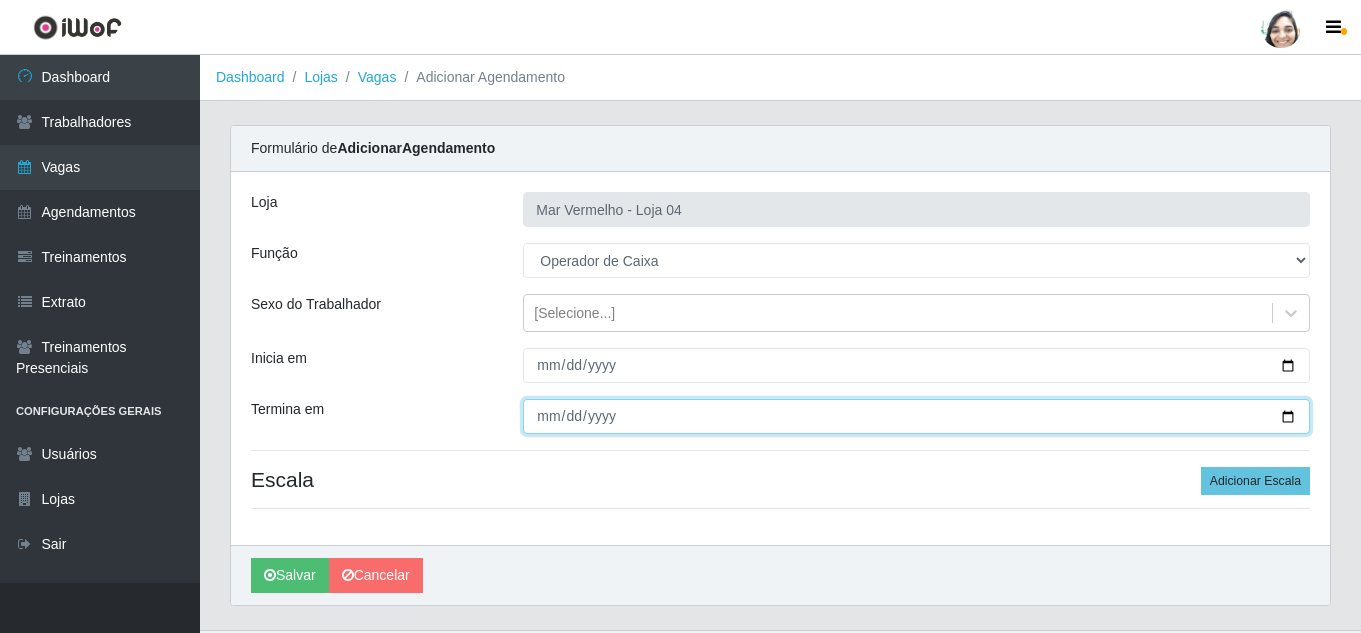 type on "[DATE]" 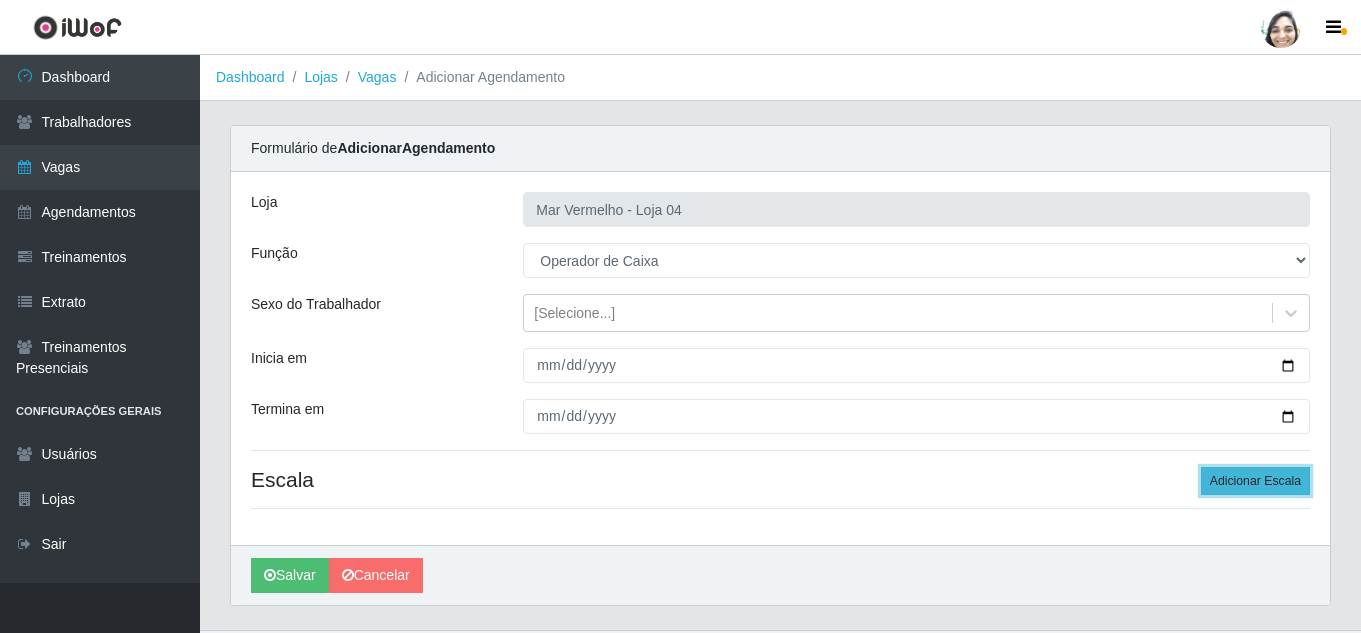 click on "Adicionar Escala" at bounding box center (1255, 481) 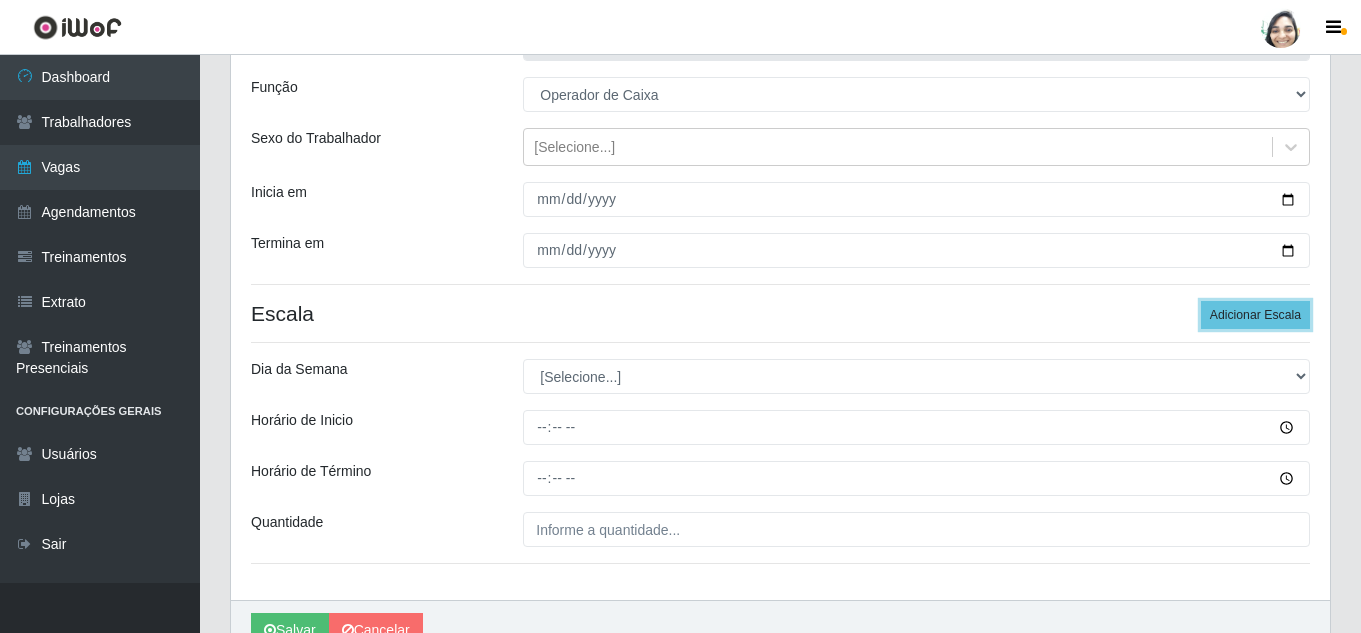 scroll, scrollTop: 200, scrollLeft: 0, axis: vertical 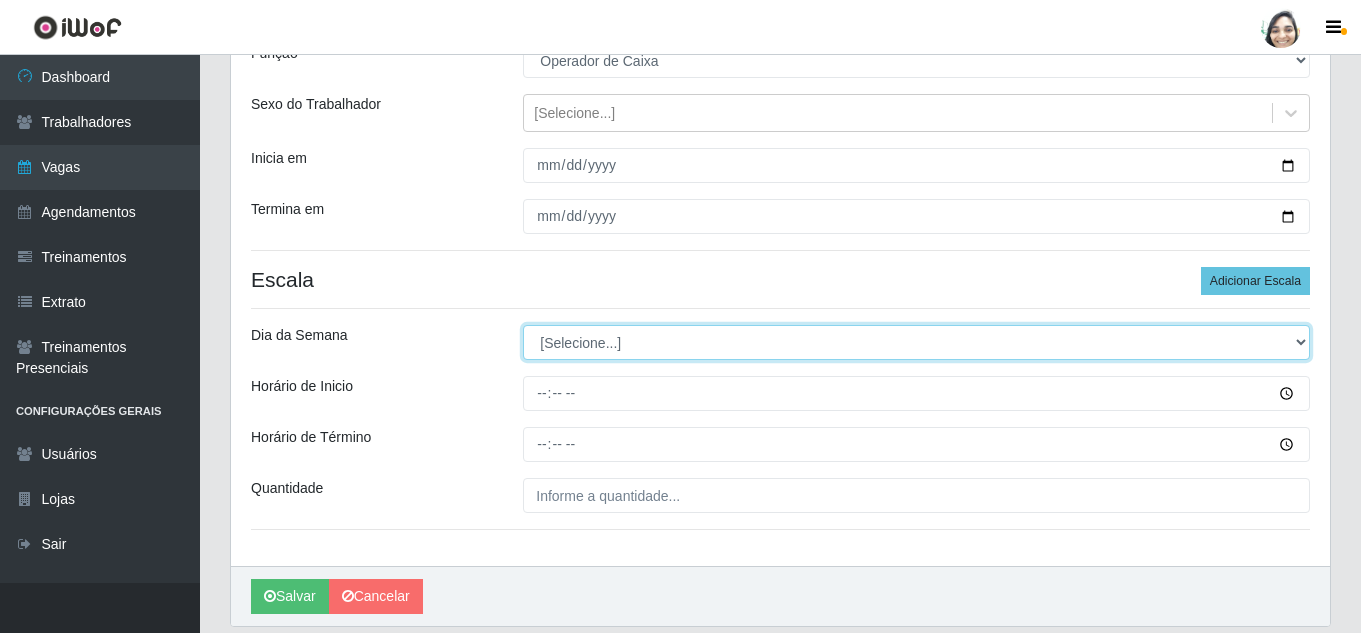 click on "[Selecione...] Segunda Terça Quarta Quinta Sexta Sábado Domingo" at bounding box center [916, 342] 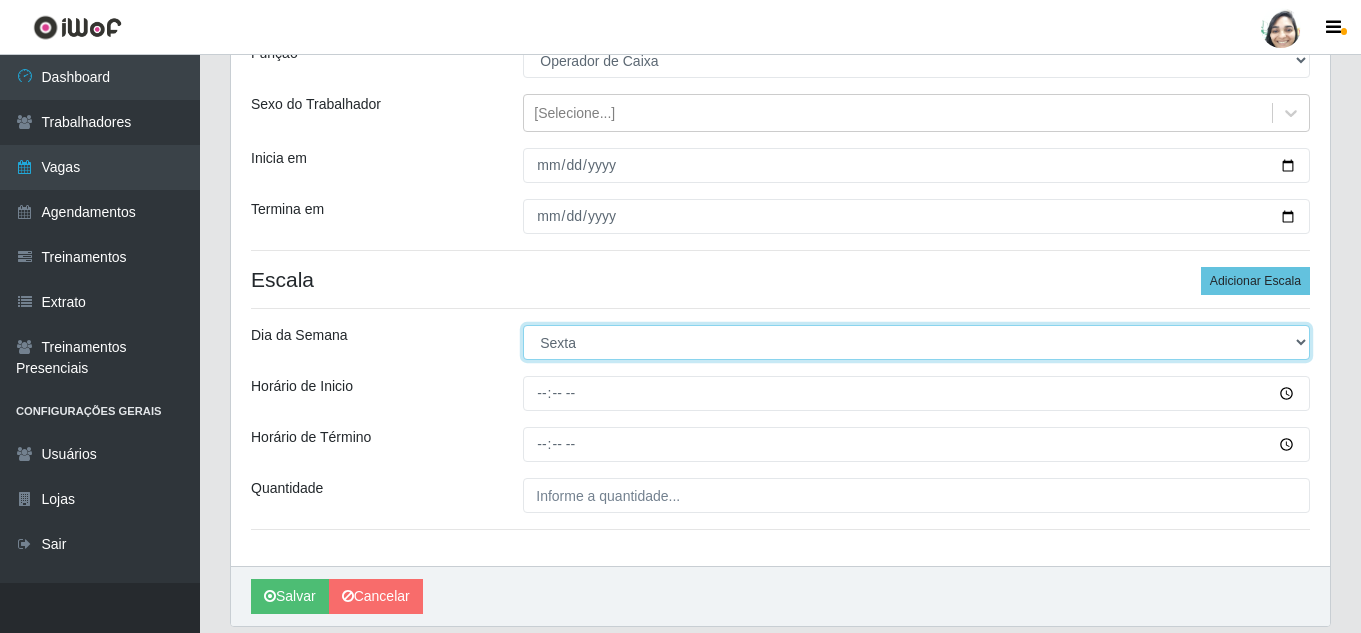 click on "[Selecione...] Segunda Terça Quarta Quinta Sexta Sábado Domingo" at bounding box center [916, 342] 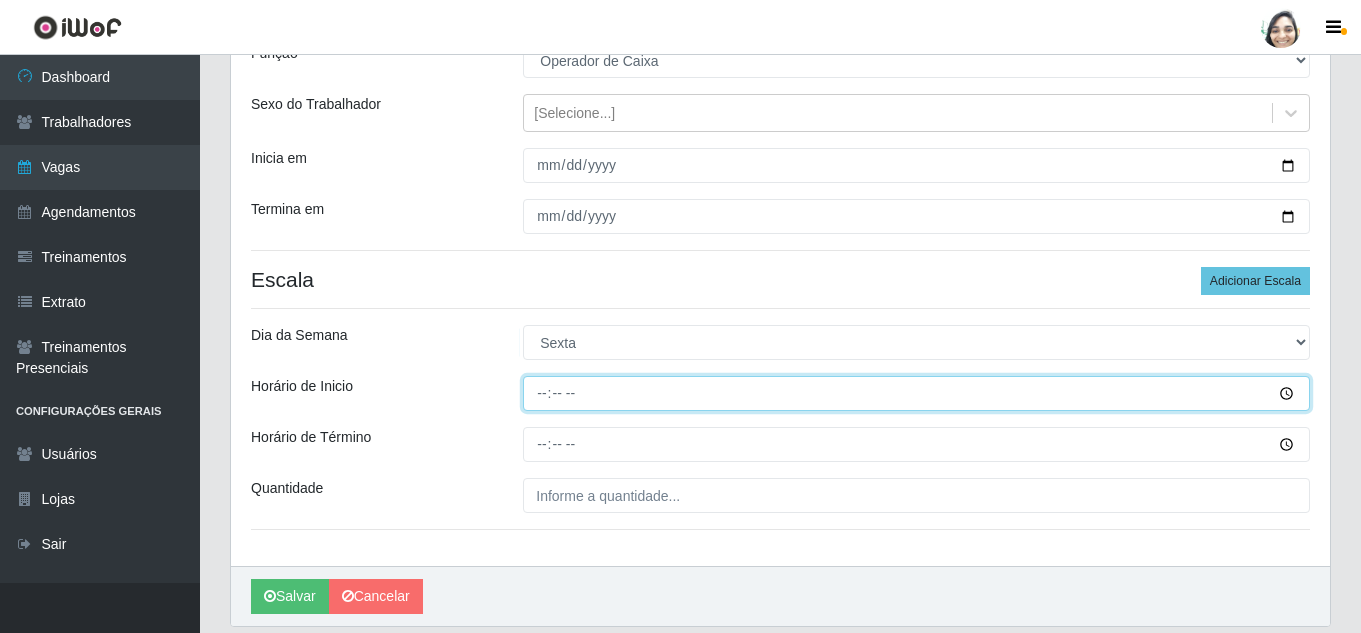 click on "Horário de Inicio" at bounding box center [916, 393] 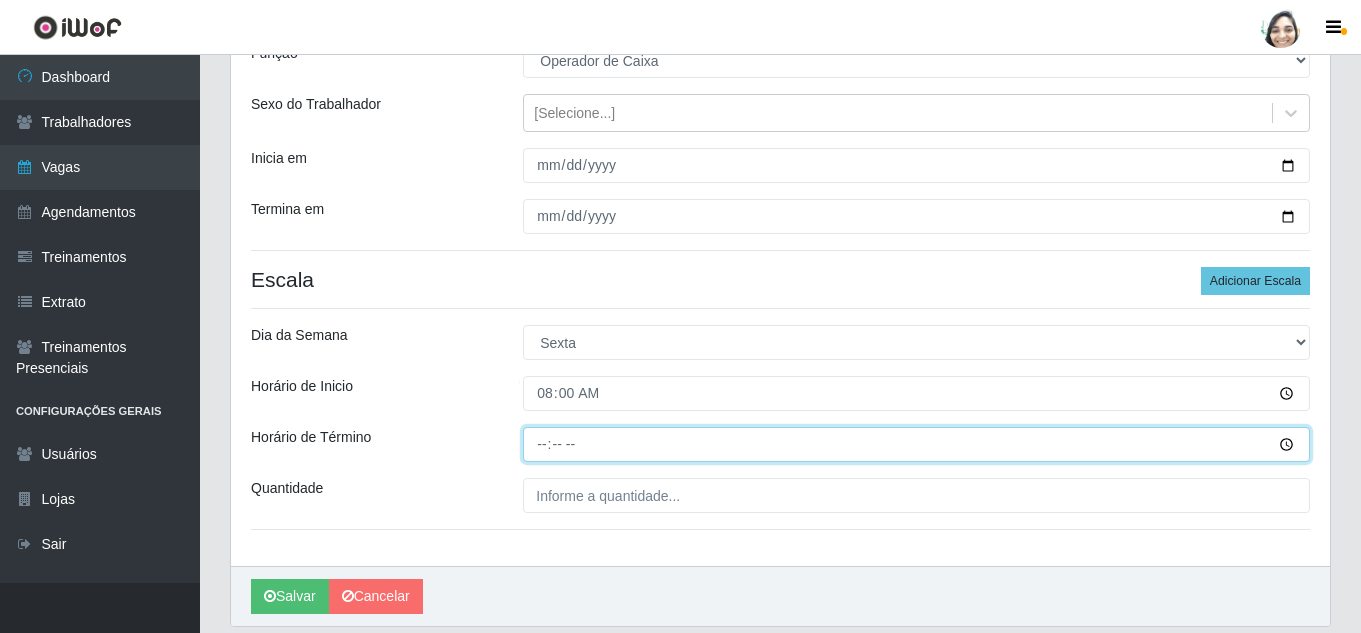 click on "Horário de Término" at bounding box center [916, 444] 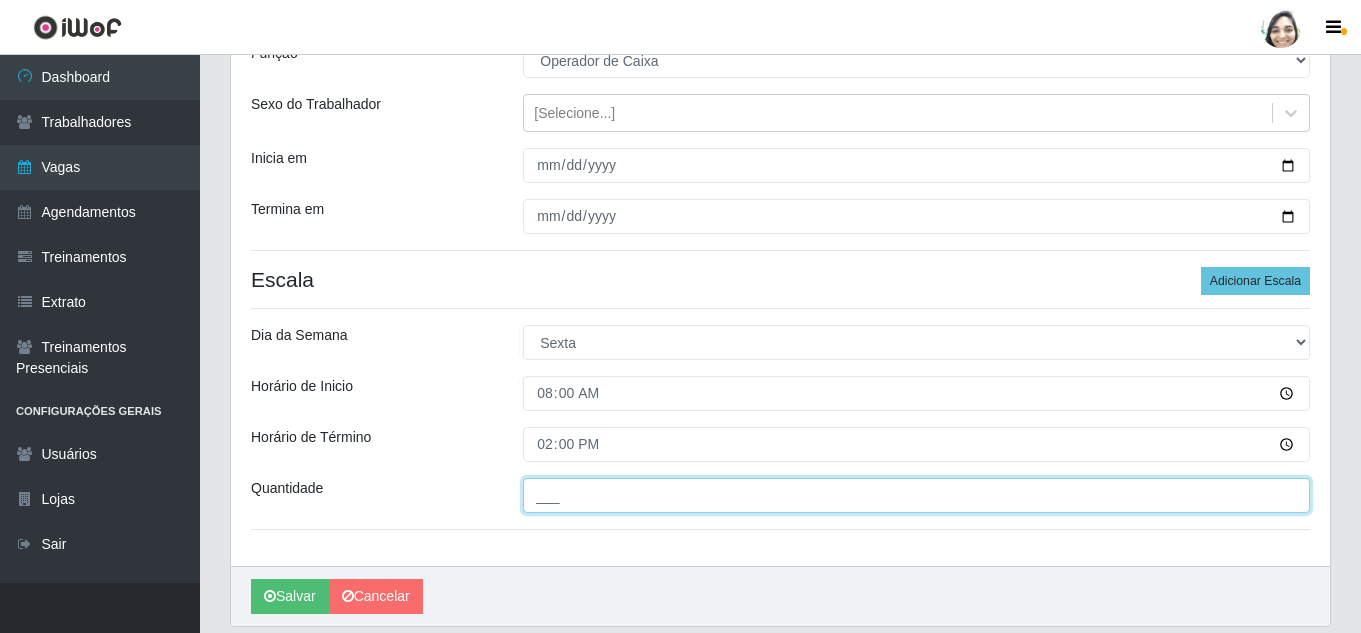 click on "___" at bounding box center [916, 495] 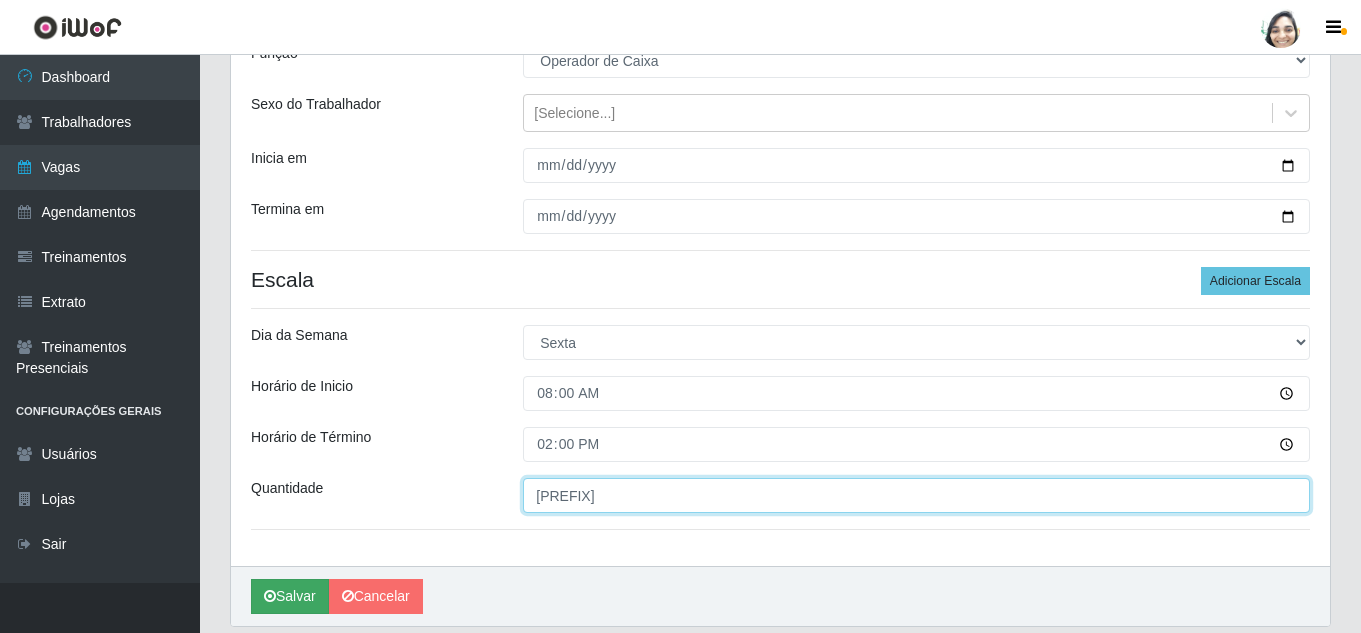 type on "[PREFIX]" 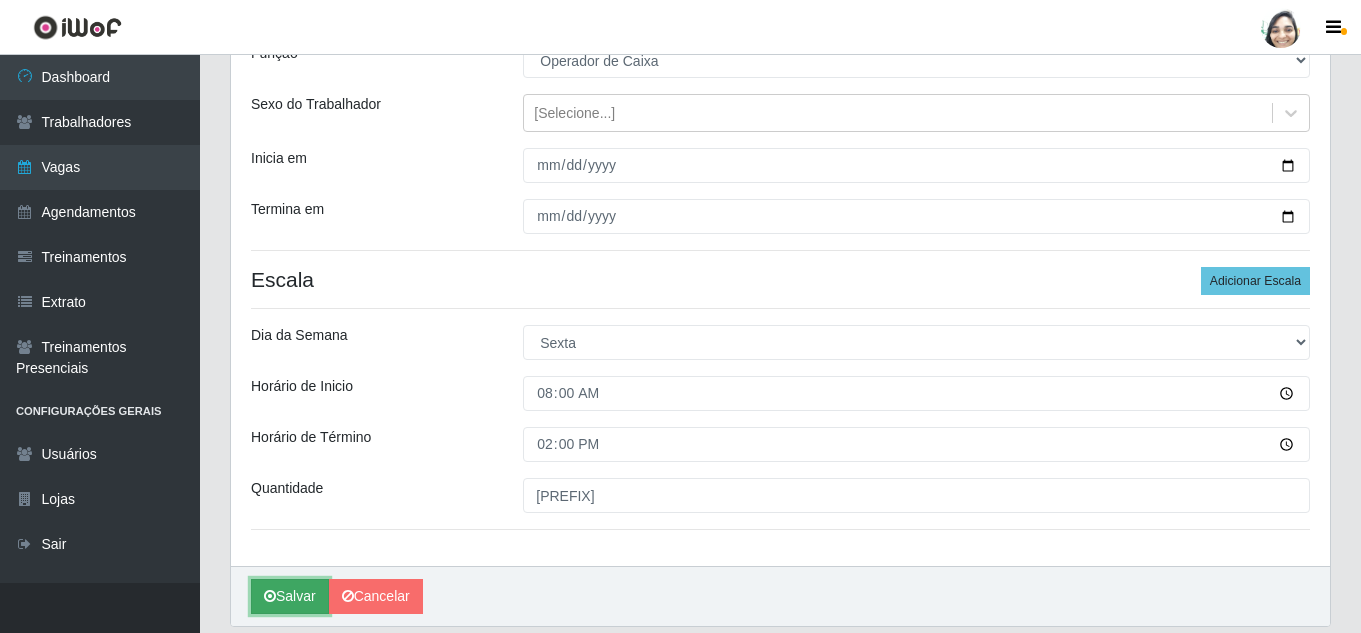 click on "Salvar" at bounding box center (290, 596) 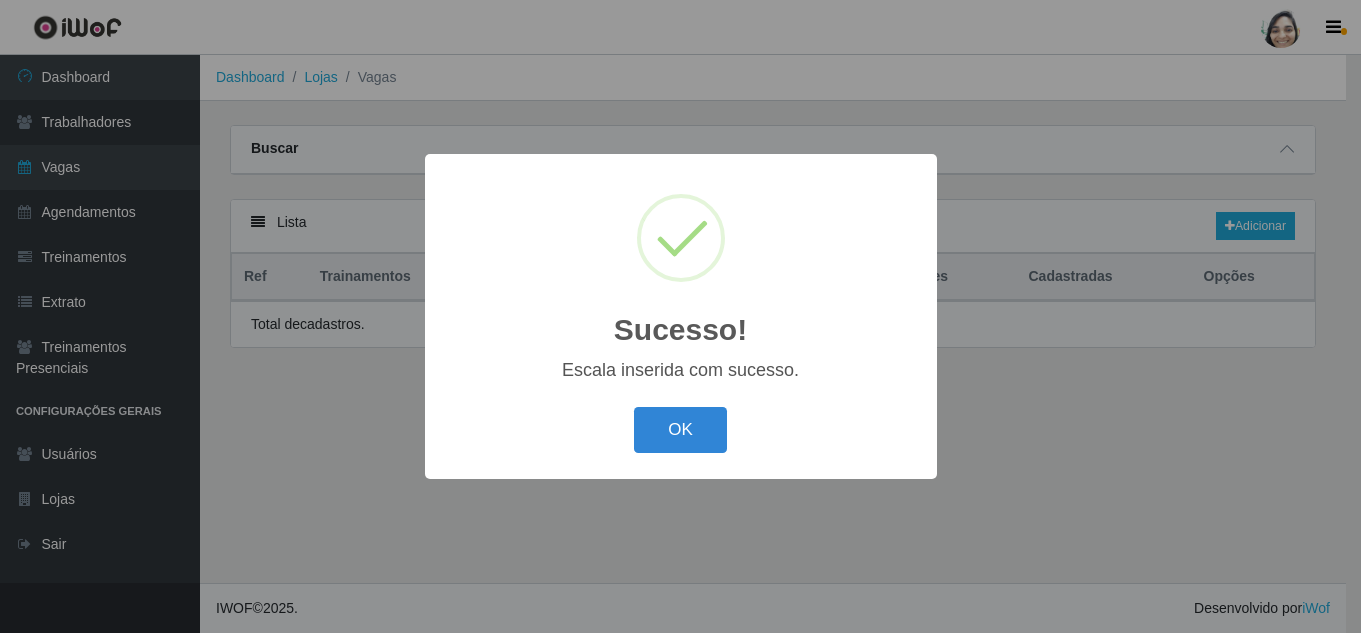 scroll, scrollTop: 0, scrollLeft: 0, axis: both 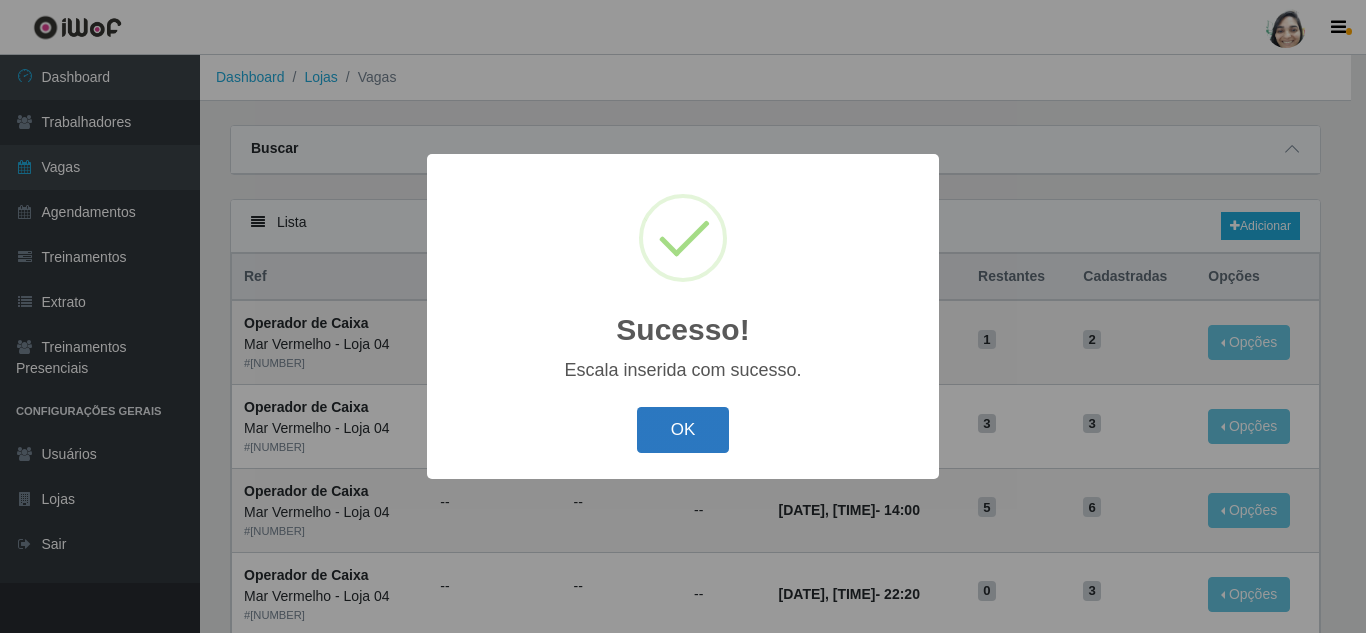 click on "OK" at bounding box center [683, 430] 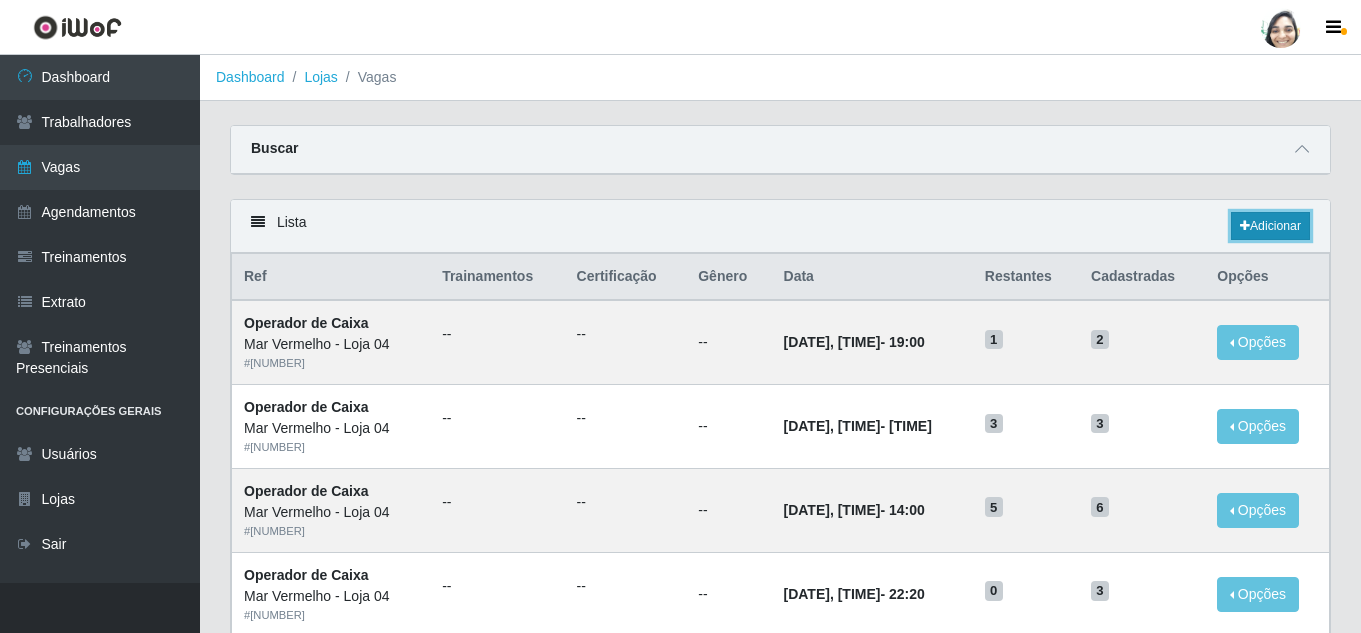 click on "Adicionar" at bounding box center [1270, 226] 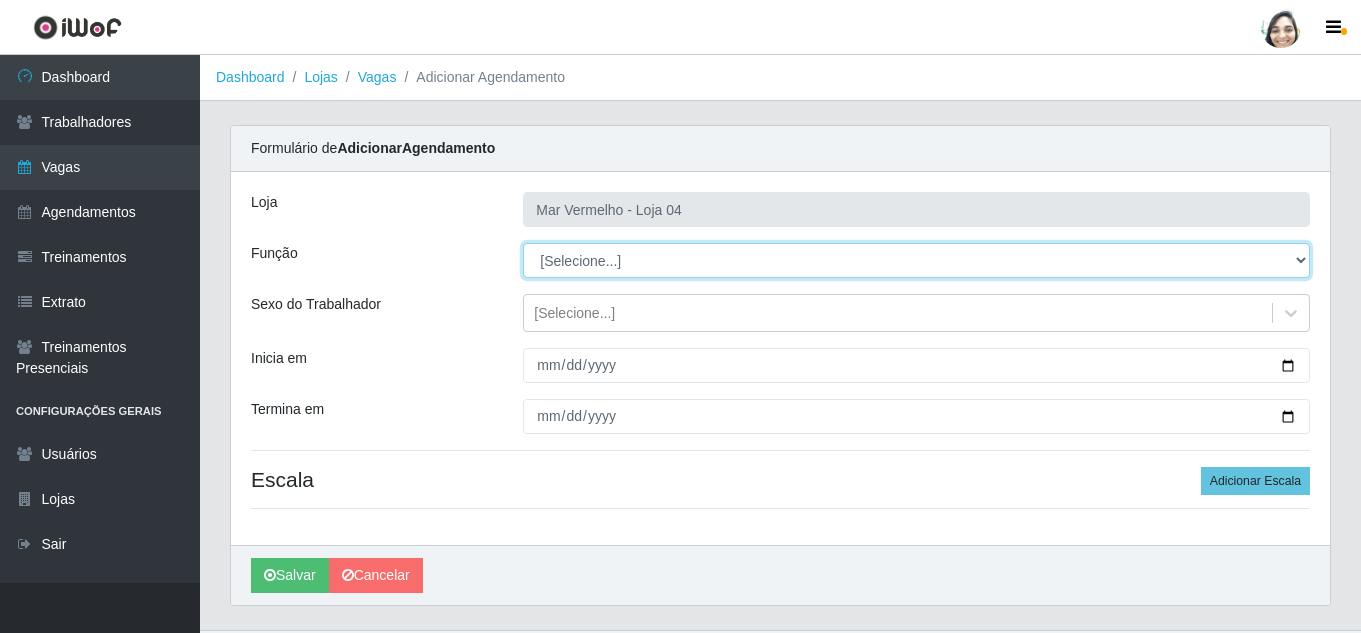 click on "[Selecione...] ASG ASG + ASG ++ Auxiliar de Depósito  Auxiliar de Depósito + Auxiliar de Depósito ++ Auxiliar de Estacionamento Auxiliar de Estacionamento + Auxiliar de Estacionamento ++ Balconista de Frios Balconista de Frios + Balconista de Padaria  Balconista de Padaria + Embalador Embalador + Embalador ++ Operador de Caixa Operador de Caixa + Operador de Caixa ++ Repositor  Repositor + Repositor ++ Repositor de Frios Repositor de Frios + Repositor de Frios ++ Repositor de Hortifruti Repositor de Hortifruti + Repositor de Hortifruti ++" at bounding box center (916, 260) 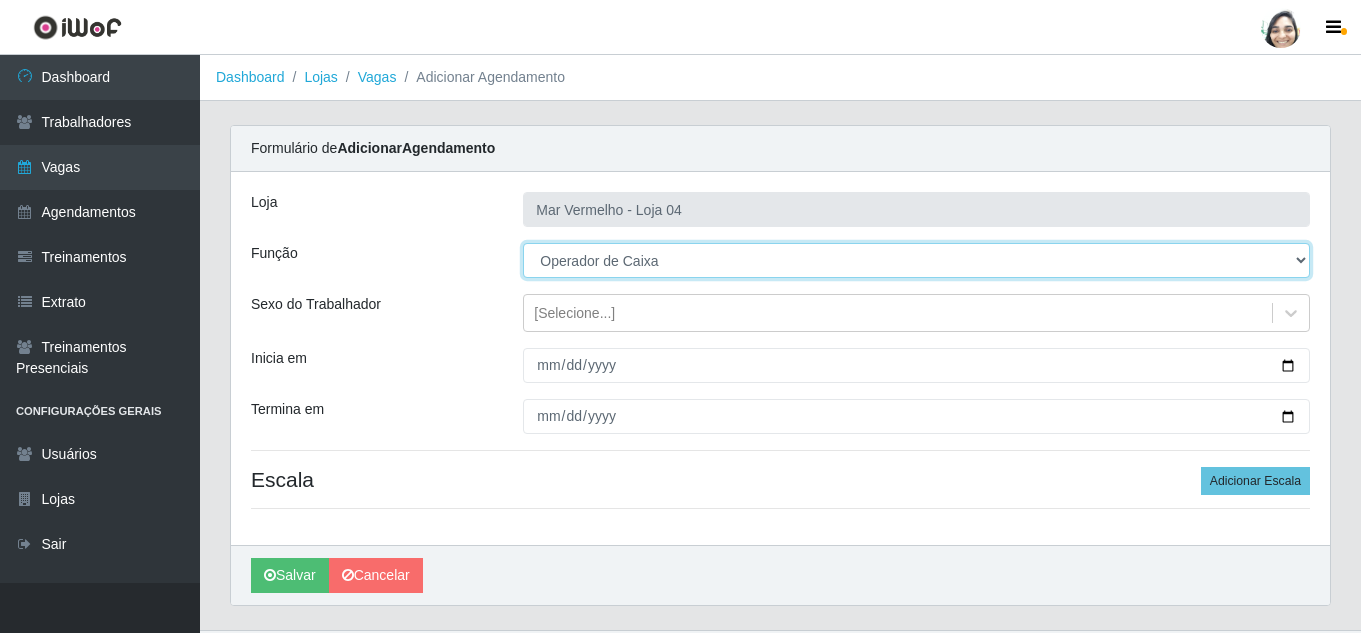 click on "[Selecione...] ASG ASG + ASG ++ Auxiliar de Depósito  Auxiliar de Depósito + Auxiliar de Depósito ++ Auxiliar de Estacionamento Auxiliar de Estacionamento + Auxiliar de Estacionamento ++ Balconista de Frios Balconista de Frios + Balconista de Padaria  Balconista de Padaria + Embalador Embalador + Embalador ++ Operador de Caixa Operador de Caixa + Operador de Caixa ++ Repositor  Repositor + Repositor ++ Repositor de Frios Repositor de Frios + Repositor de Frios ++ Repositor de Hortifruti Repositor de Hortifruti + Repositor de Hortifruti ++" at bounding box center [916, 260] 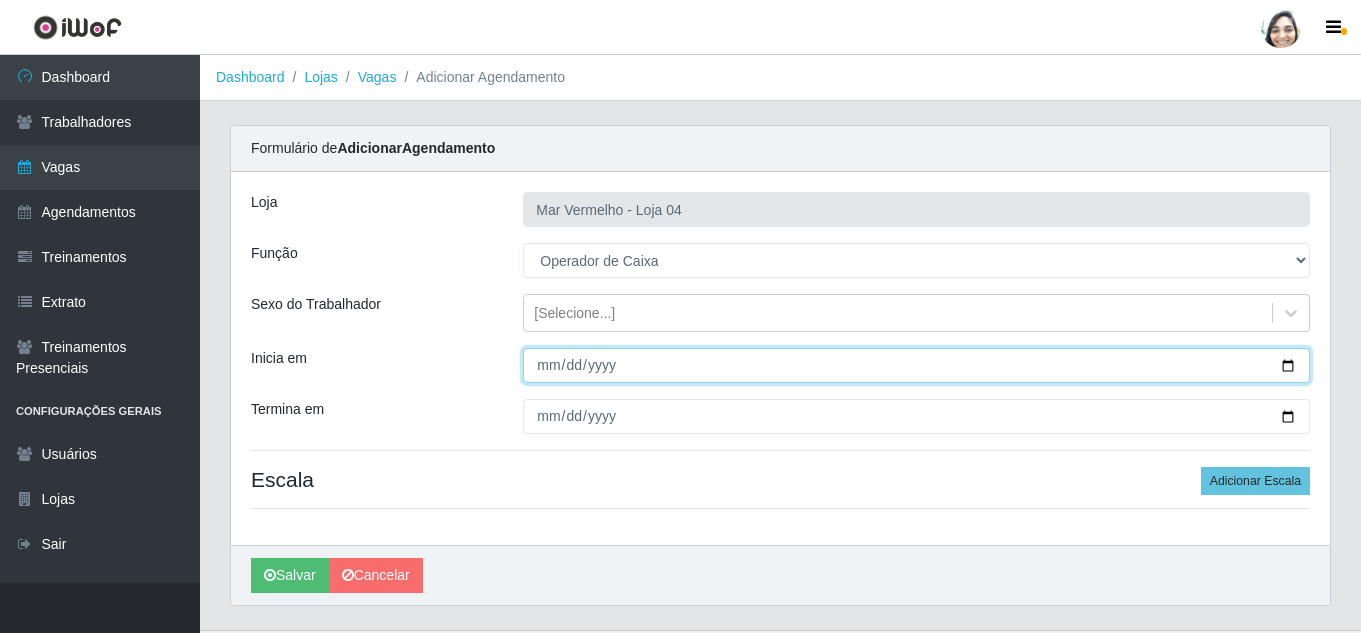 click on "Inicia em" at bounding box center [916, 365] 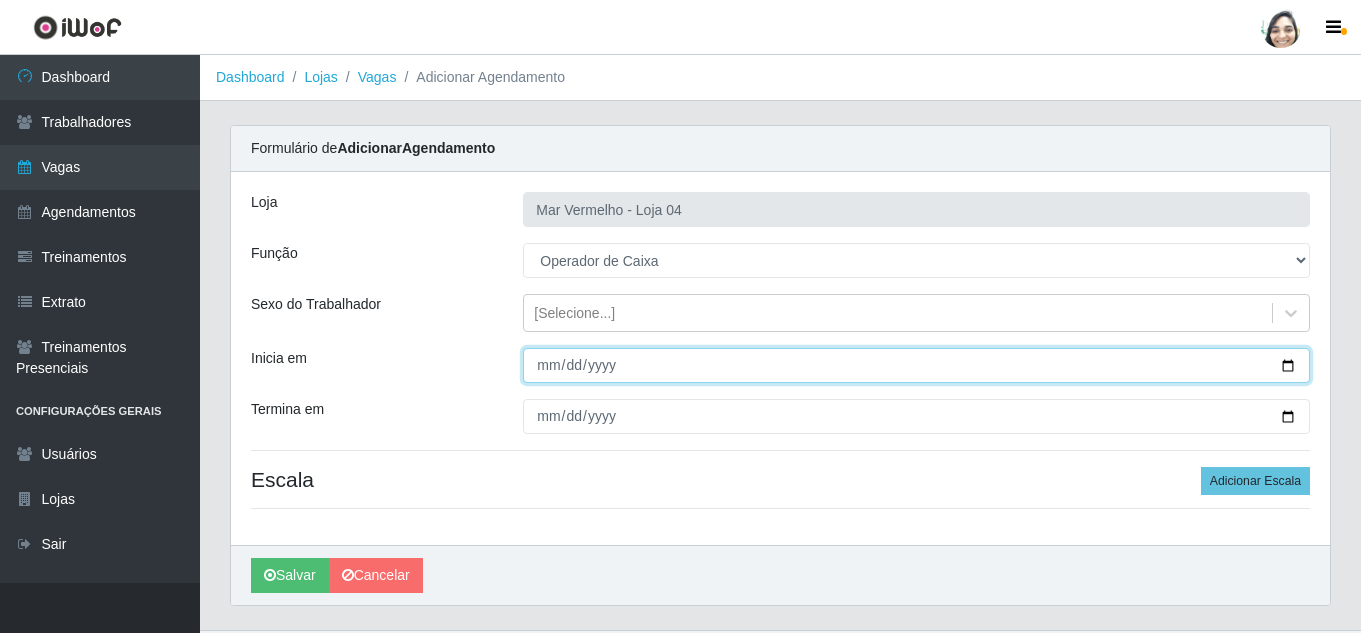 type on "[DATE]" 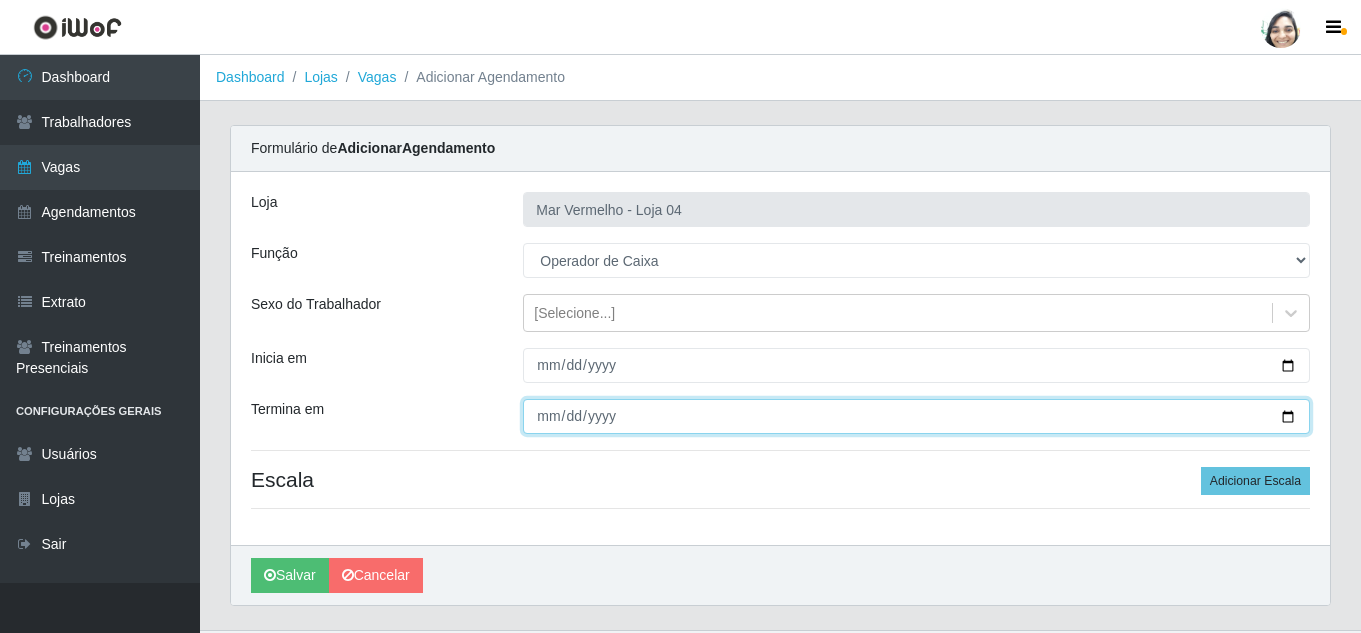 click on "Termina em" at bounding box center [916, 416] 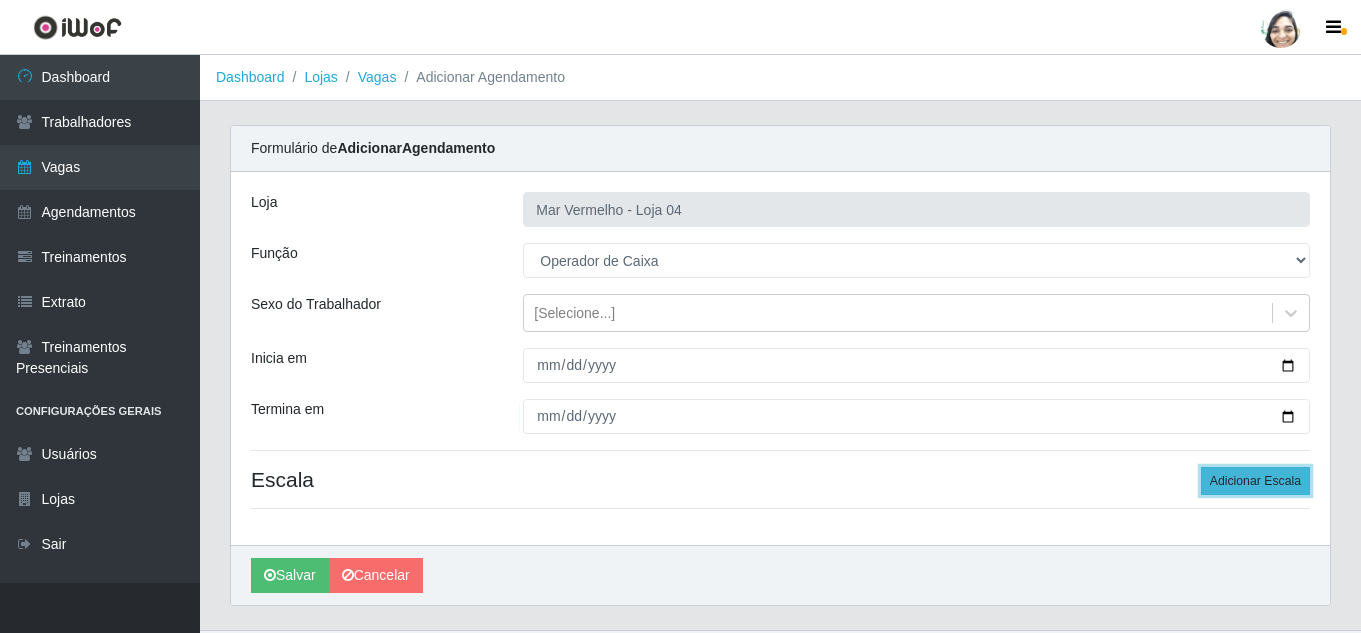 click on "Adicionar Escala" at bounding box center [1255, 481] 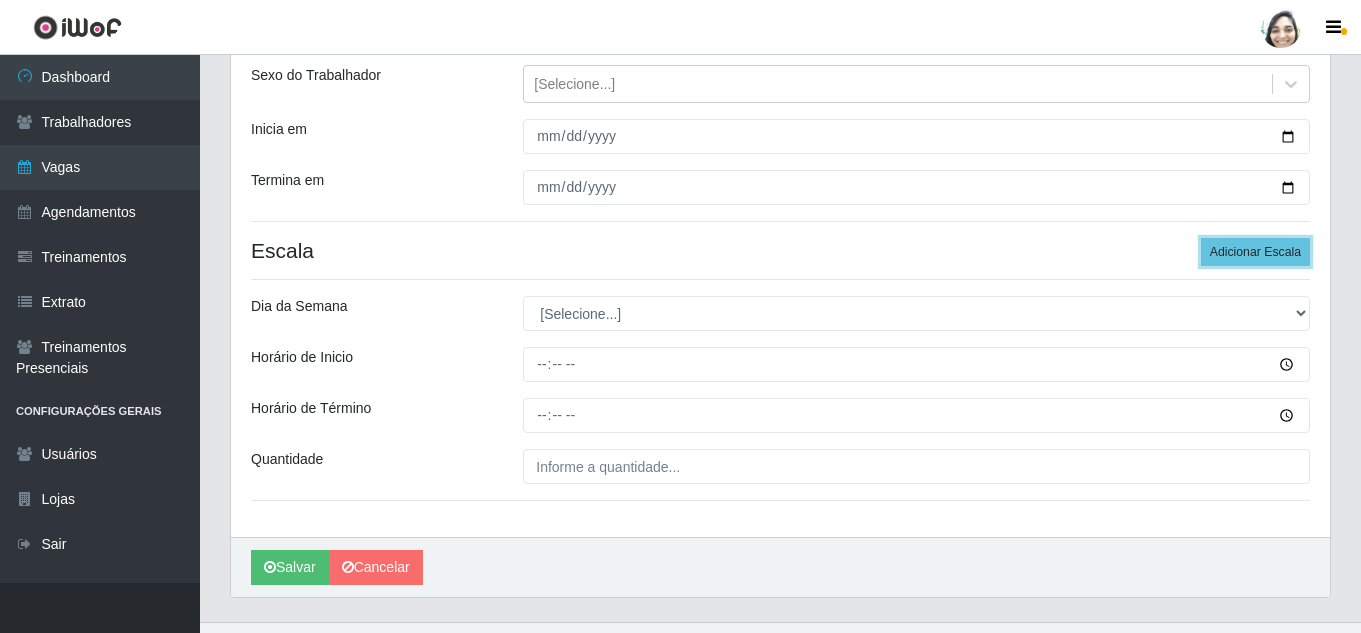 scroll, scrollTop: 268, scrollLeft: 0, axis: vertical 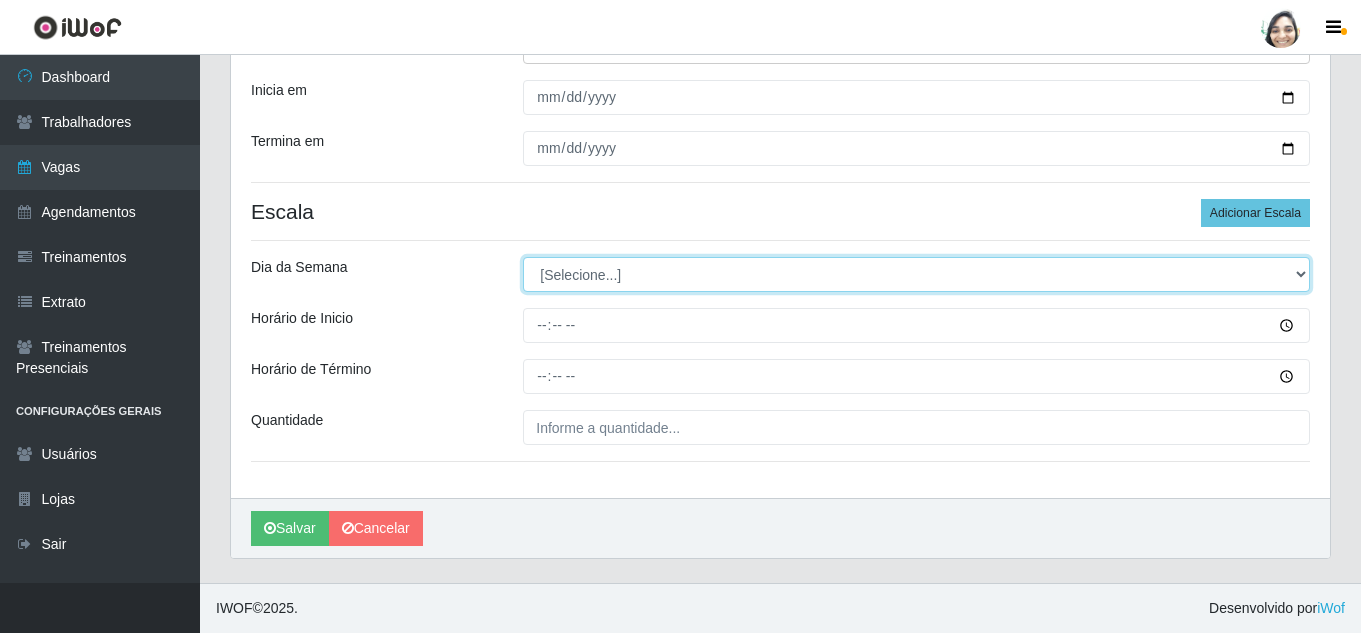 click on "[Selecione...] Segunda Terça Quarta Quinta Sexta Sábado Domingo" at bounding box center (916, 274) 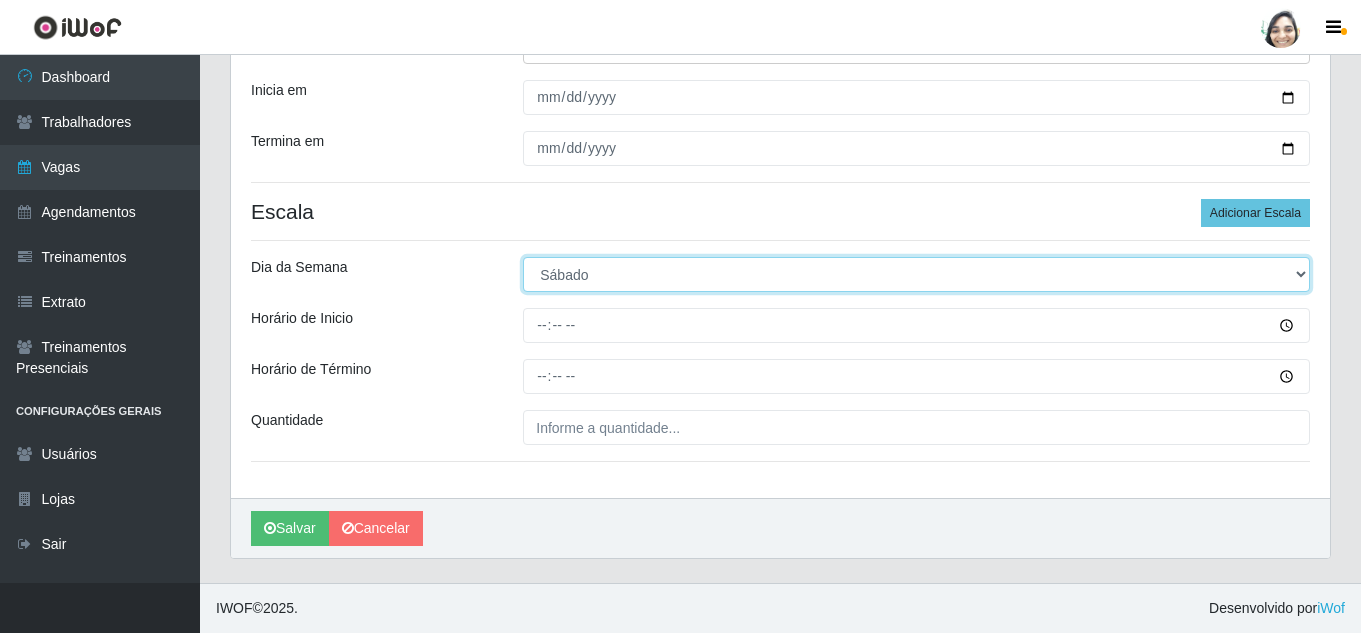 click on "[Selecione...] Segunda Terça Quarta Quinta Sexta Sábado Domingo" at bounding box center [916, 274] 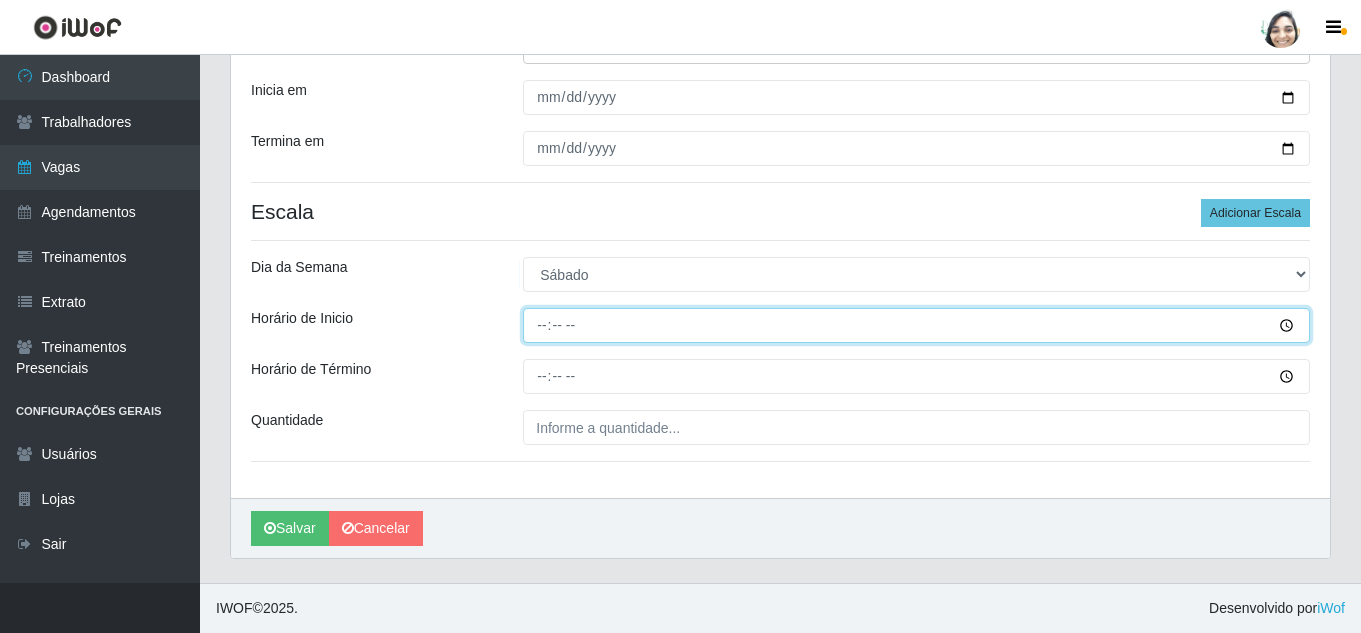 click on "Horário de Inicio" at bounding box center (916, 325) 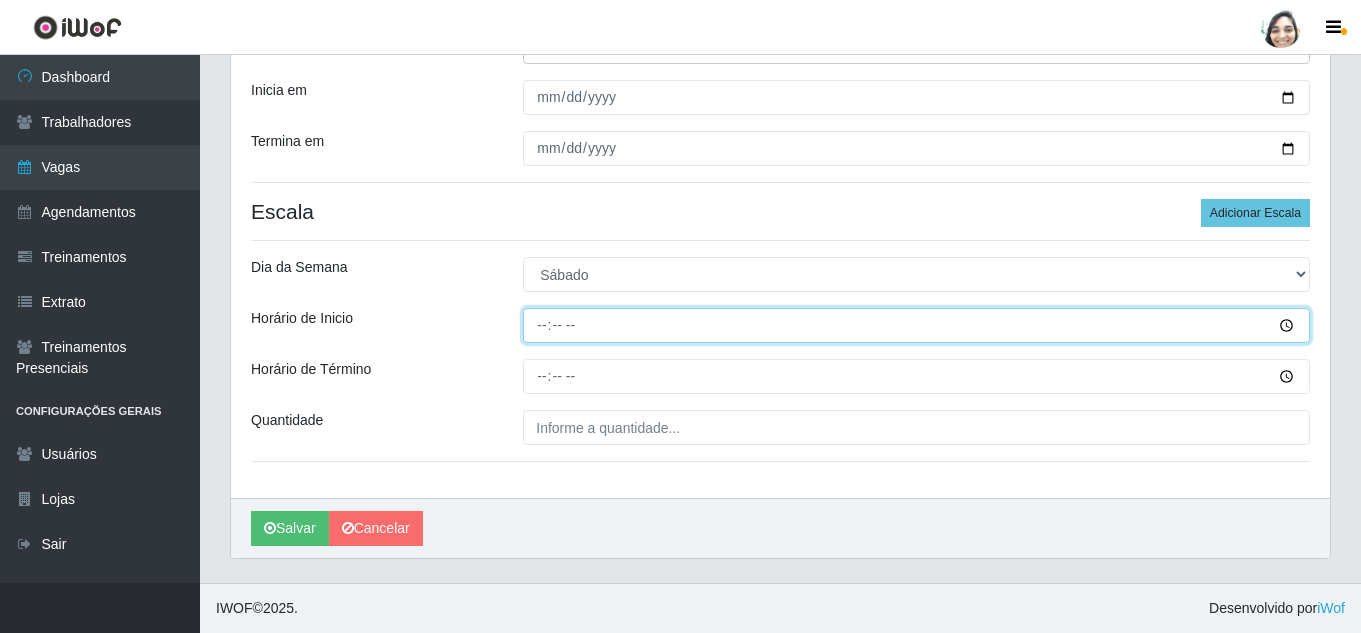 type on "[TIME]" 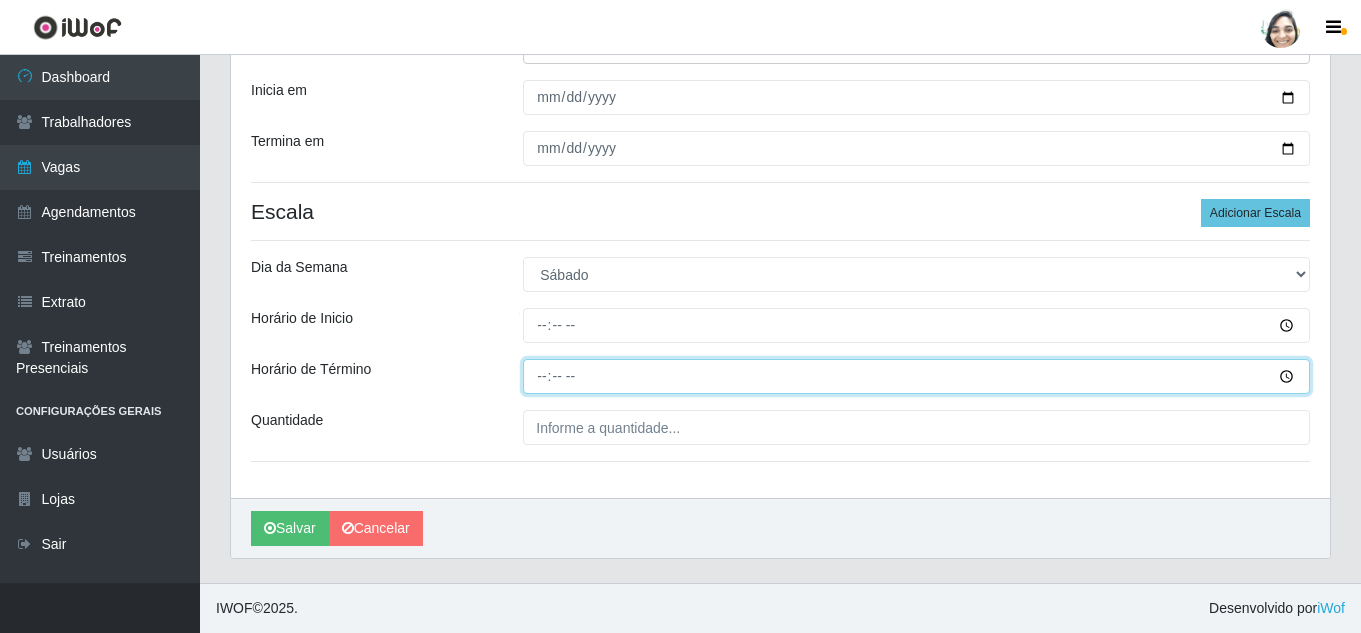 click on "Horário de Término" at bounding box center [916, 376] 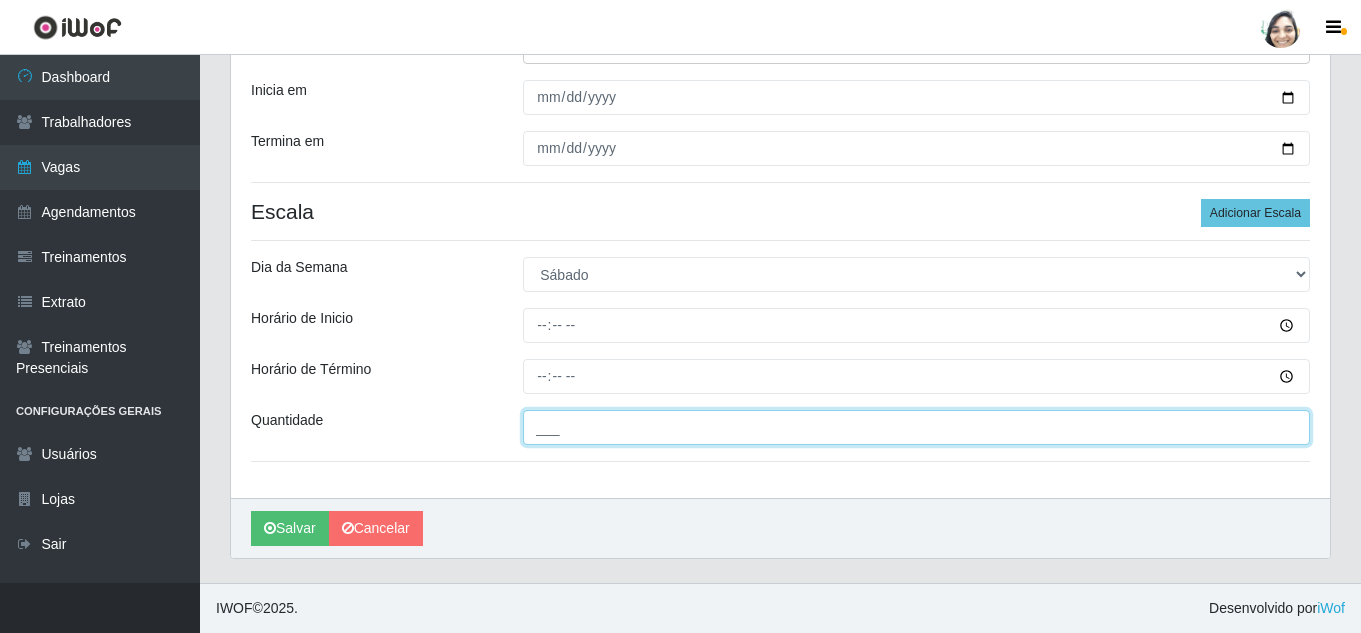 click on "___" at bounding box center [916, 427] 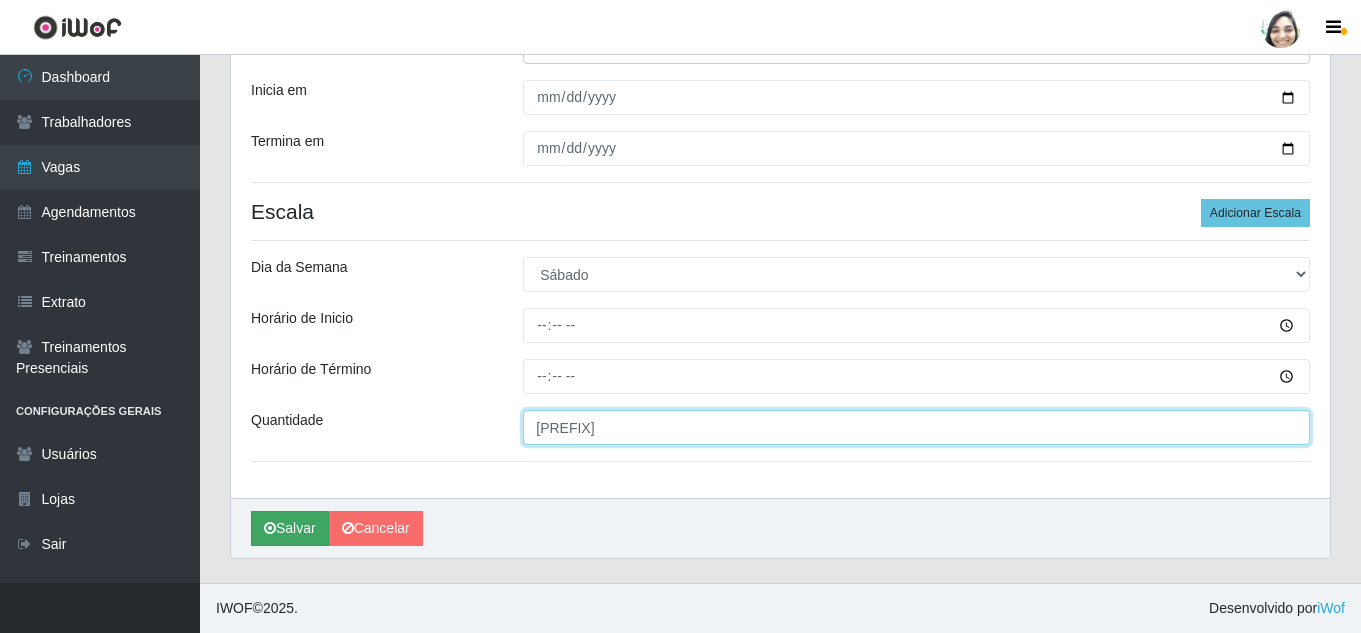 type on "[PREFIX]" 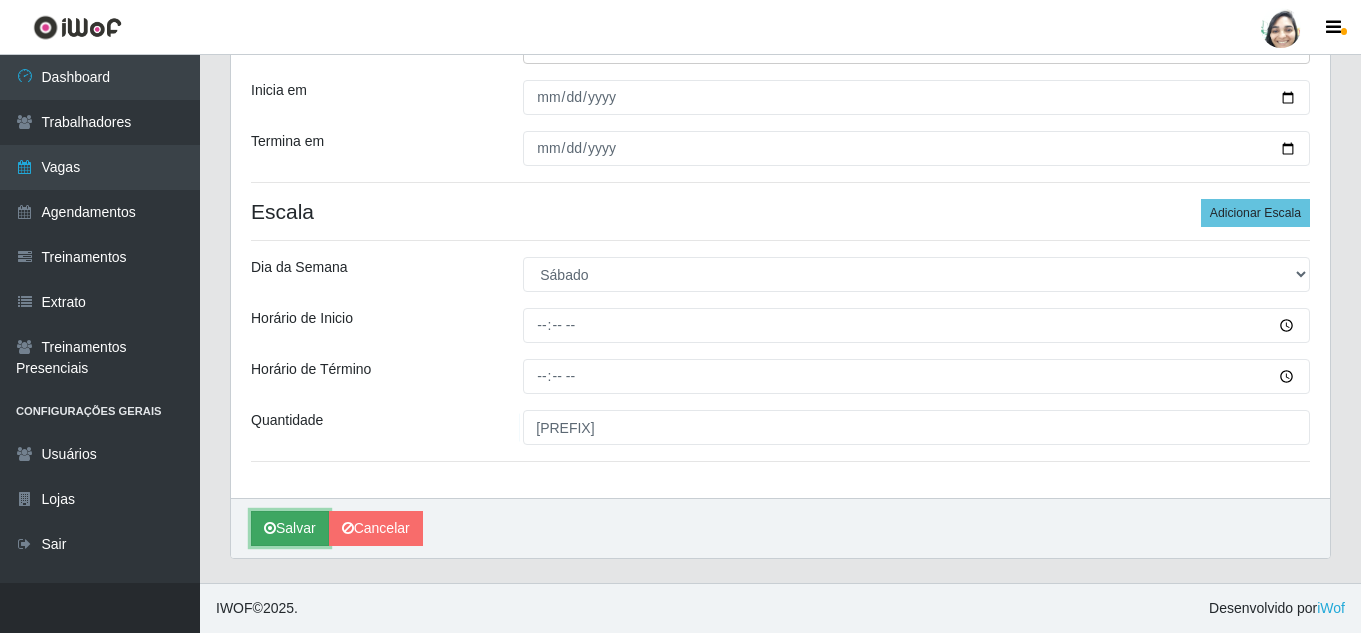 click at bounding box center [270, 528] 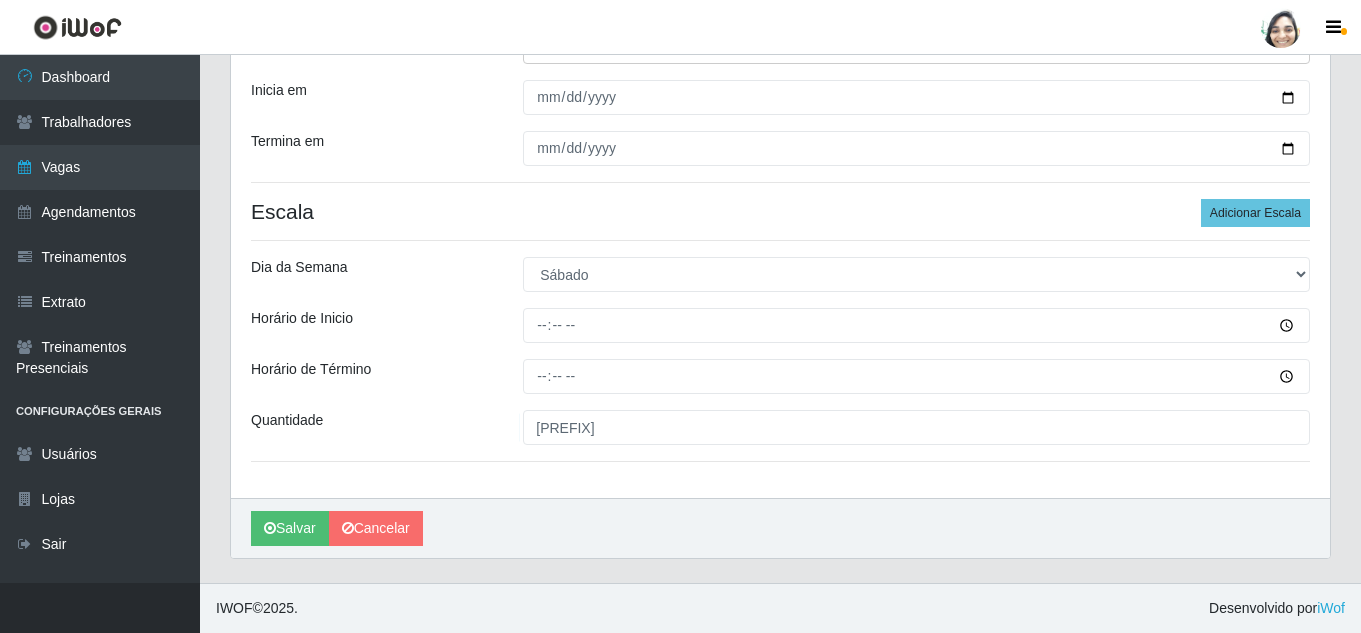 scroll, scrollTop: 0, scrollLeft: 0, axis: both 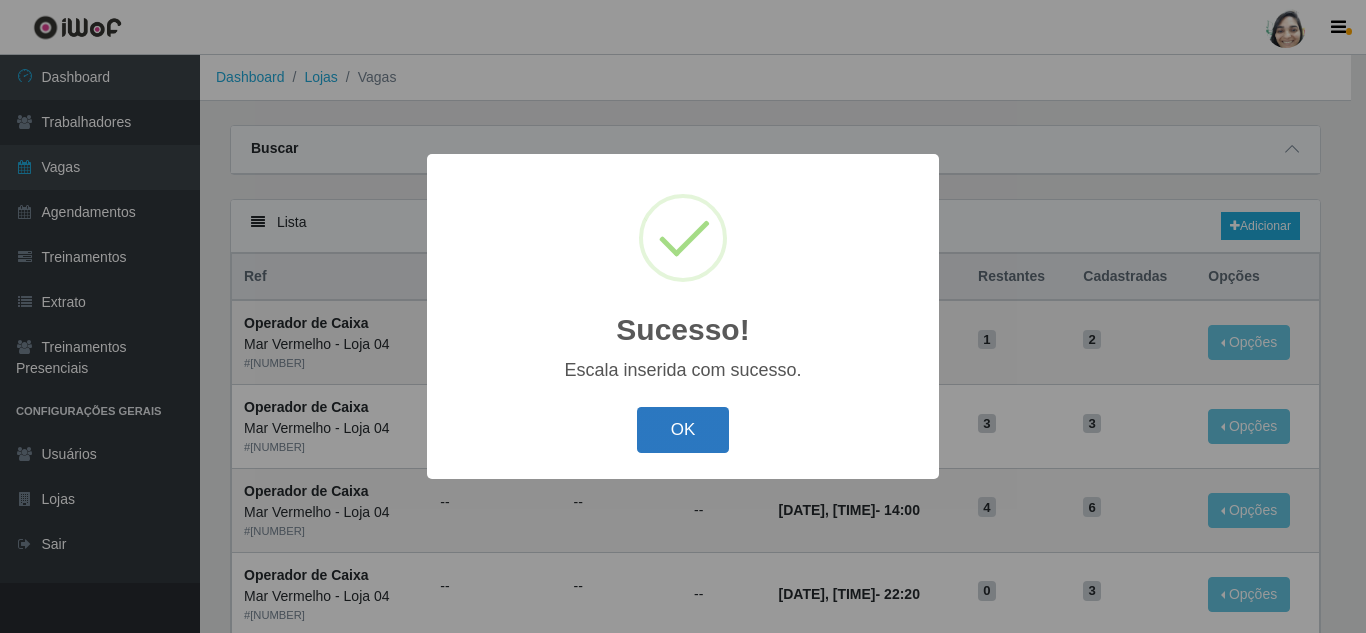 click on "OK" at bounding box center (683, 430) 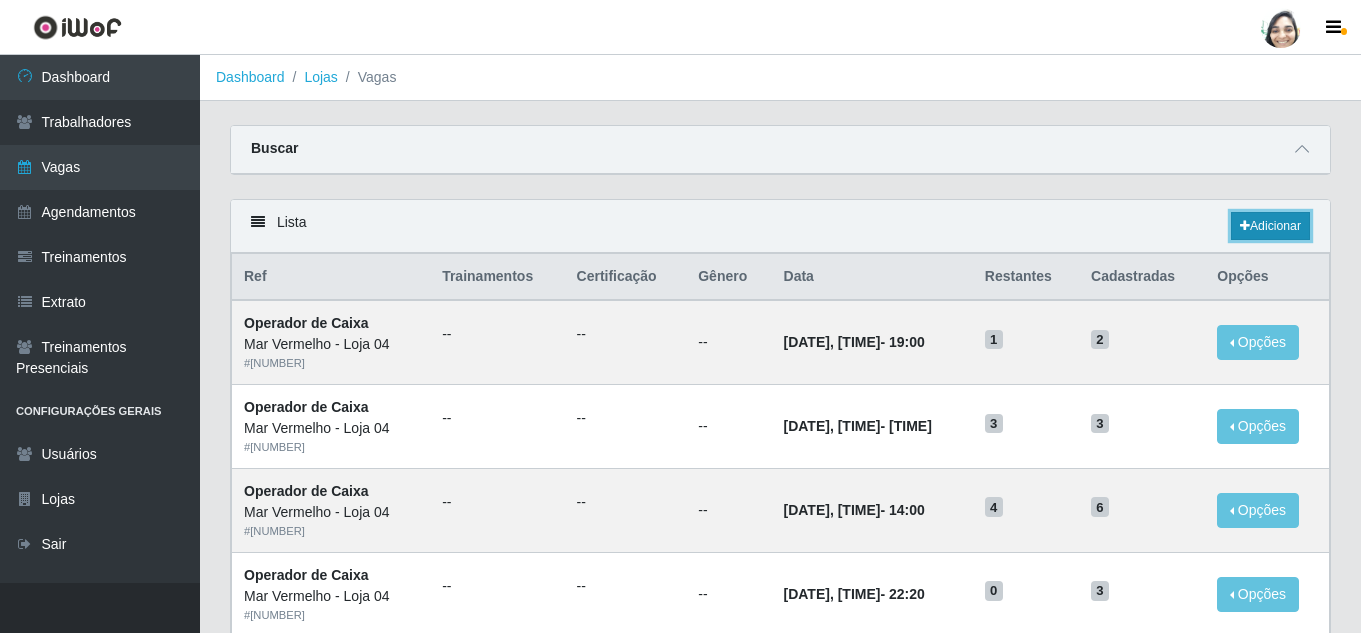 click on "Adicionar" at bounding box center [1270, 226] 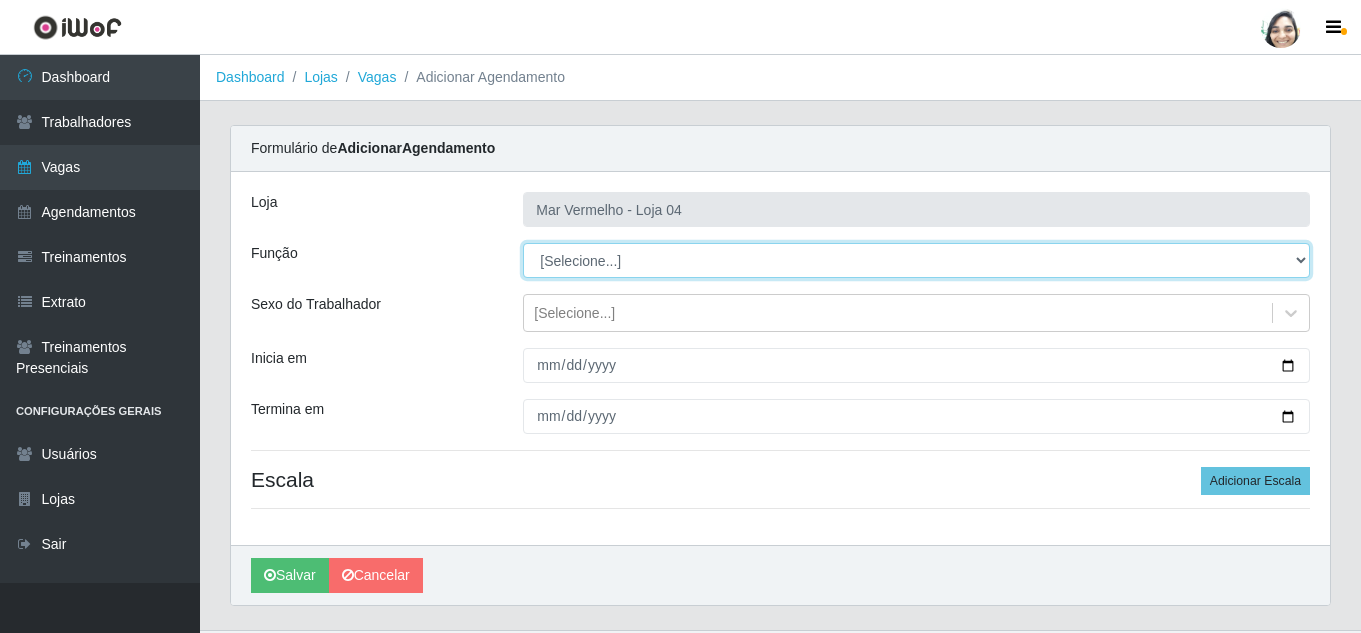 click on "[Selecione...] ASG ASG + ASG ++ Auxiliar de Depósito  Auxiliar de Depósito + Auxiliar de Depósito ++ Auxiliar de Estacionamento Auxiliar de Estacionamento + Auxiliar de Estacionamento ++ Balconista de Frios Balconista de Frios + Balconista de Padaria  Balconista de Padaria + Embalador Embalador + Embalador ++ Operador de Caixa Operador de Caixa + Operador de Caixa ++ Repositor  Repositor + Repositor ++ Repositor de Frios Repositor de Frios + Repositor de Frios ++ Repositor de Hortifruti Repositor de Hortifruti + Repositor de Hortifruti ++" at bounding box center [916, 260] 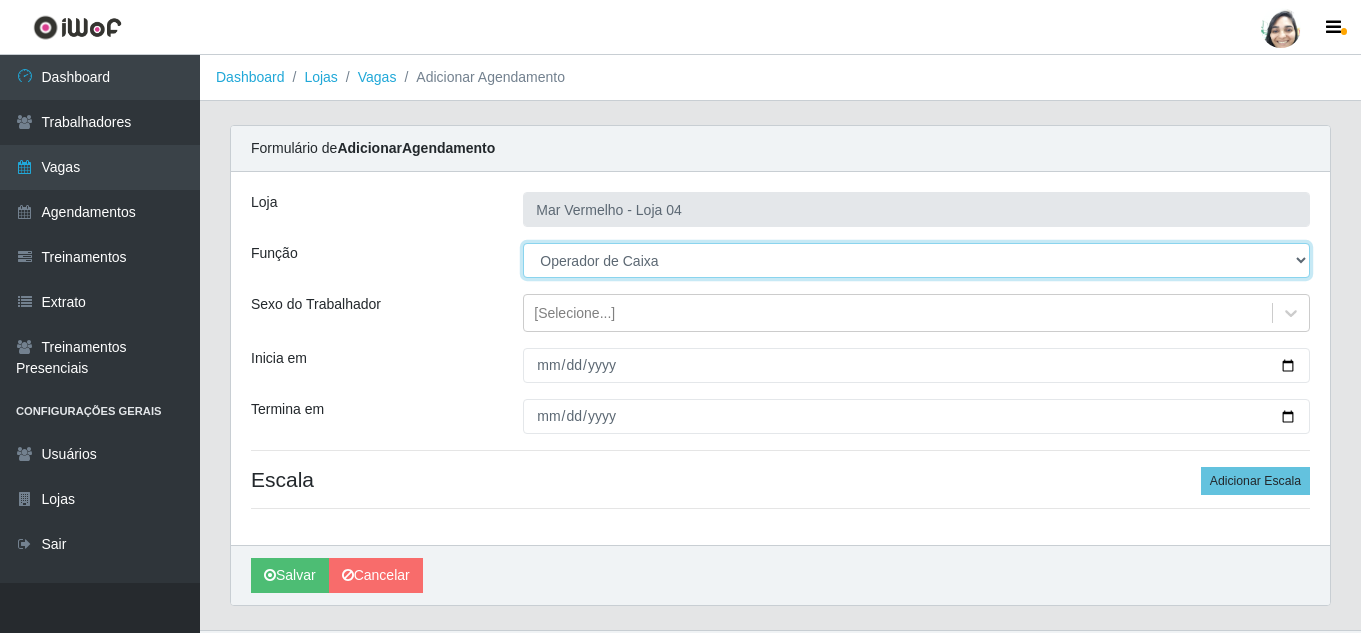 click on "[Selecione...] ASG ASG + ASG ++ Auxiliar de Depósito  Auxiliar de Depósito + Auxiliar de Depósito ++ Auxiliar de Estacionamento Auxiliar de Estacionamento + Auxiliar de Estacionamento ++ Balconista de Frios Balconista de Frios + Balconista de Padaria  Balconista de Padaria + Embalador Embalador + Embalador ++ Operador de Caixa Operador de Caixa + Operador de Caixa ++ Repositor  Repositor + Repositor ++ Repositor de Frios Repositor de Frios + Repositor de Frios ++ Repositor de Hortifruti Repositor de Hortifruti + Repositor de Hortifruti ++" at bounding box center [916, 260] 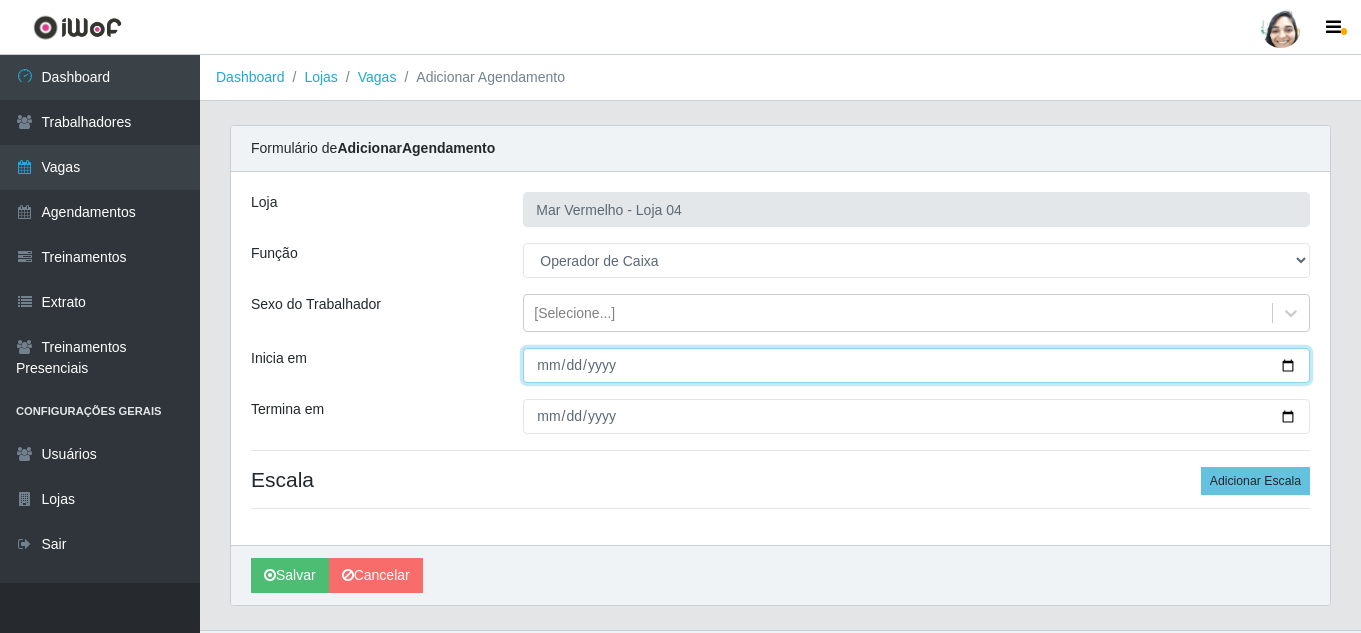 click on "Inicia em" at bounding box center (916, 365) 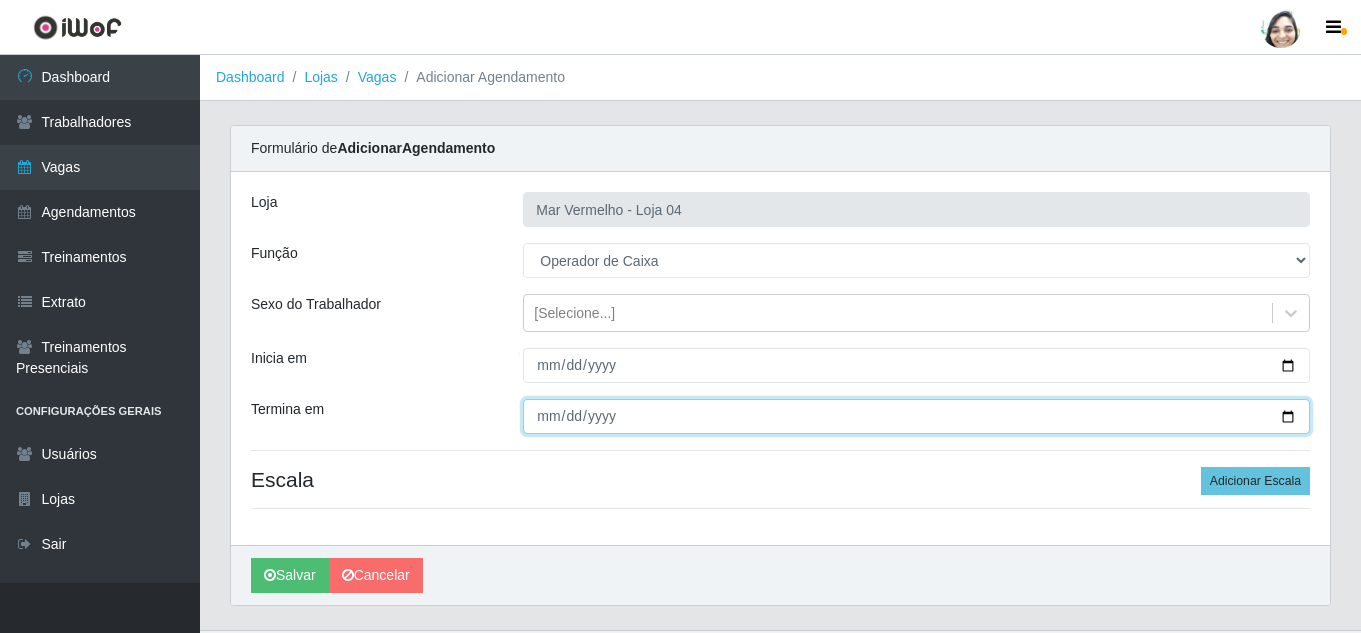click on "Termina em" at bounding box center [916, 416] 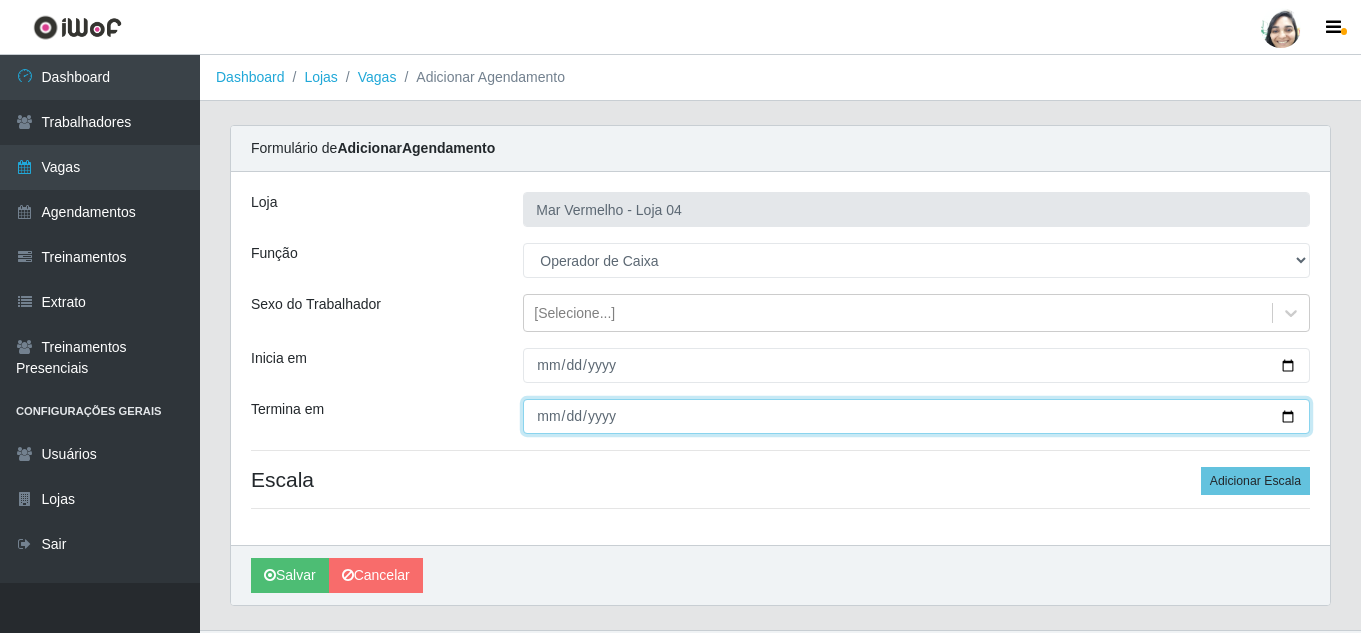type on "[DATE]" 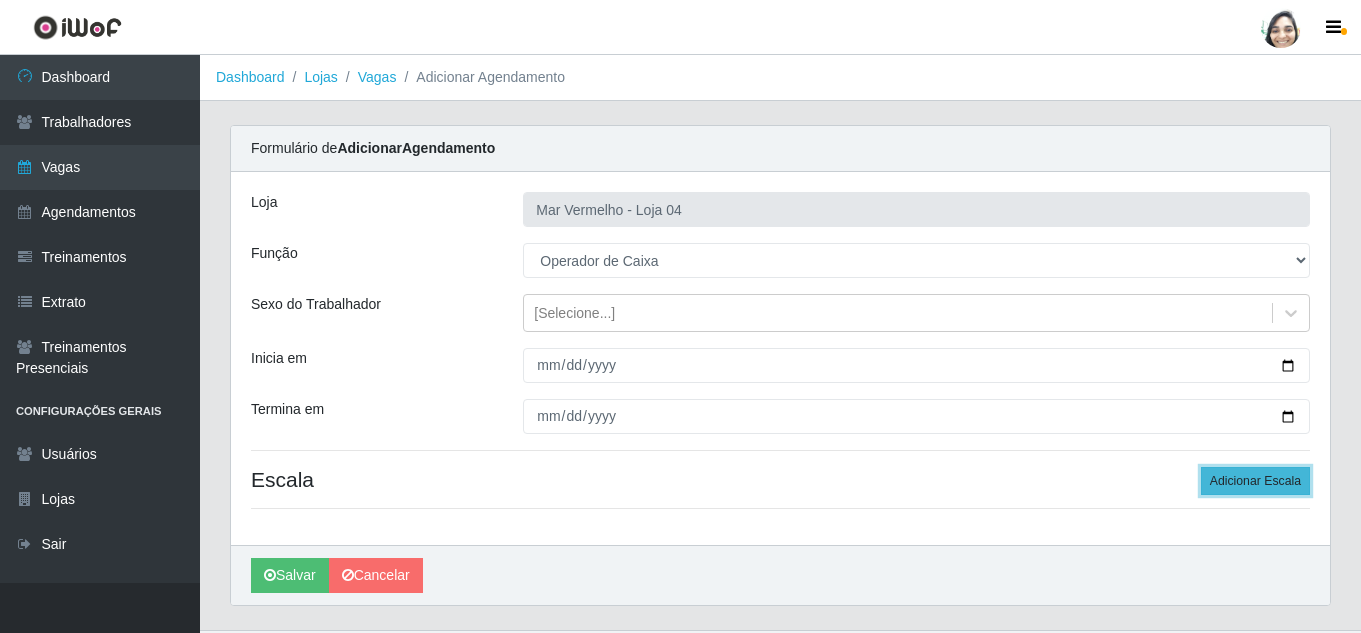 click on "Adicionar Escala" at bounding box center [1255, 481] 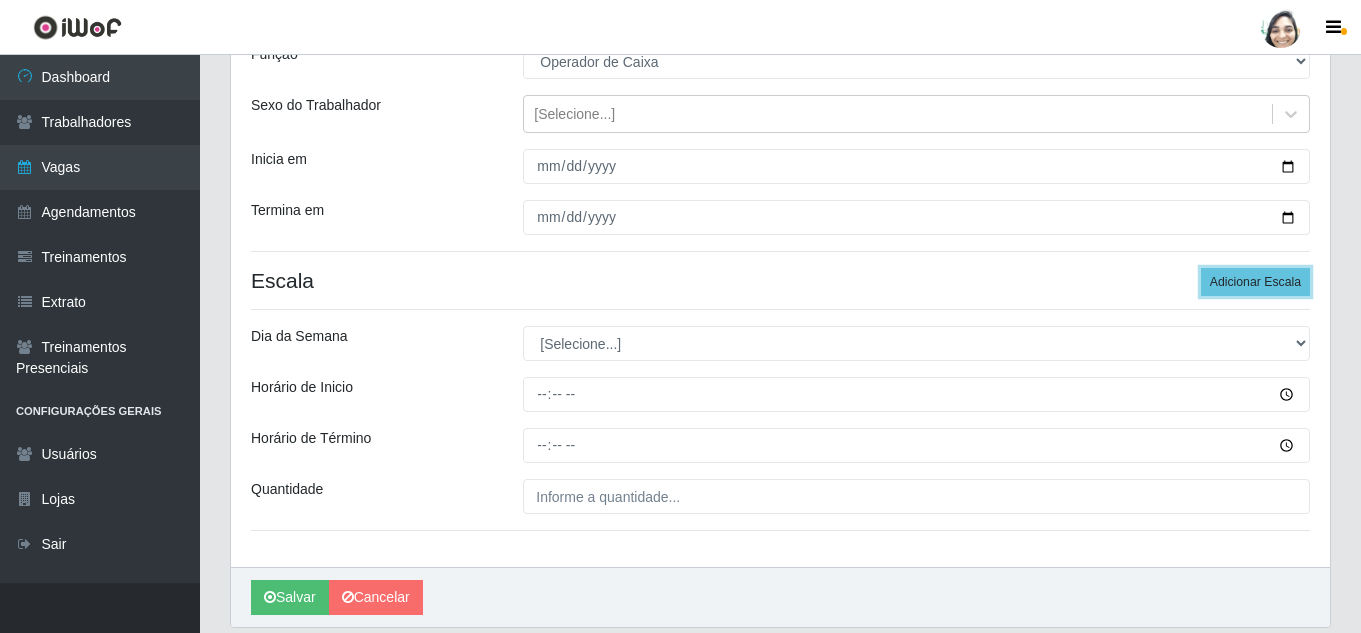 scroll, scrollTop: 200, scrollLeft: 0, axis: vertical 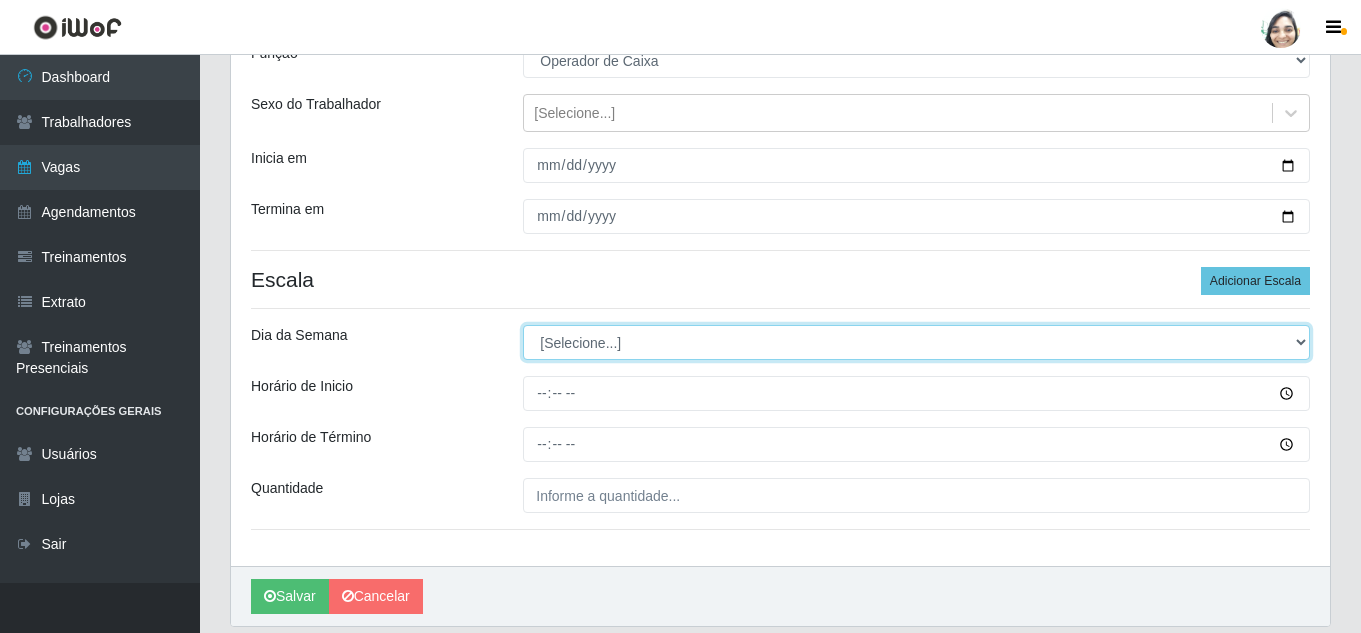 click on "[Selecione...] Segunda Terça Quarta Quinta Sexta Sábado Domingo" at bounding box center [916, 342] 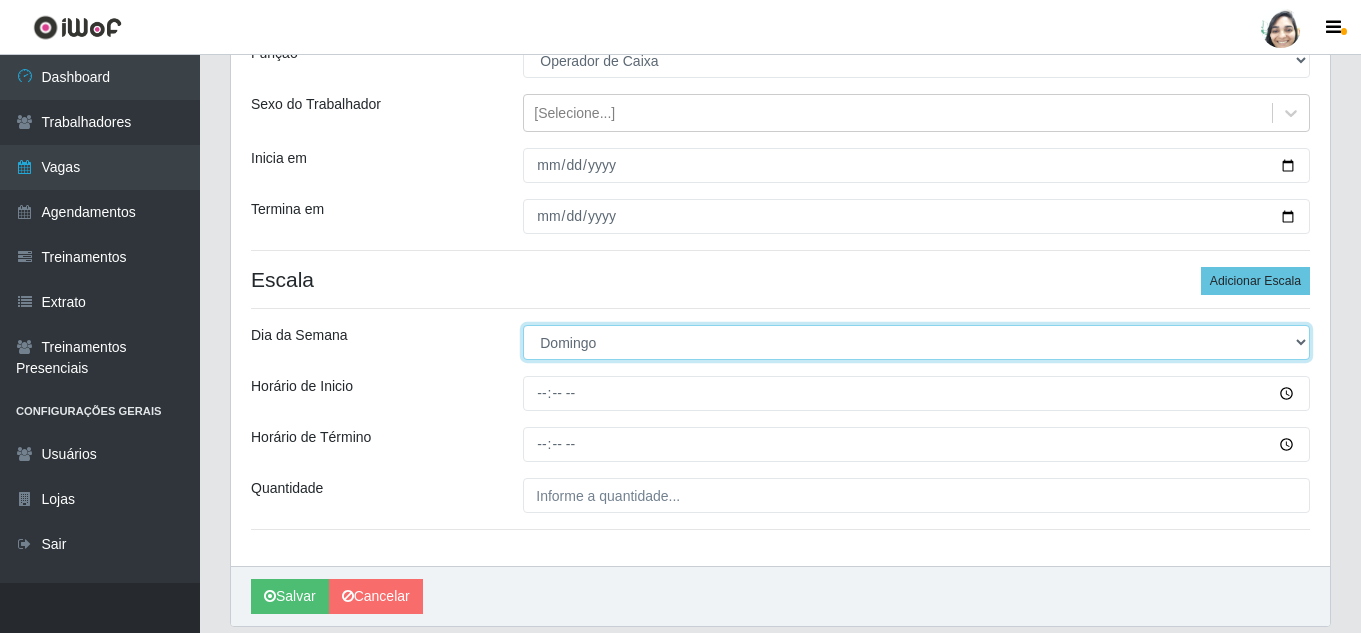 click on "[Selecione...] Segunda Terça Quarta Quinta Sexta Sábado Domingo" at bounding box center (916, 342) 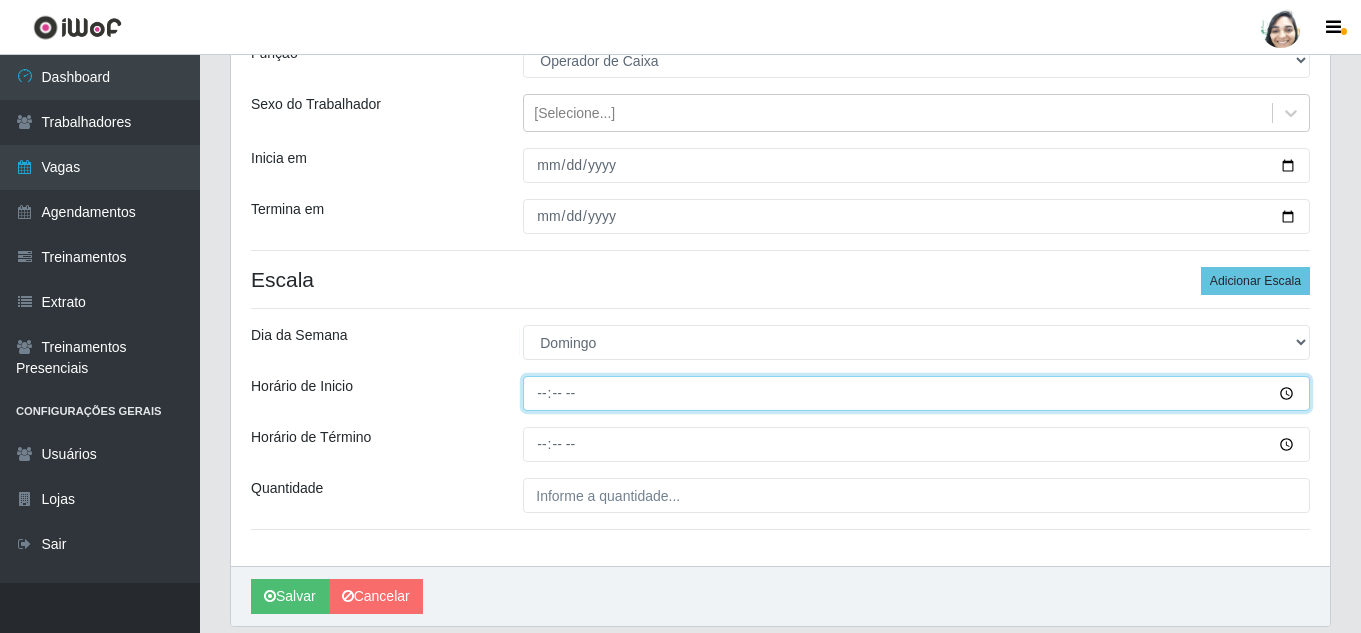 click on "Horário de Inicio" at bounding box center (916, 393) 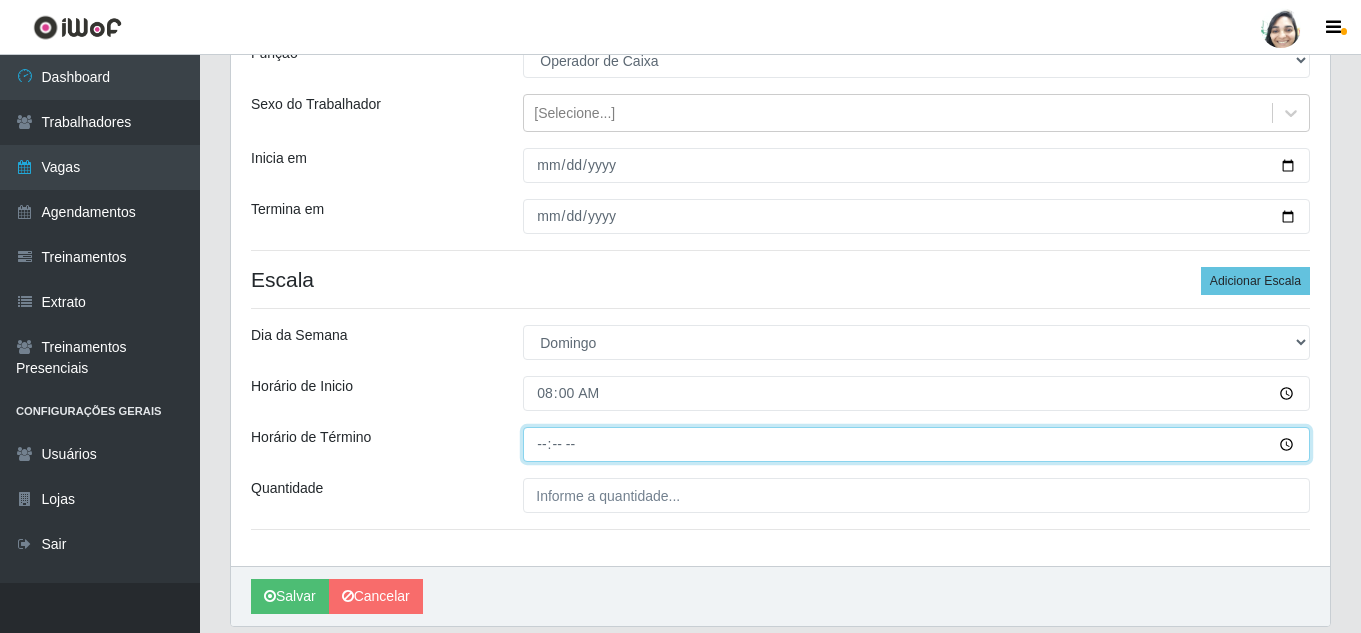 click on "Horário de Término" at bounding box center (916, 444) 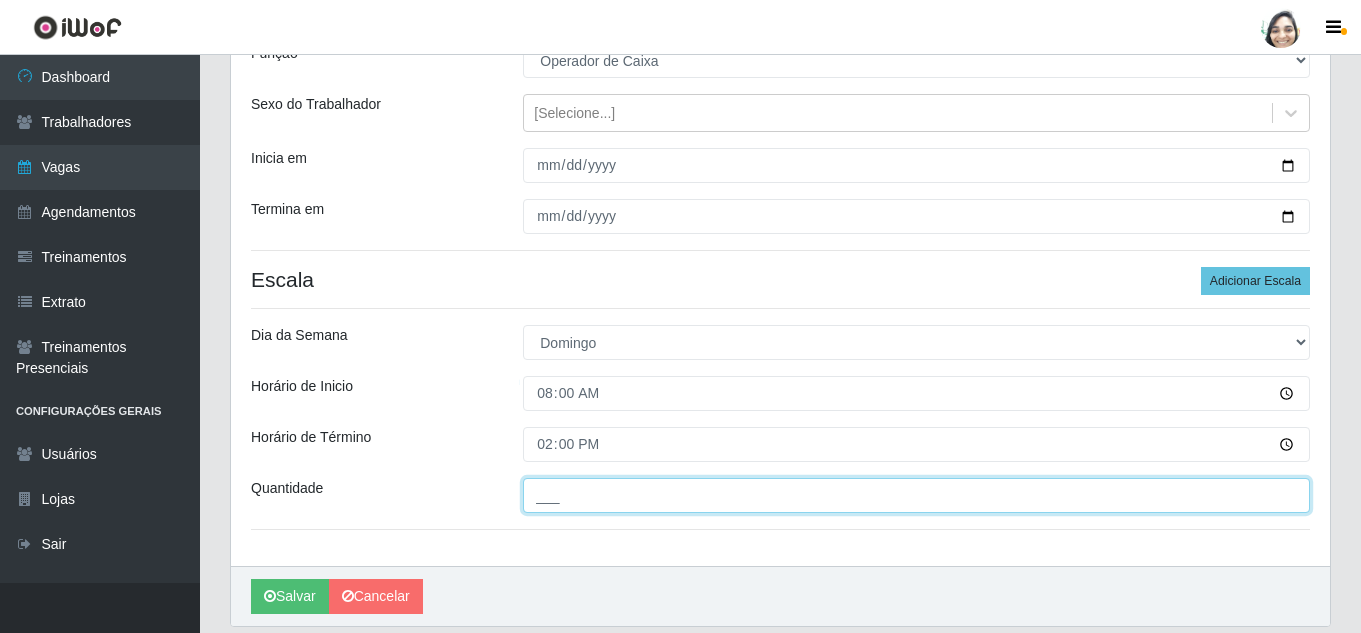 click on "___" at bounding box center [916, 495] 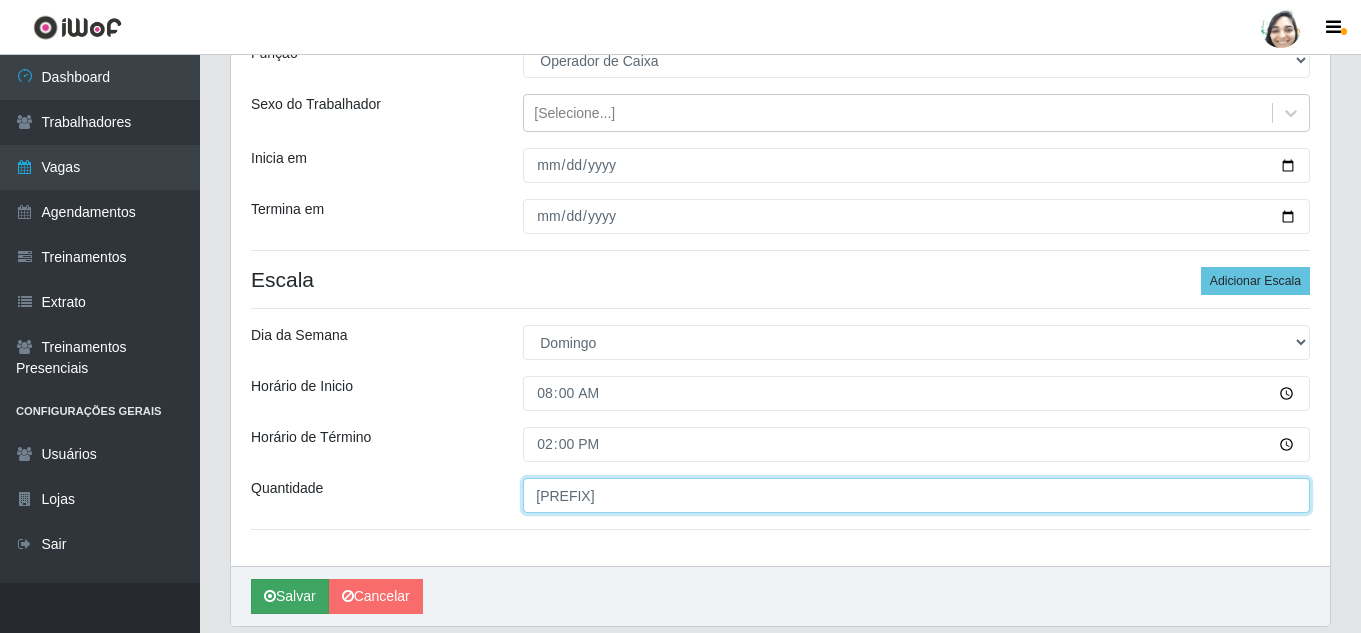 type on "[PREFIX]" 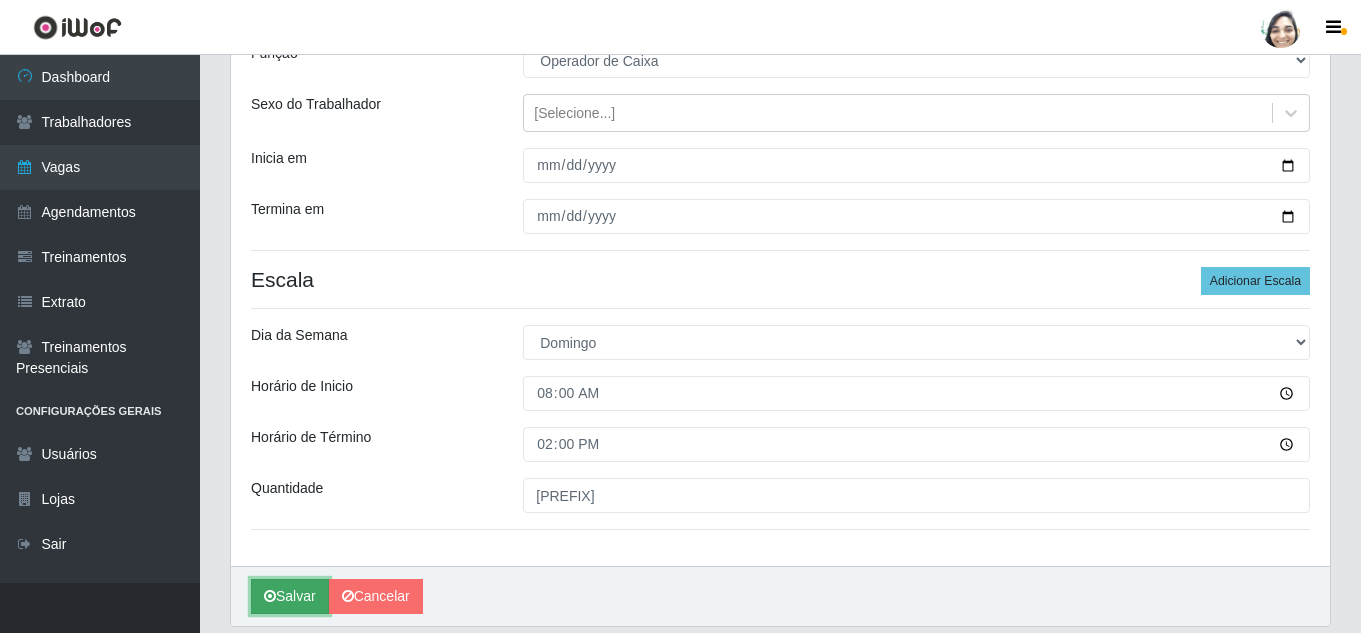 click at bounding box center [270, 596] 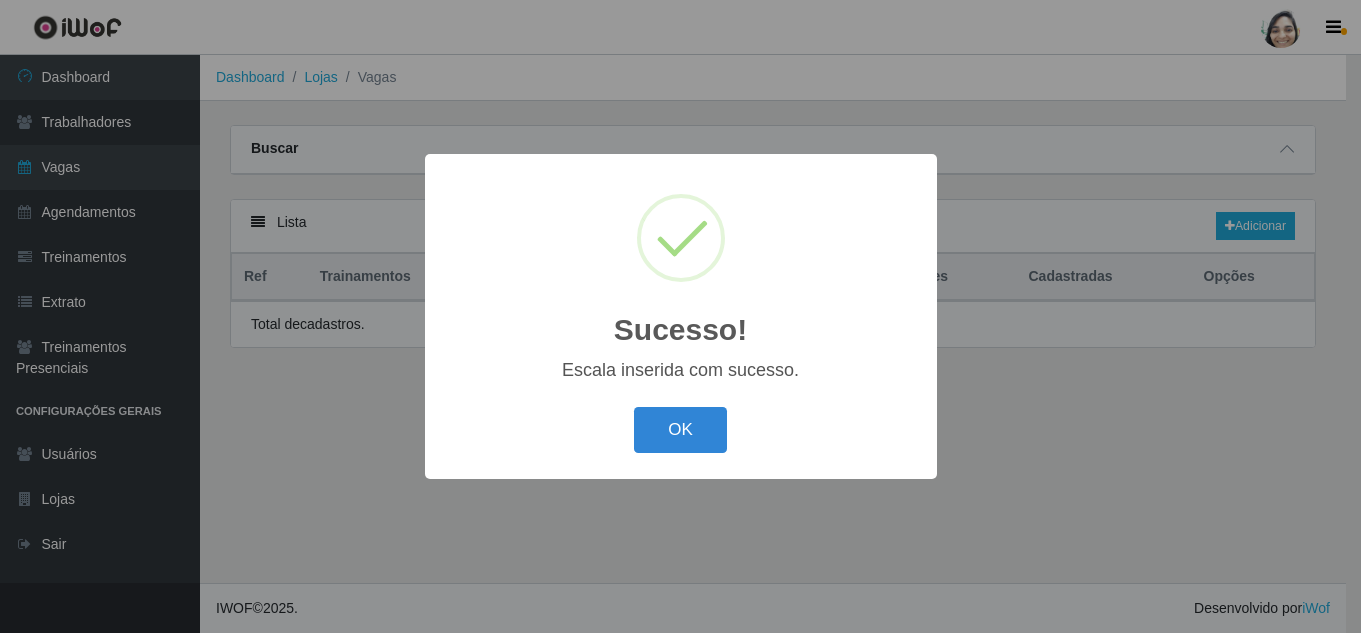 scroll, scrollTop: 0, scrollLeft: 0, axis: both 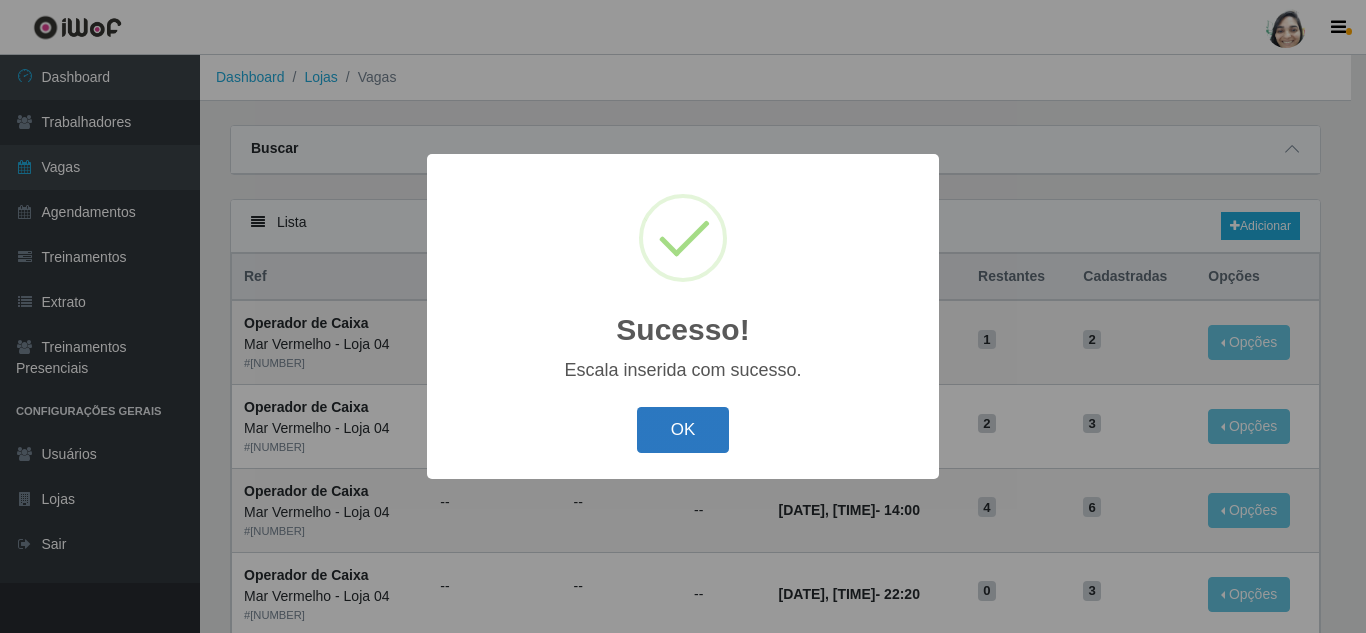 click on "OK" at bounding box center [683, 430] 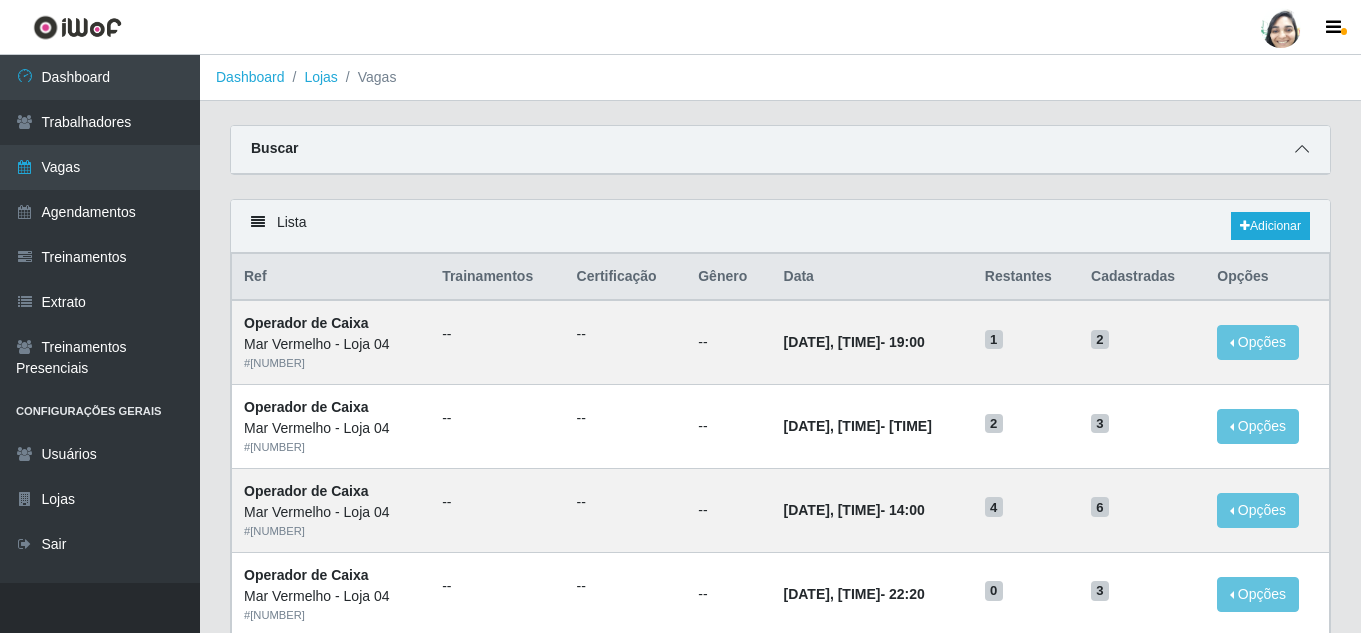 click at bounding box center [1302, 149] 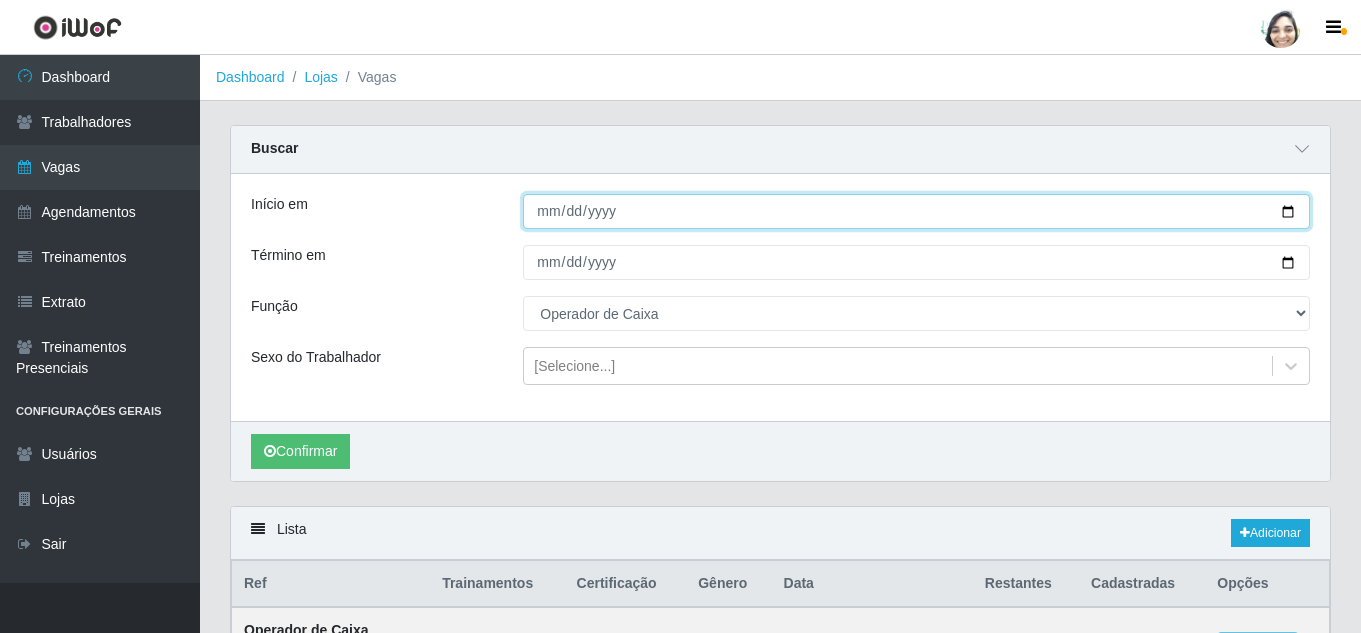 click on "[DATE]" at bounding box center (916, 211) 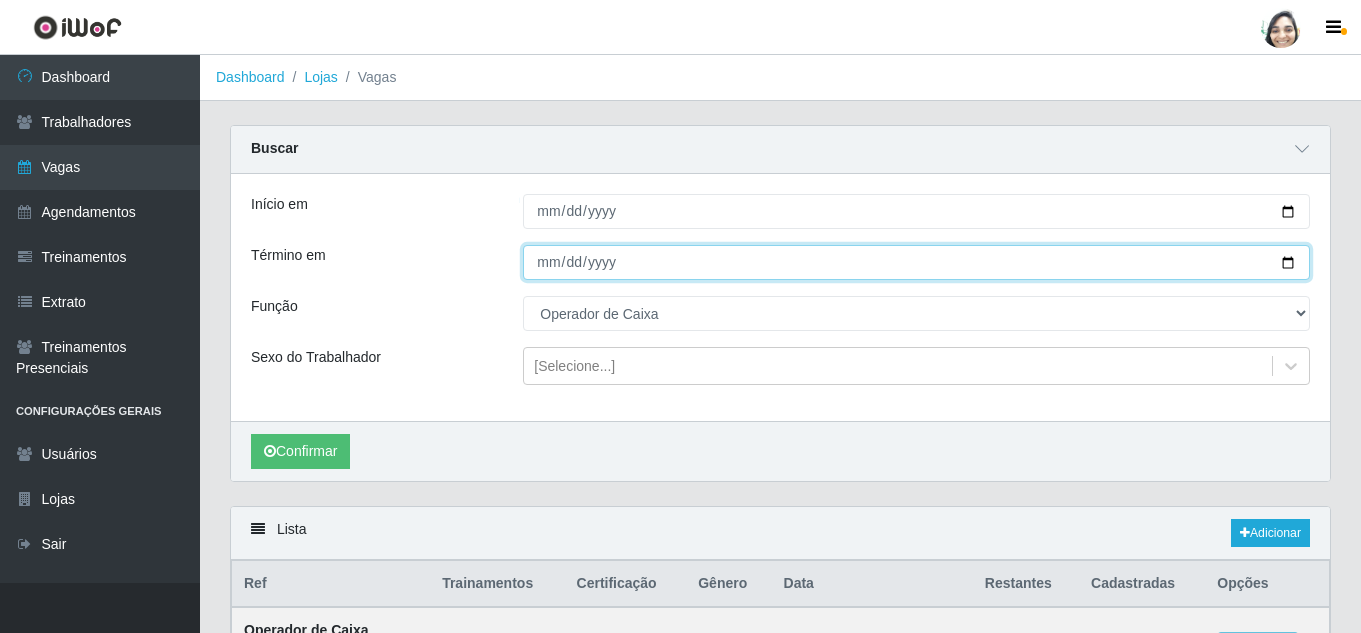 click on "[DATE]" at bounding box center [916, 262] 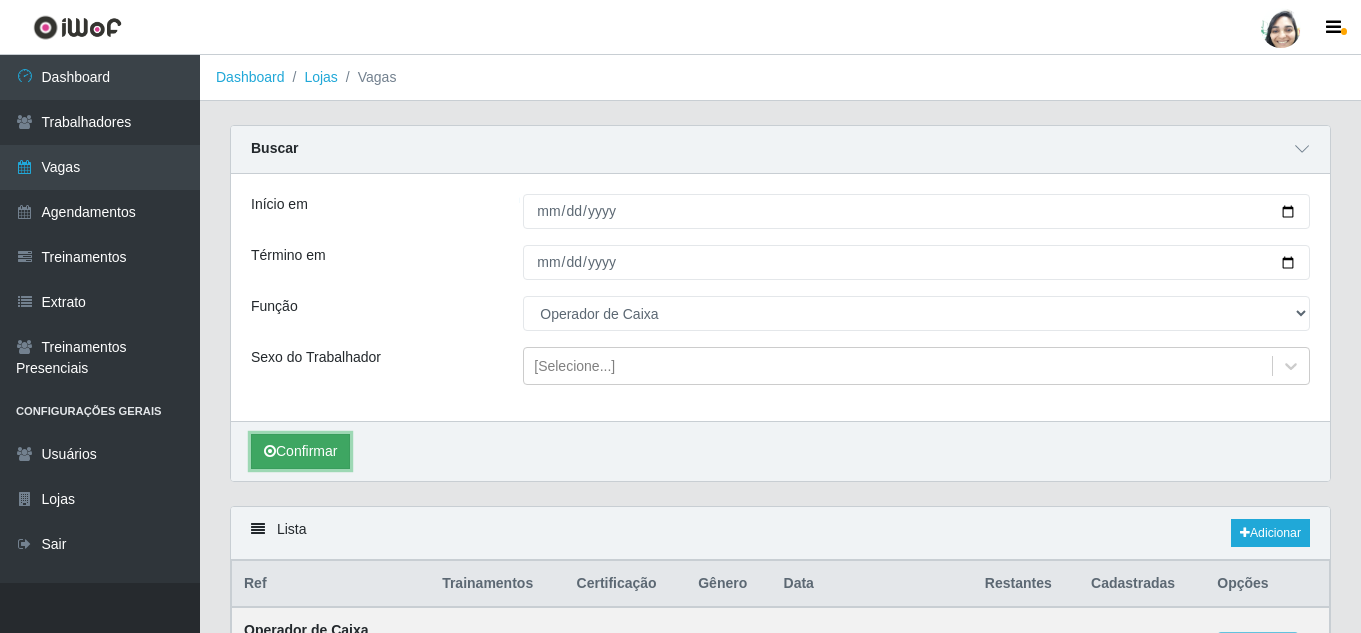 click on "Confirmar" at bounding box center [300, 451] 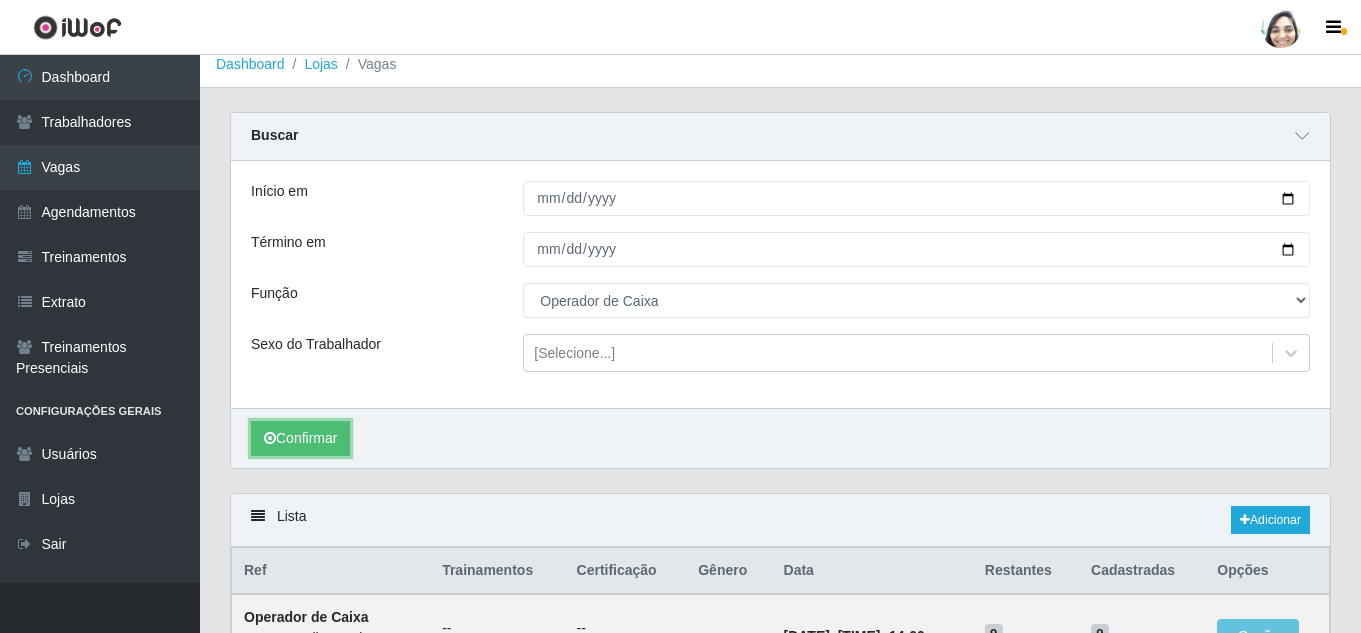 scroll, scrollTop: 0, scrollLeft: 0, axis: both 